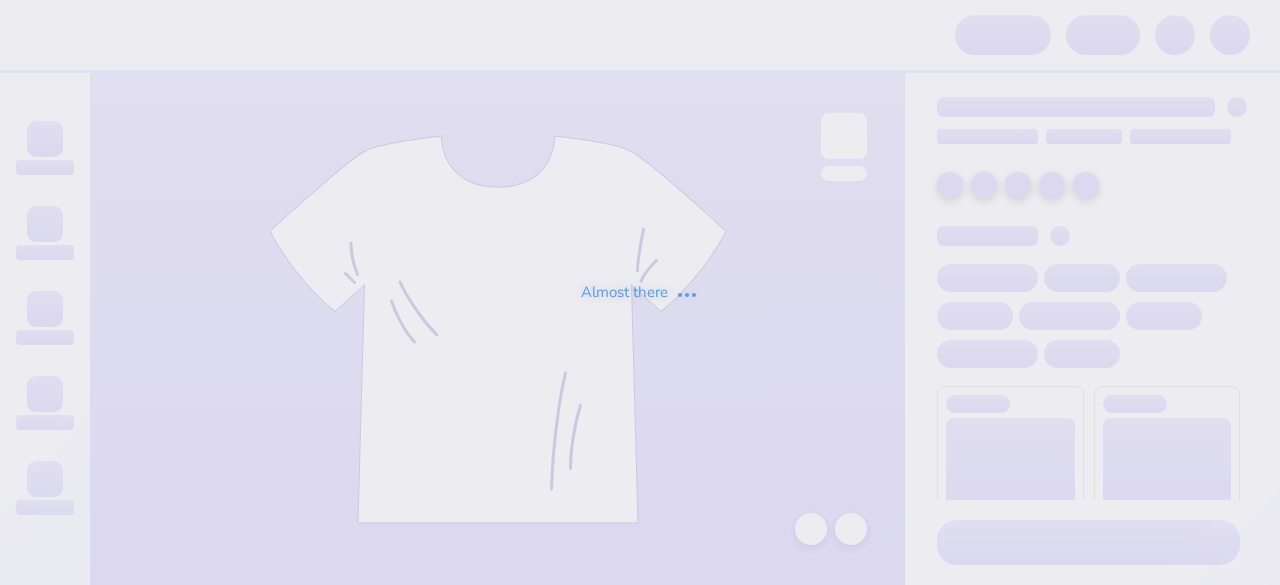 scroll, scrollTop: 0, scrollLeft: 0, axis: both 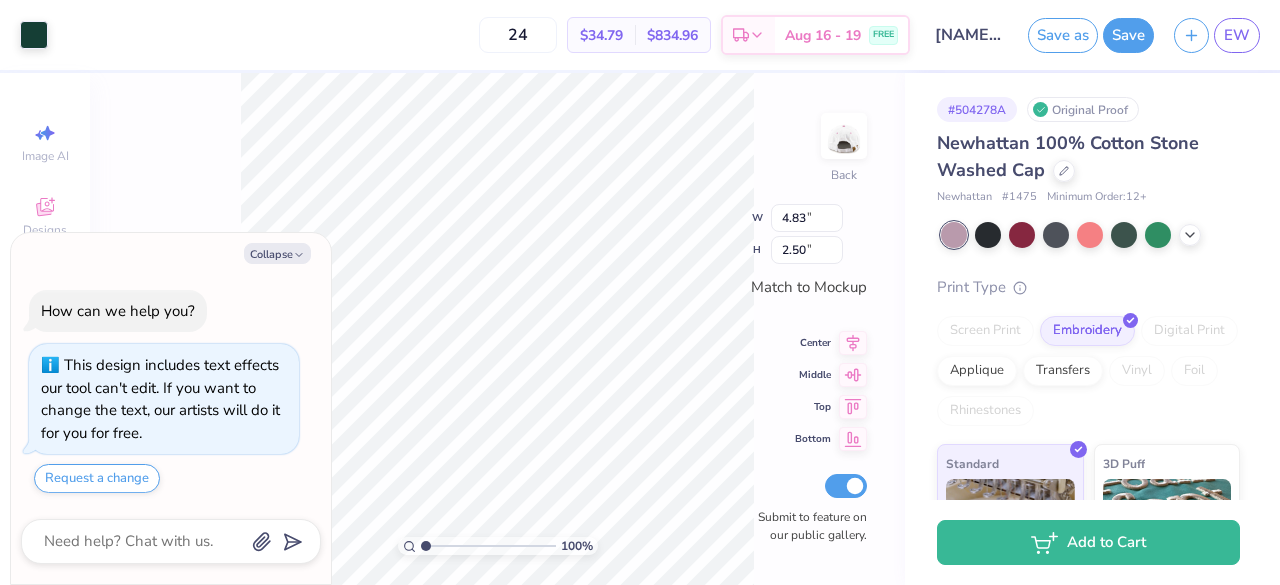 type on "x" 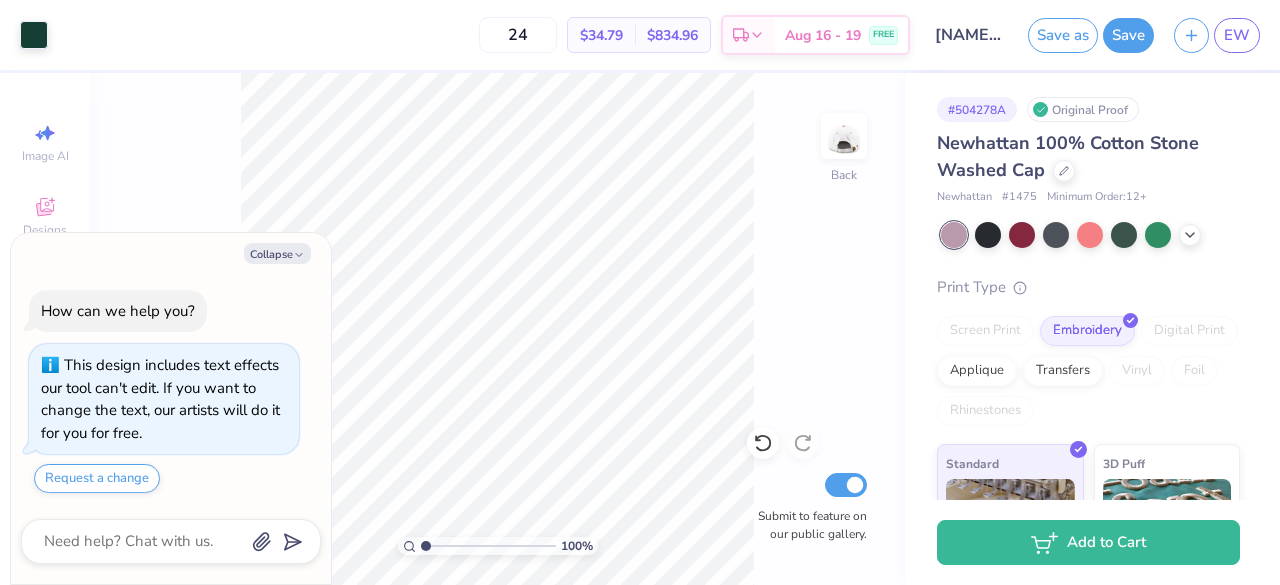 click on "100  % Back Submit to feature on our public gallery." at bounding box center (497, 329) 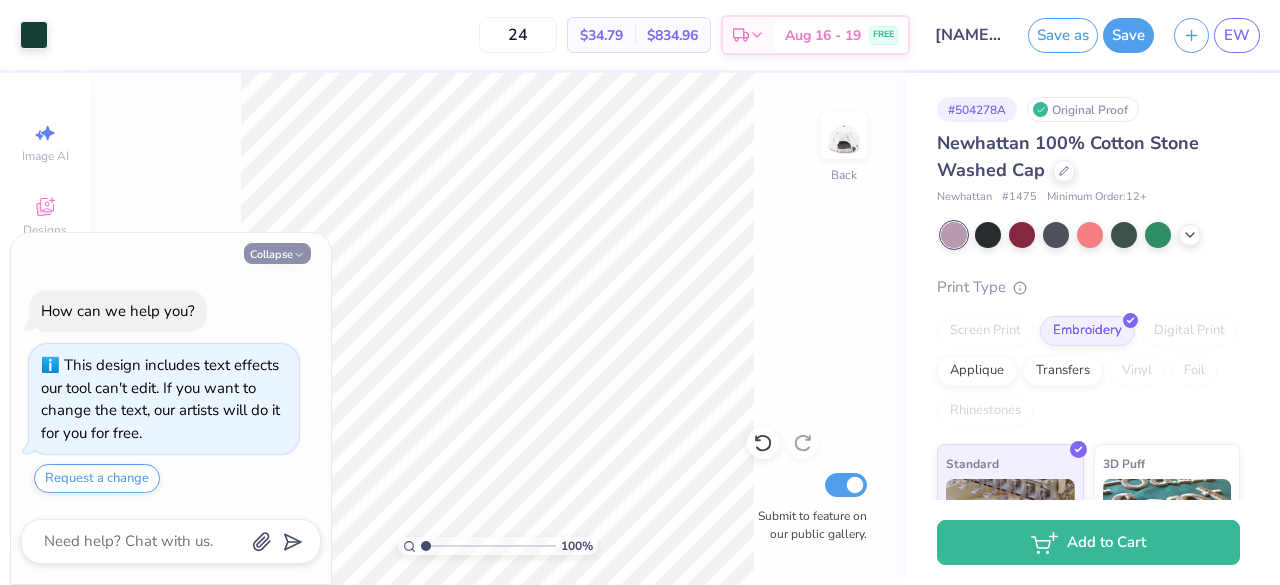 click on "Collapse" at bounding box center [277, 253] 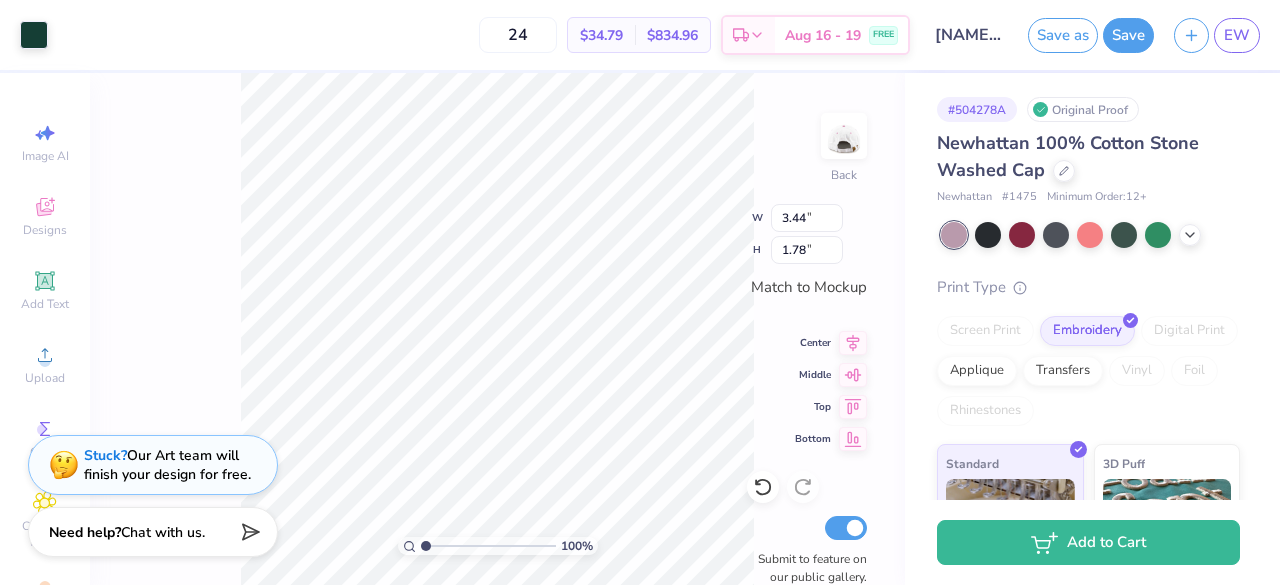 click on "100  % Back W 3.44 3.44 " H 1.78 1.78 " Match to Mockup Center Middle Top Bottom Submit to feature on our public gallery." at bounding box center [497, 329] 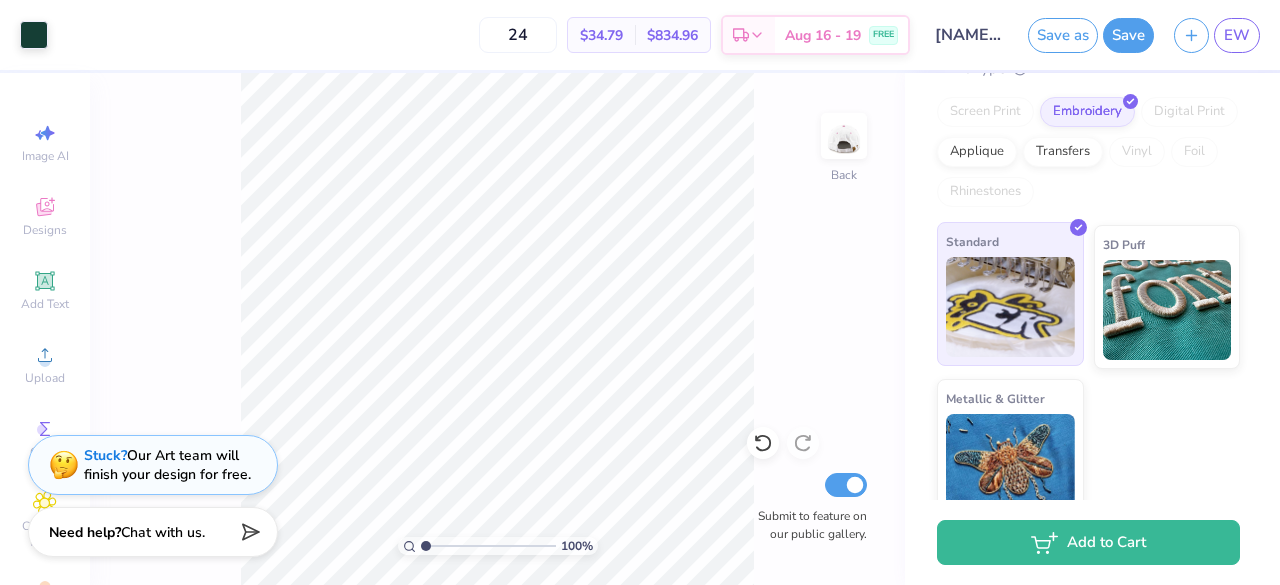 scroll, scrollTop: 241, scrollLeft: 0, axis: vertical 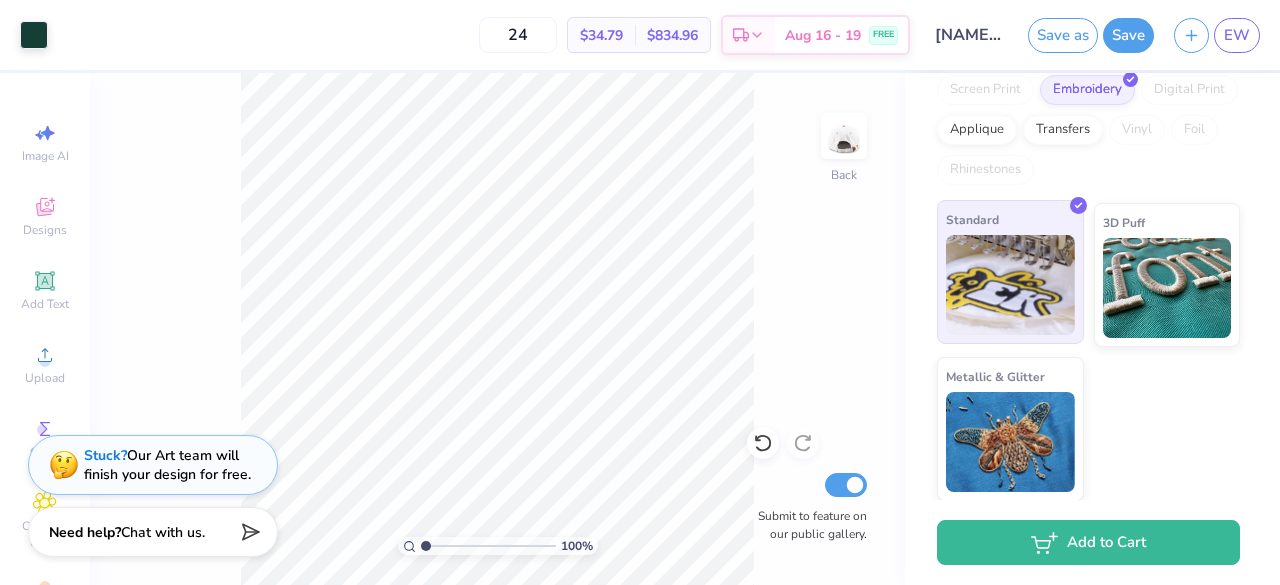 click at bounding box center [1010, 442] 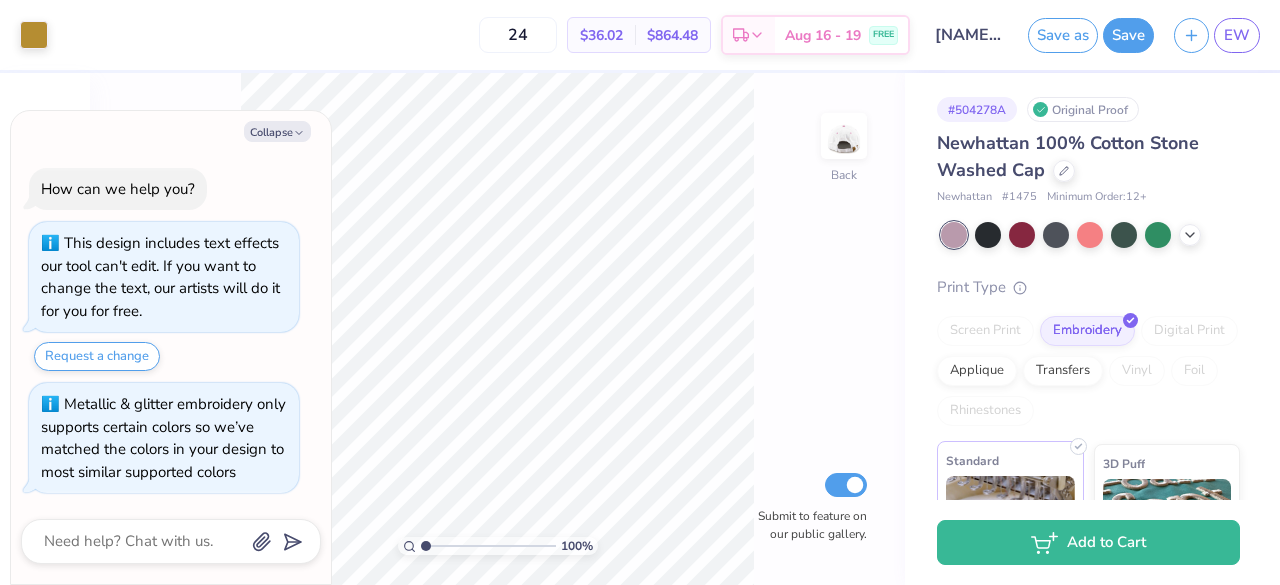 scroll, scrollTop: 241, scrollLeft: 0, axis: vertical 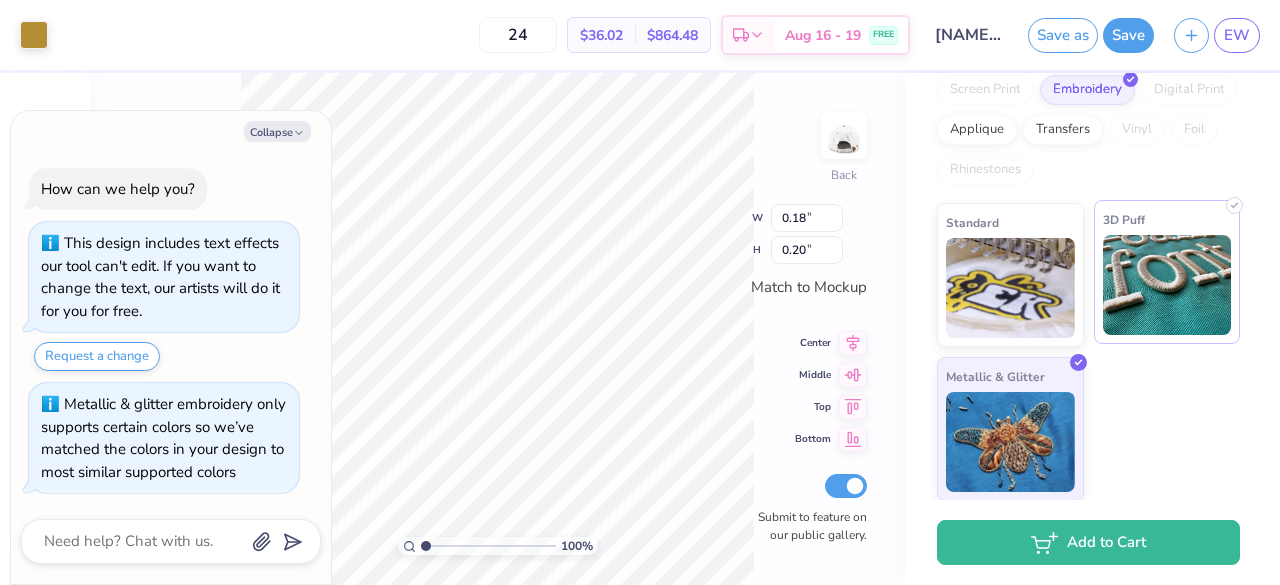 click at bounding box center (1167, 285) 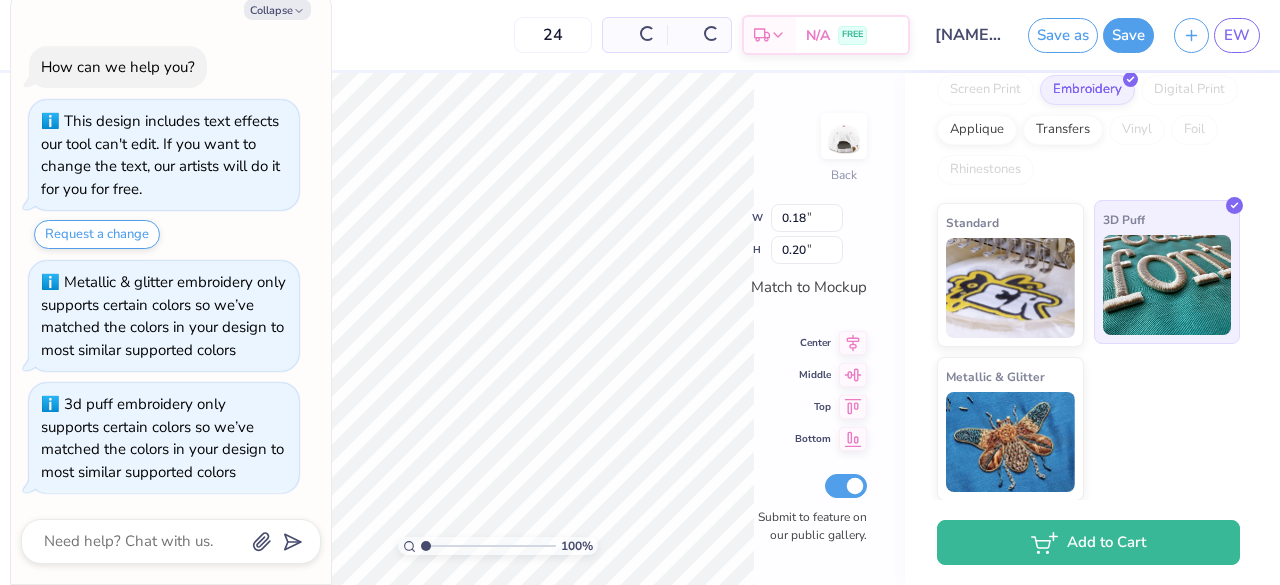 scroll, scrollTop: 16, scrollLeft: 0, axis: vertical 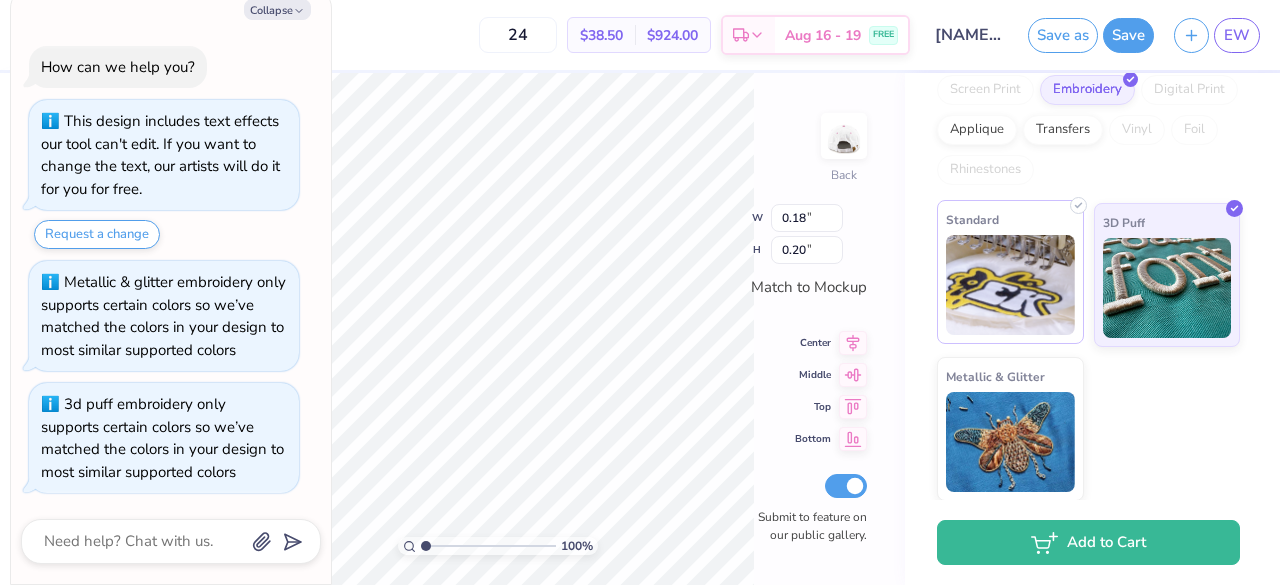 click at bounding box center [1010, 285] 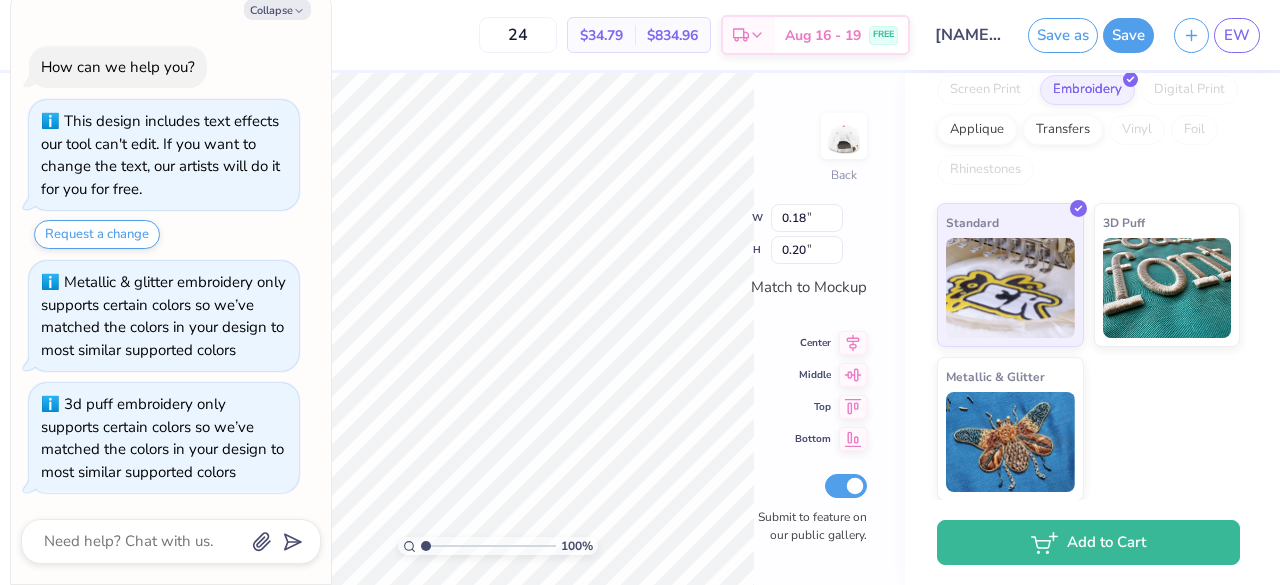 type on "x" 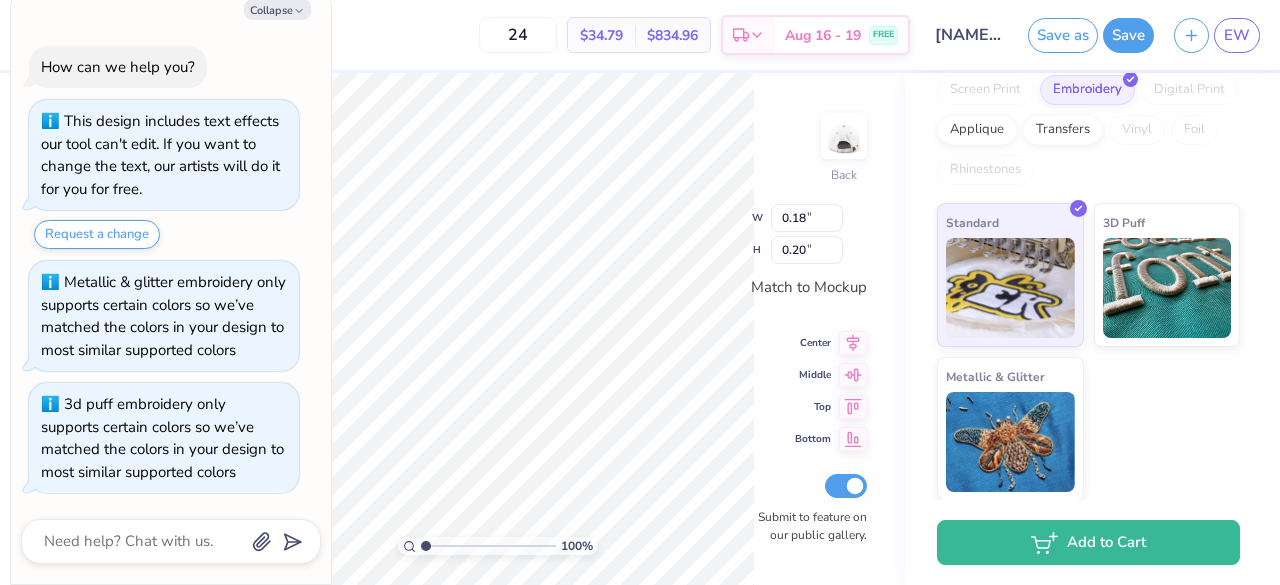 type on "0.43" 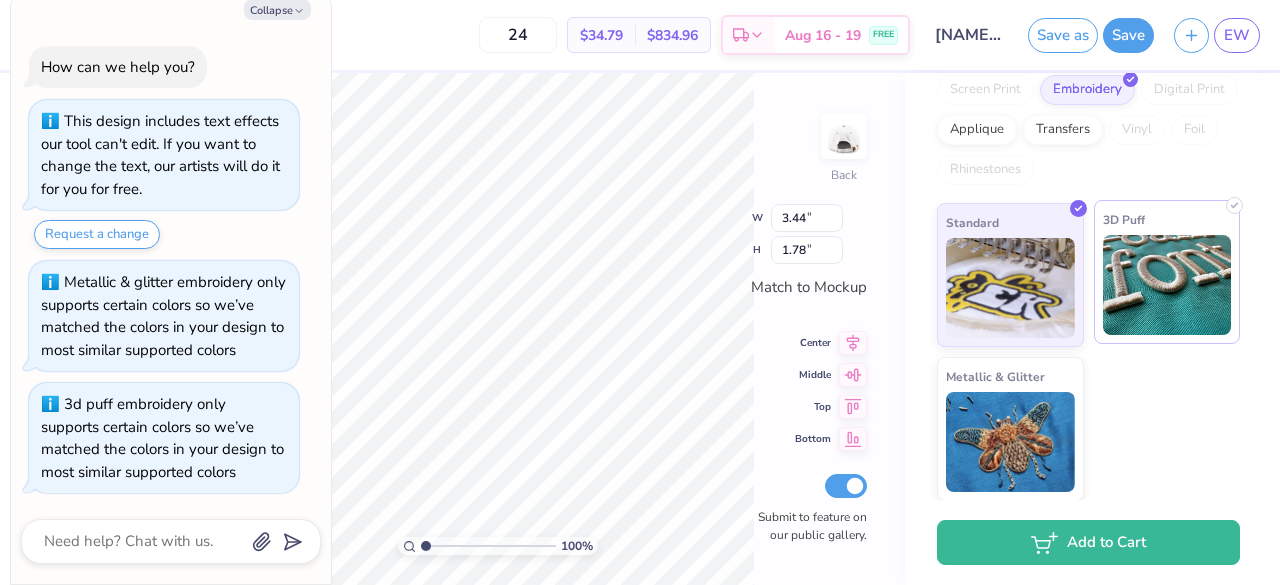 click at bounding box center (1167, 285) 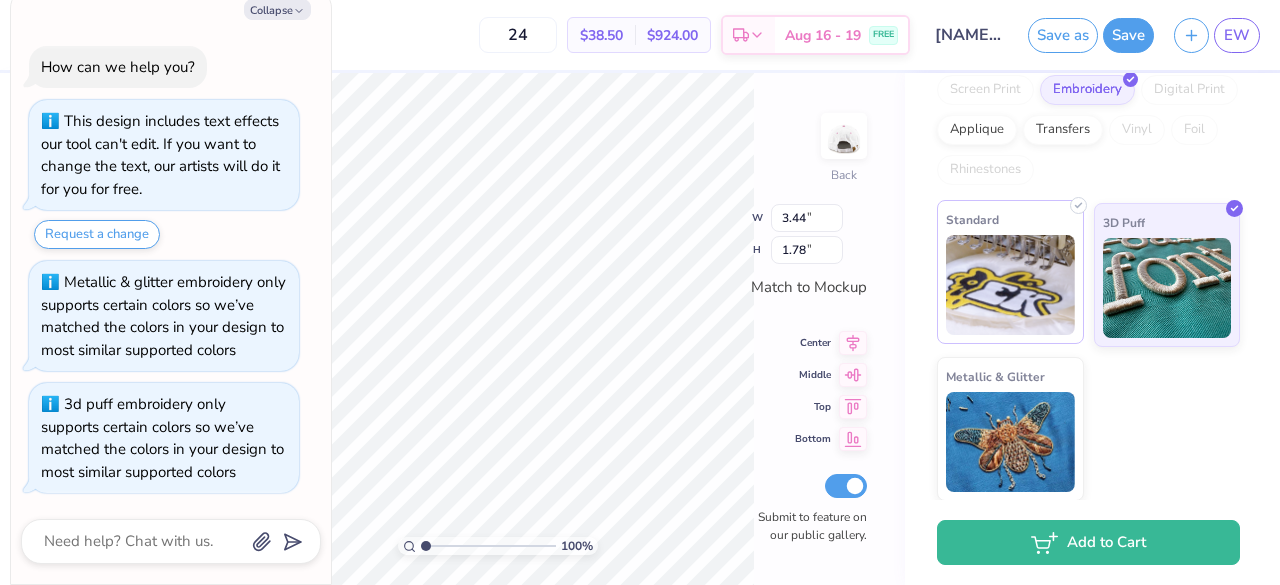 click at bounding box center (1010, 285) 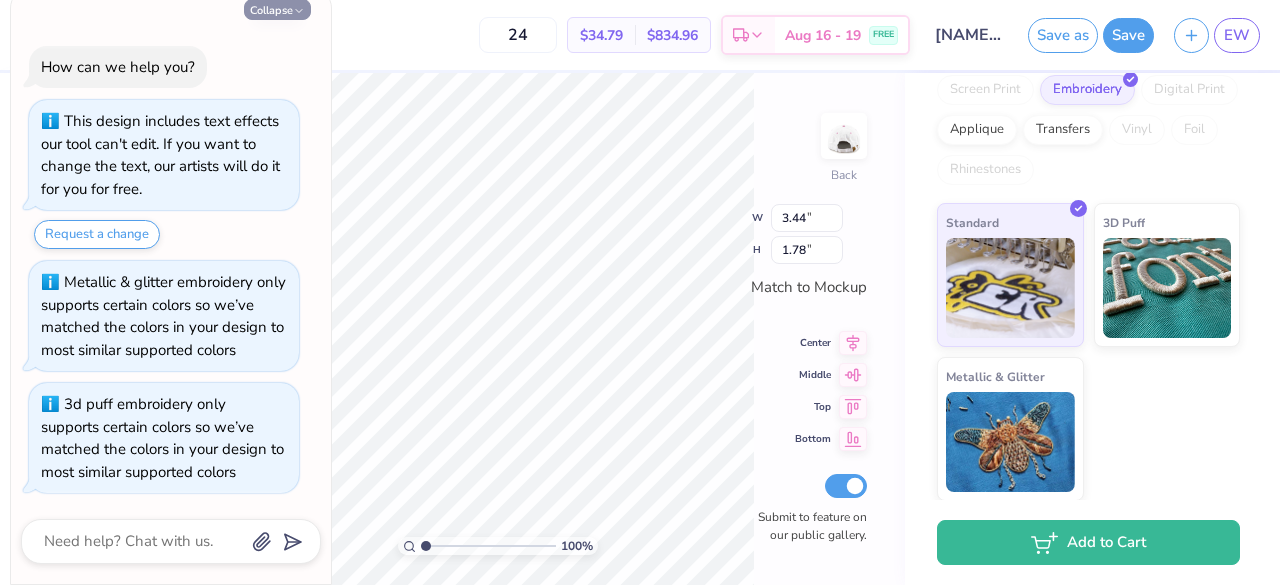 click 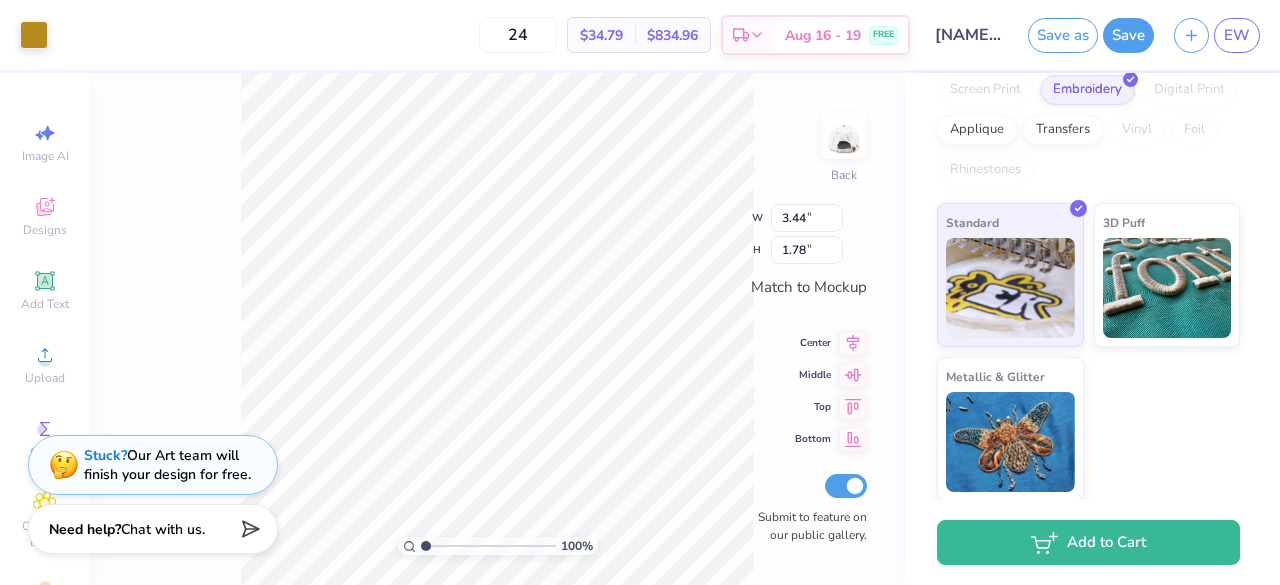 click on "Chat with us." at bounding box center (163, 529) 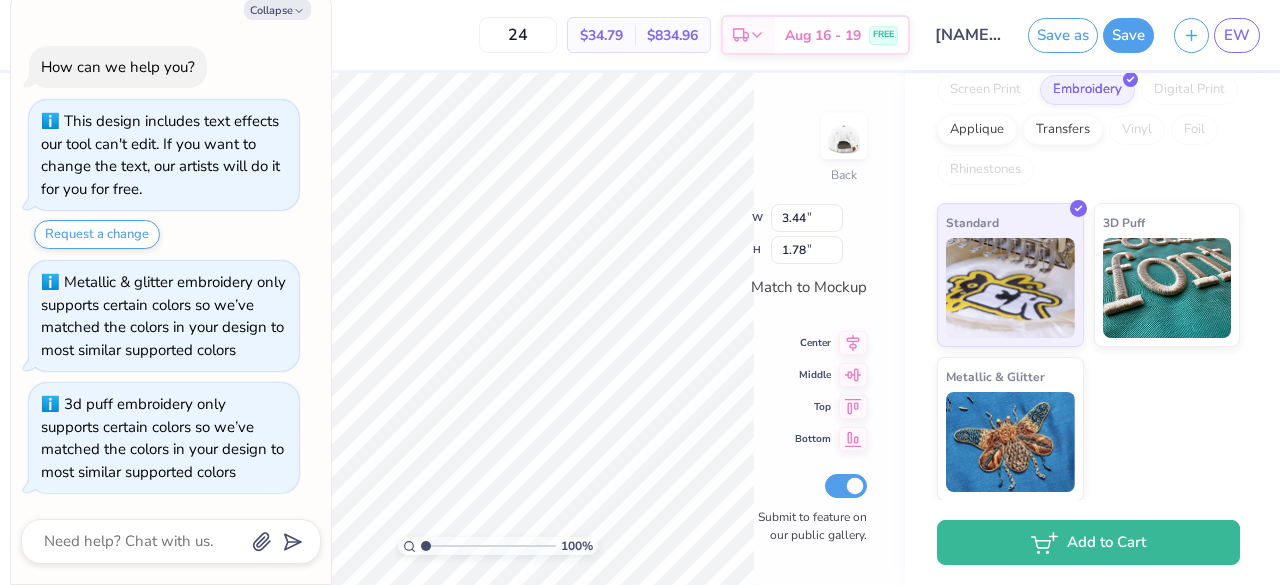 scroll, scrollTop: 16, scrollLeft: 0, axis: vertical 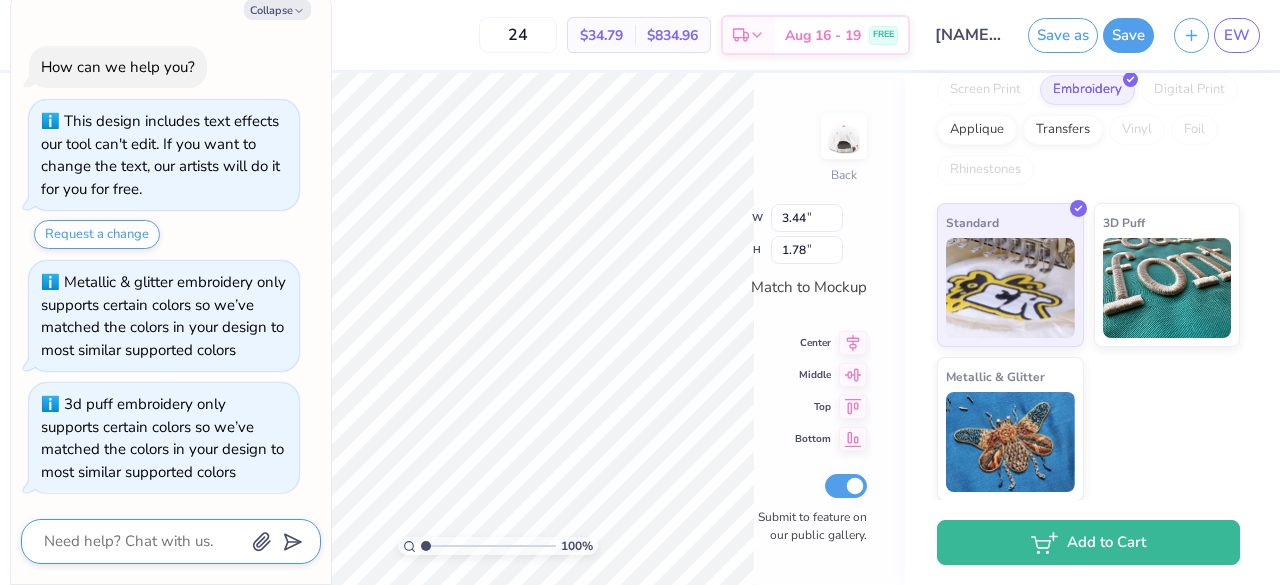 click at bounding box center [143, 541] 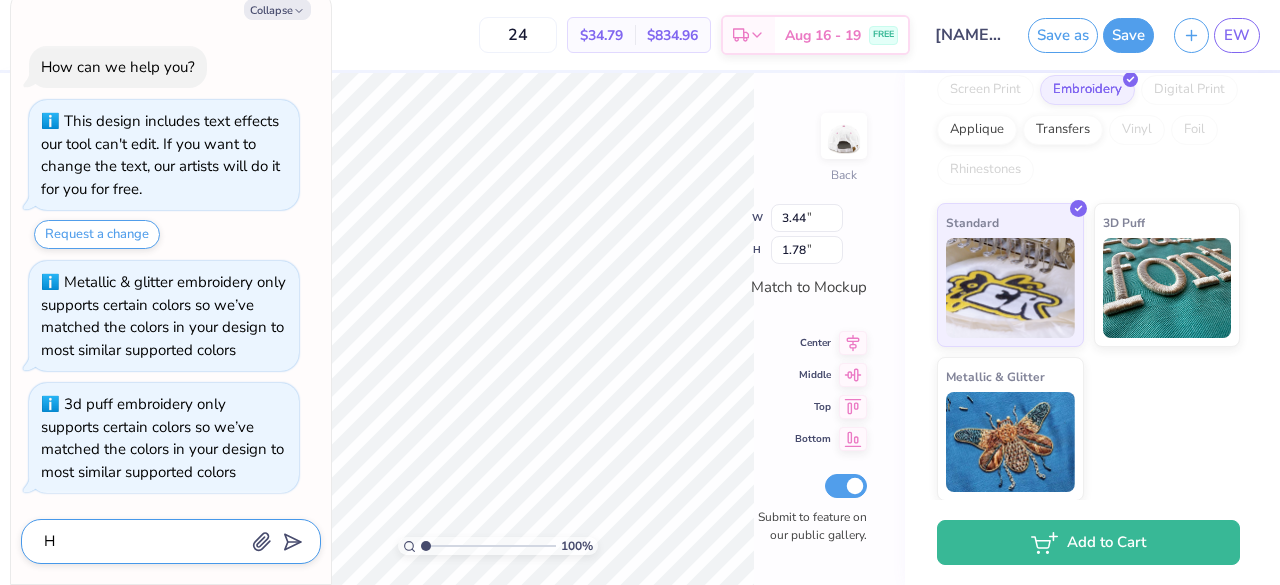 type on "x" 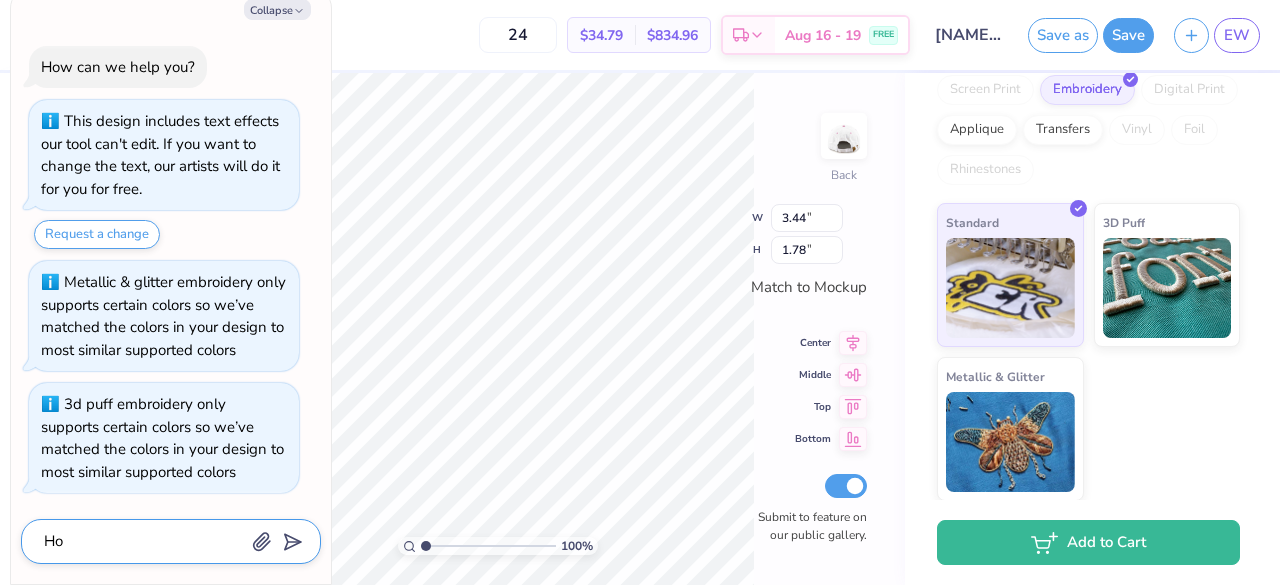 type on "x" 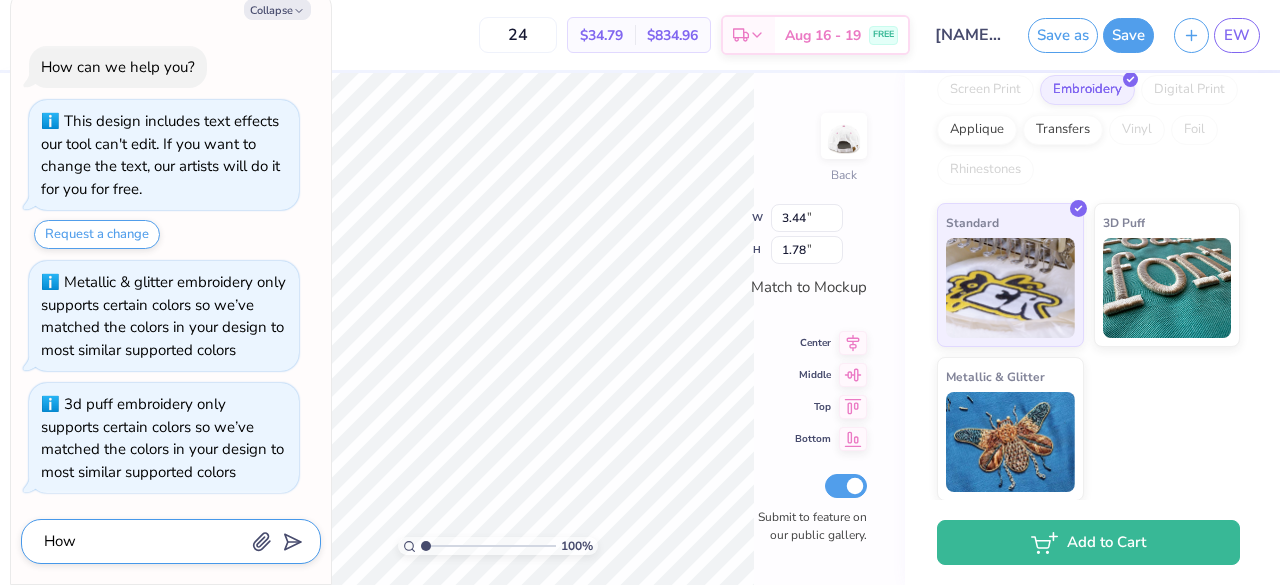 type on "x" 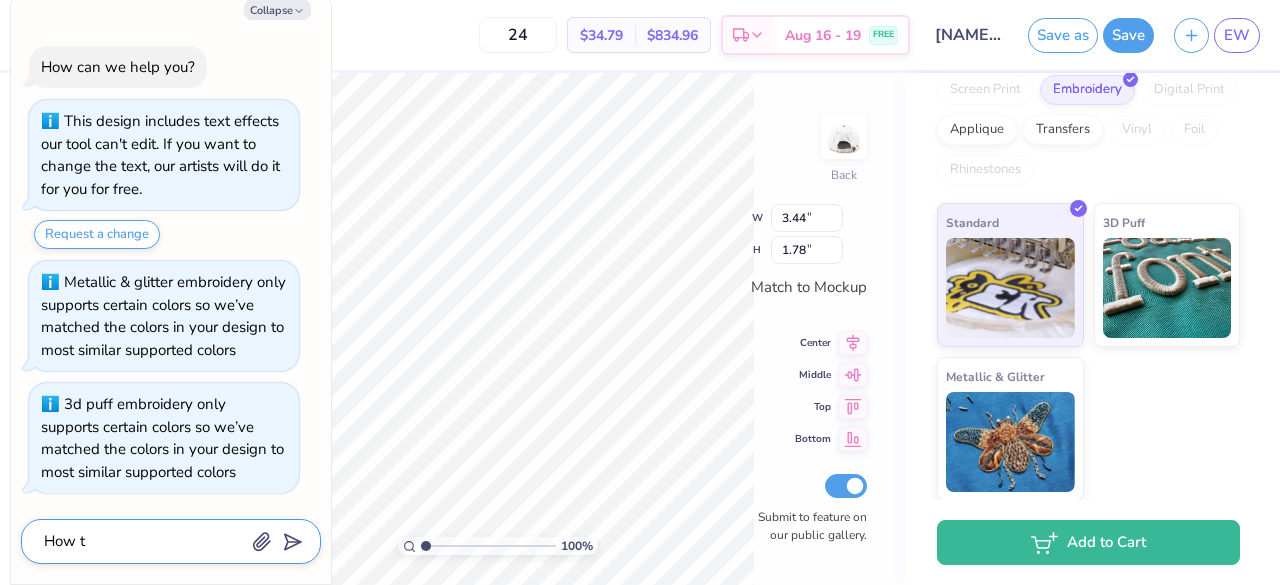 type on "x" 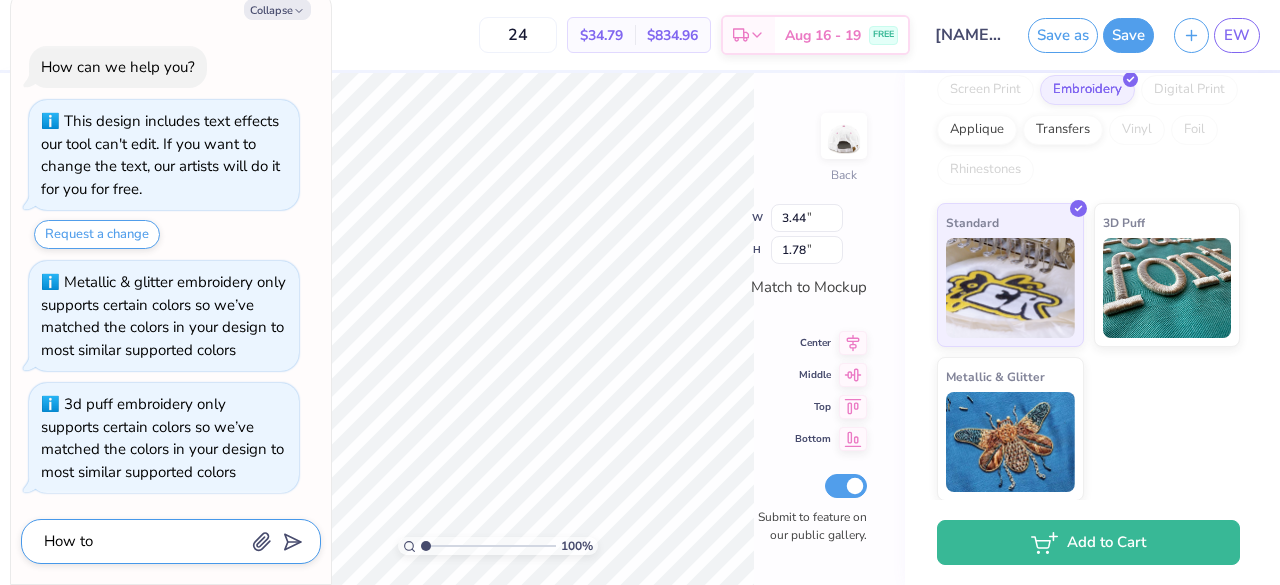 type on "x" 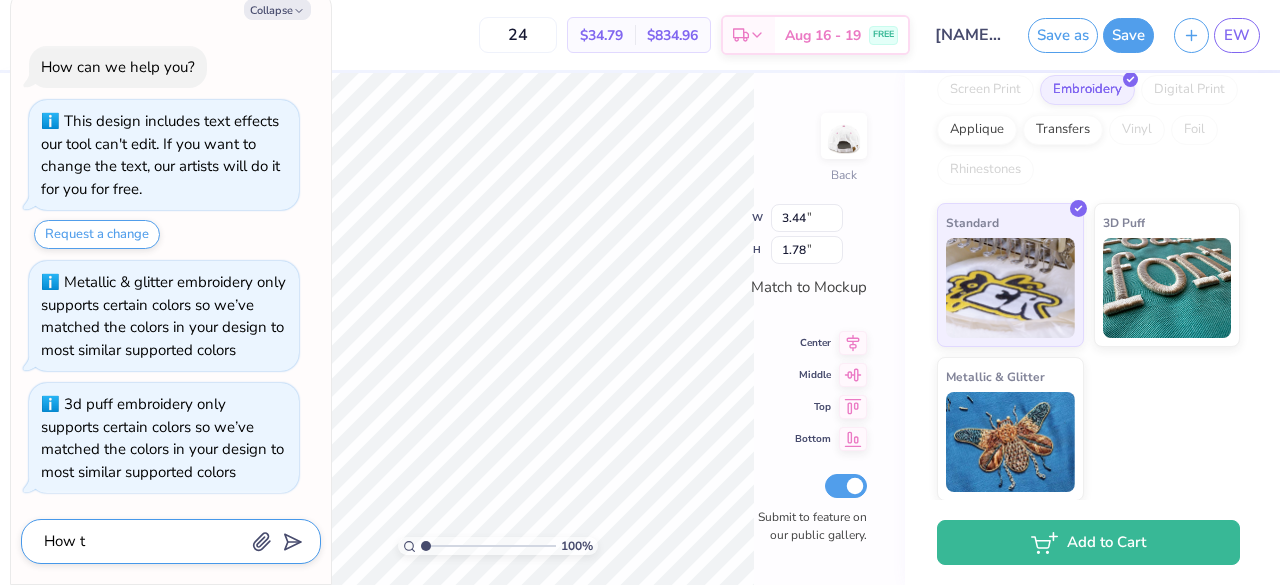 type on "x" 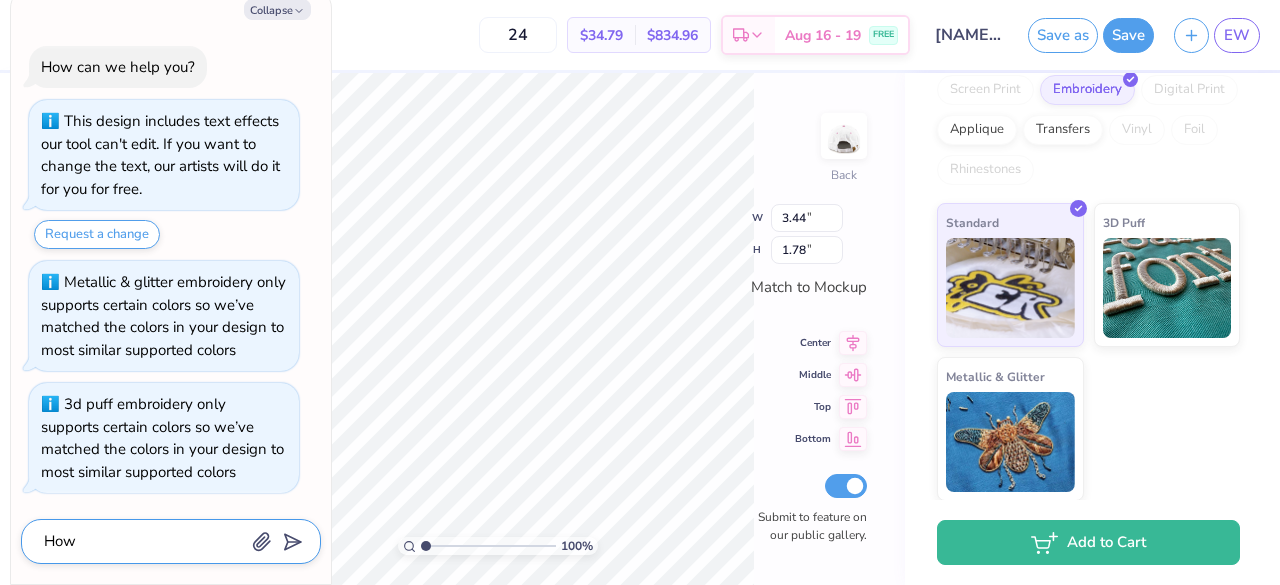 type on "x" 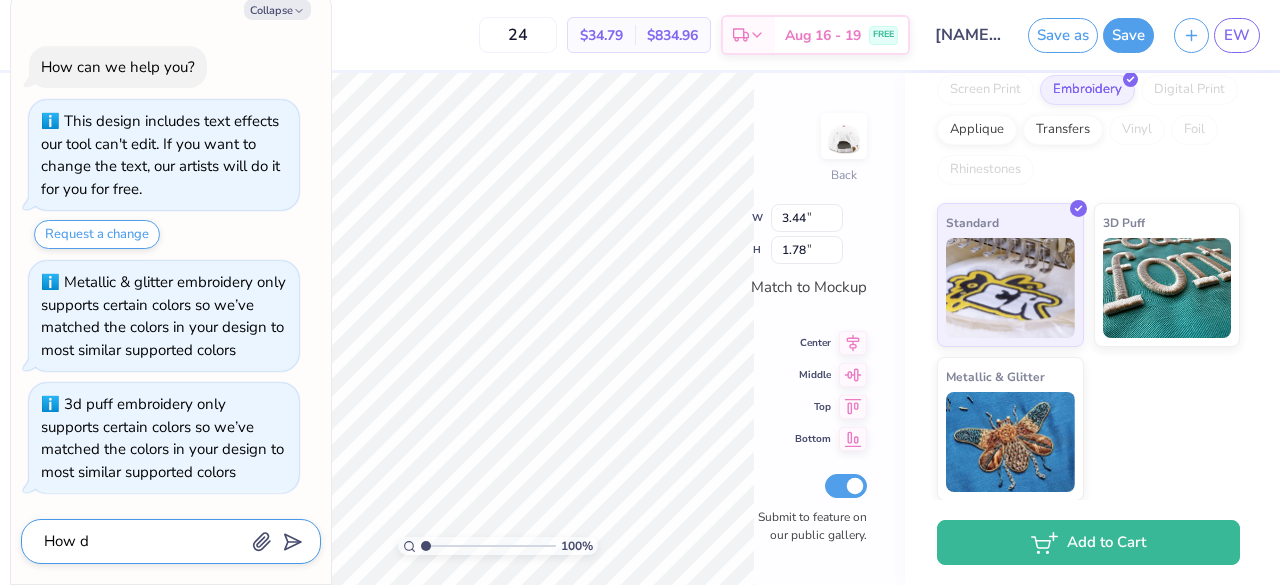 type on "x" 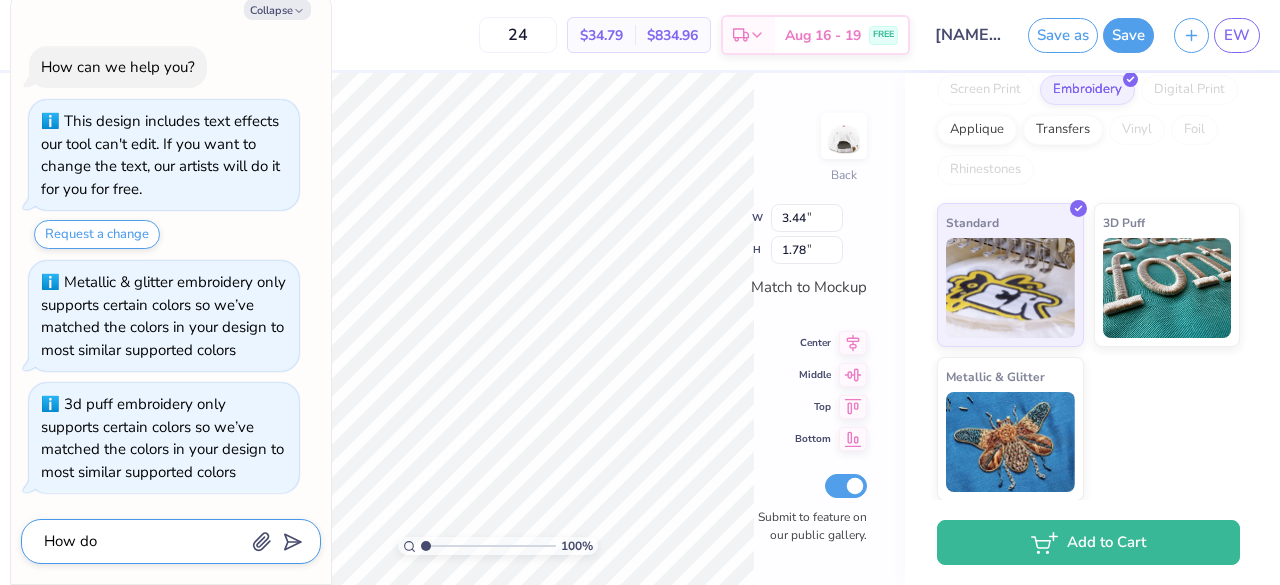 type on "x" 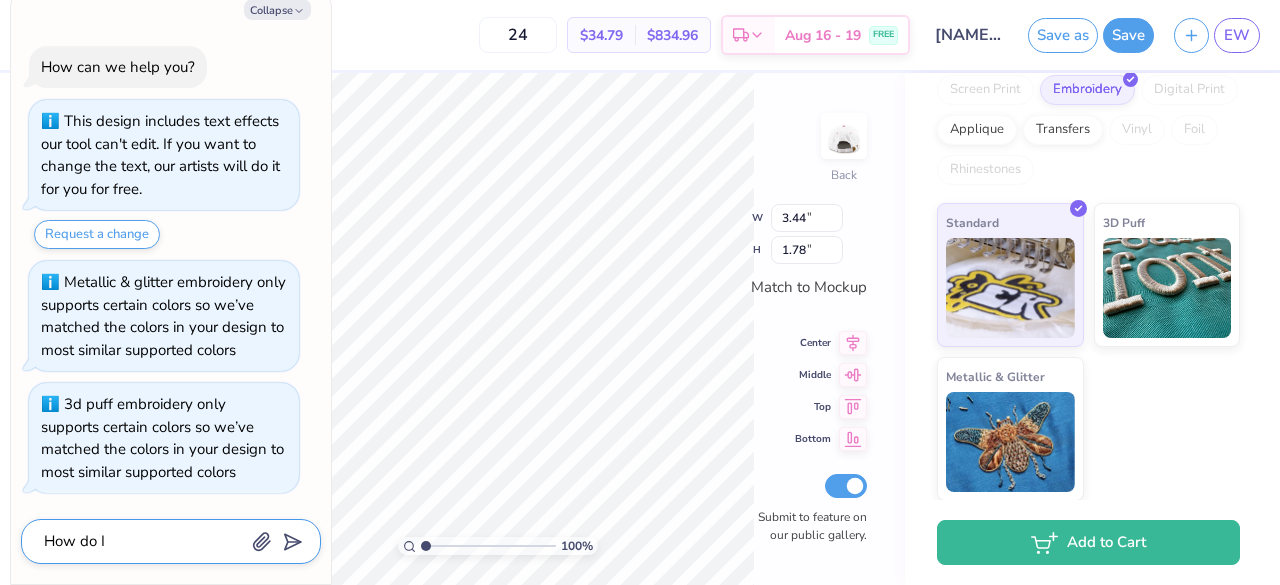 type on "x" 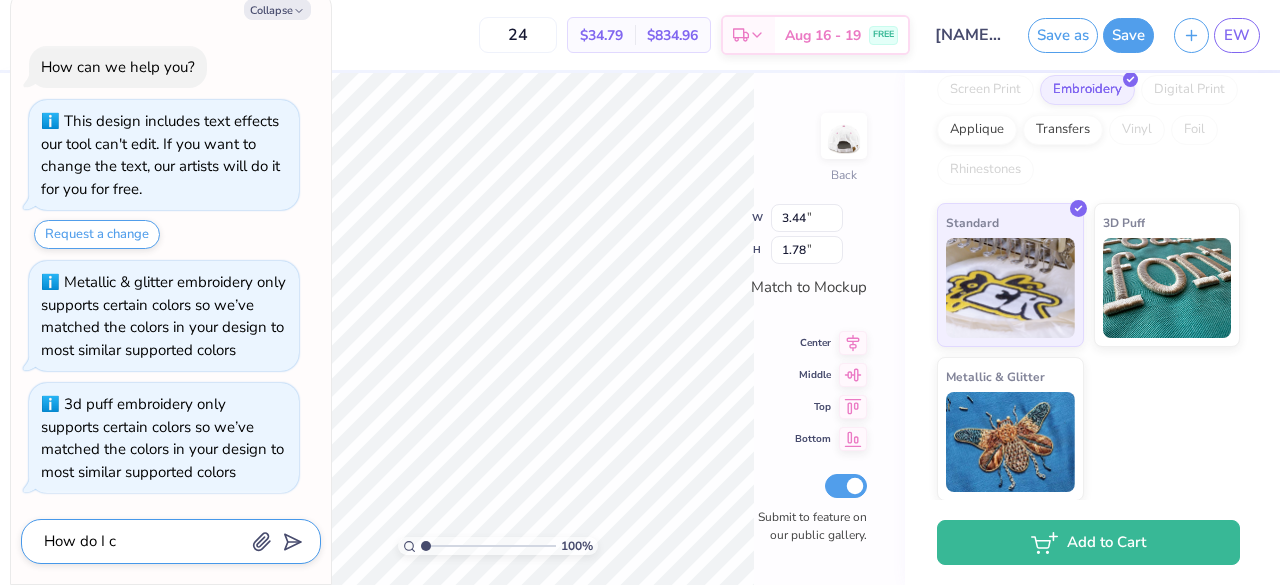 type on "x" 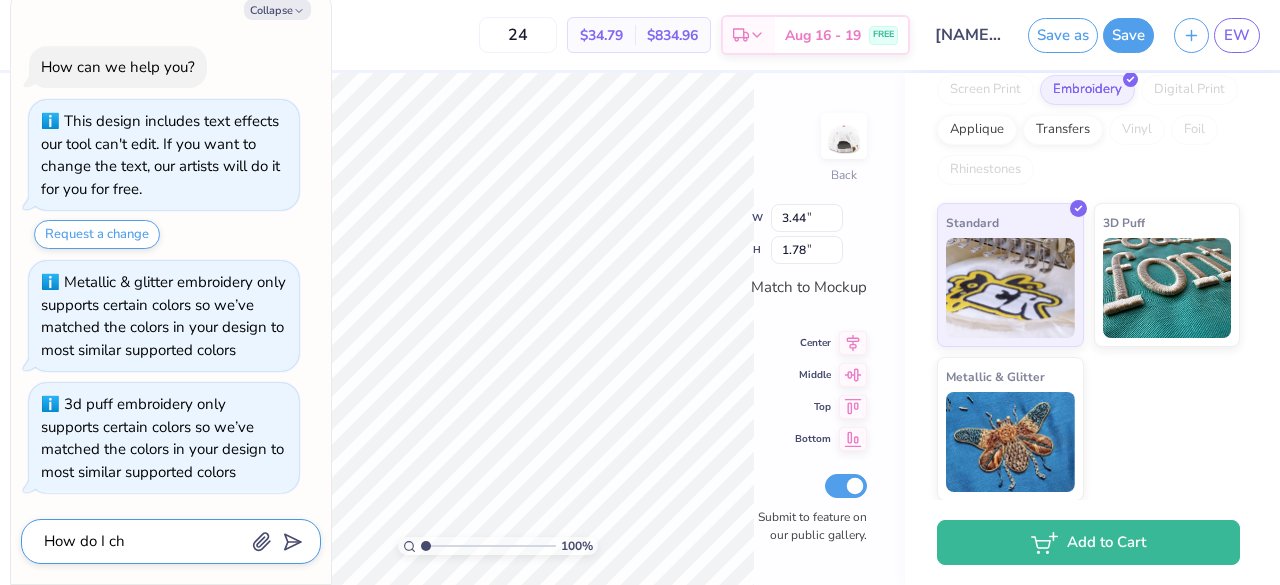 type on "x" 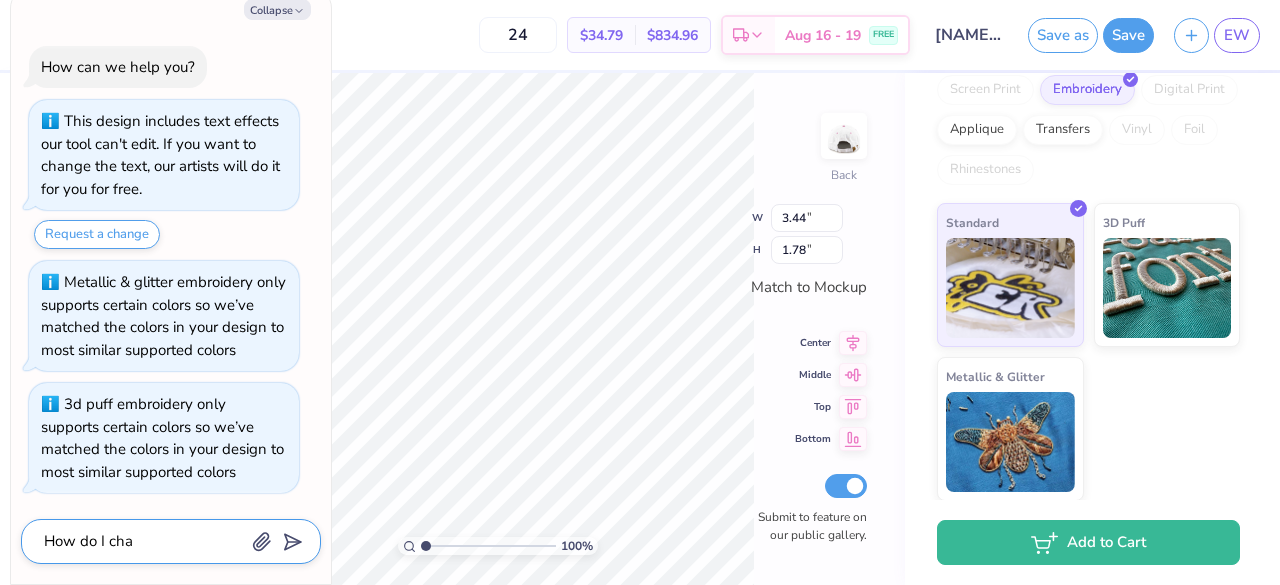 type on "x" 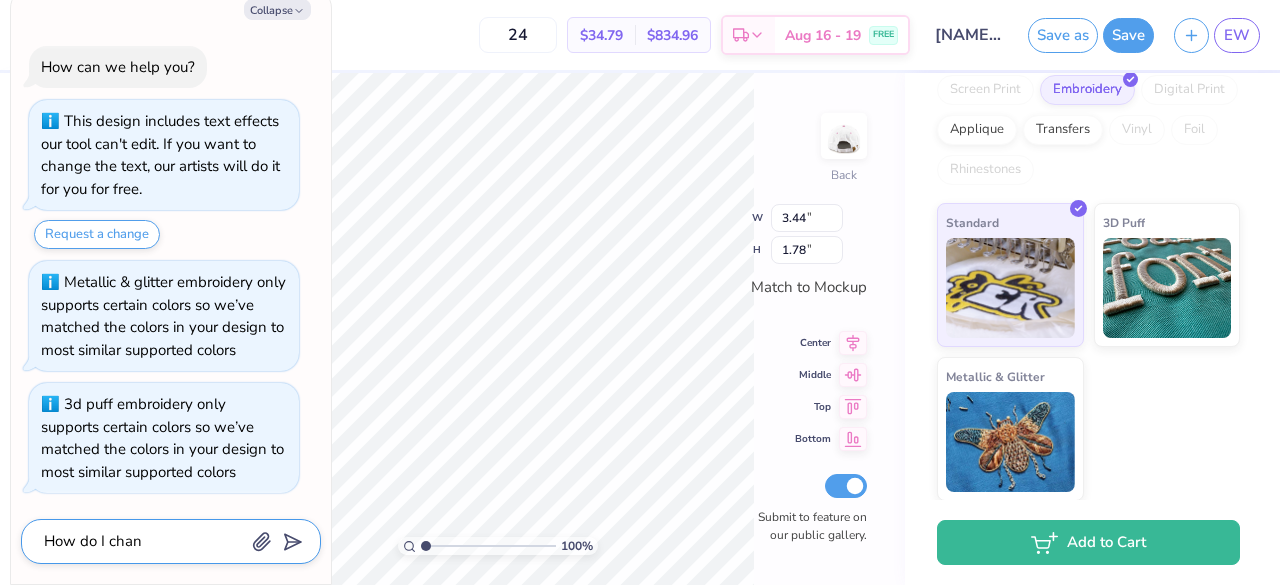 type on "x" 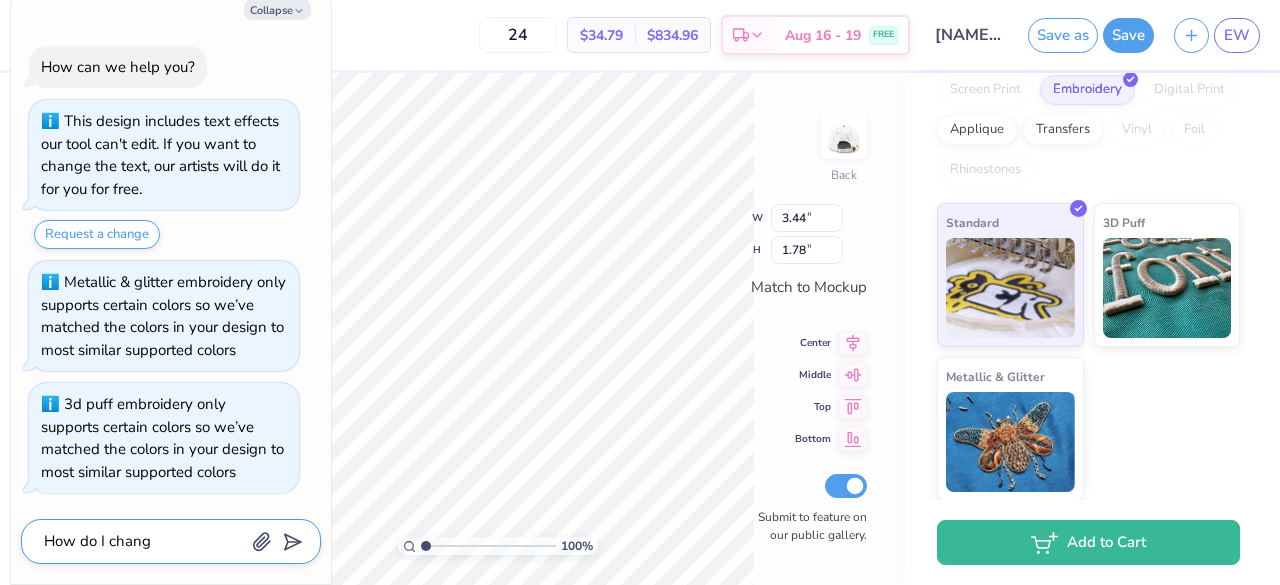 type on "x" 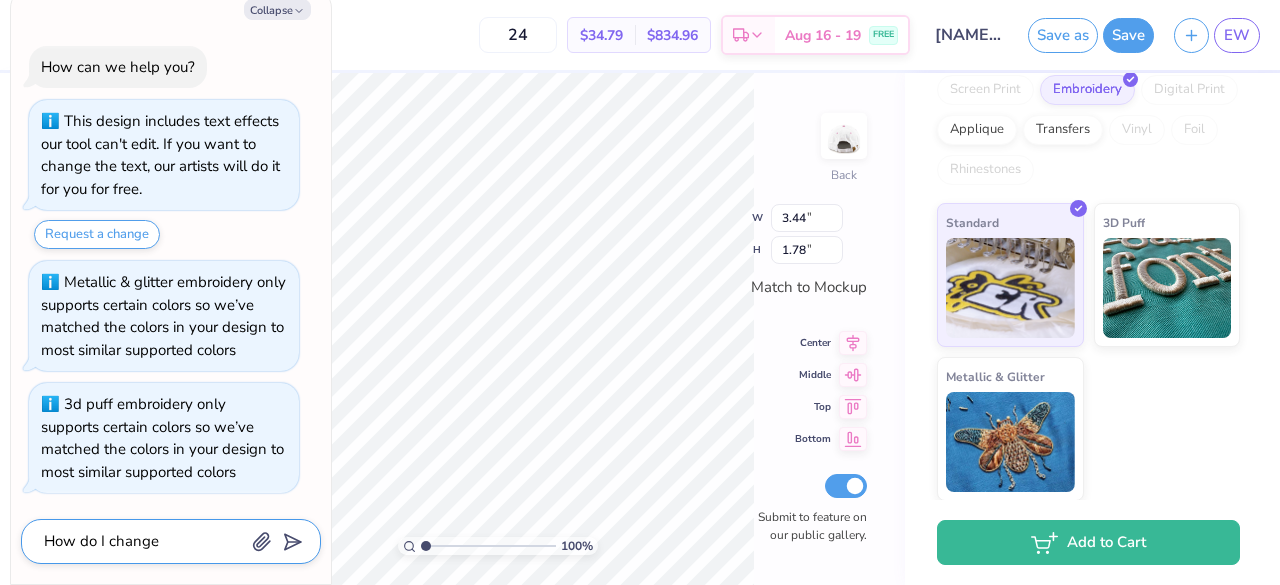 type on "x" 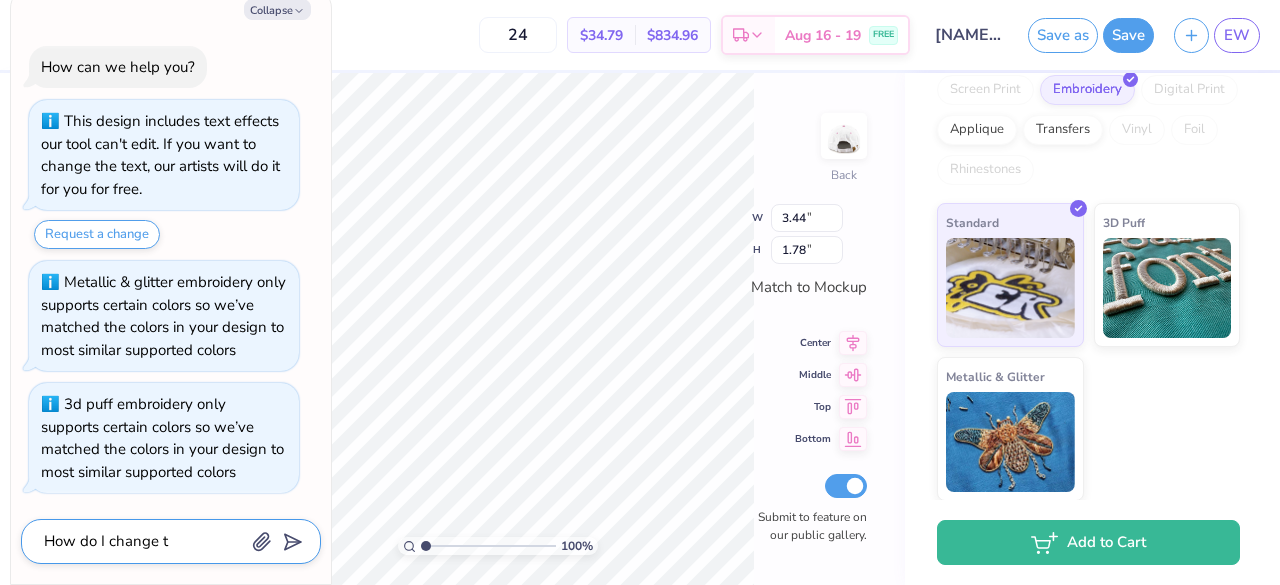 type on "x" 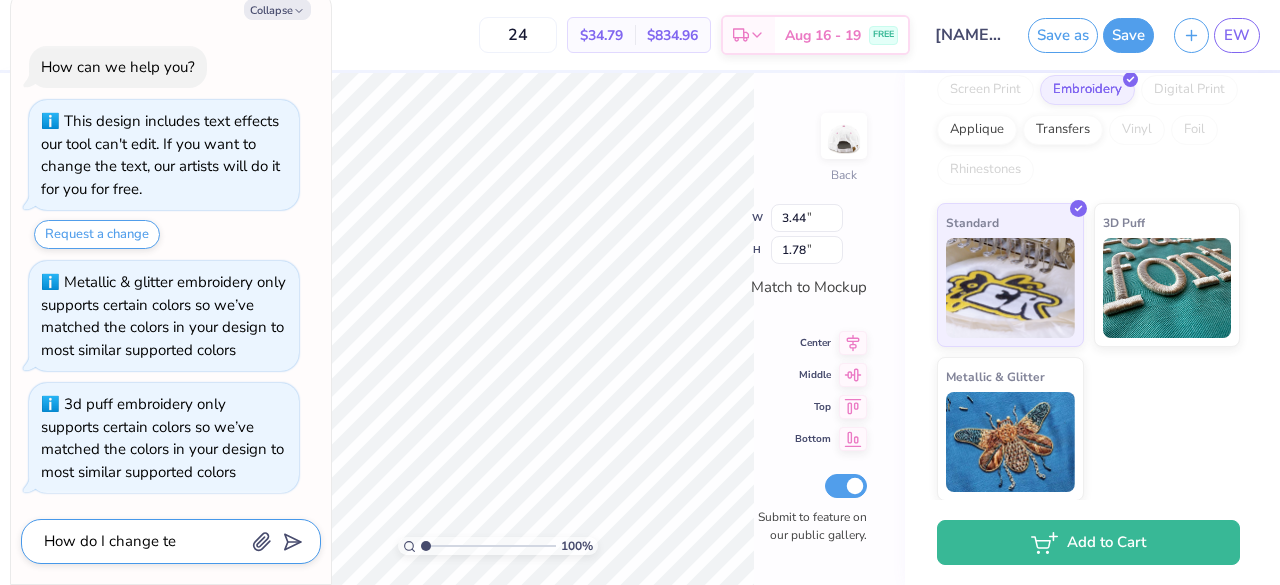 type on "x" 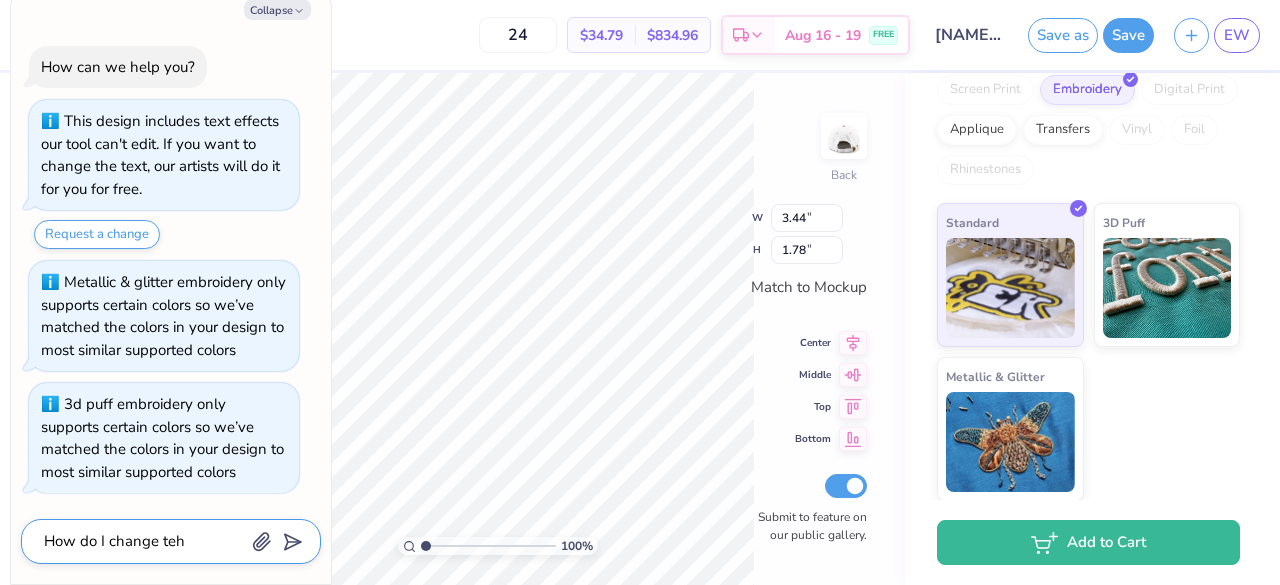 type on "x" 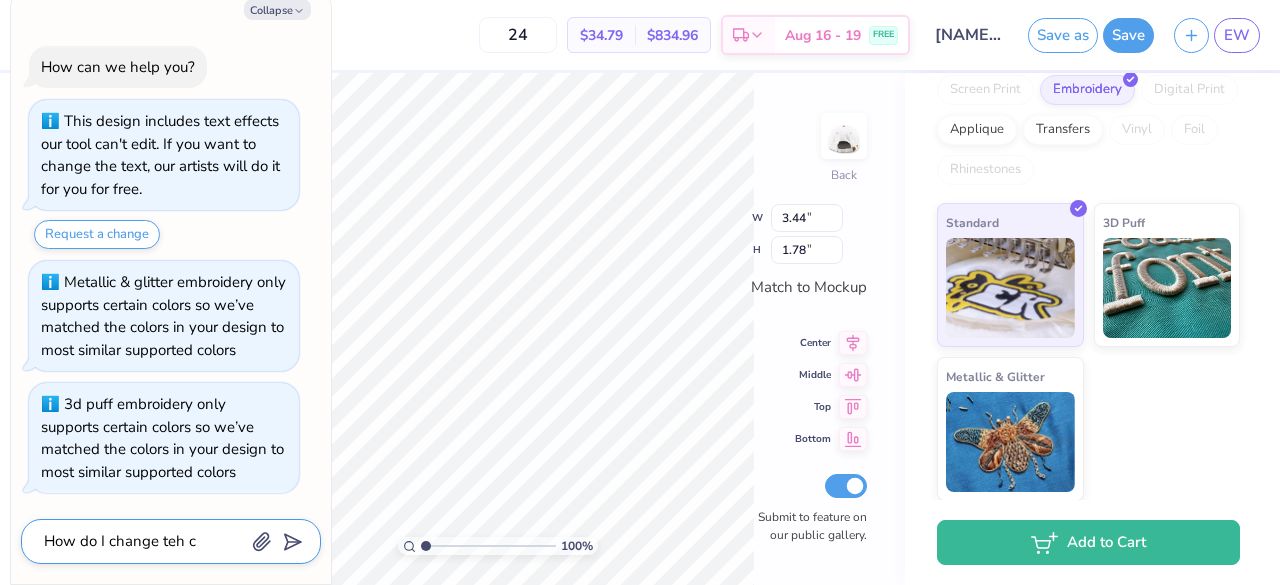 type on "x" 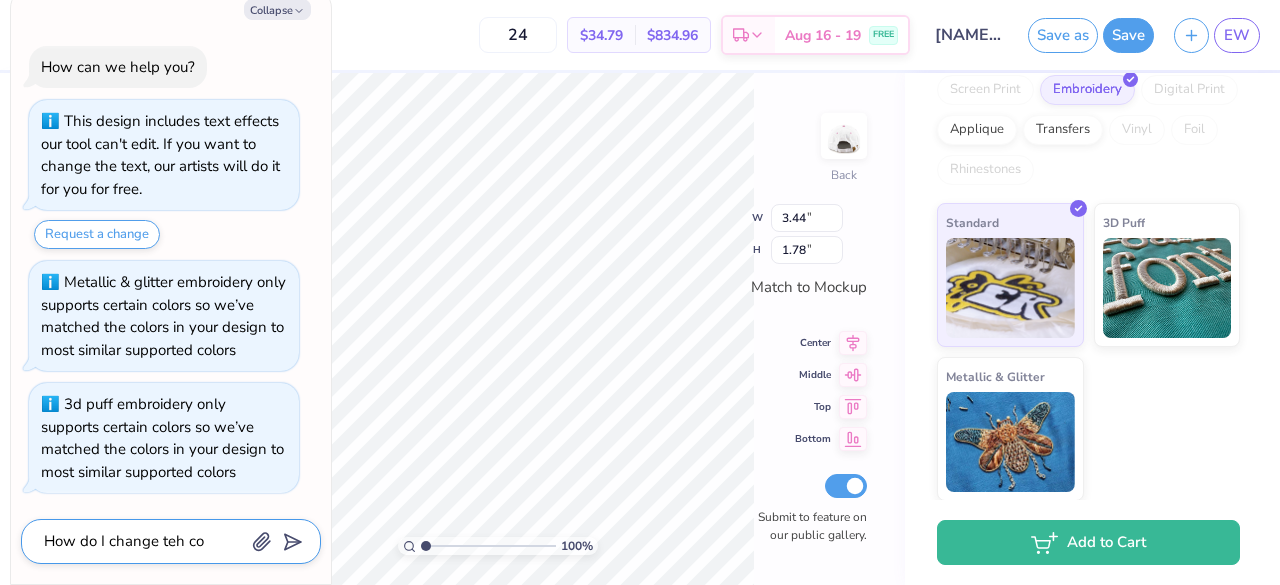 type on "x" 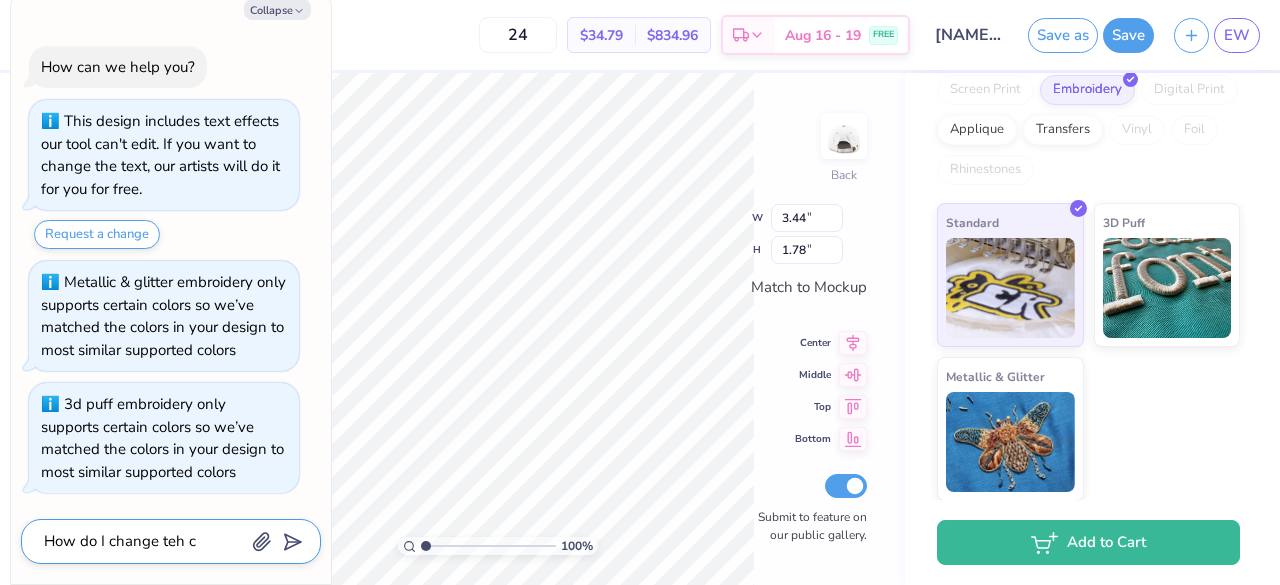 type on "x" 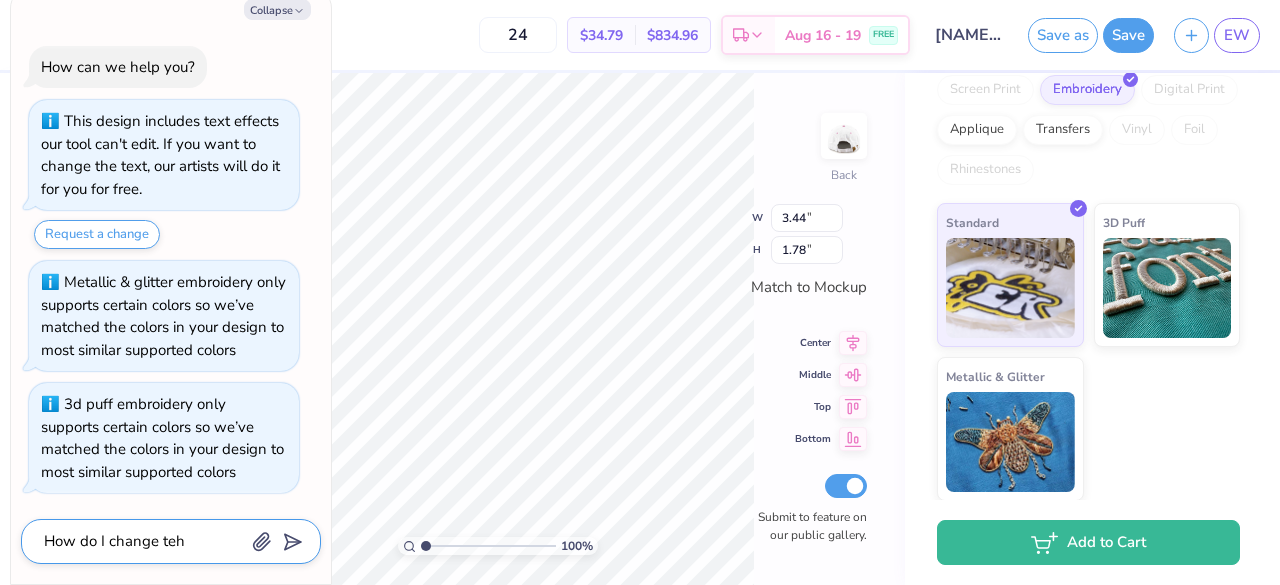 type on "x" 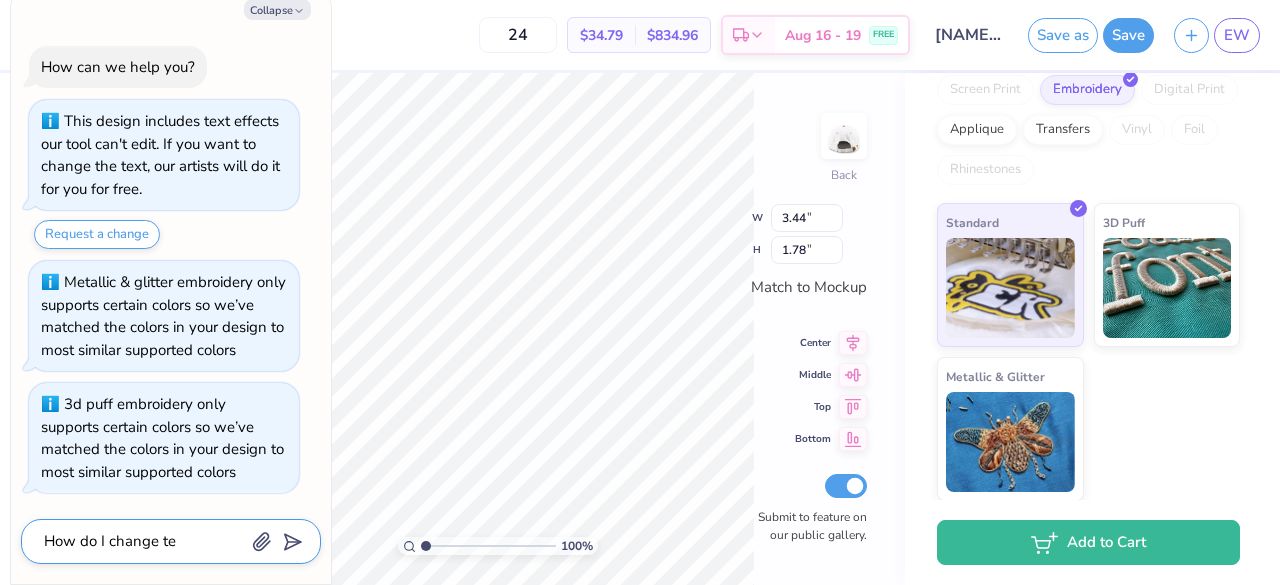 type on "x" 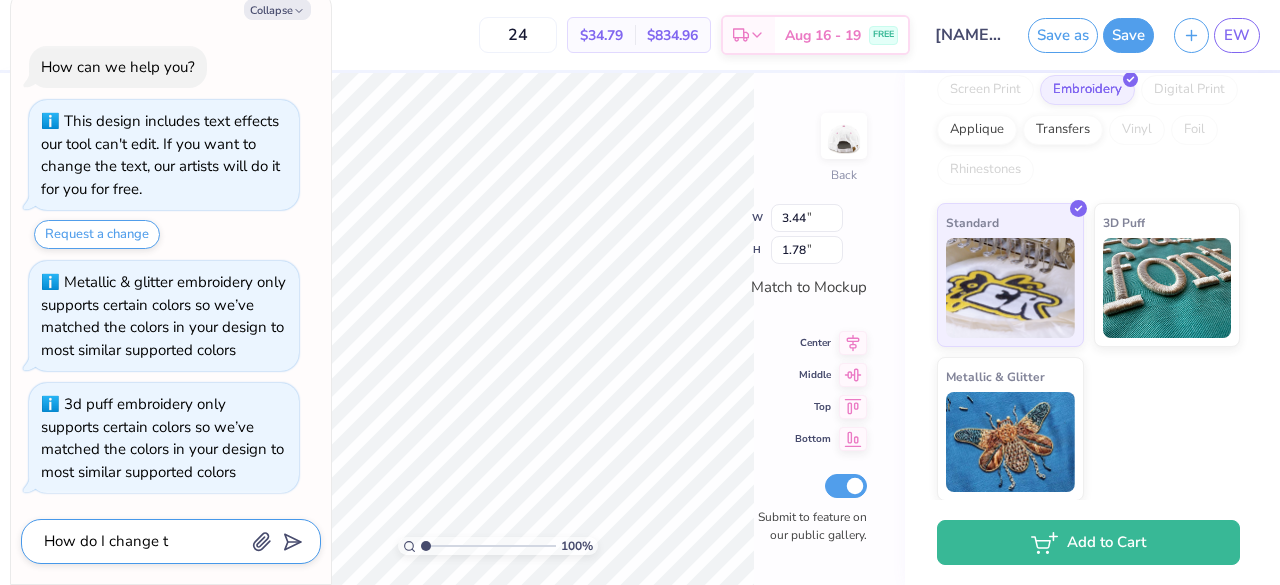 type on "x" 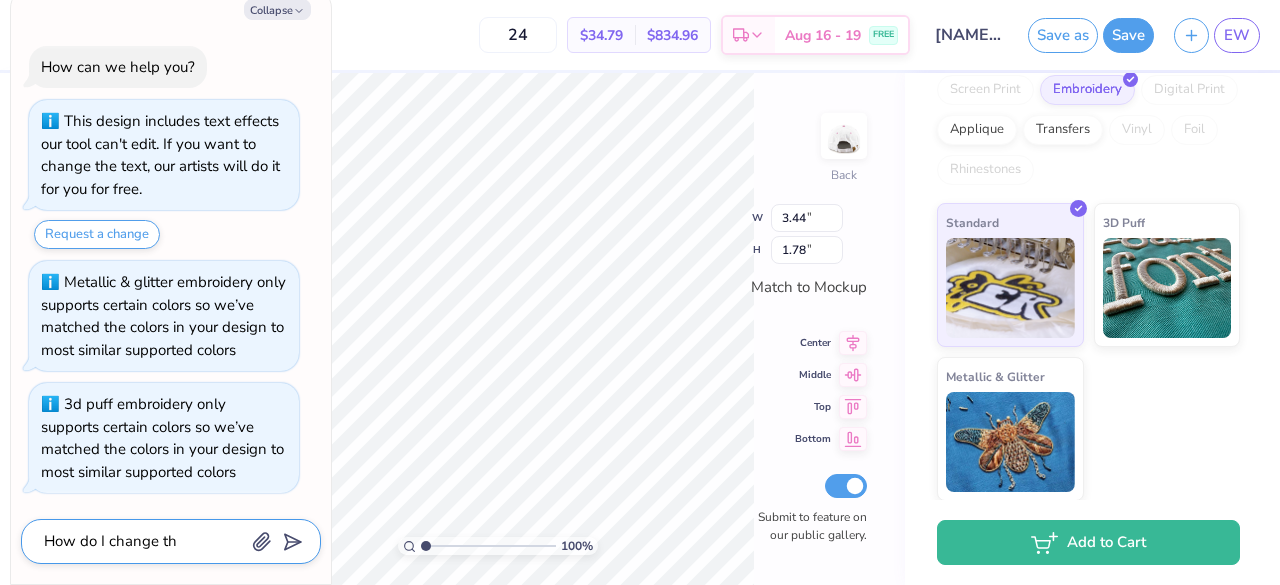 type on "x" 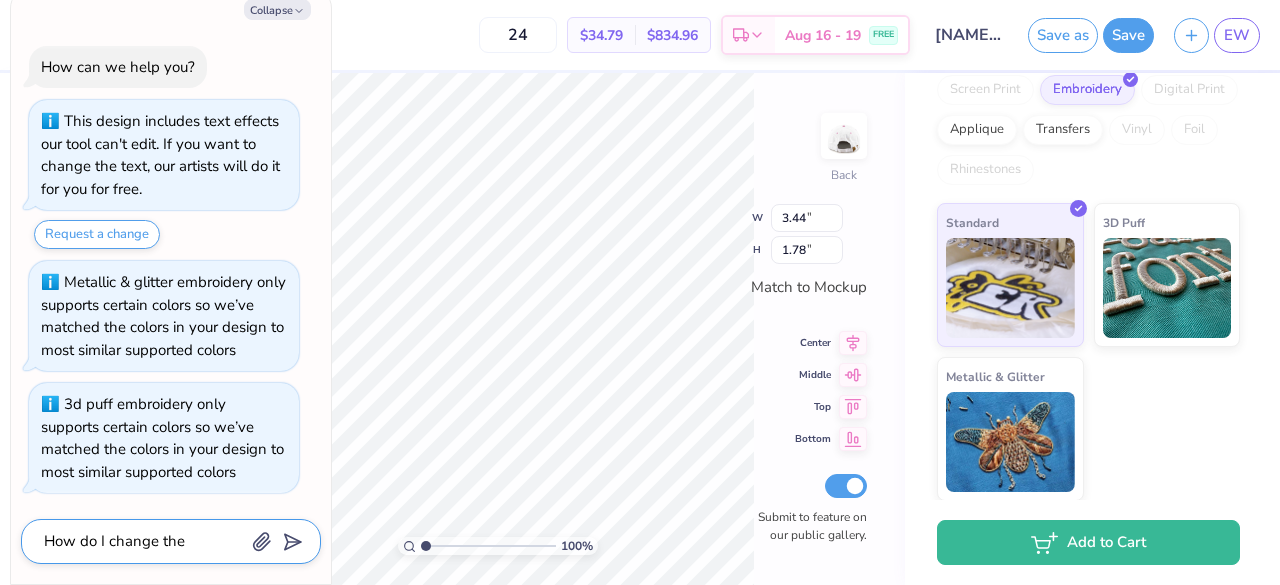 type on "x" 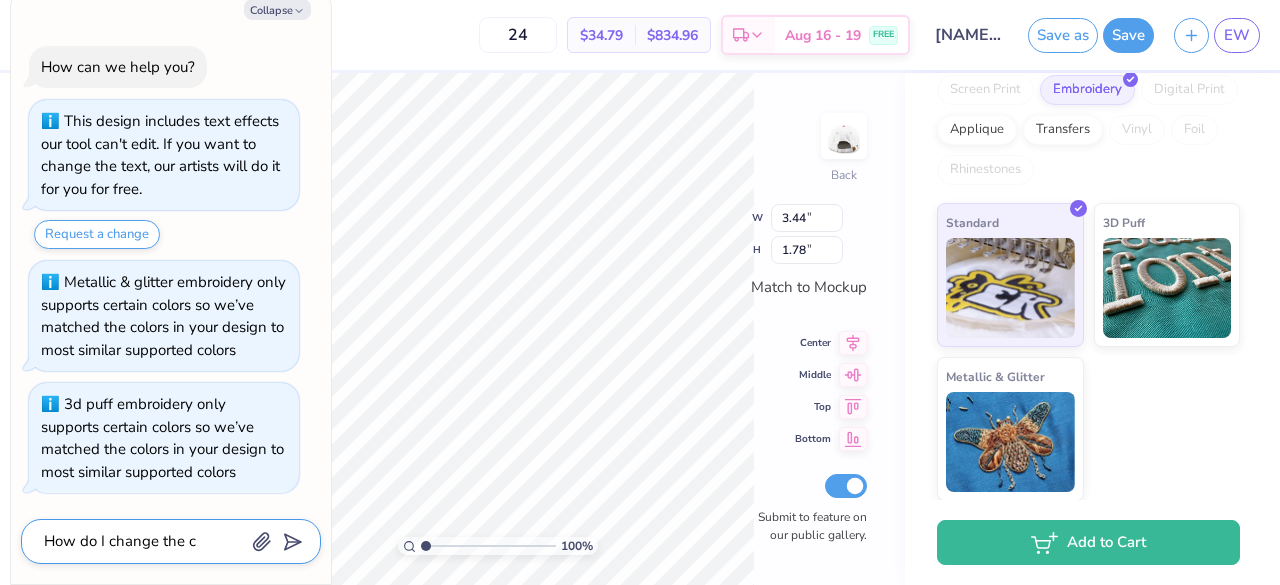 type on "x" 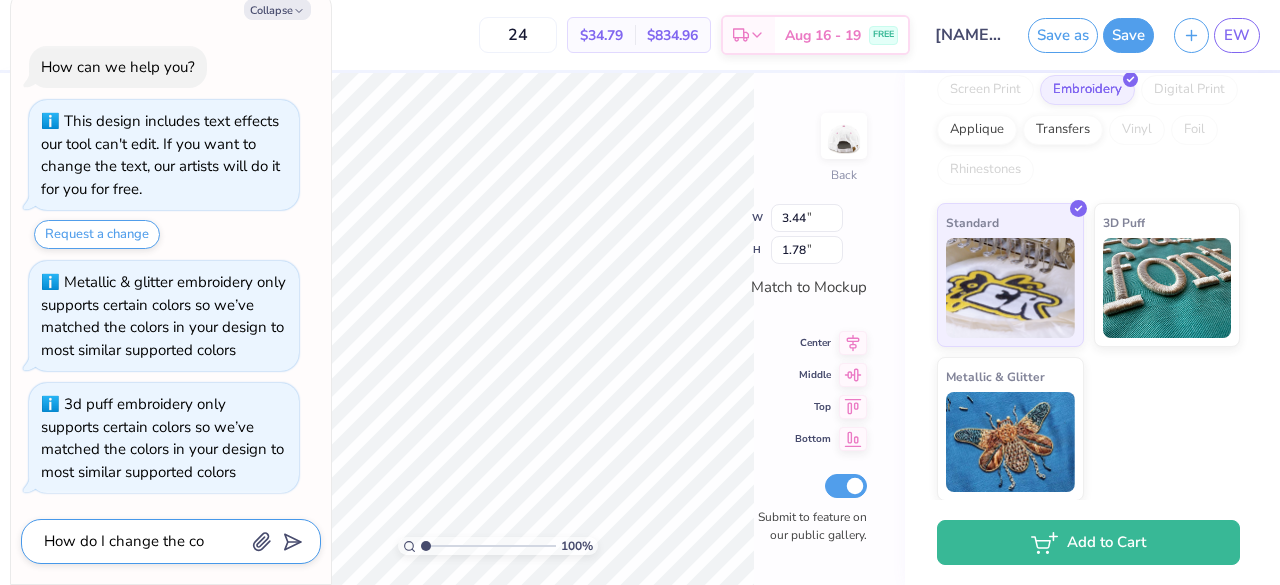type on "x" 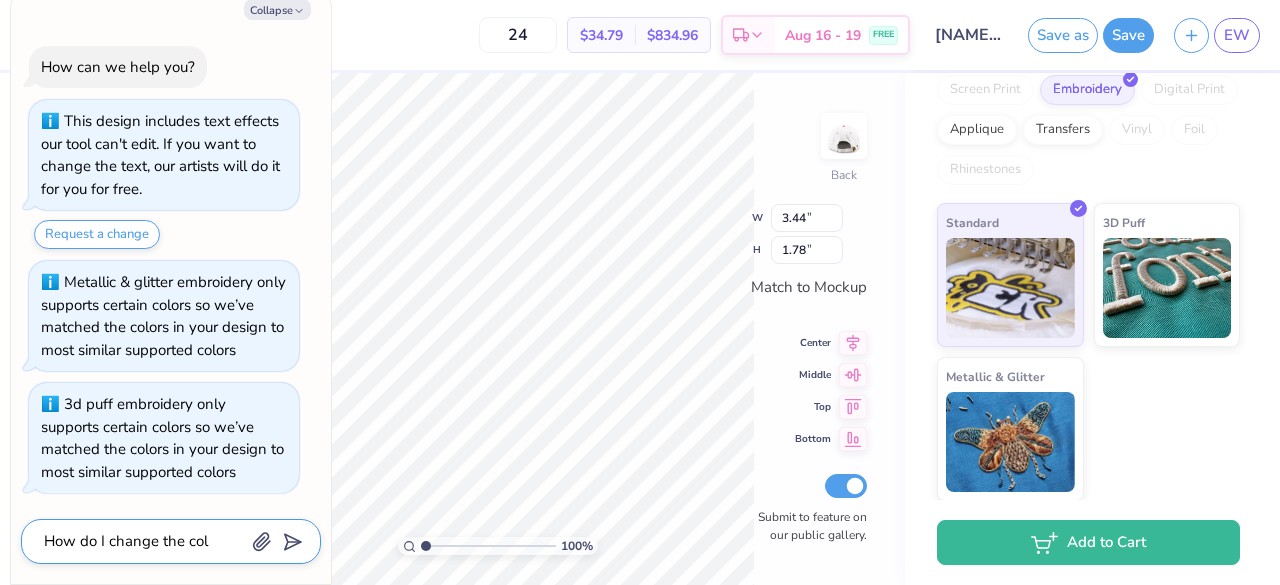 type on "x" 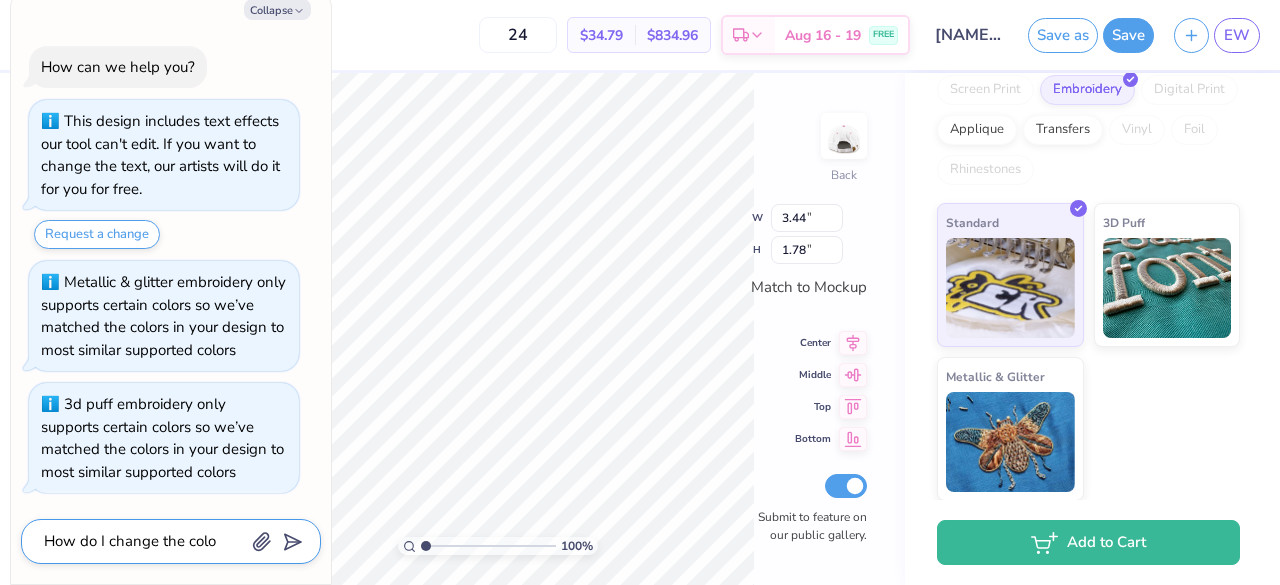 type on "How do I change the color" 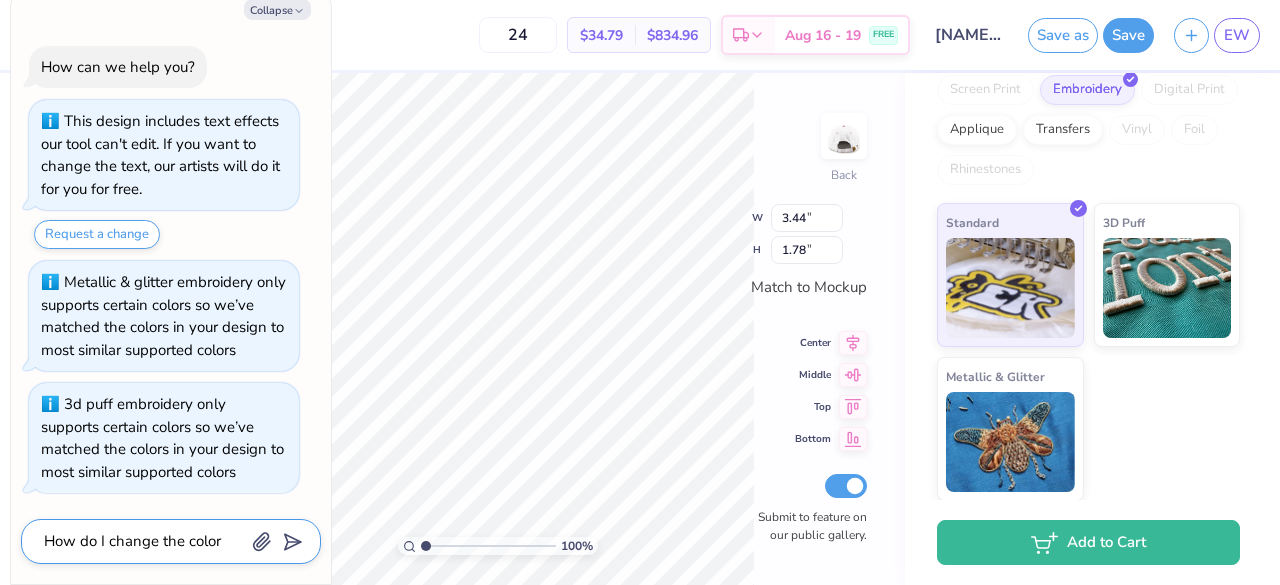 type on "x" 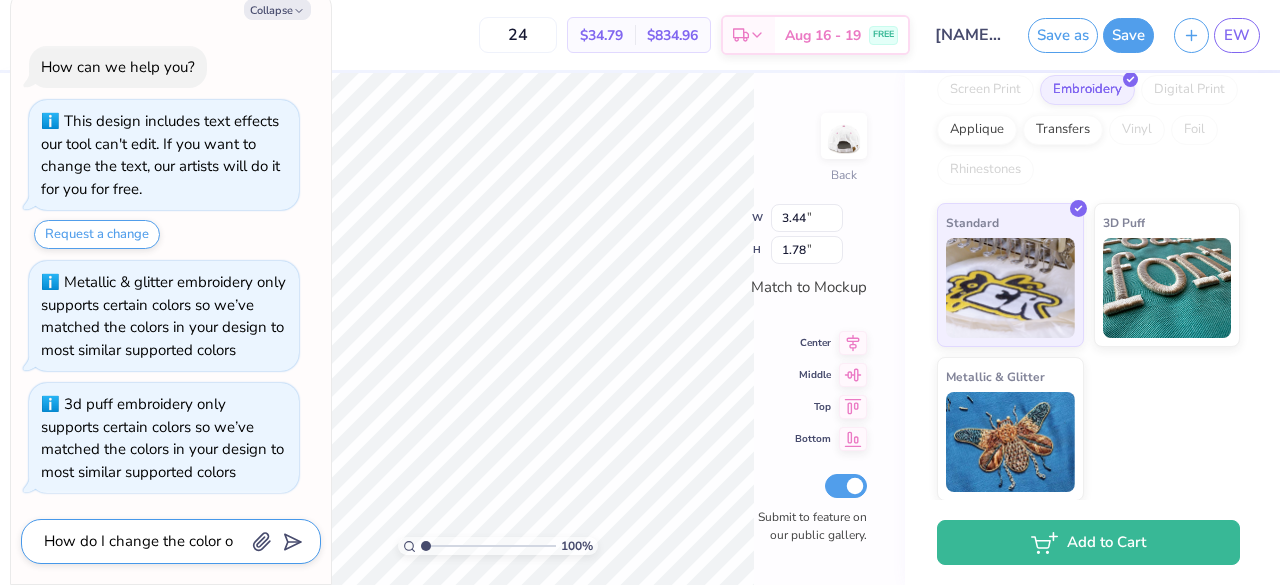 type on "x" 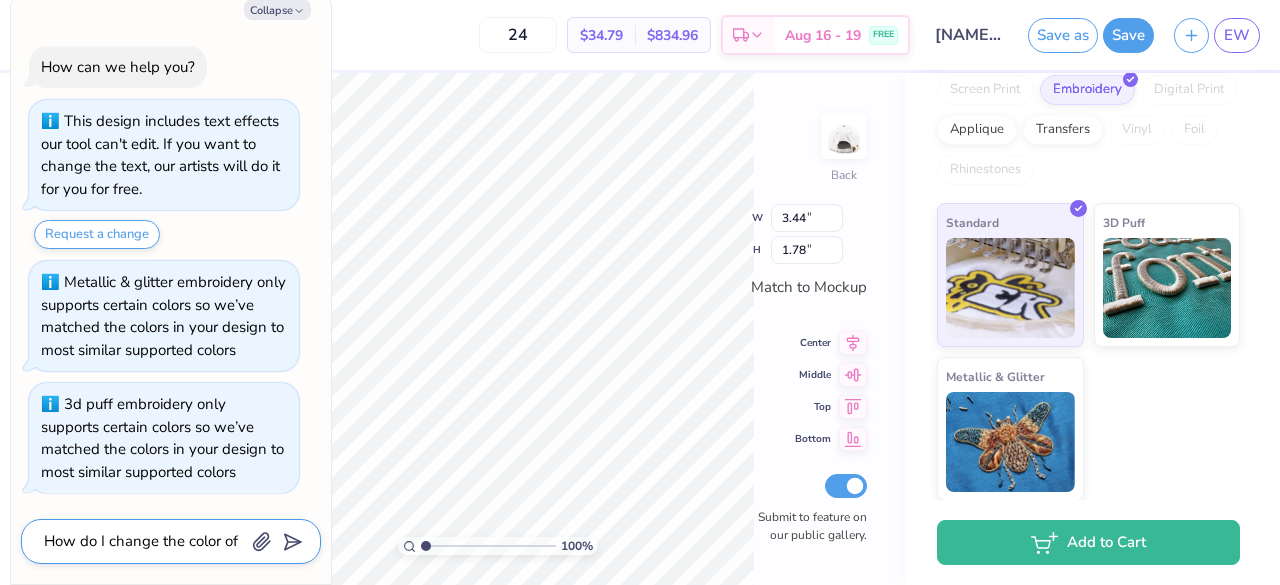 type on "x" 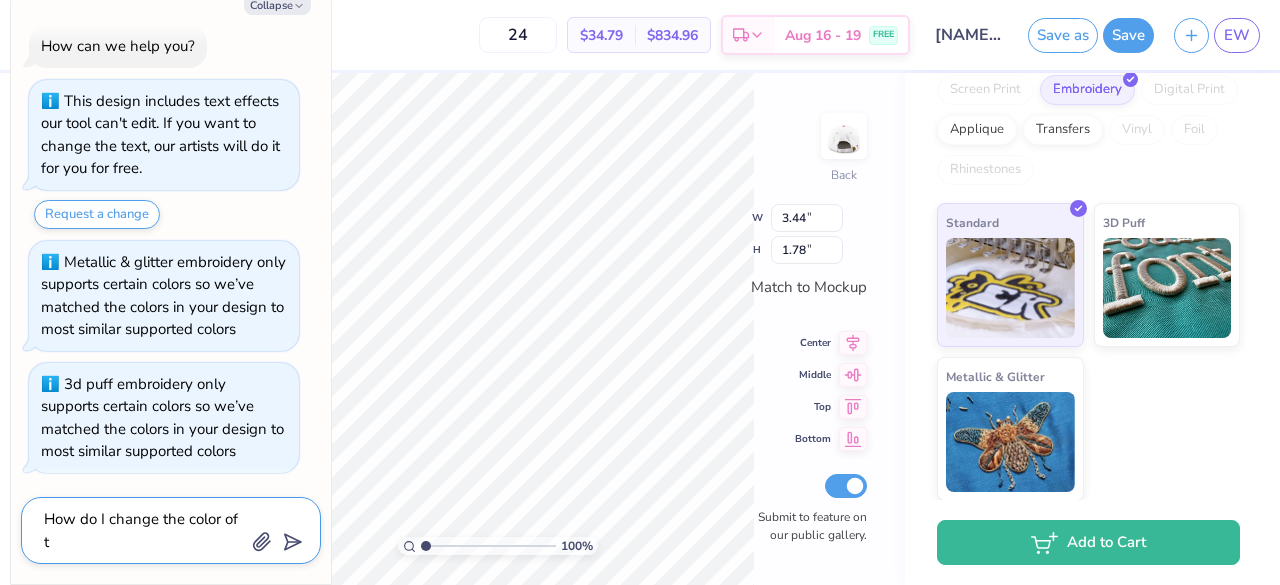 type on "x" 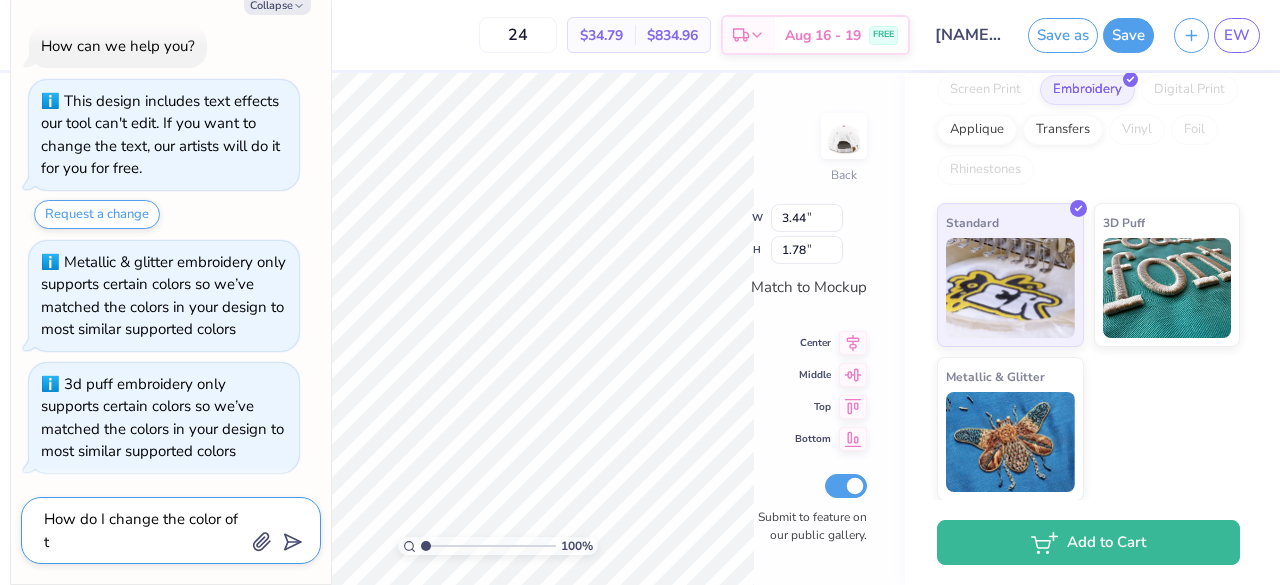type on "How do I change the color of th" 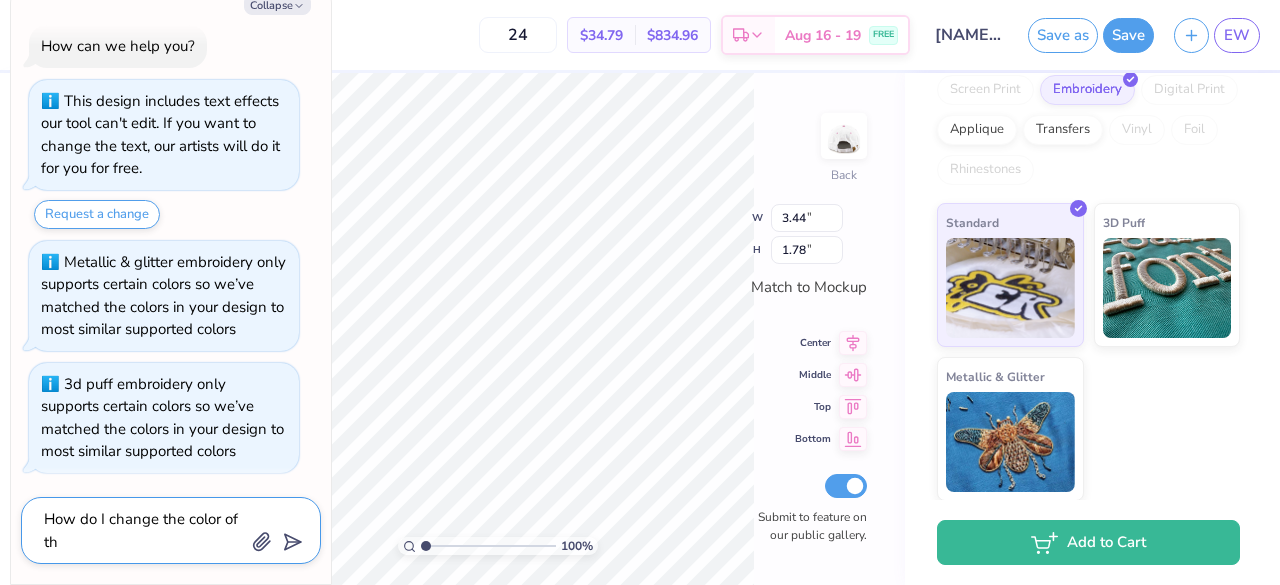 type on "x" 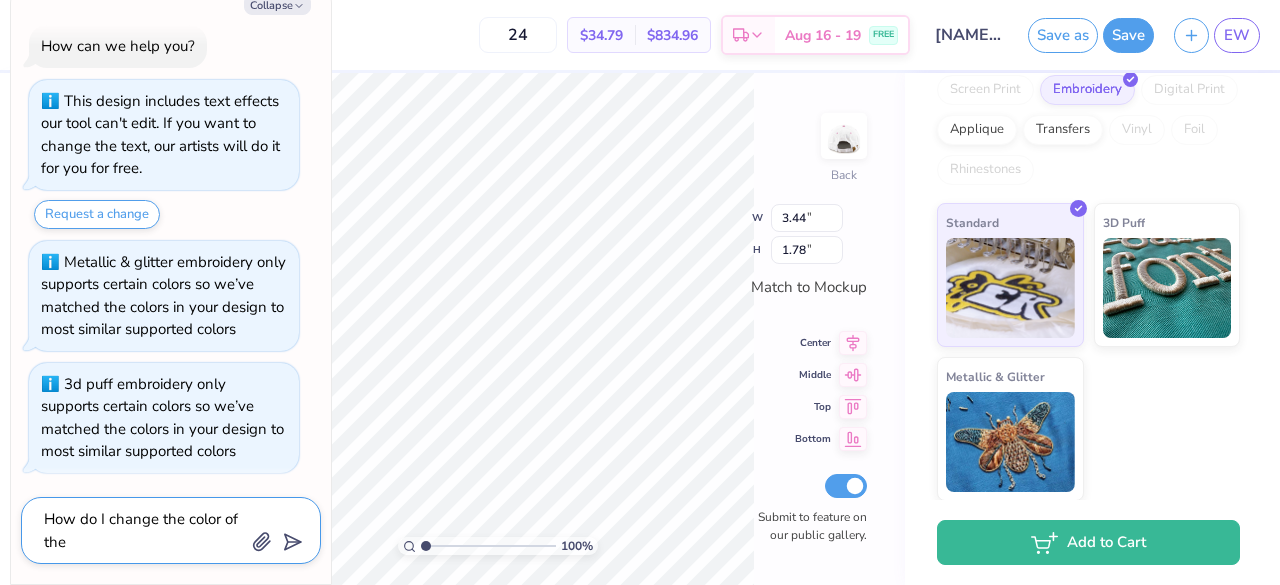 type on "x" 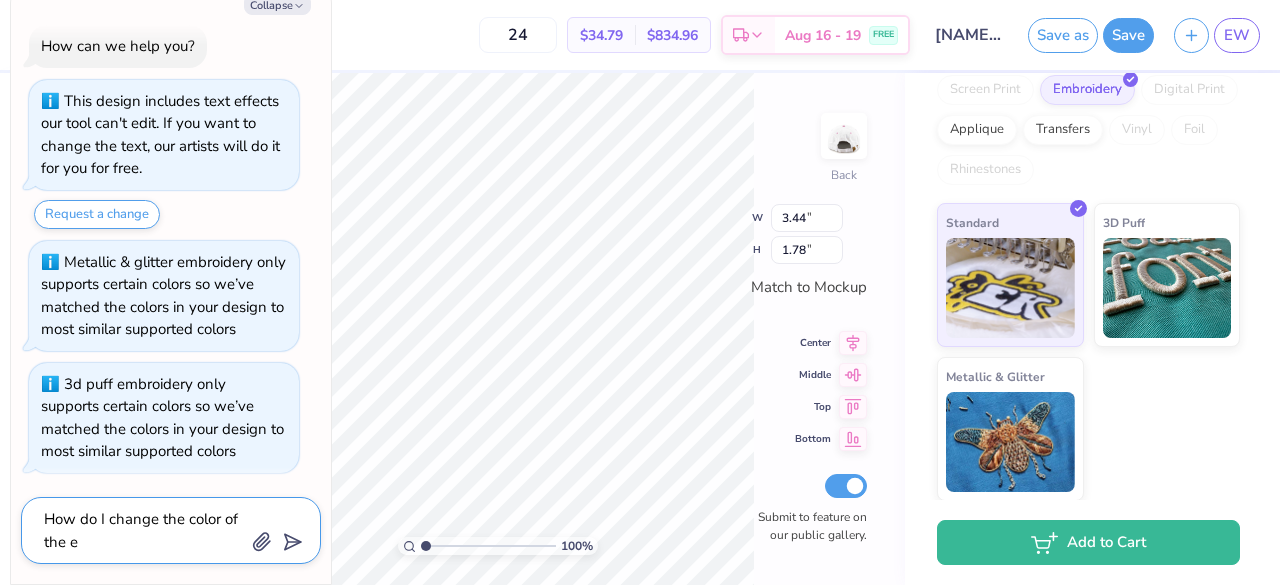 type on "x" 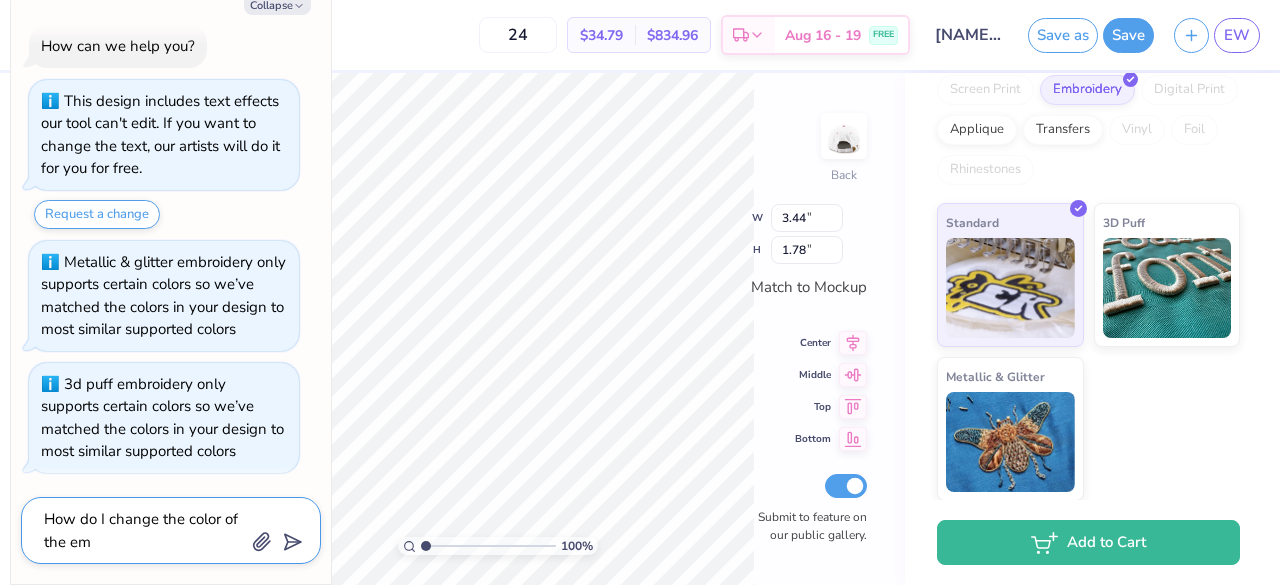 type on "x" 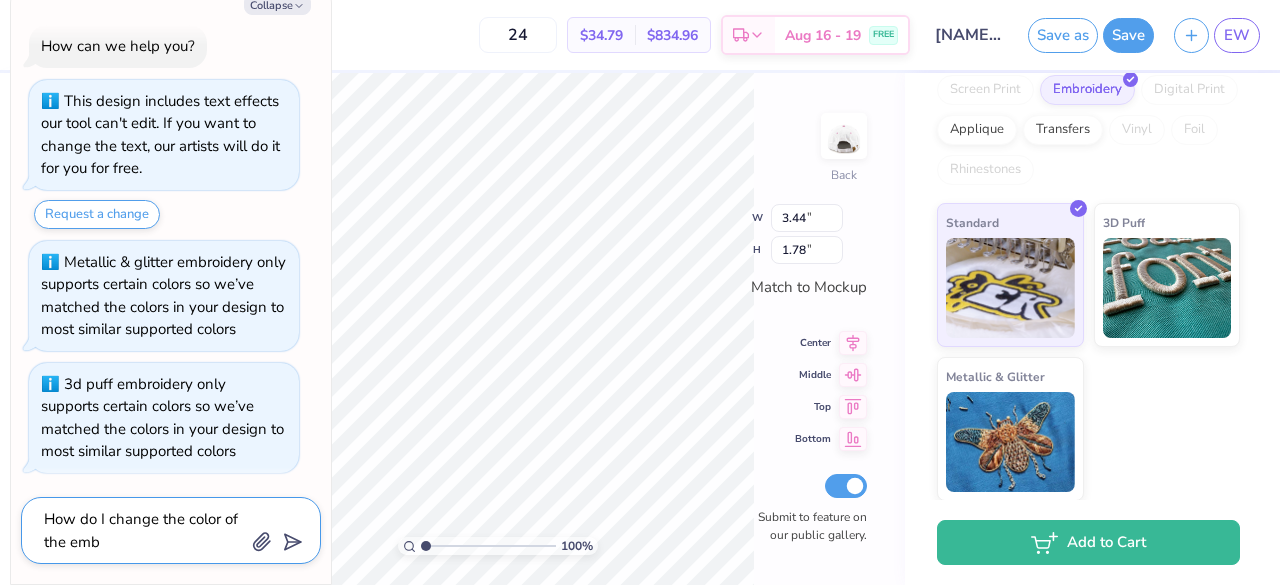 type on "x" 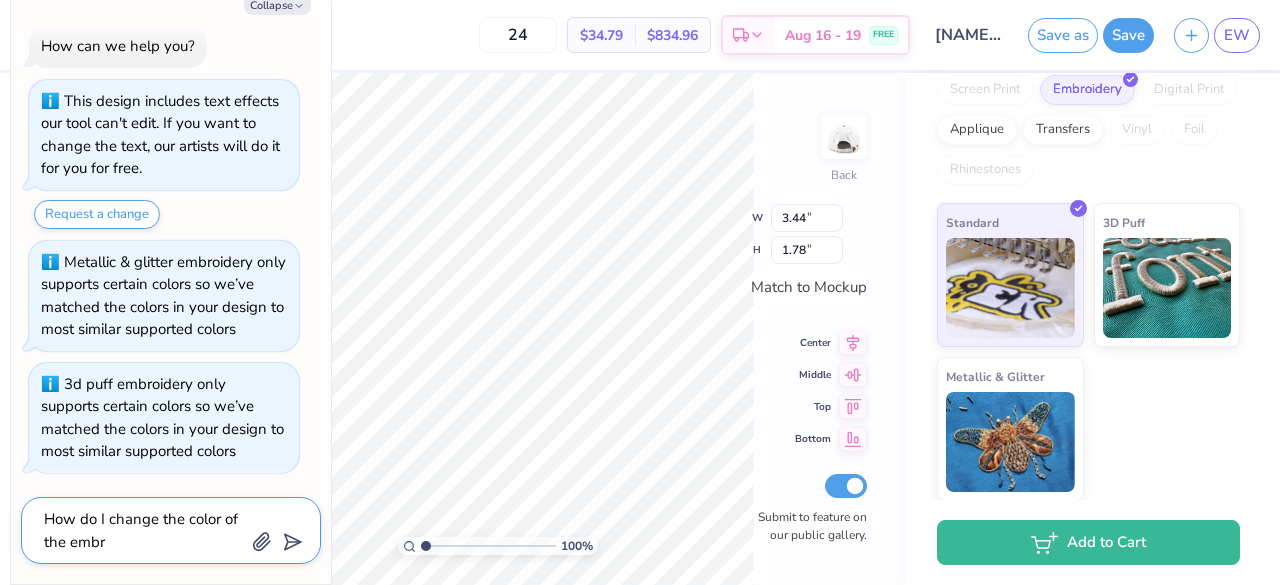 type on "x" 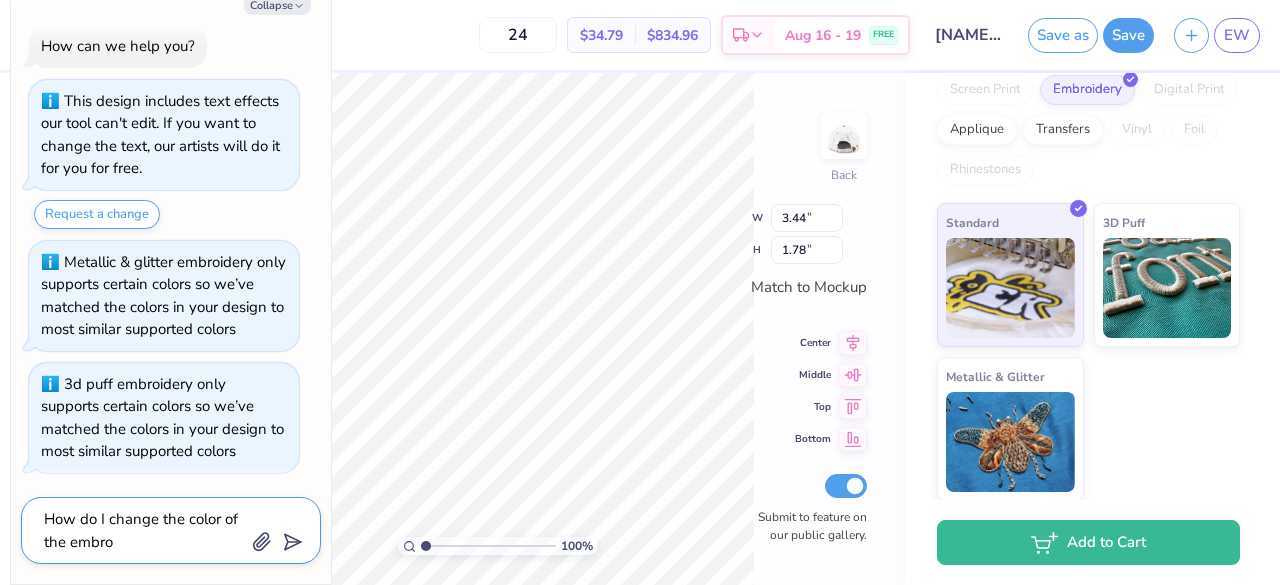 type on "x" 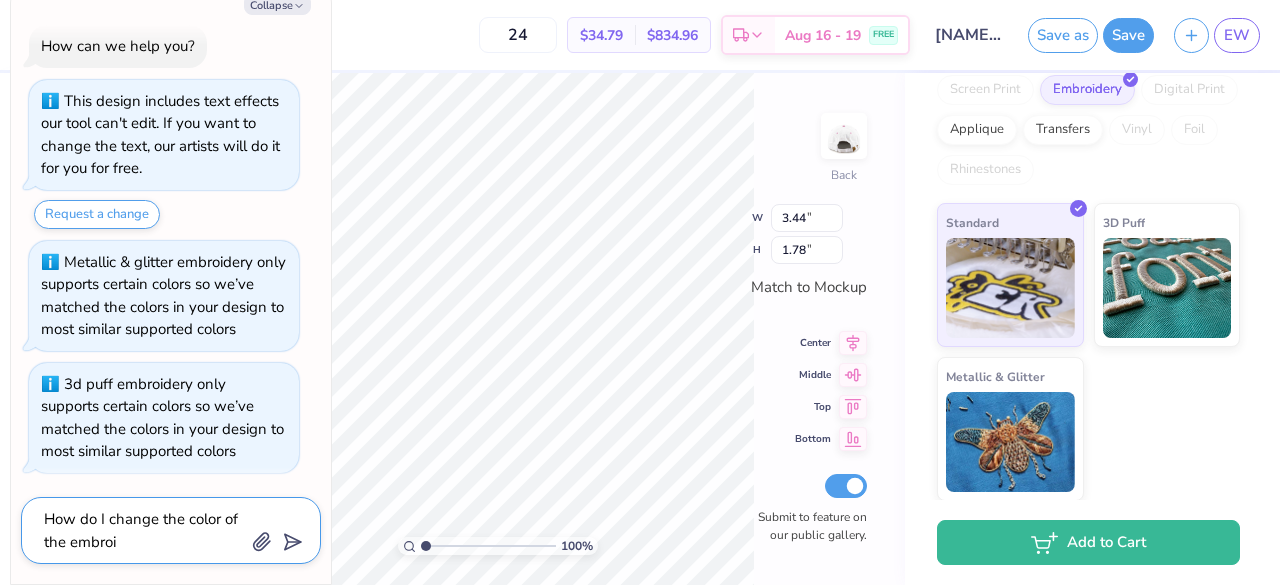 type on "x" 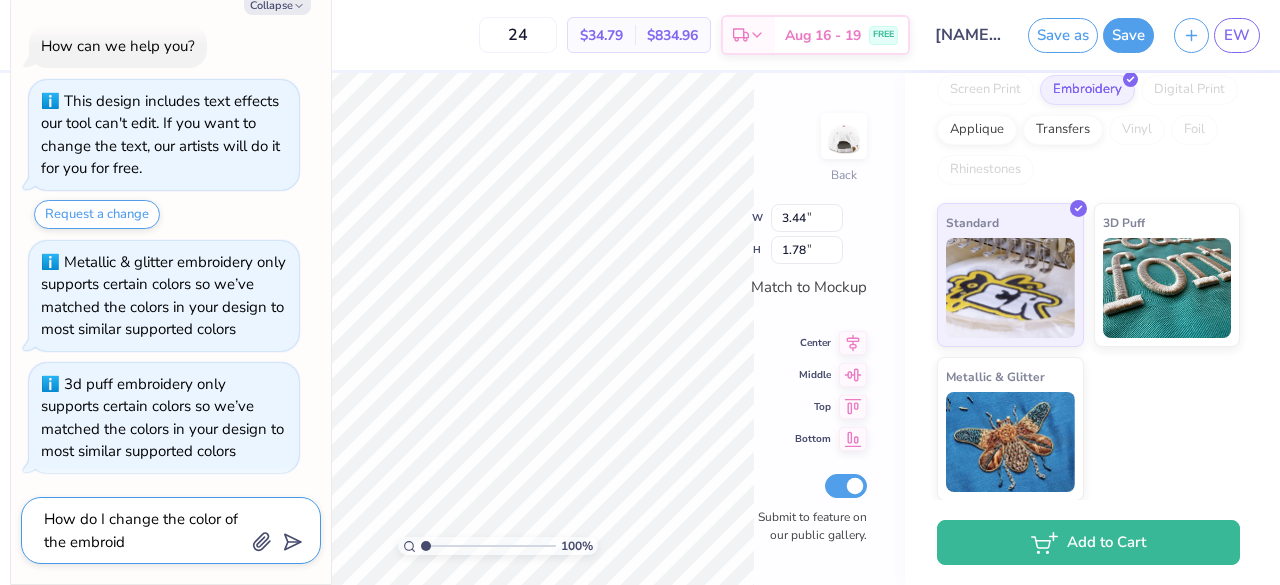 type on "x" 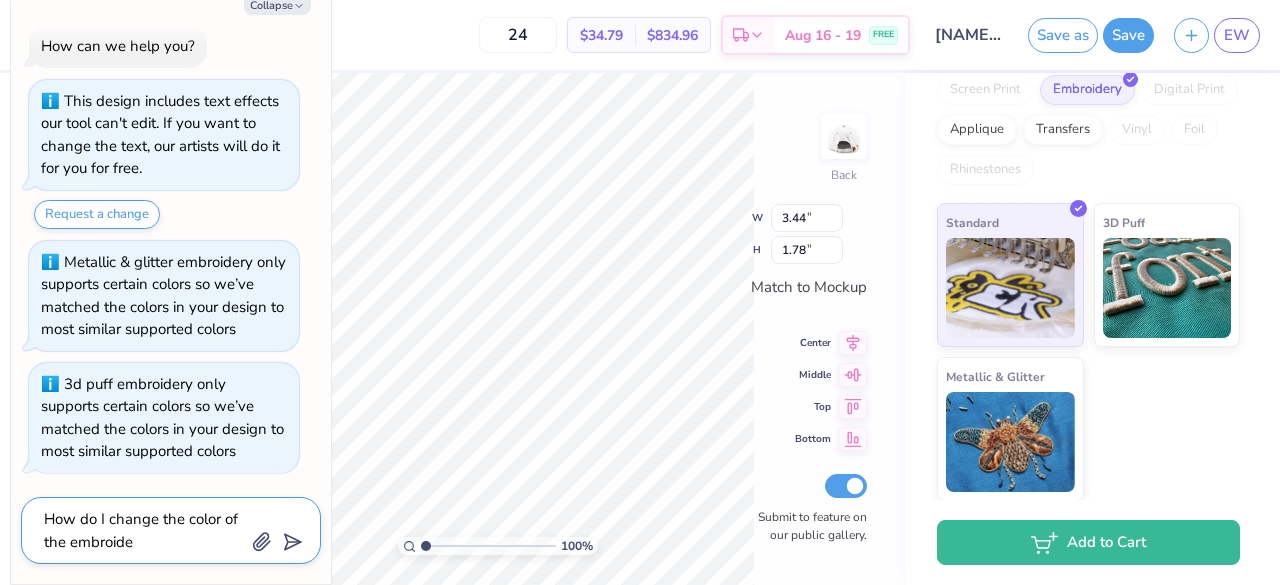 type on "x" 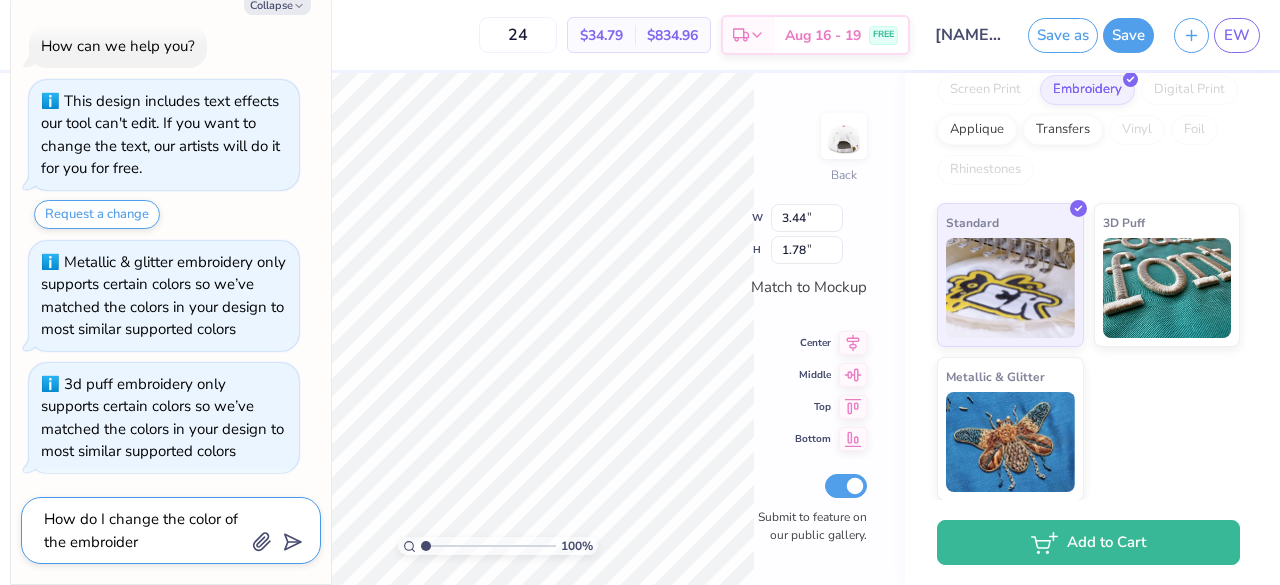type on "x" 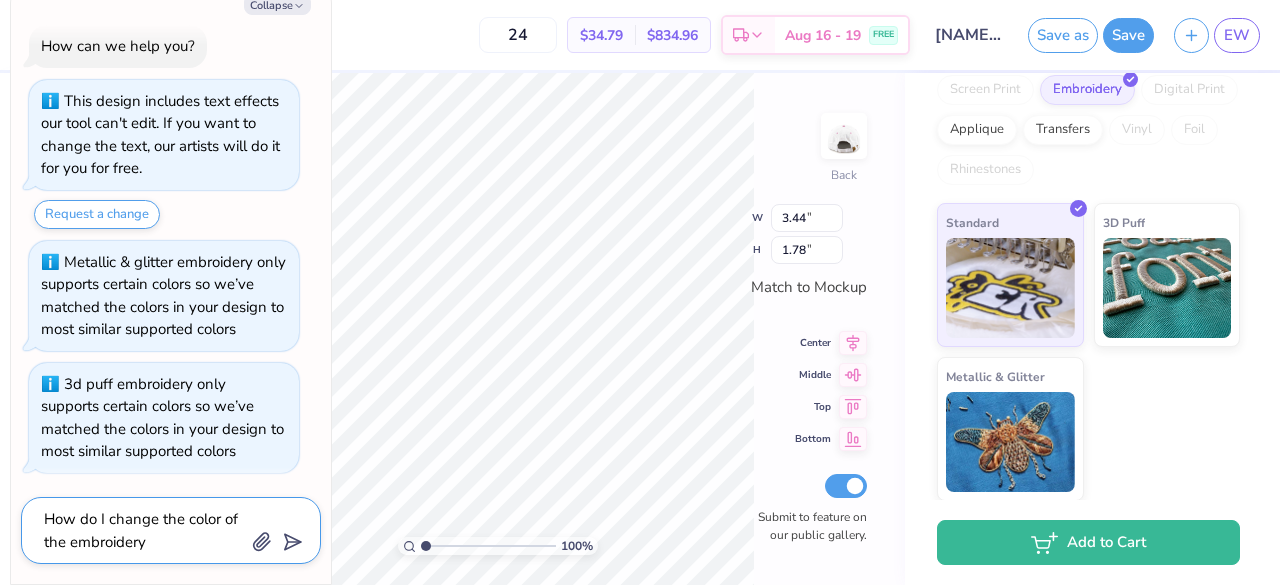 type on "x" 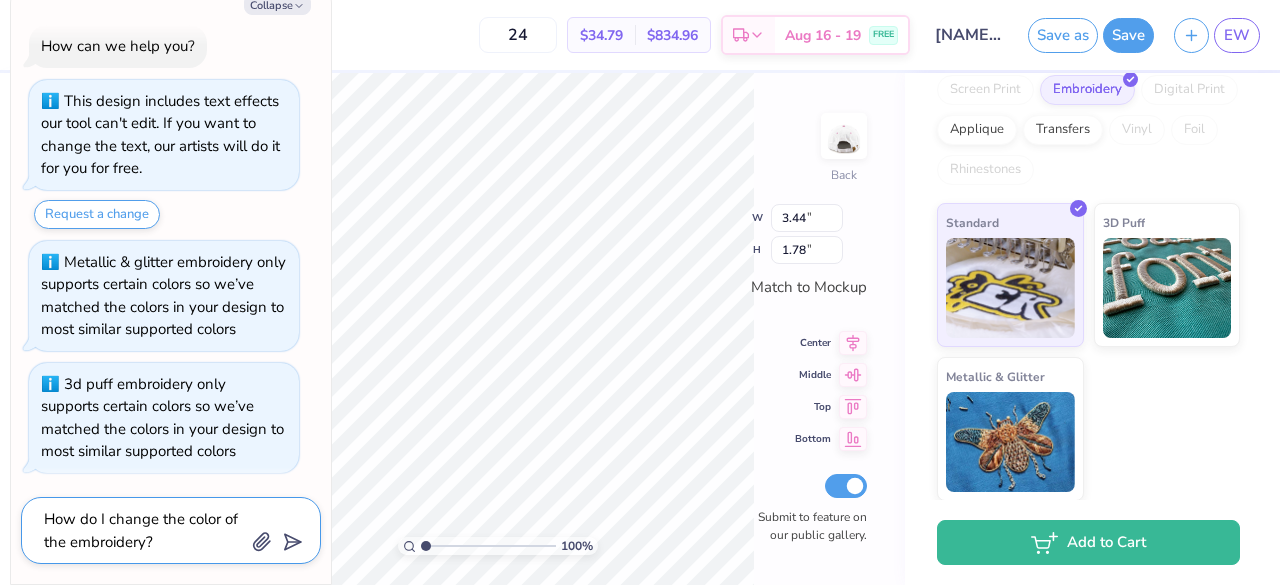 type on "How do I change the color of the embroidery?" 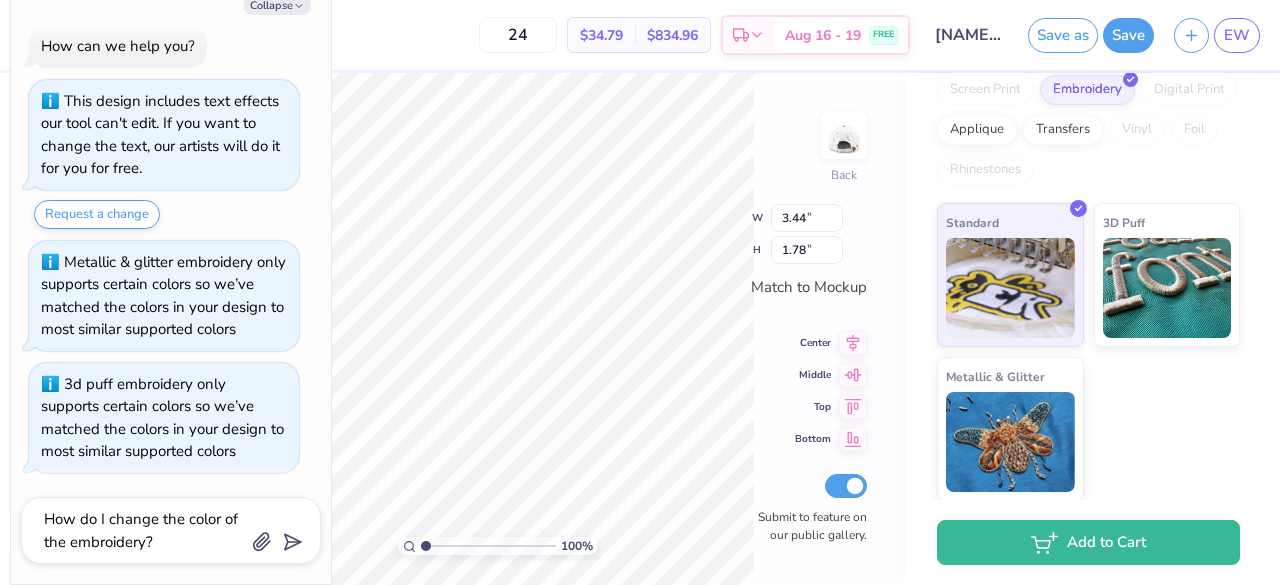 scroll, scrollTop: 116, scrollLeft: 0, axis: vertical 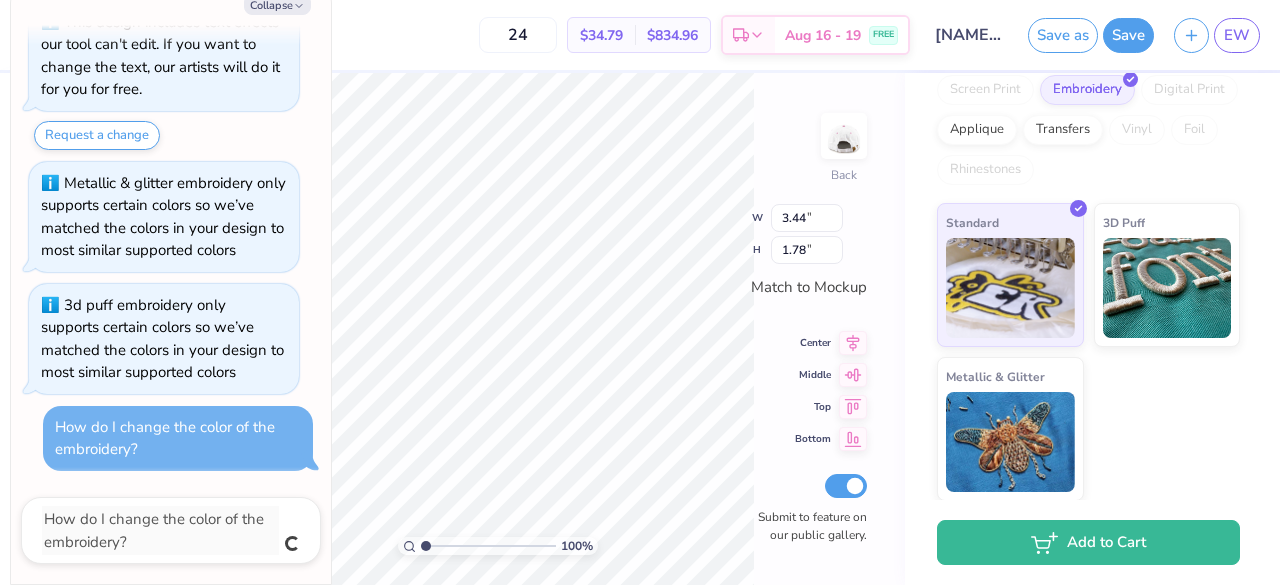 type on "x" 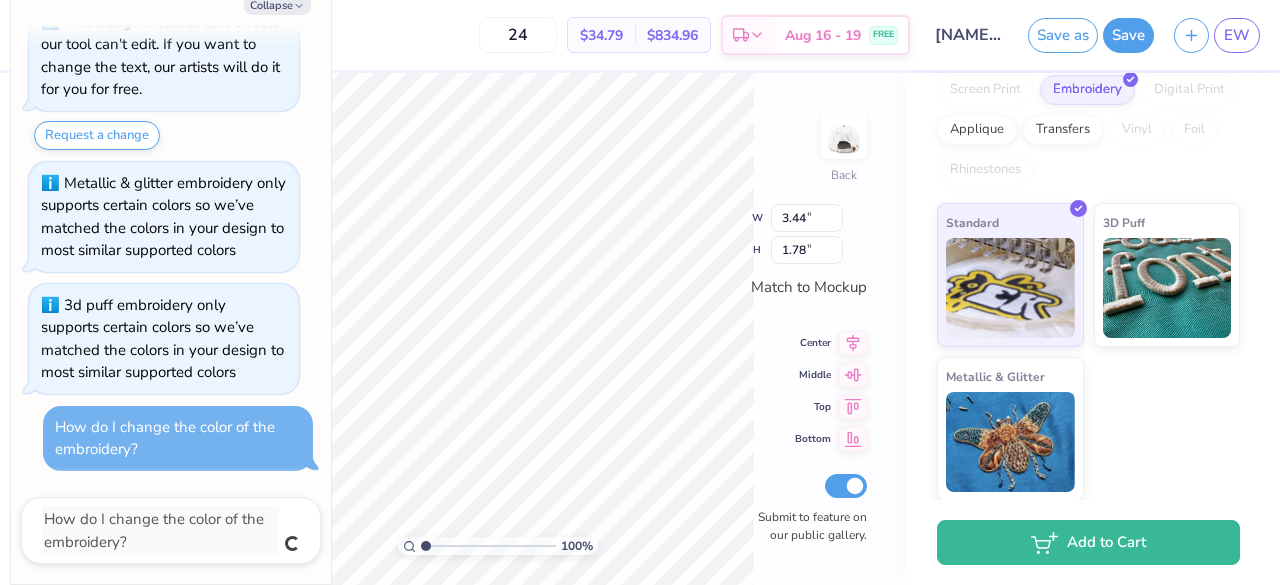 type 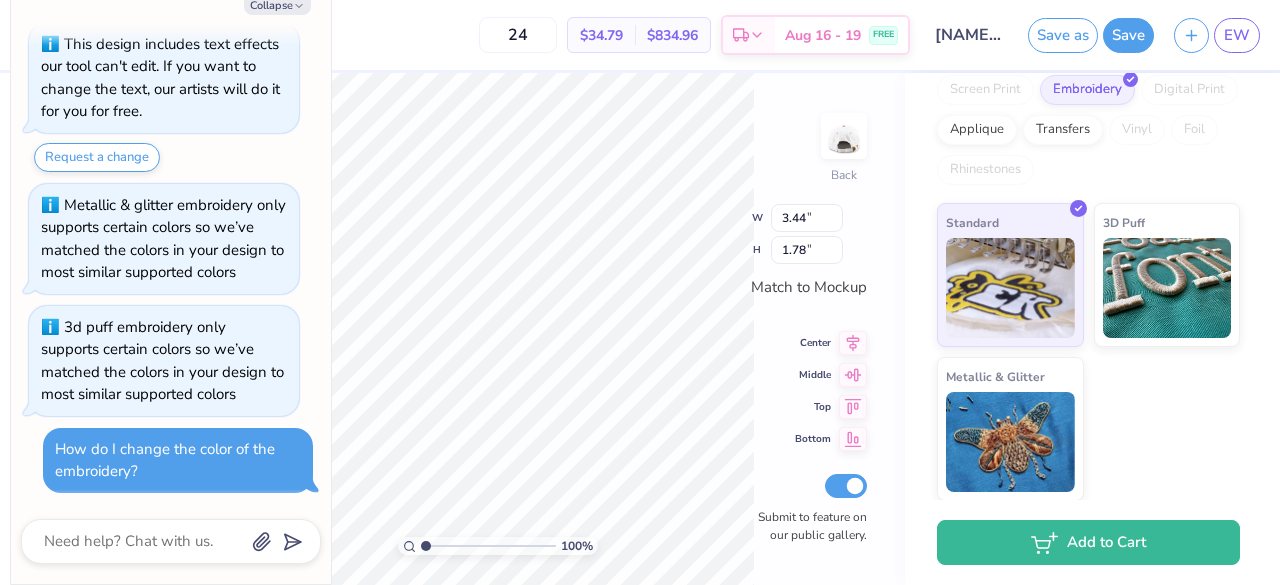 scroll, scrollTop: 93, scrollLeft: 0, axis: vertical 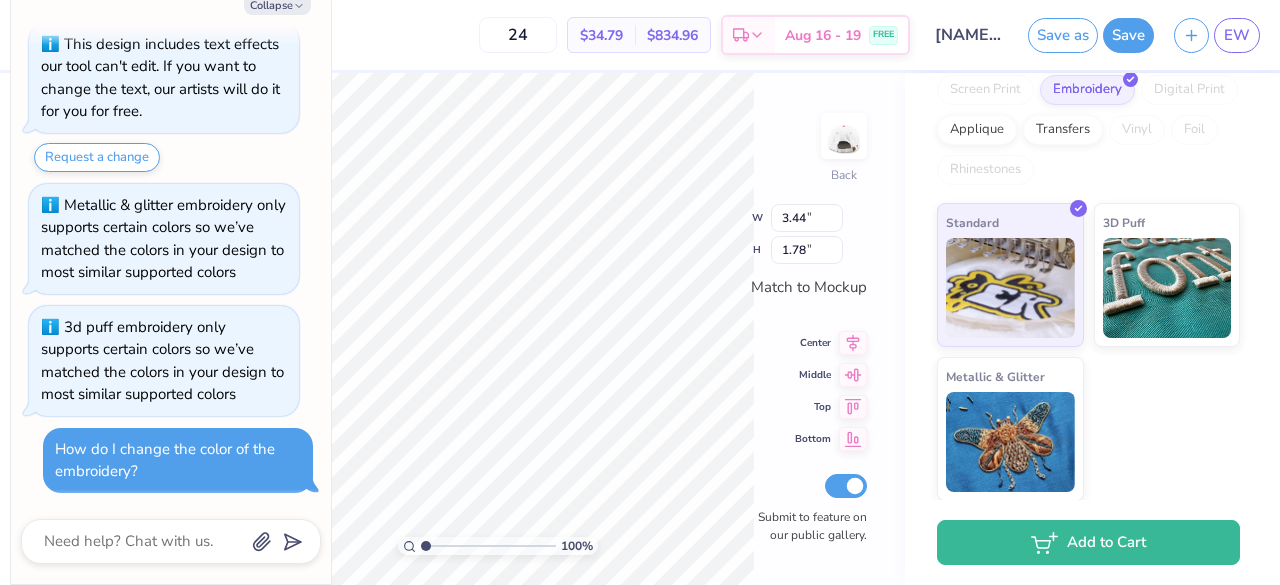 click on "3d puff embroidery only supports certain colors so we’ve matched the colors in your design to most similar supported colors" at bounding box center (162, 361) 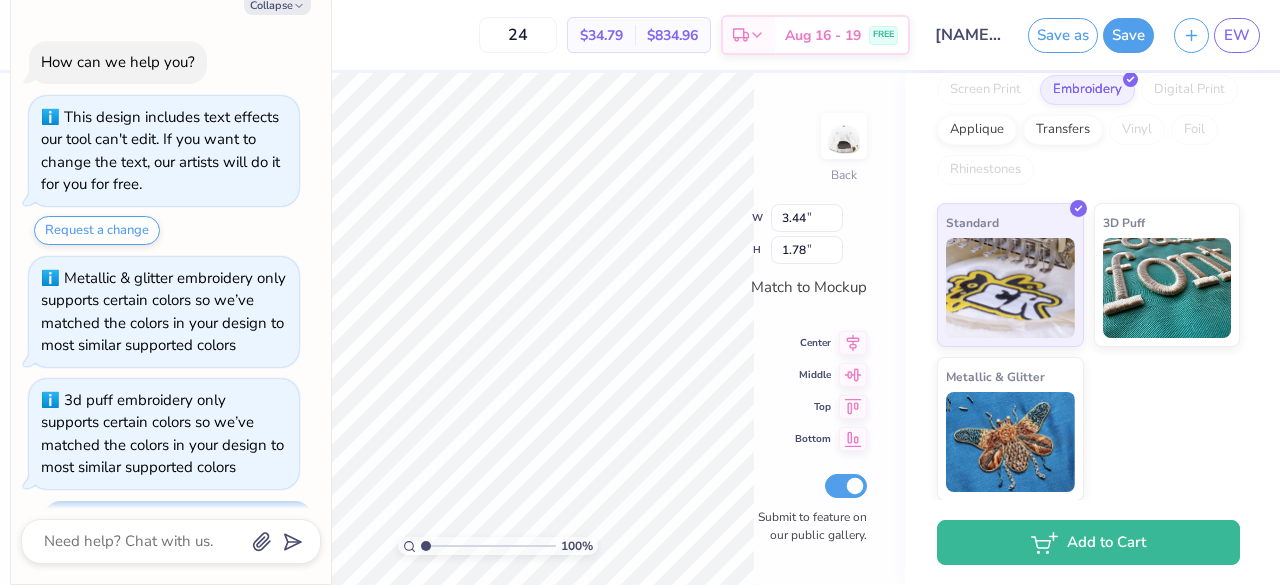 scroll, scrollTop: 93, scrollLeft: 0, axis: vertical 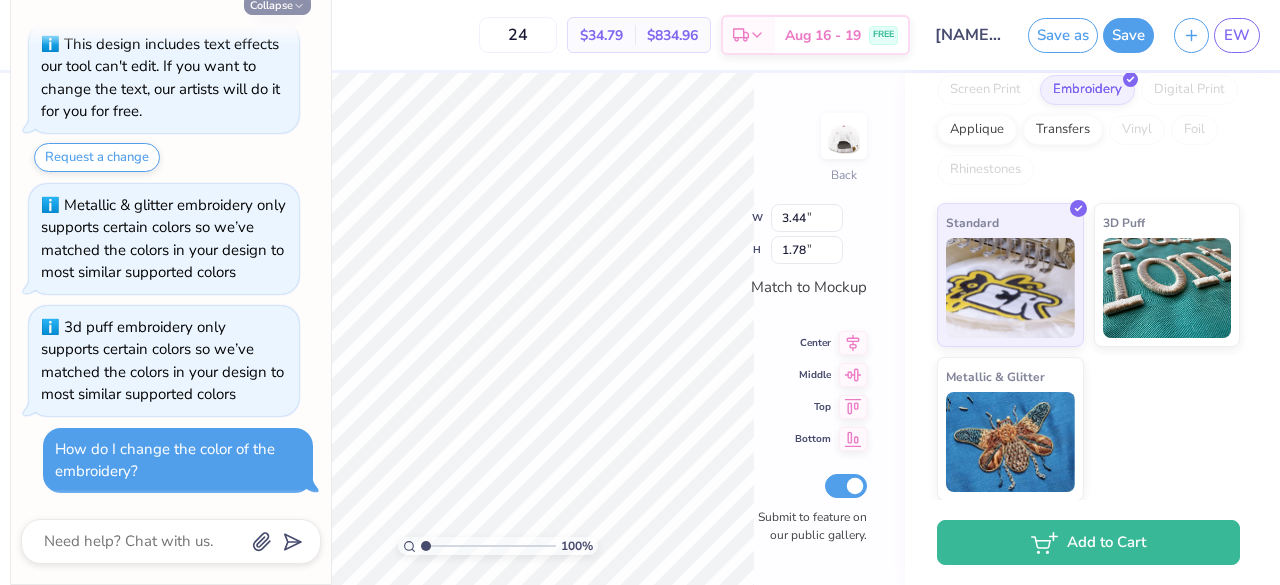 click on "Collapse" at bounding box center (277, 4) 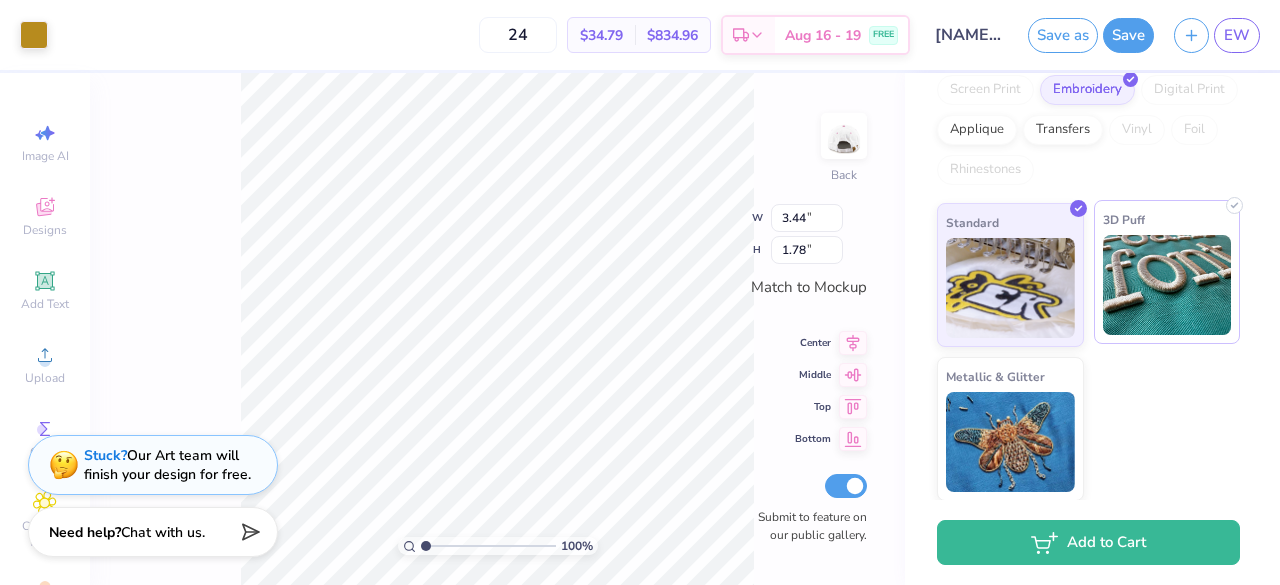 click at bounding box center [1167, 285] 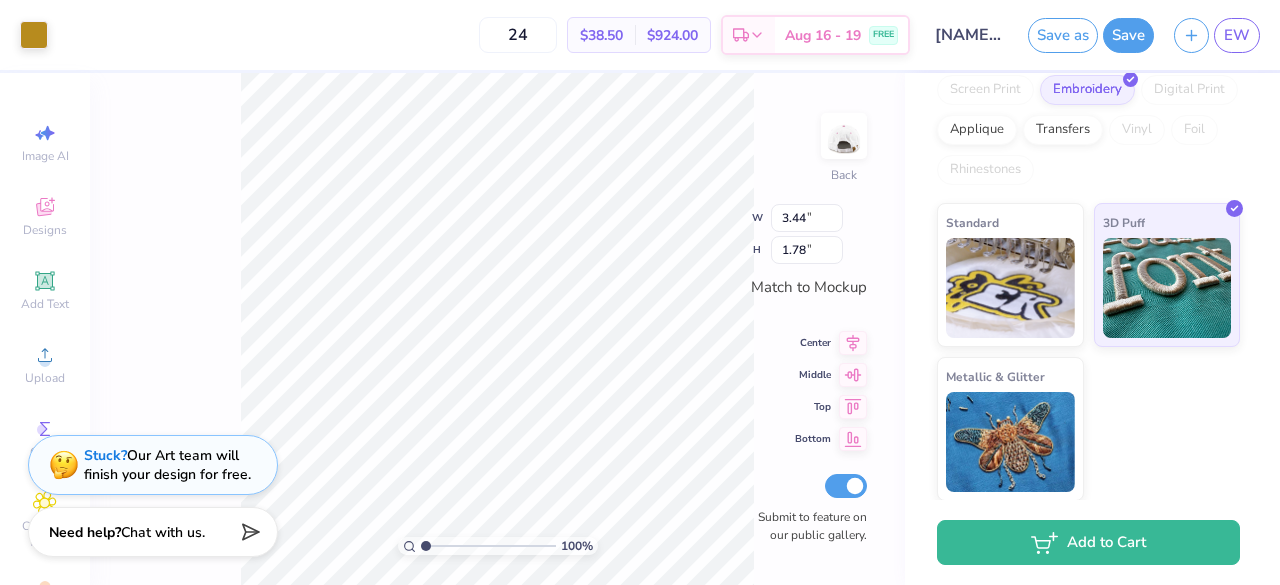 click on "Standard 3D Puff Metallic & Glitter" at bounding box center [1088, 352] 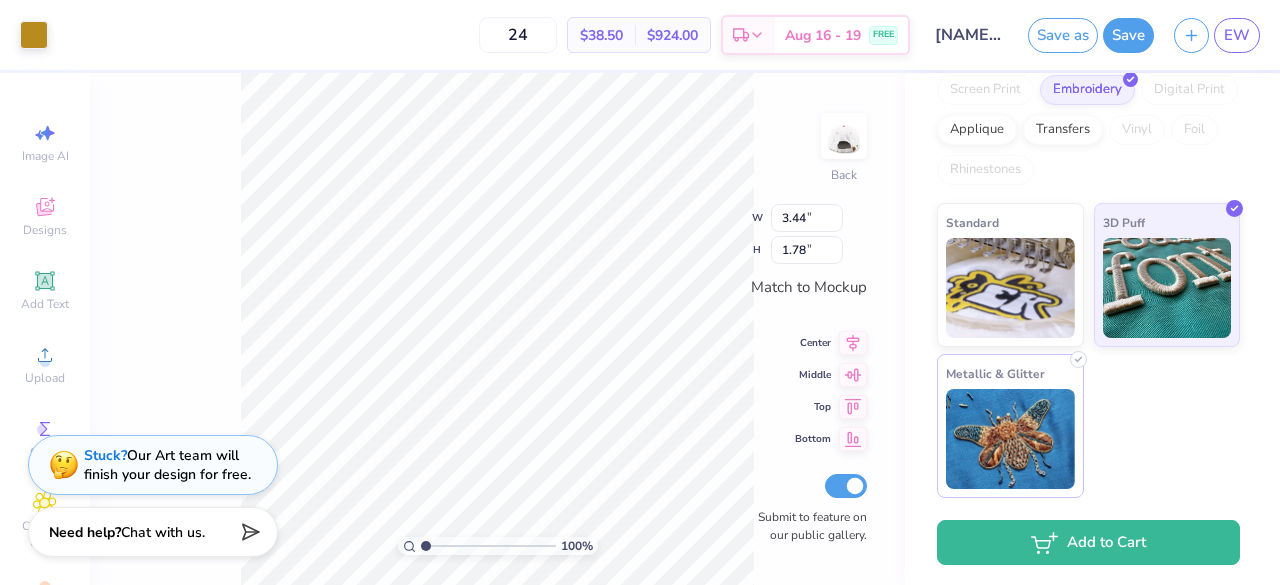 click on "Metallic & Glitter" at bounding box center [995, 373] 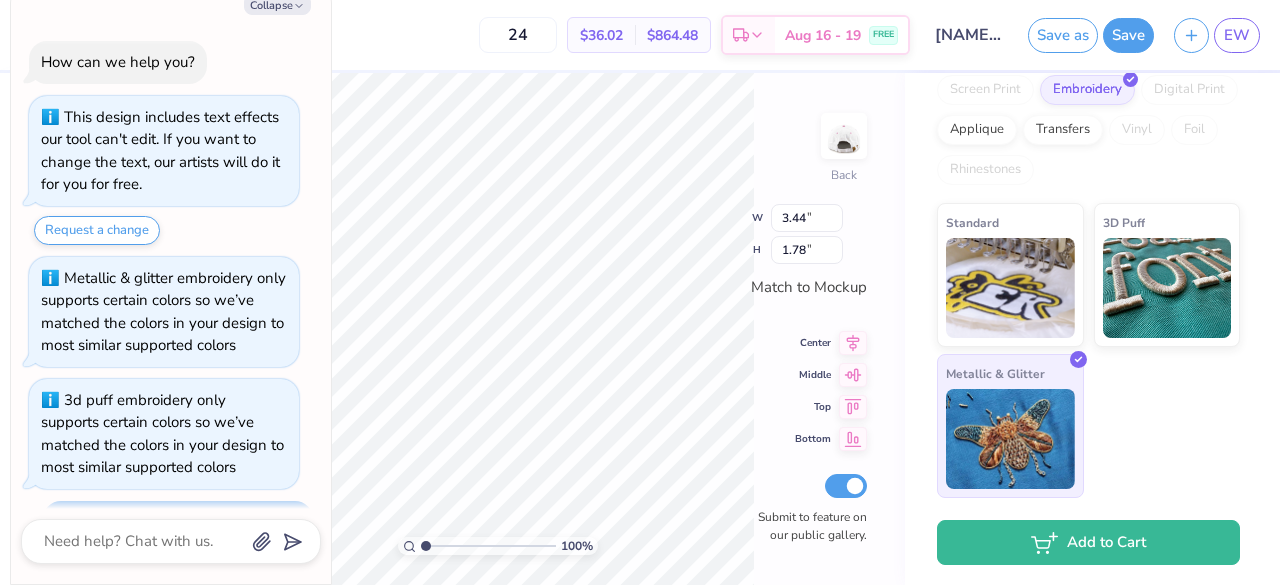 scroll, scrollTop: 238, scrollLeft: 0, axis: vertical 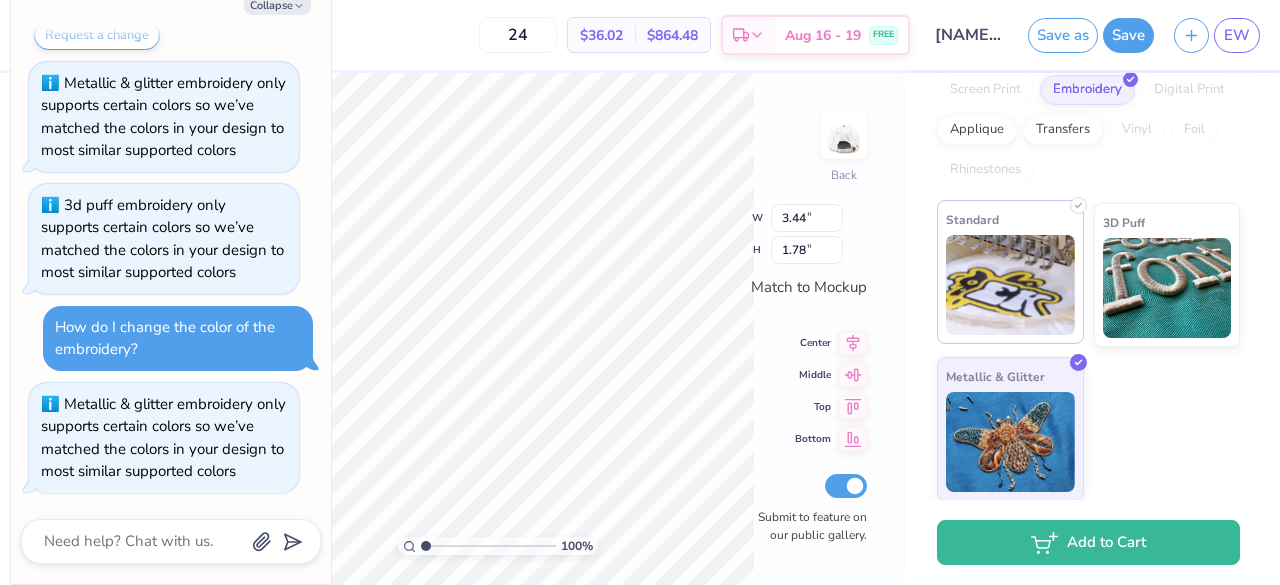 click at bounding box center (1010, 285) 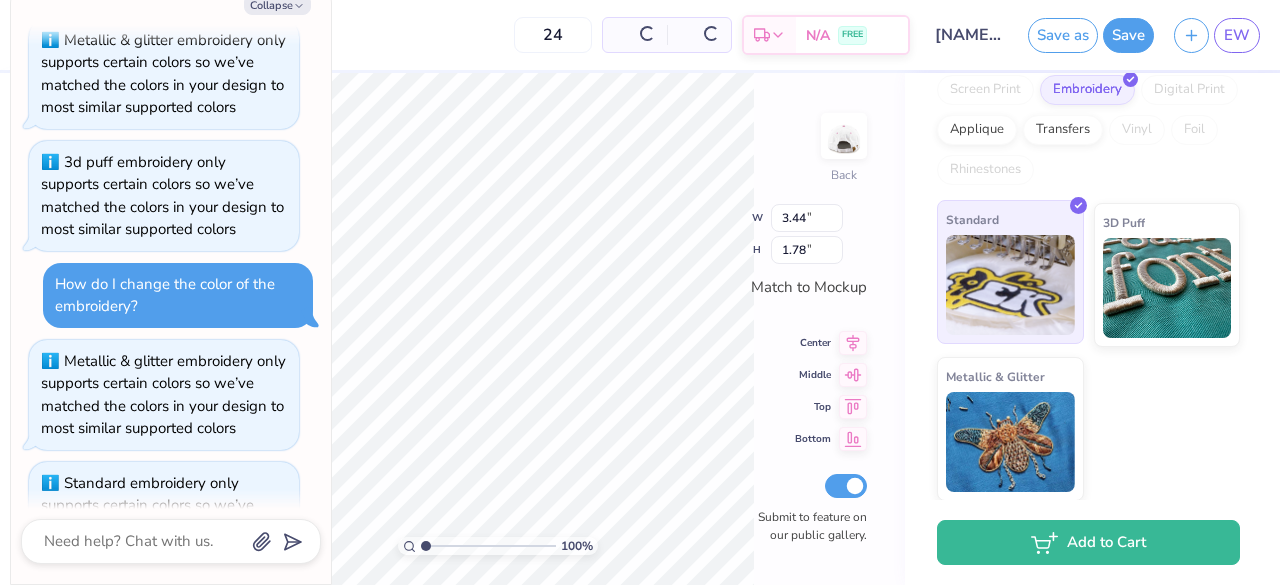 scroll, scrollTop: 360, scrollLeft: 0, axis: vertical 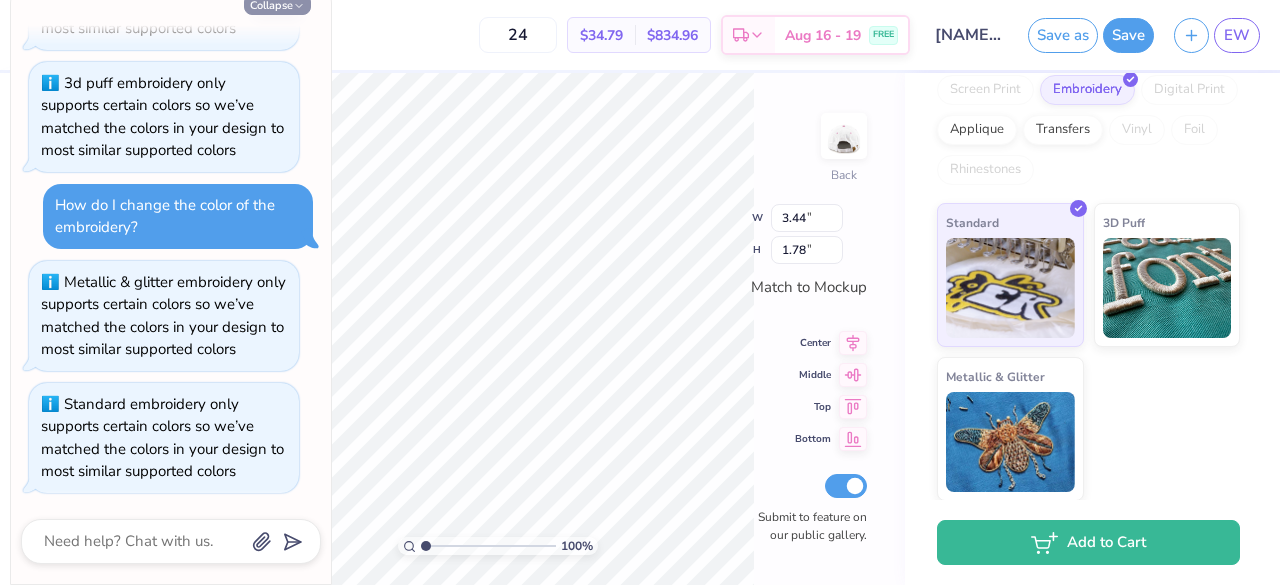 click on "Collapse" at bounding box center [277, 4] 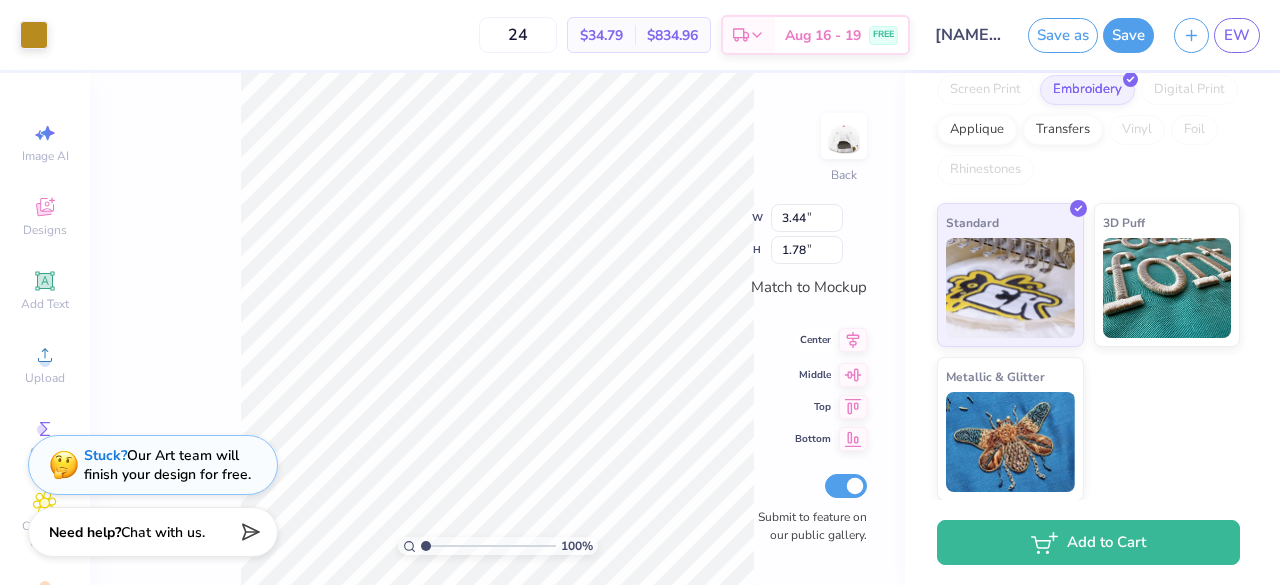 click 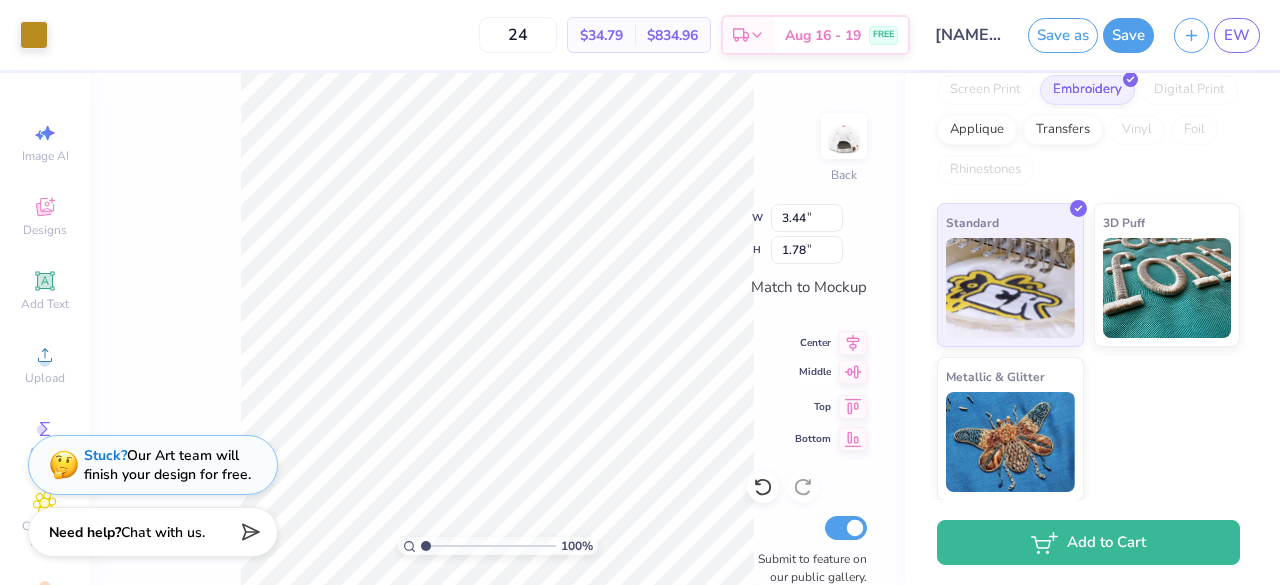 click 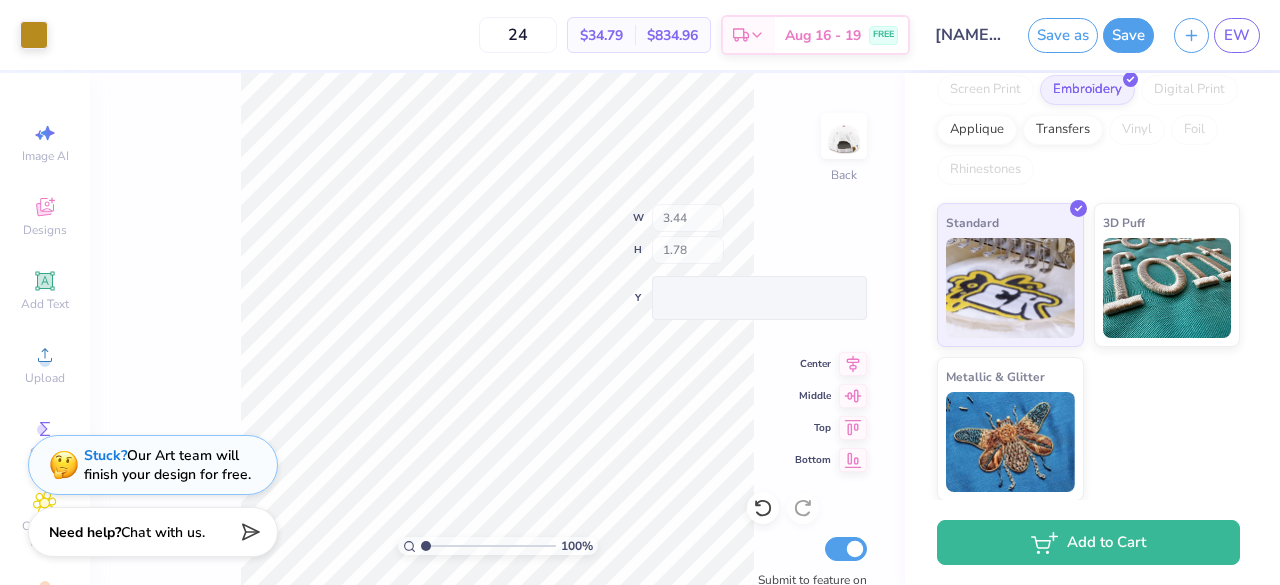 click on "100  % Back W 3.44 H 1.78 Y Center Middle Top Bottom Submit to feature on our public gallery." at bounding box center (497, 329) 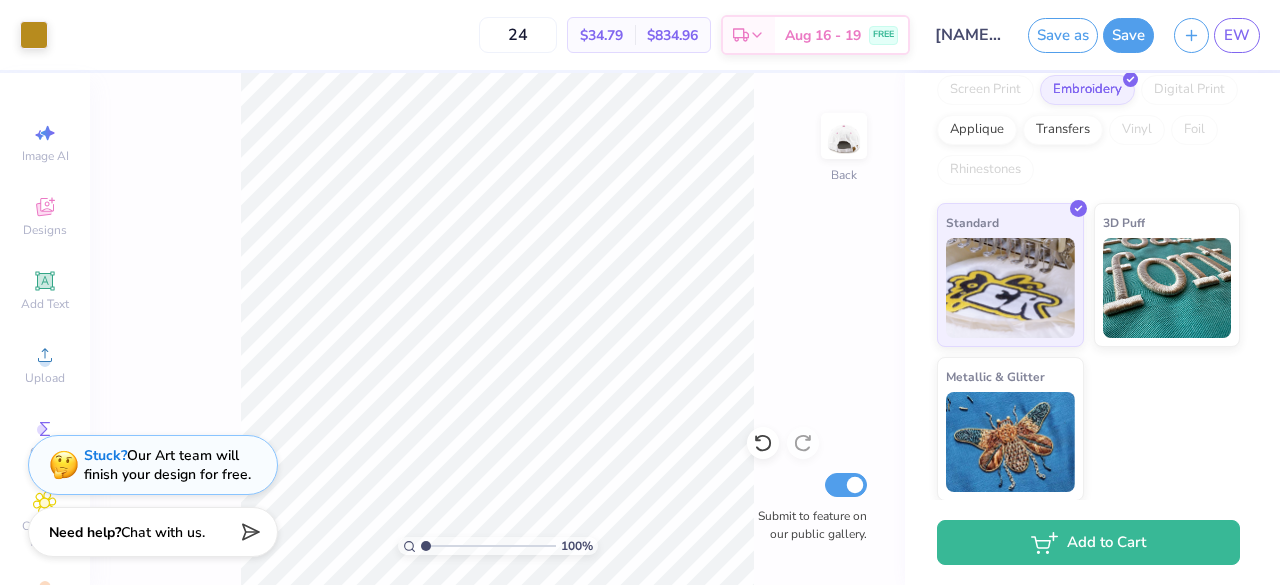 type on "1.83" 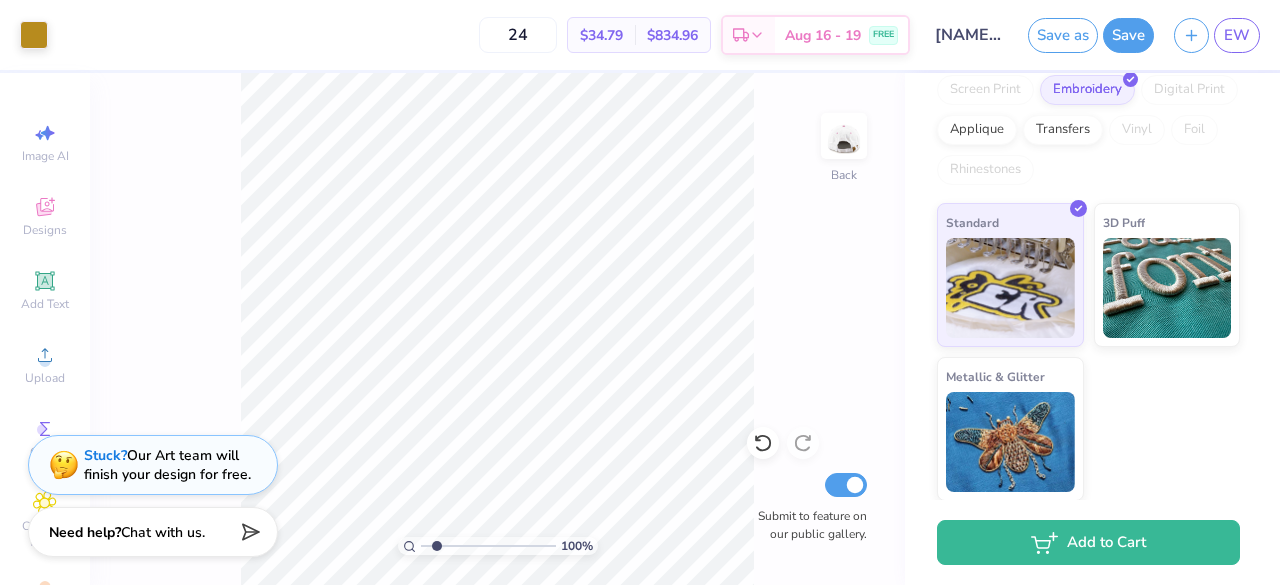 type on "x" 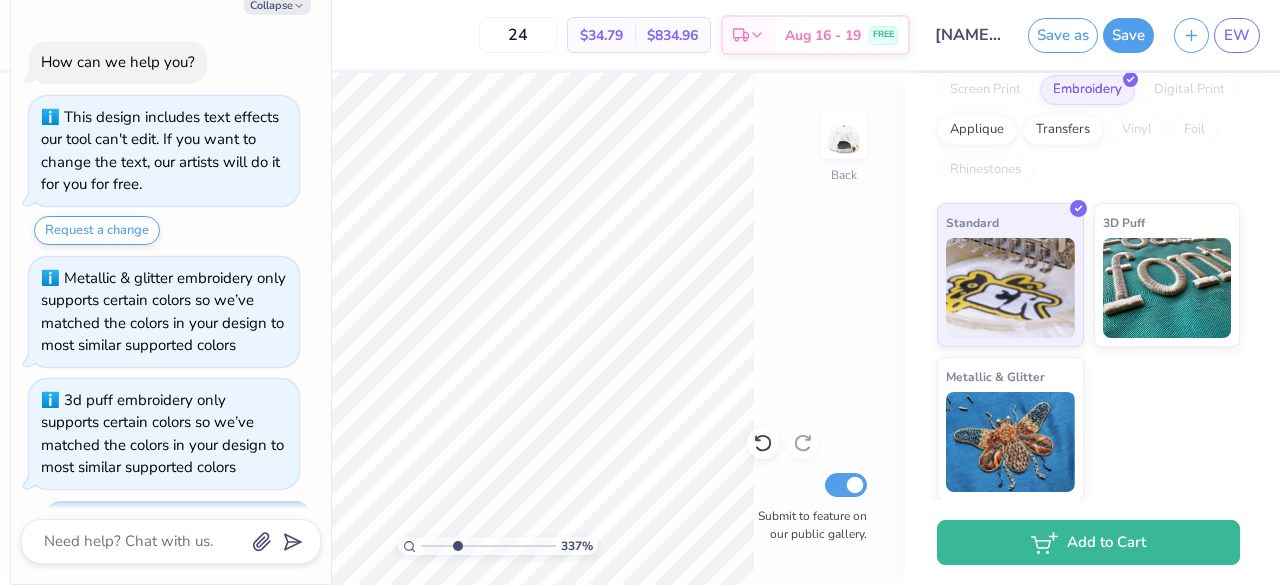 type on "x" 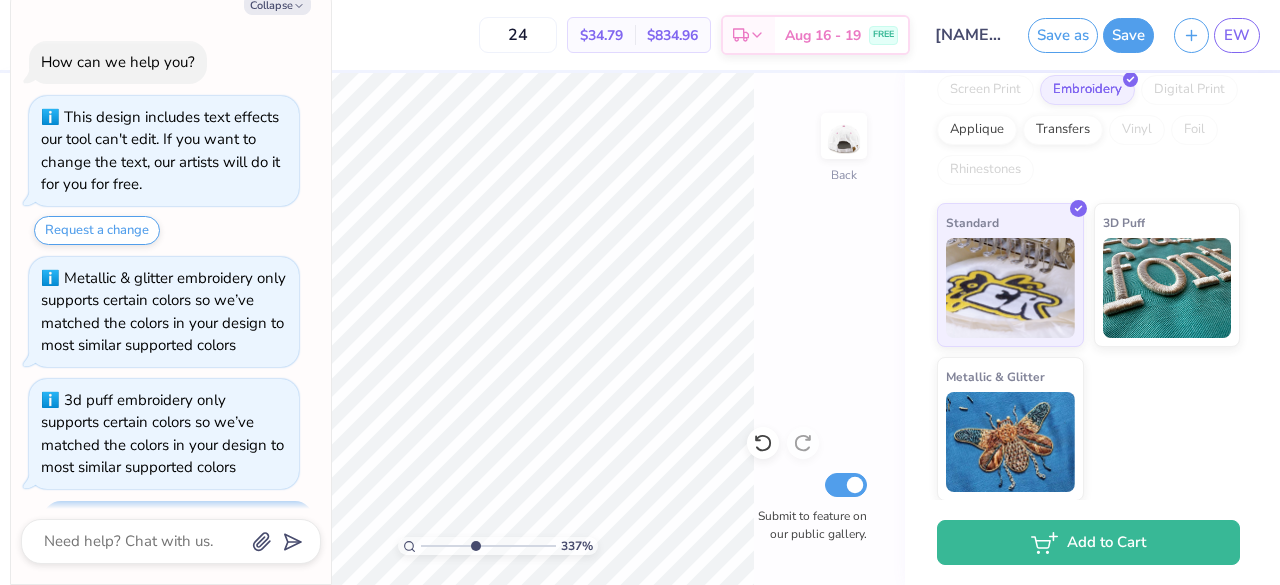 scroll, scrollTop: 576, scrollLeft: 0, axis: vertical 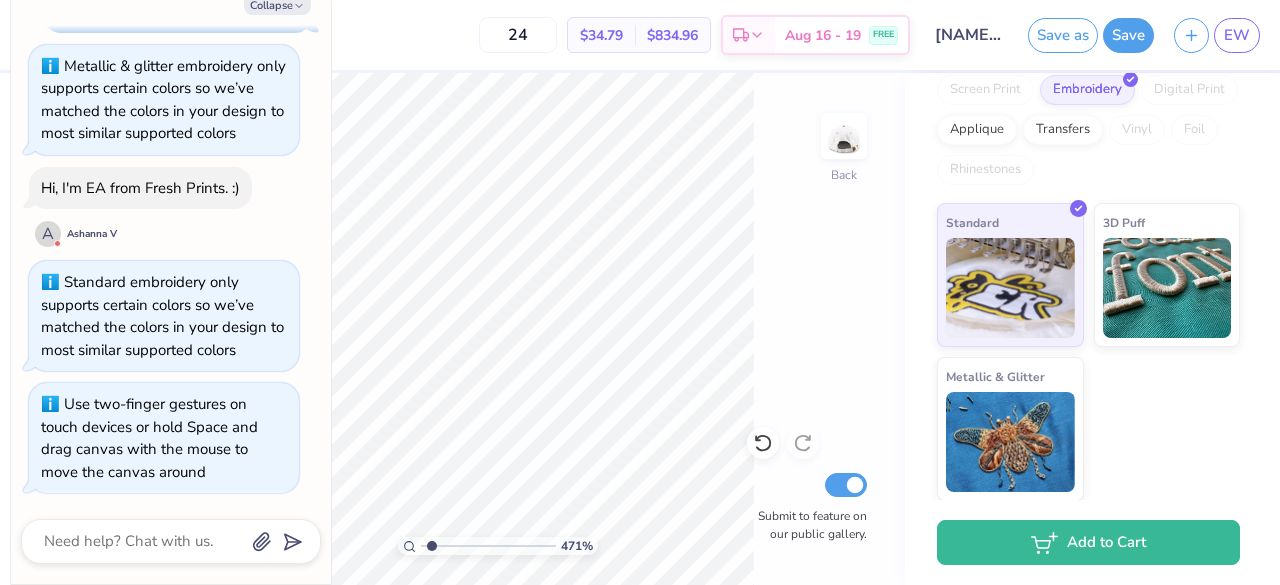 type on "1" 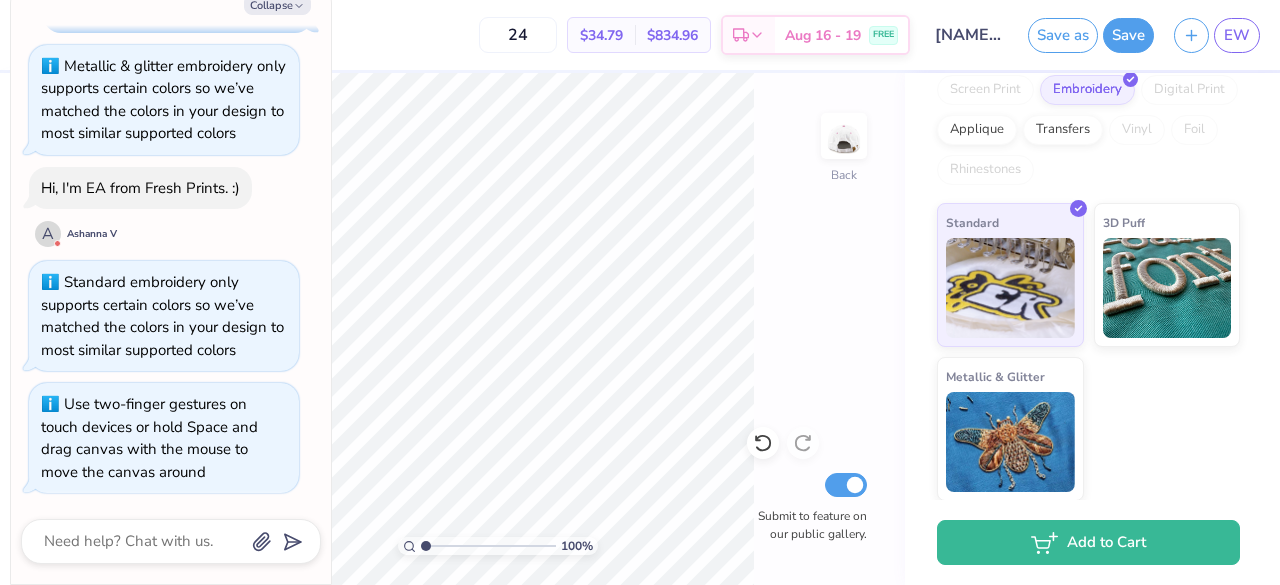 drag, startPoint x: 430, startPoint y: 547, endPoint x: 349, endPoint y: 545, distance: 81.02469 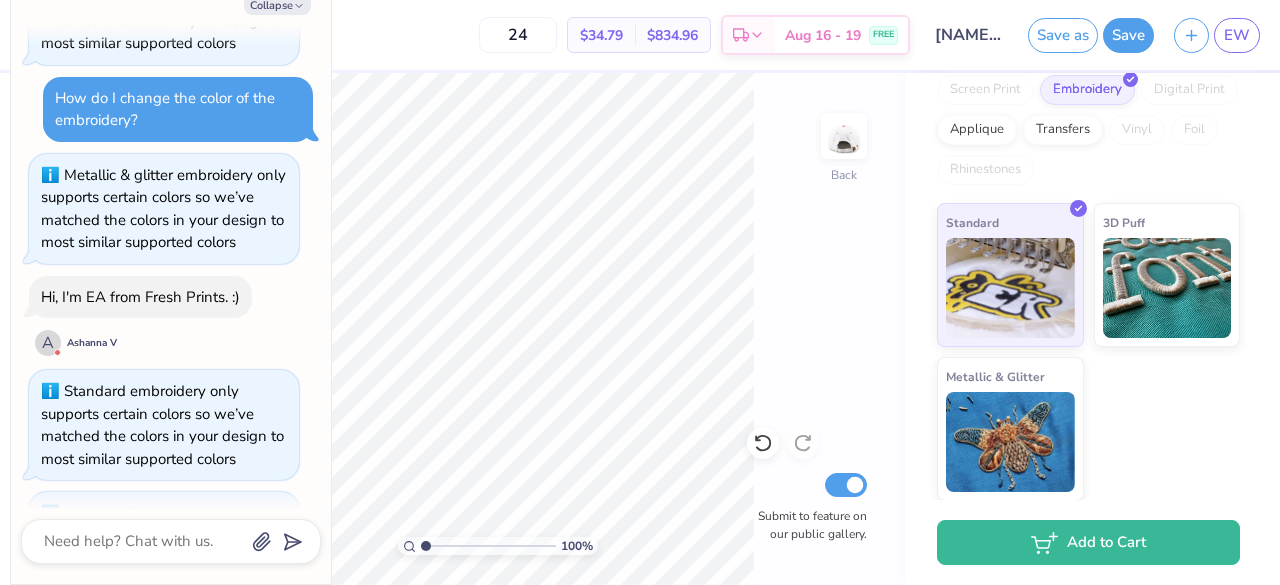 scroll, scrollTop: 424, scrollLeft: 0, axis: vertical 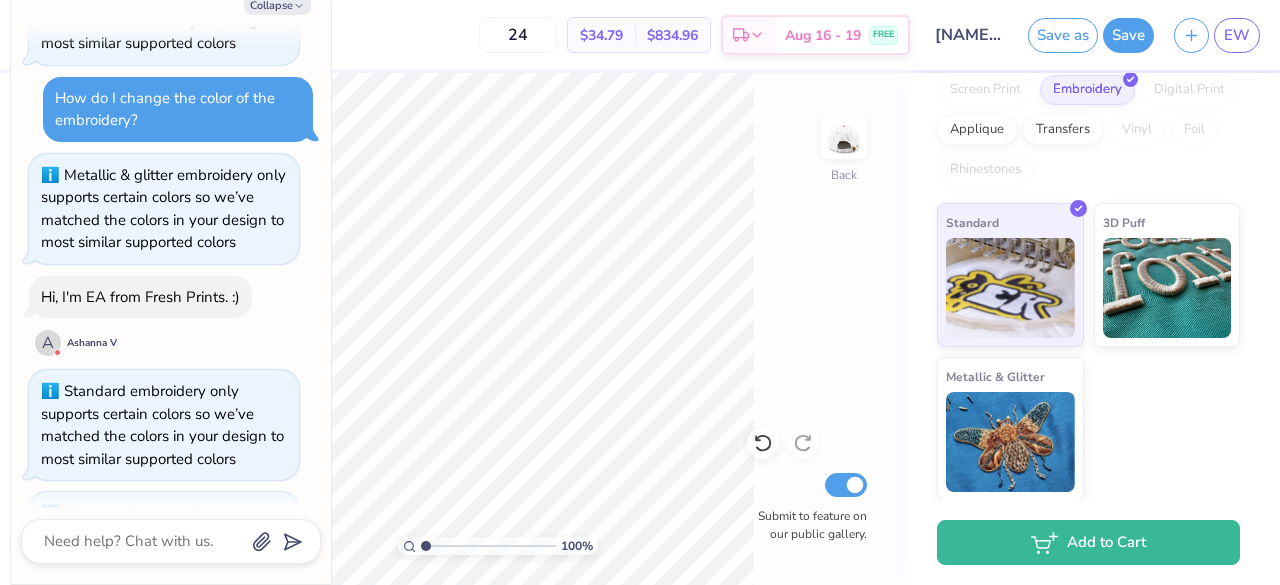 click on "Hi, I'm EA from Fresh Prints. :)" at bounding box center (140, 297) 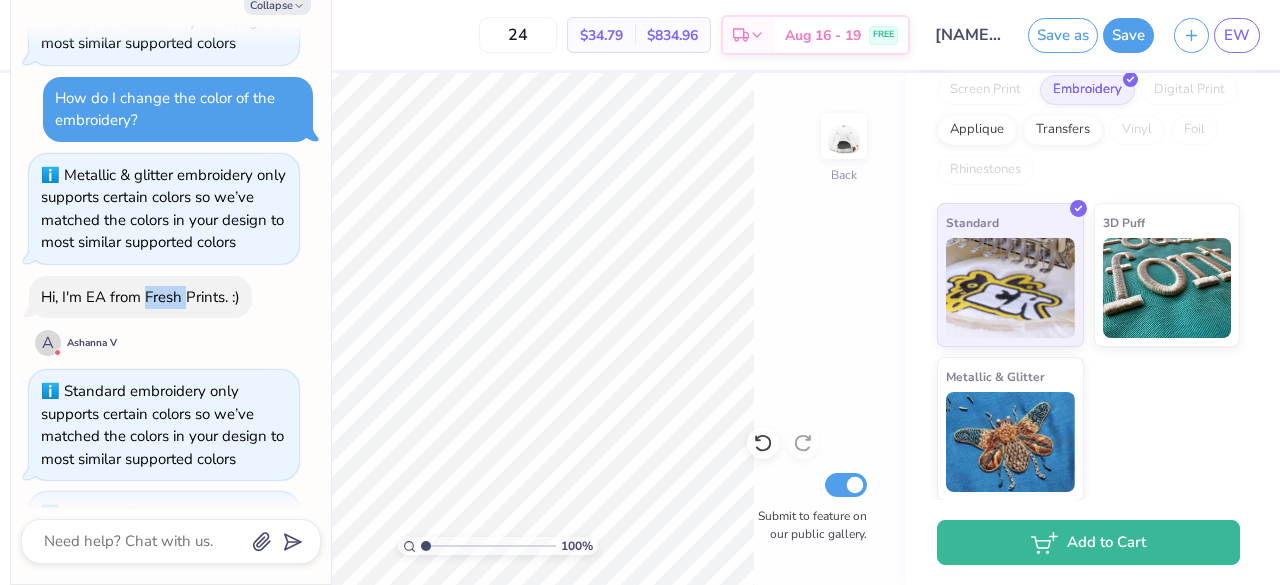 click on "Hi, I'm EA from Fresh Prints. :)" at bounding box center (140, 297) 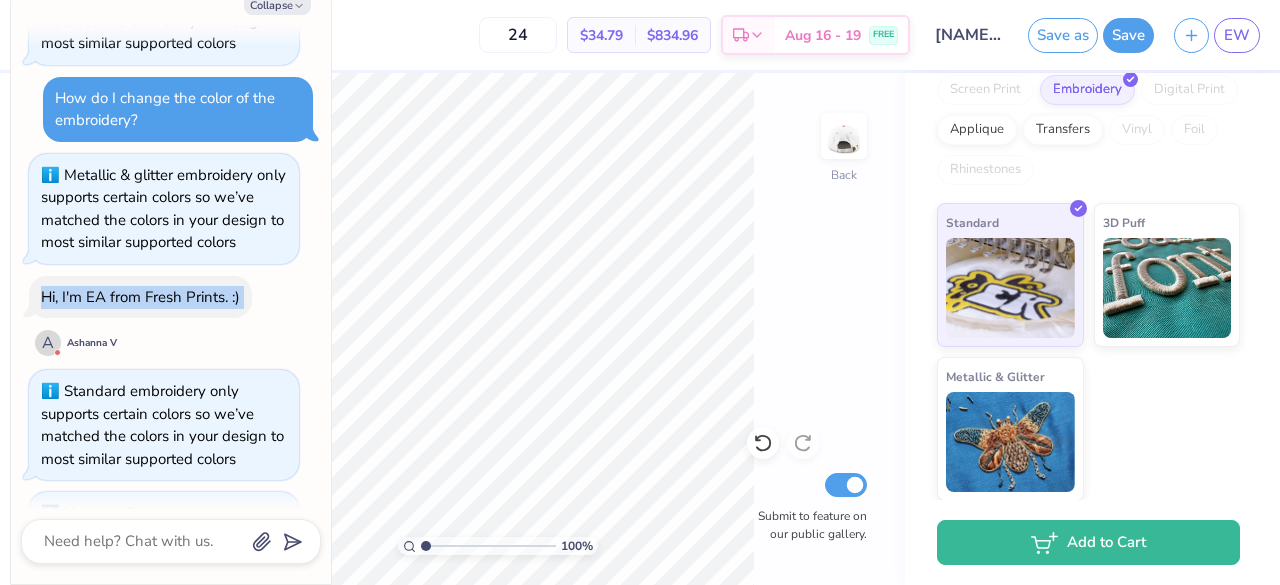 click on "Hi, I'm EA from Fresh Prints. :)" at bounding box center (140, 297) 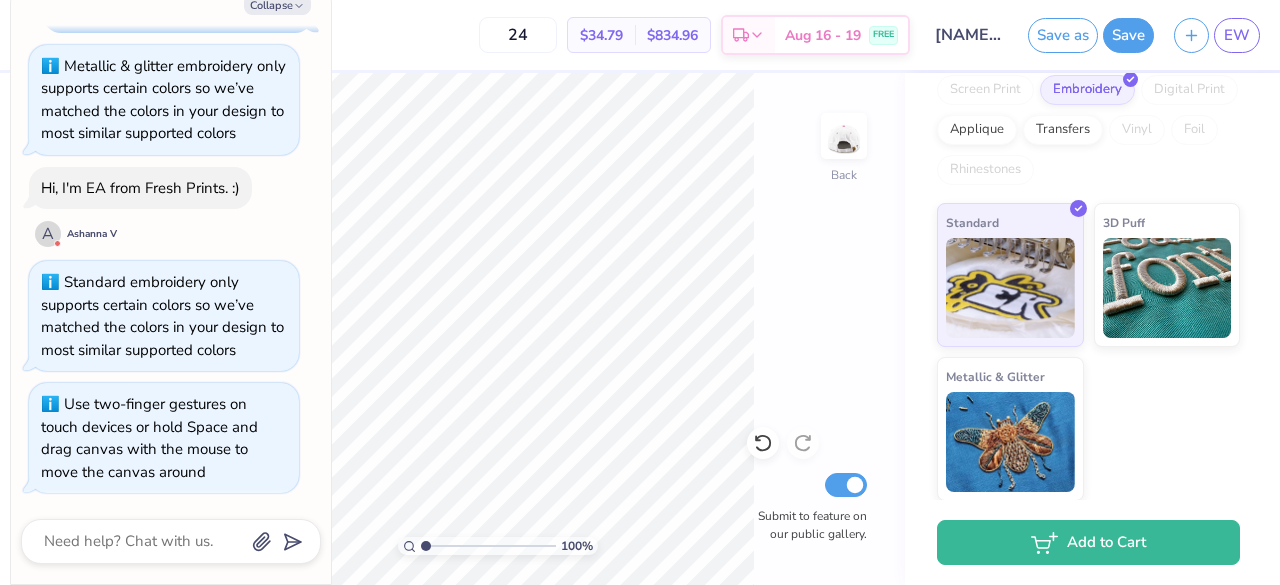 click on "Ashanna  V" at bounding box center (92, 234) 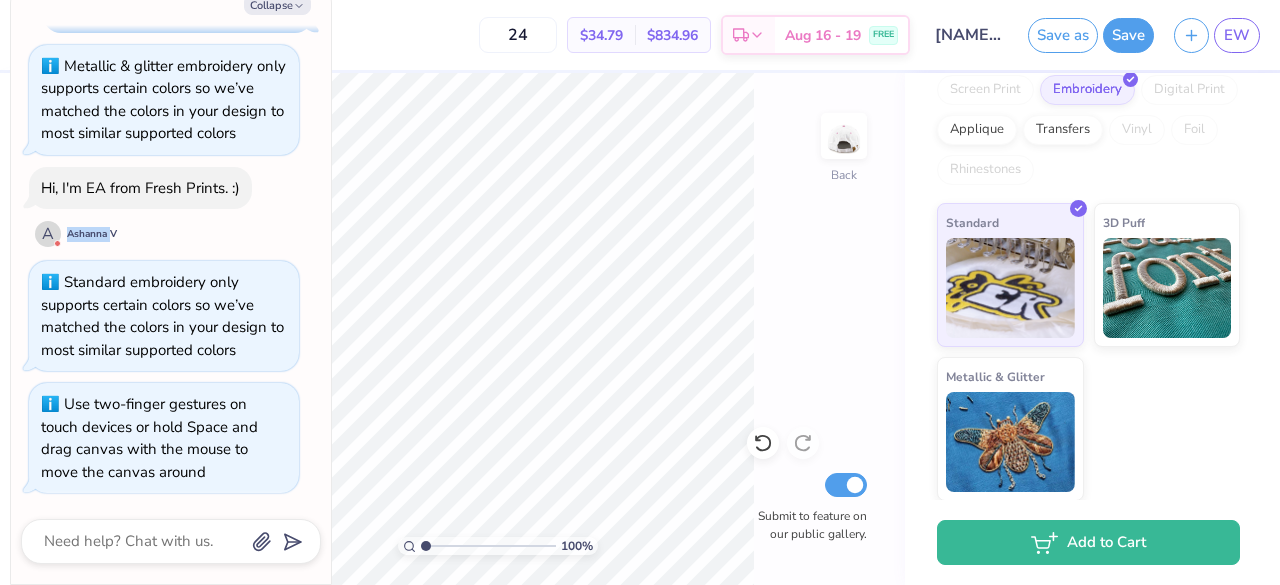 click on "Ashanna  V" at bounding box center (92, 234) 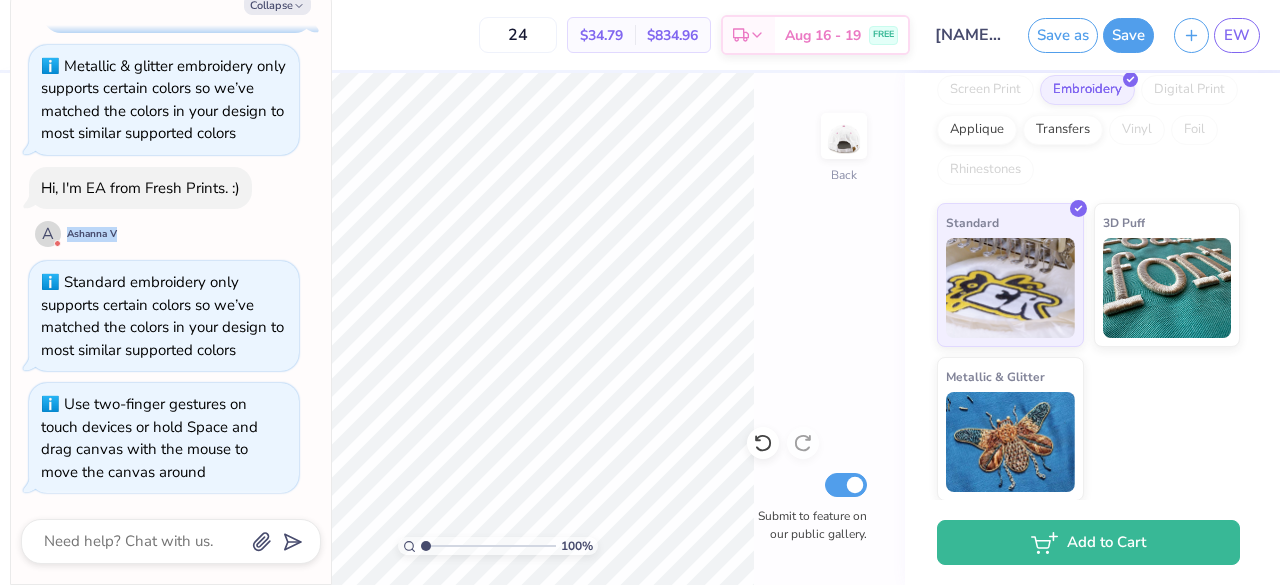 click on "Ashanna  V" at bounding box center (92, 234) 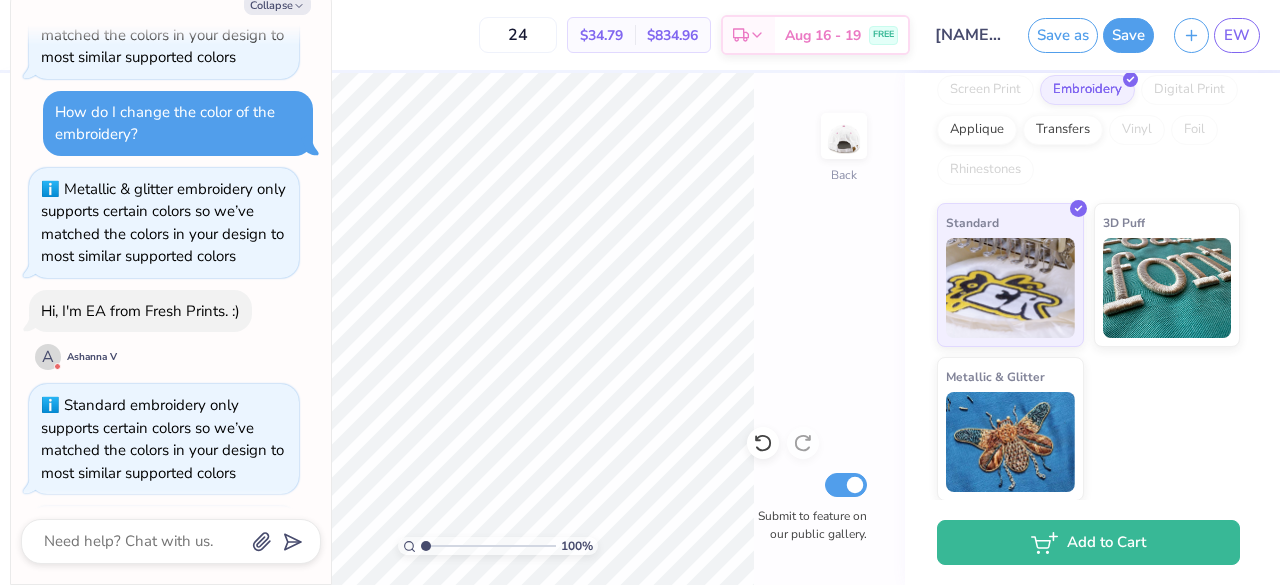 scroll, scrollTop: 576, scrollLeft: 0, axis: vertical 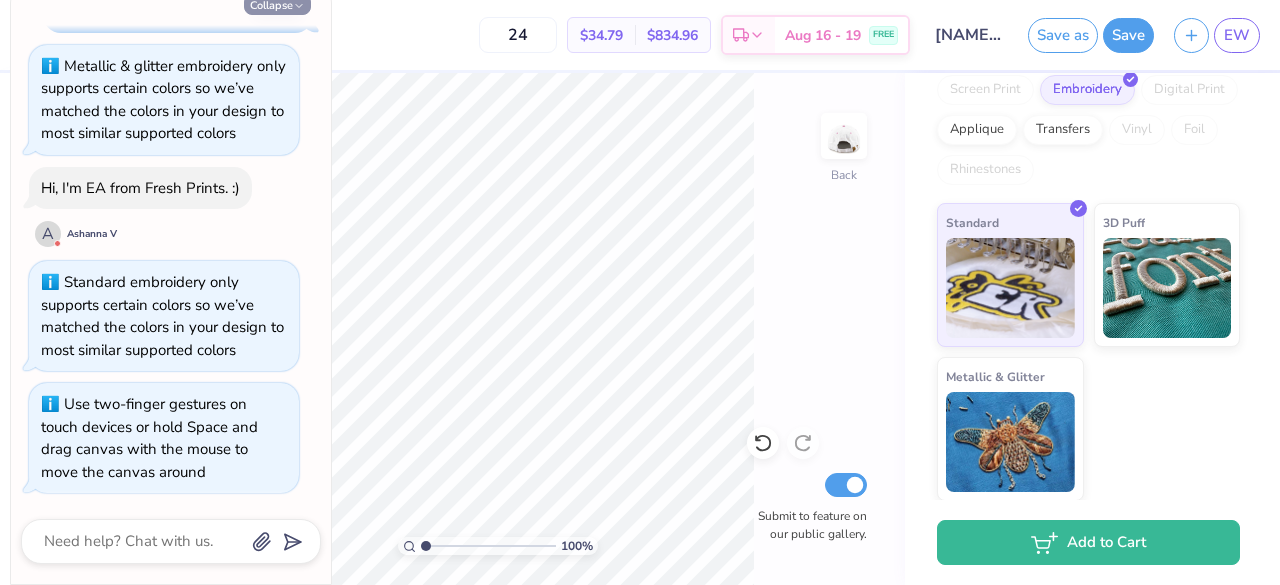 click on "Collapse" at bounding box center (277, 4) 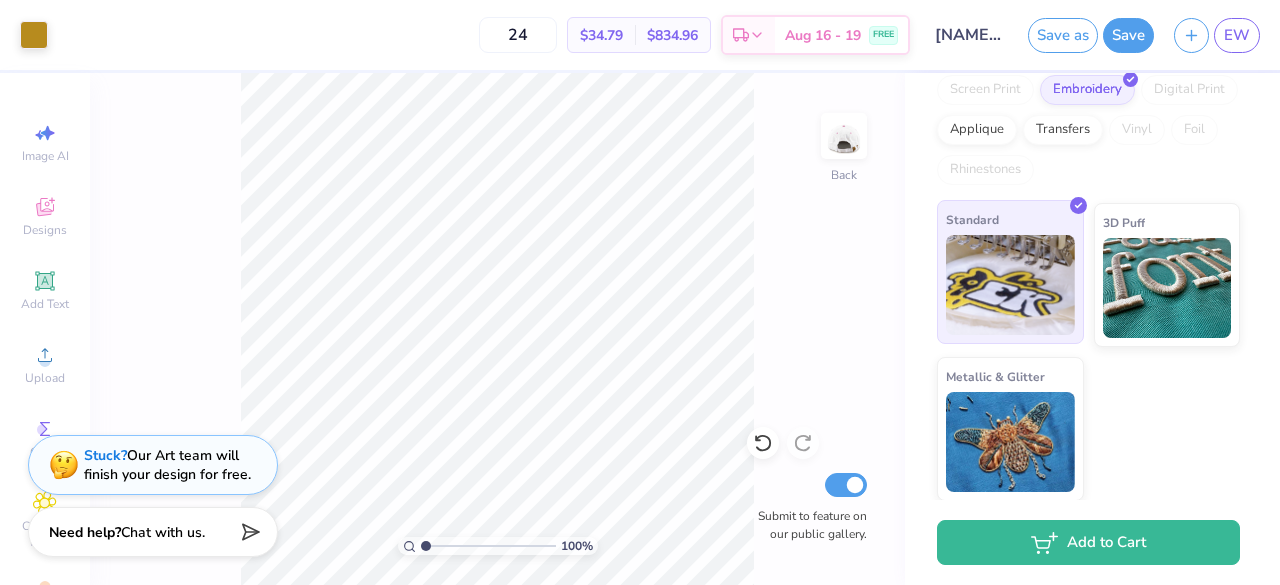 scroll, scrollTop: 0, scrollLeft: 0, axis: both 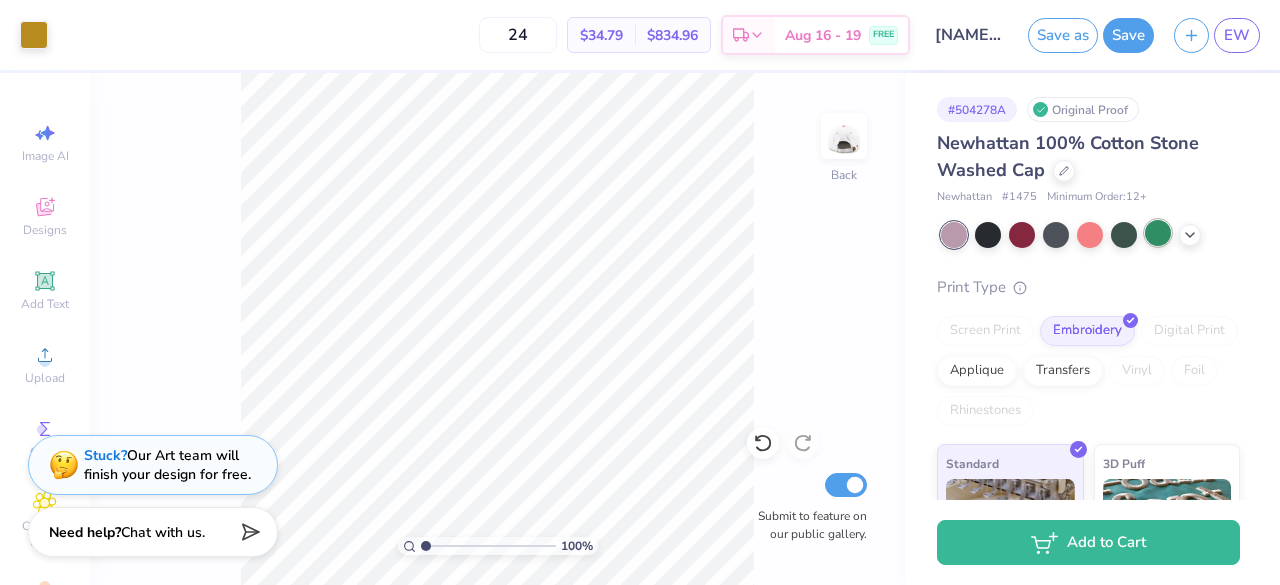 click at bounding box center [1158, 233] 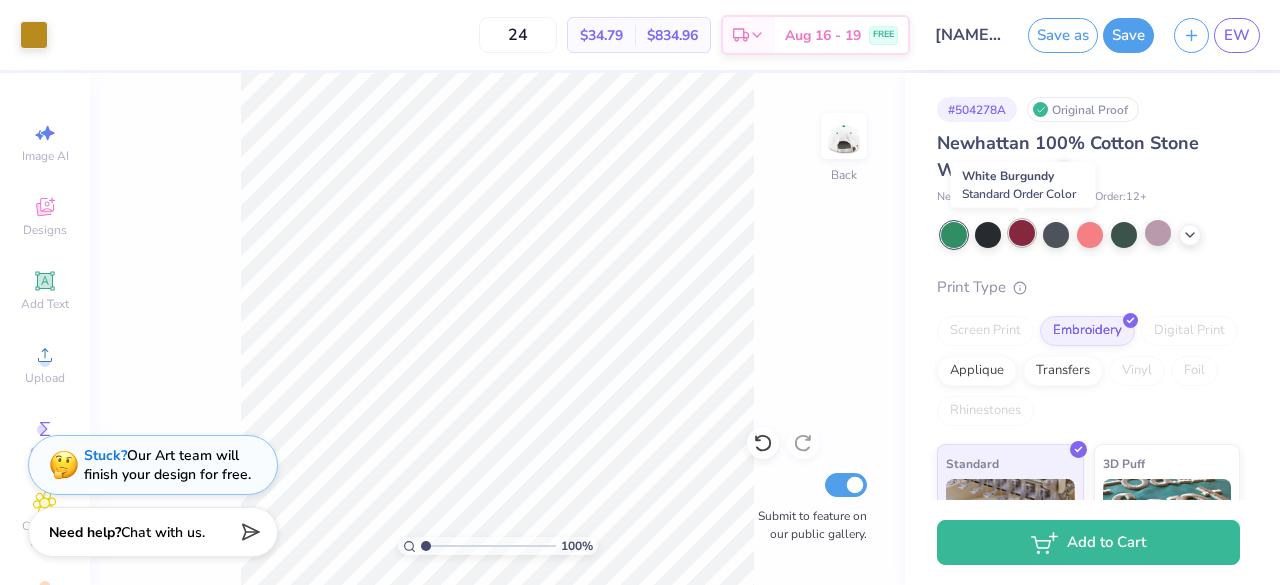 click at bounding box center [1022, 233] 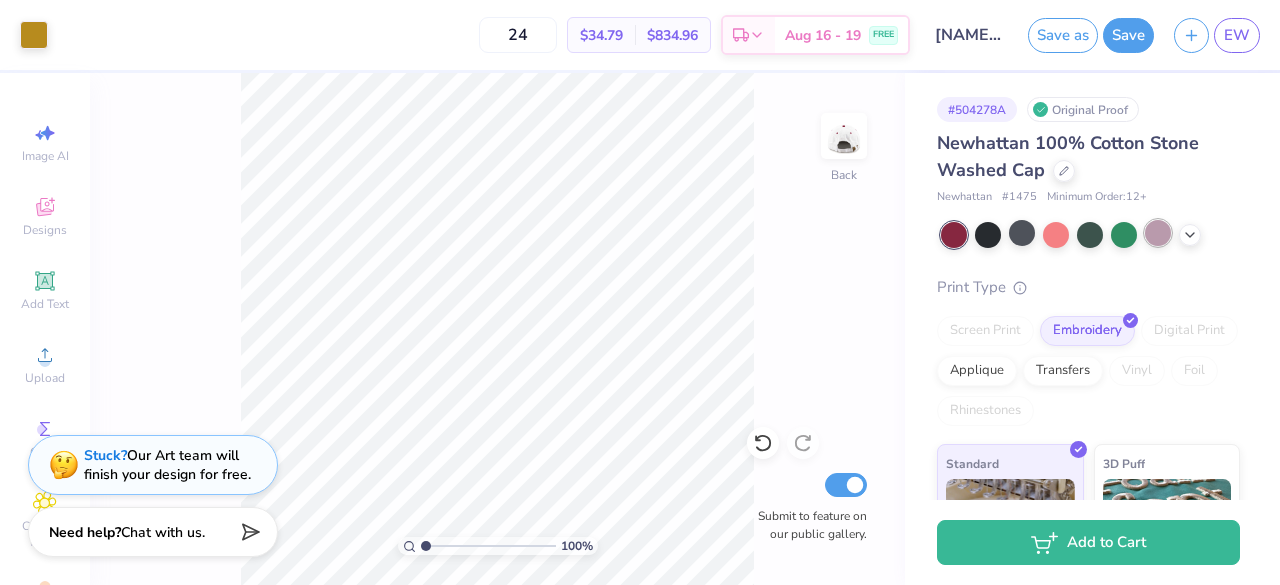 click at bounding box center [1158, 233] 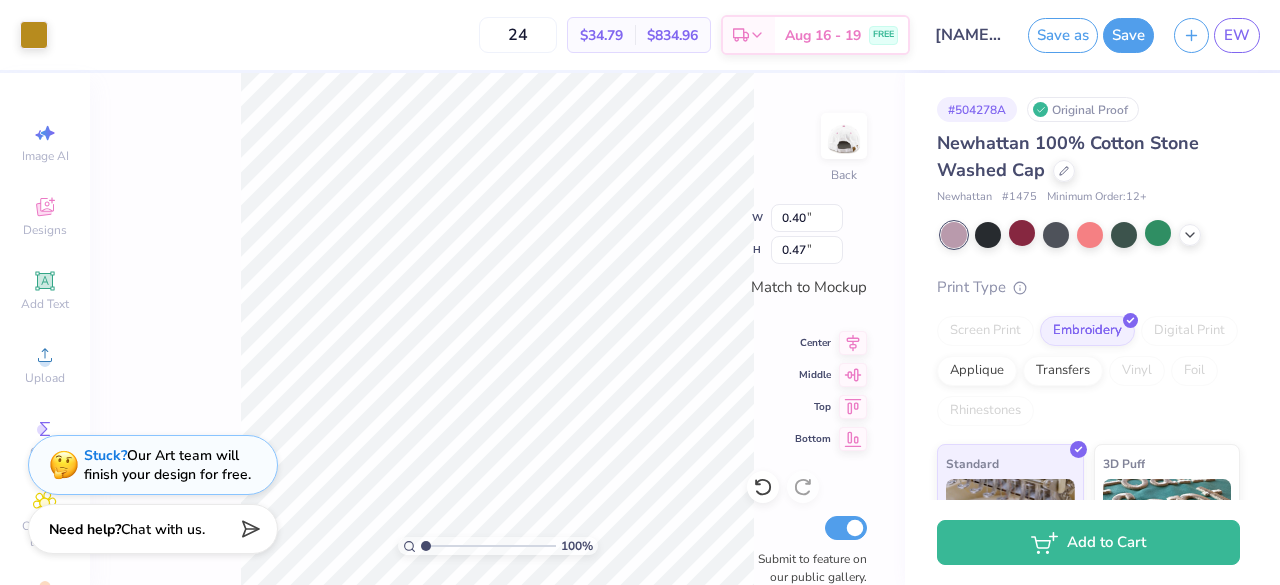 click on "Need help?  Chat with us." at bounding box center [153, 529] 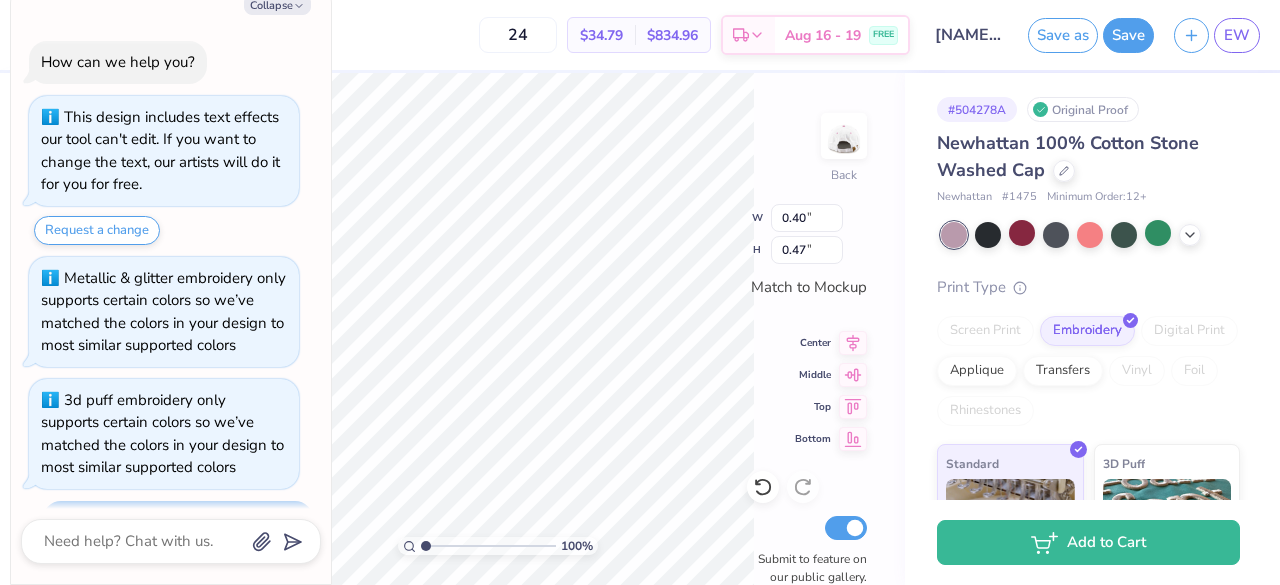 scroll, scrollTop: 576, scrollLeft: 0, axis: vertical 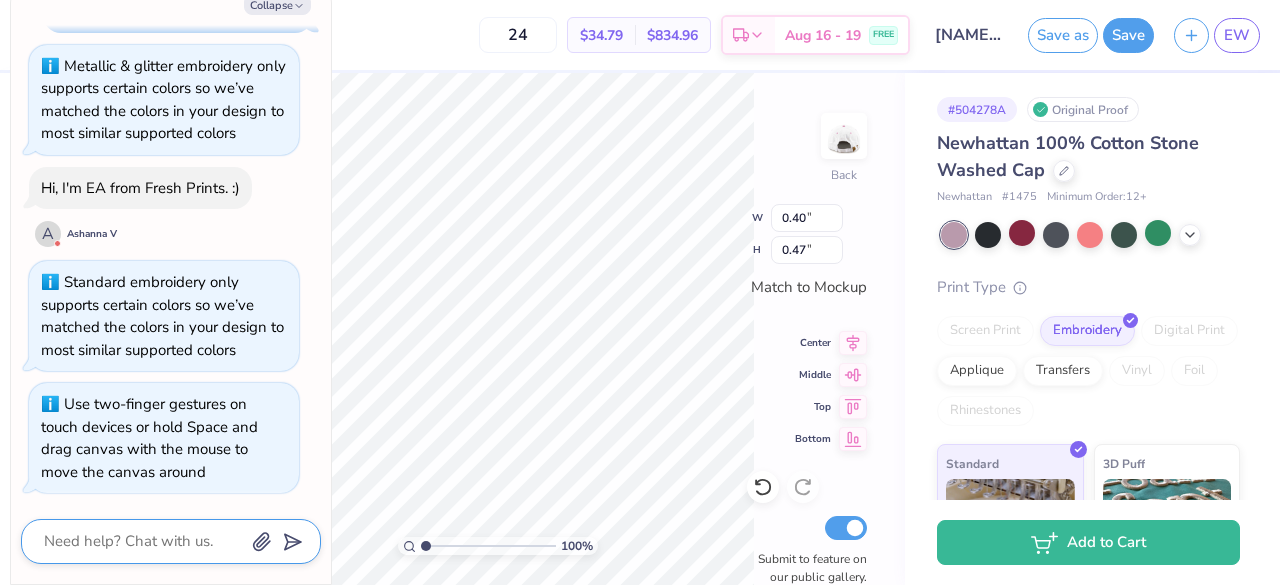 click at bounding box center [143, 541] 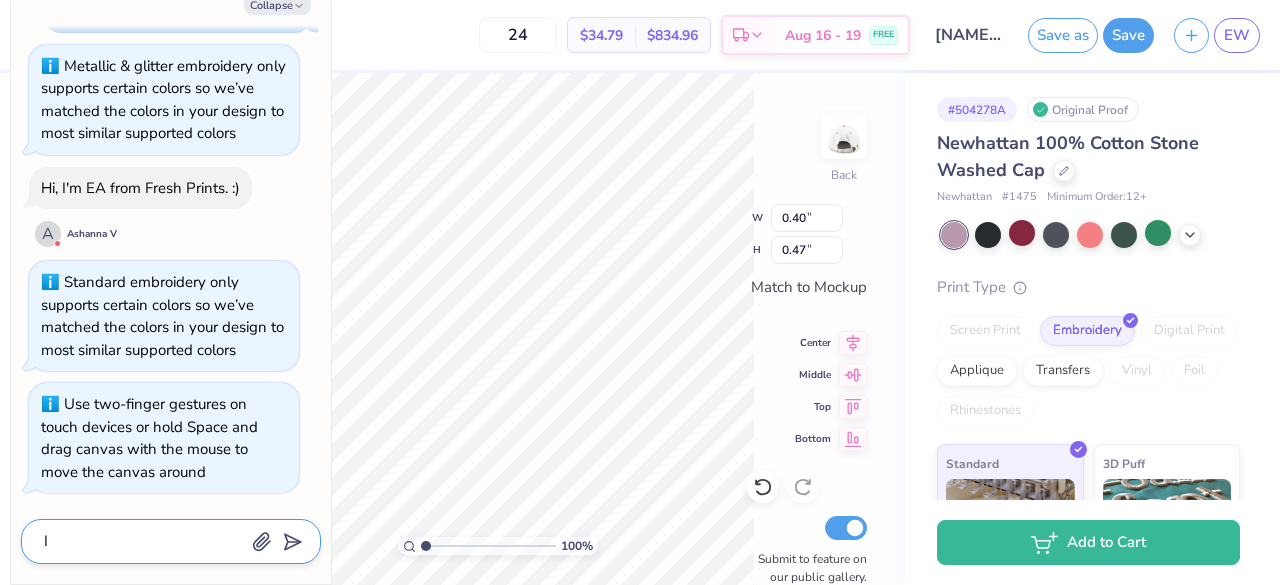 type on "x" 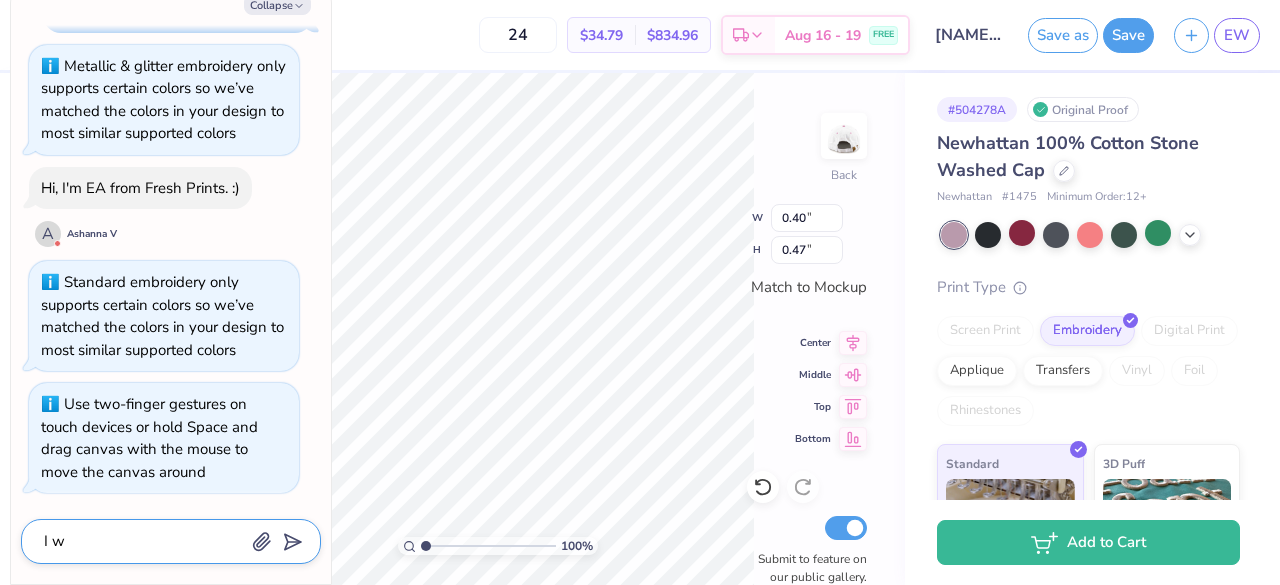 type on "x" 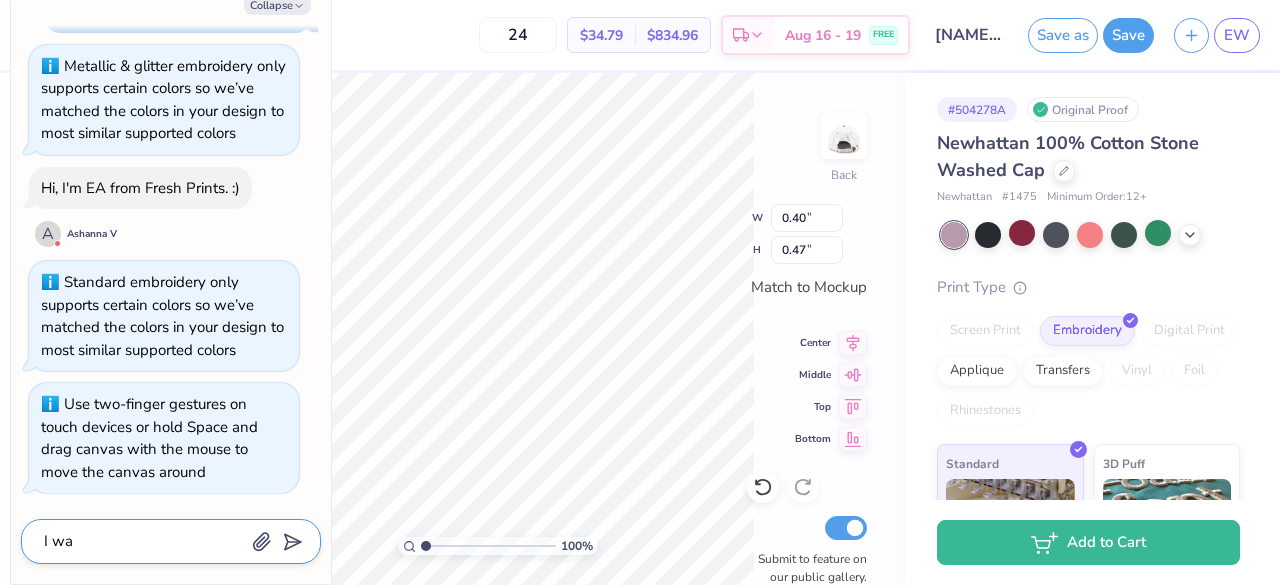 type on "x" 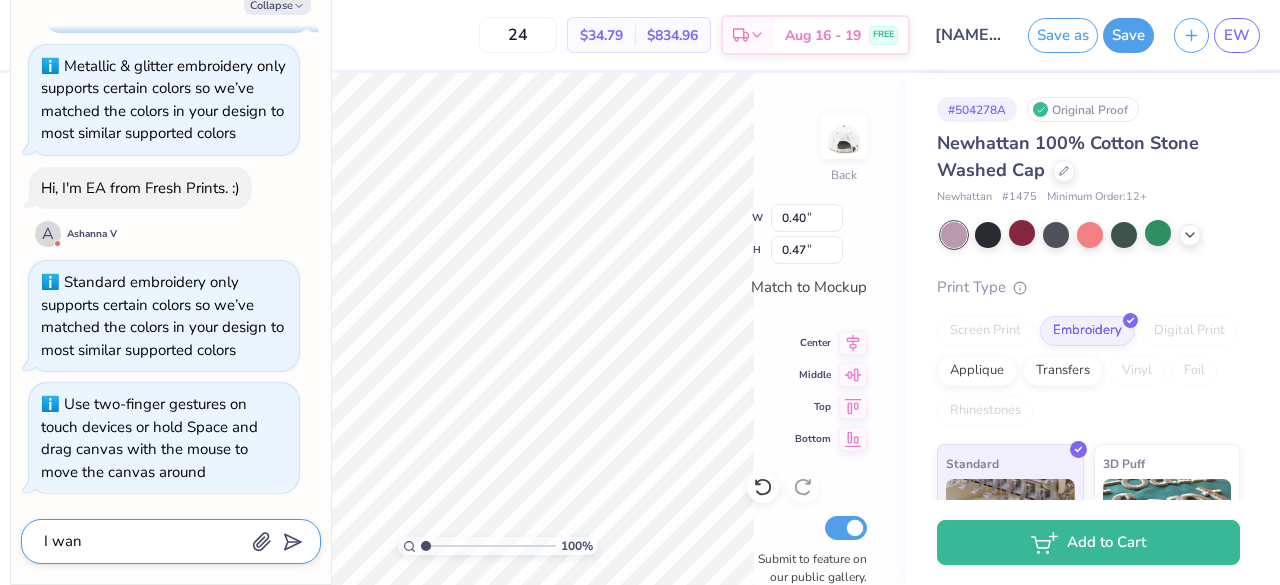 type on "x" 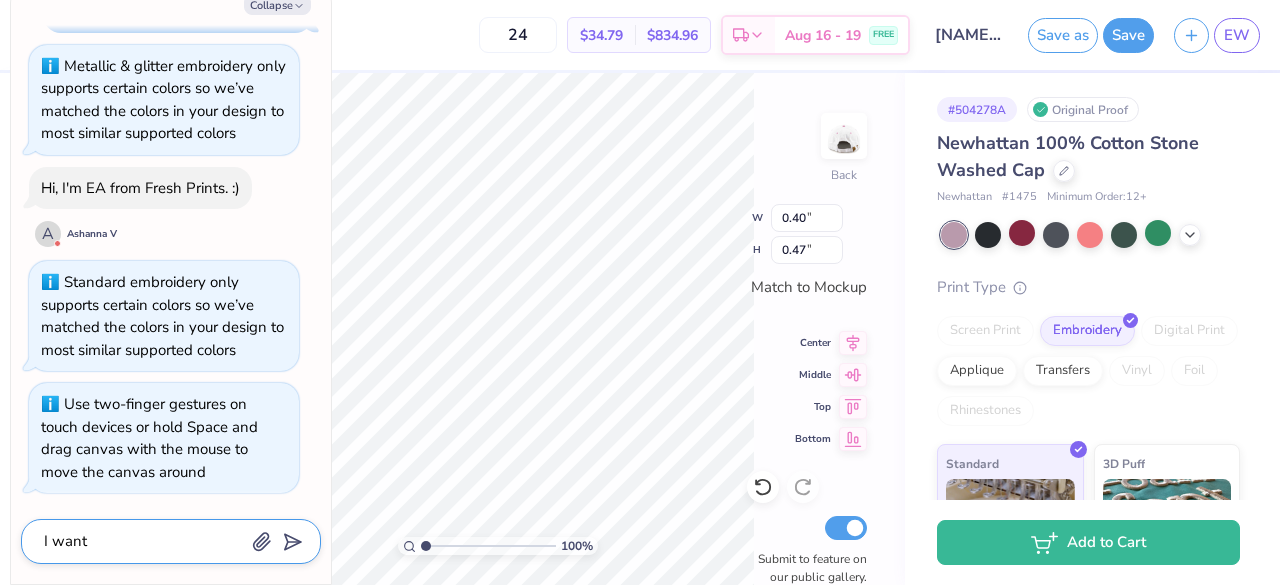 type on "x" 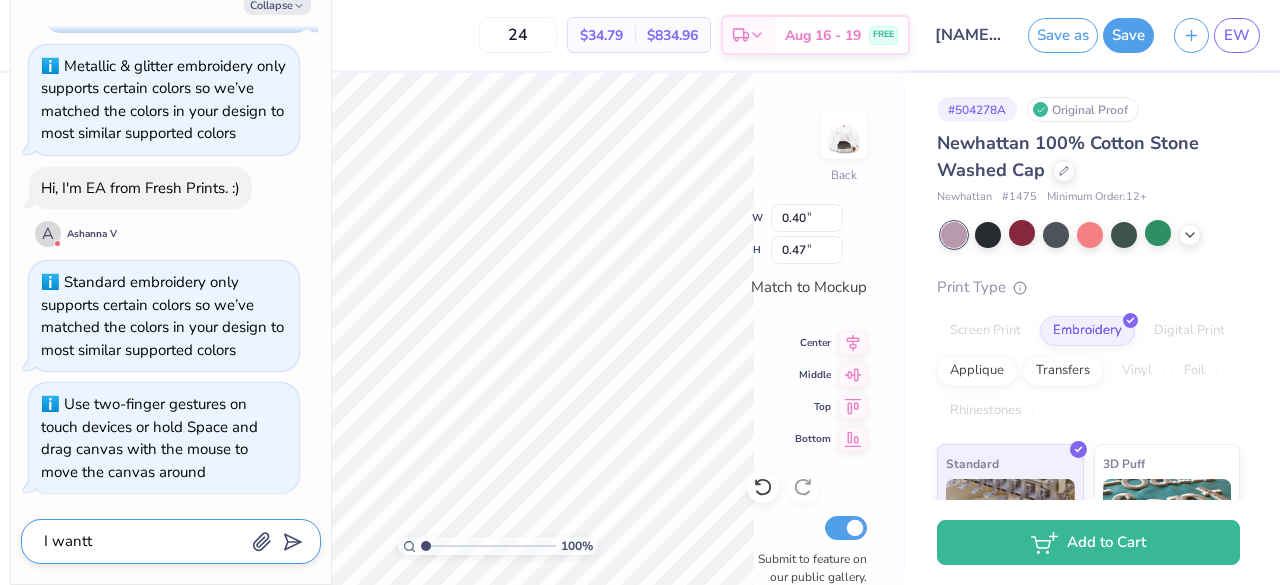 type on "x" 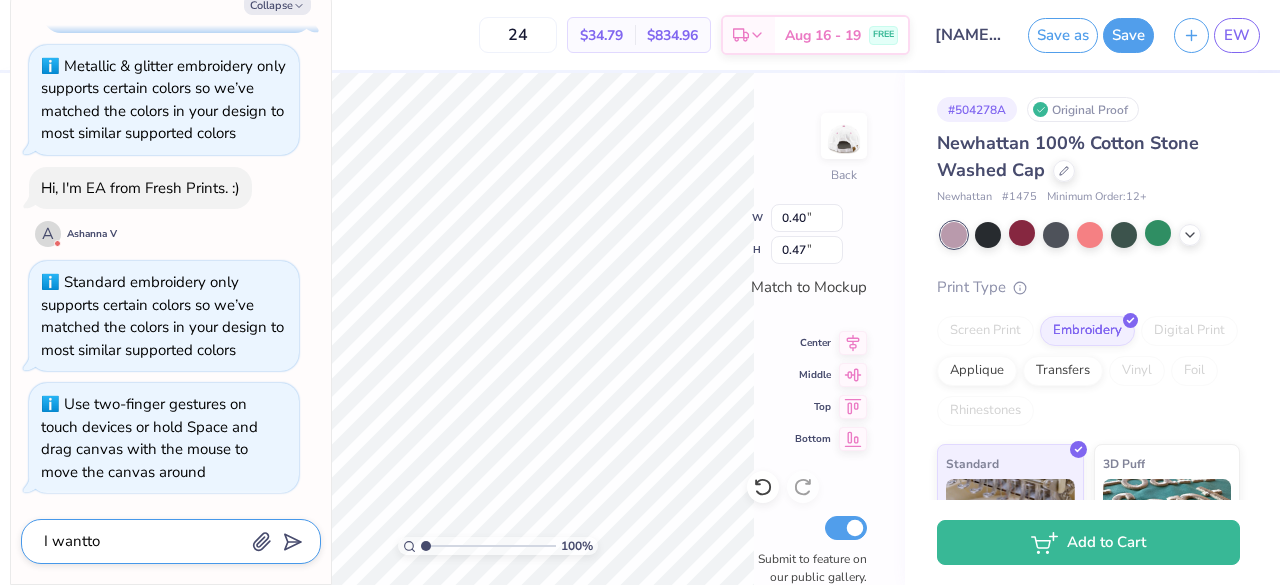 type on "x" 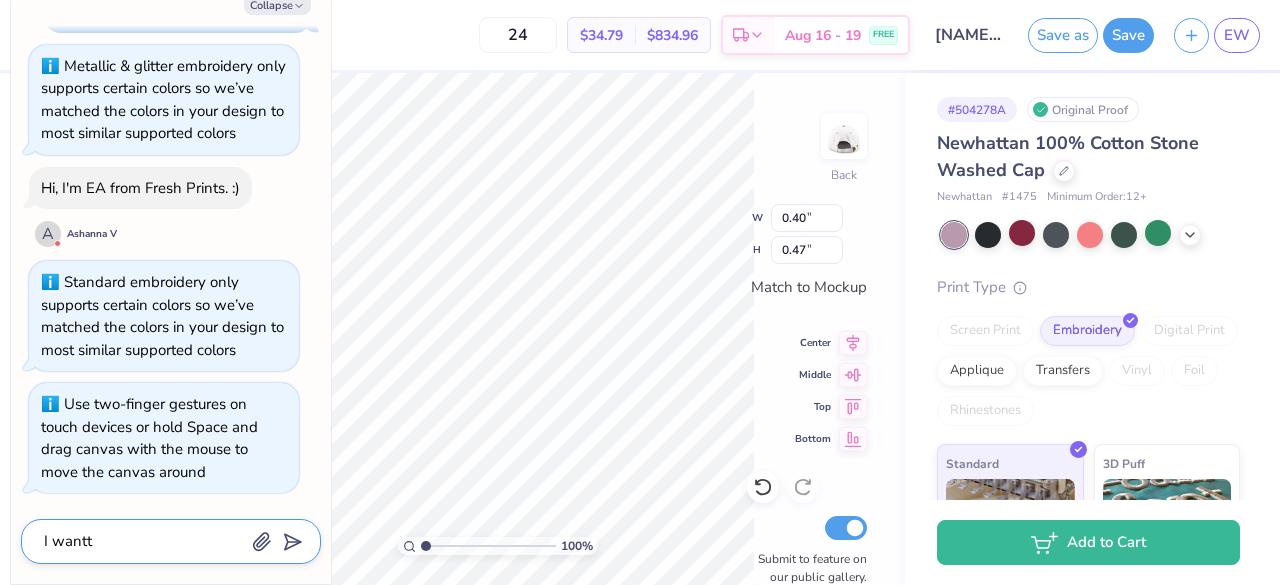 type on "x" 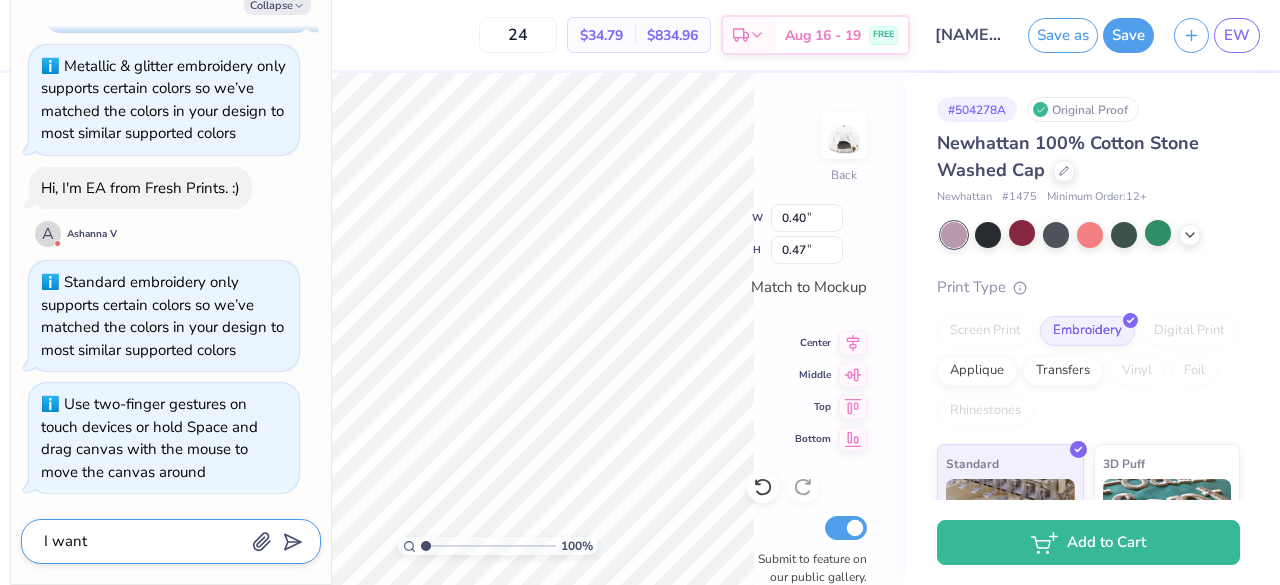 type on "x" 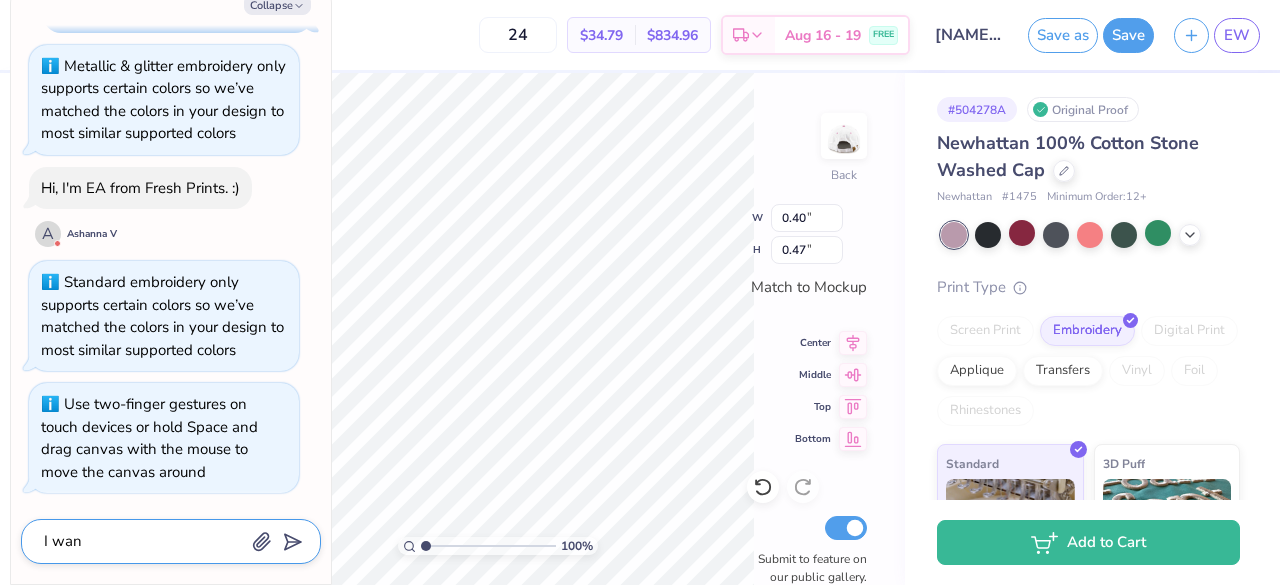 type on "x" 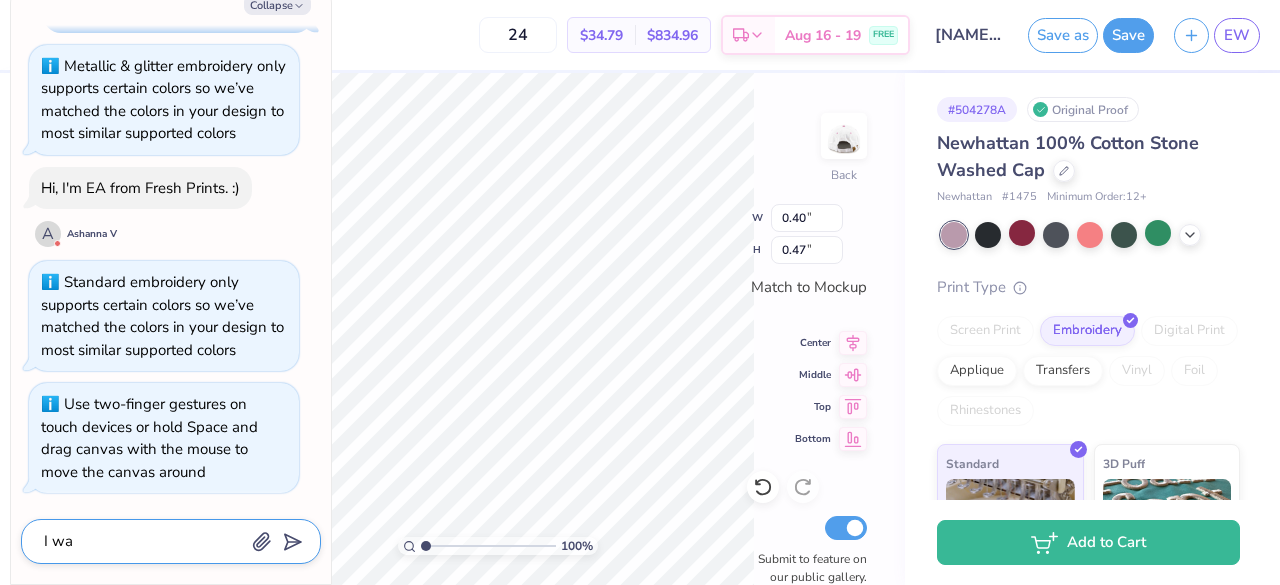 type on "x" 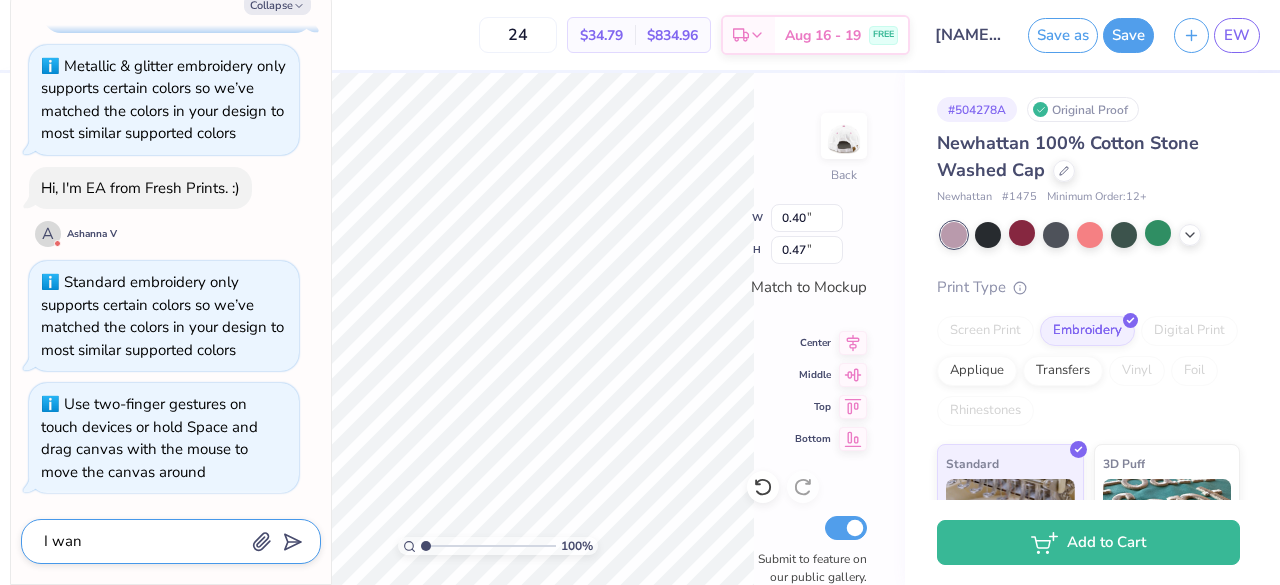type on "x" 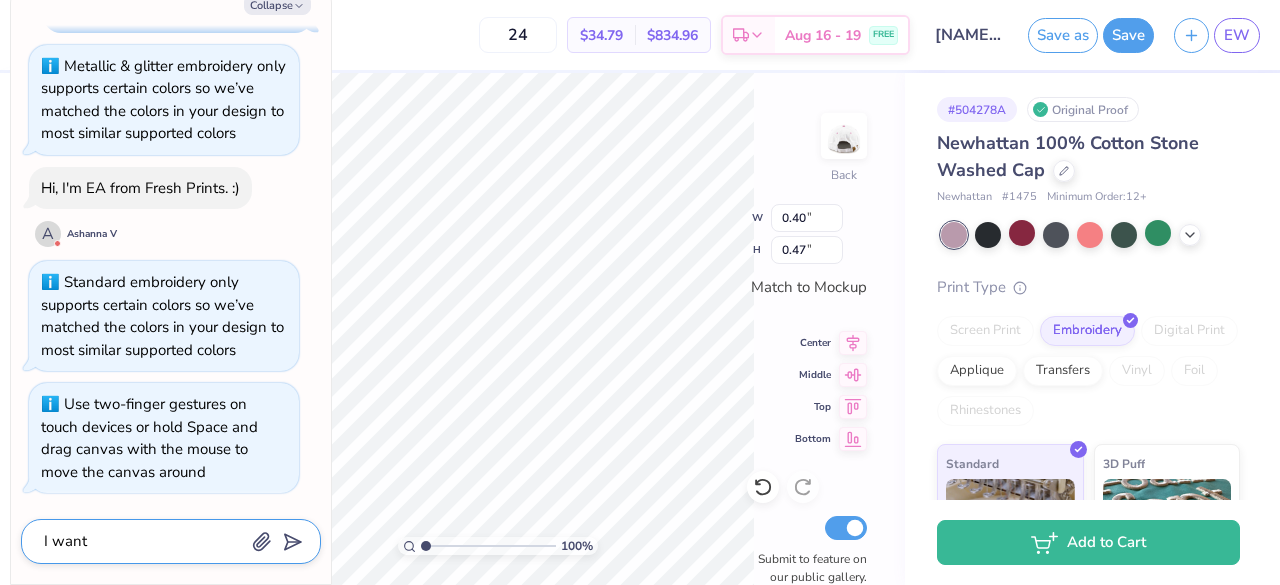 type on "x" 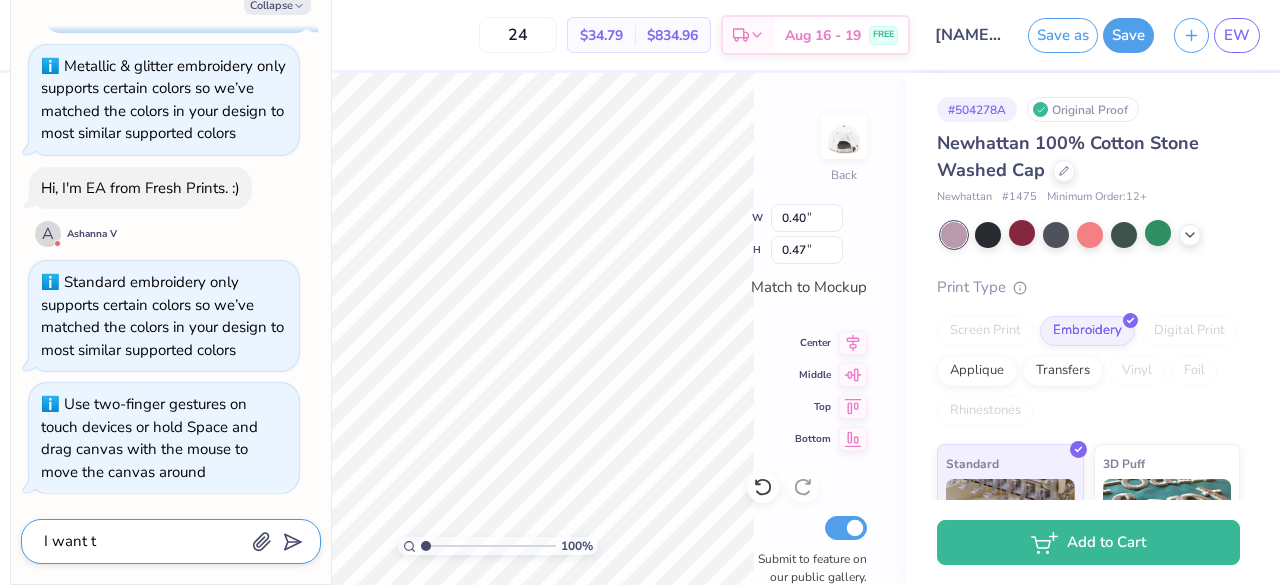 type on "x" 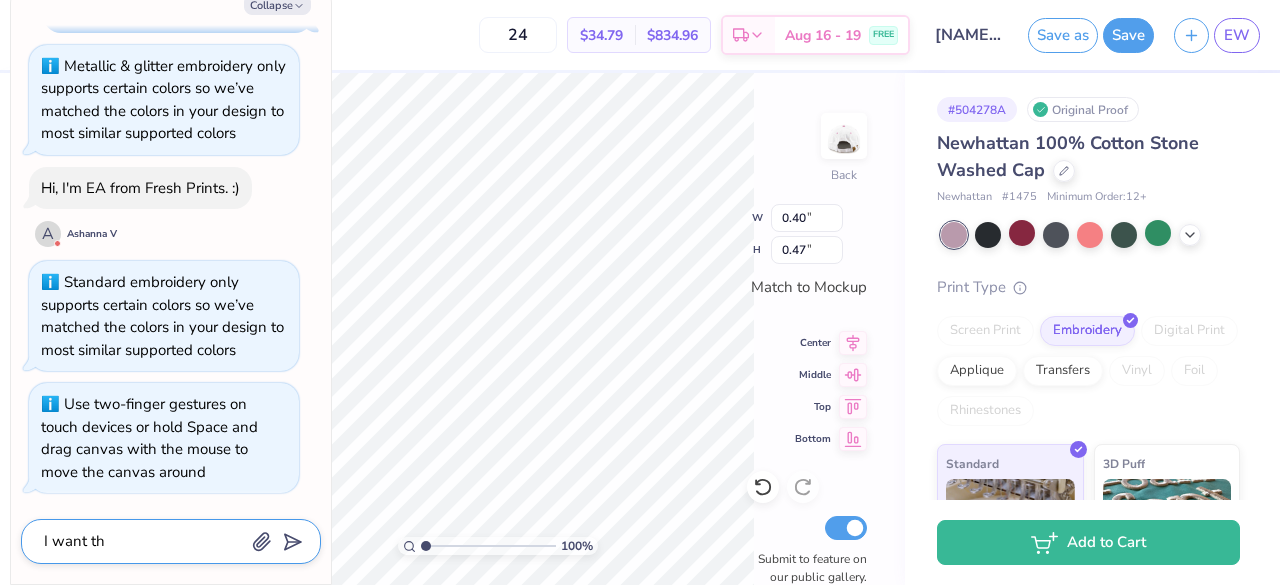 type on "x" 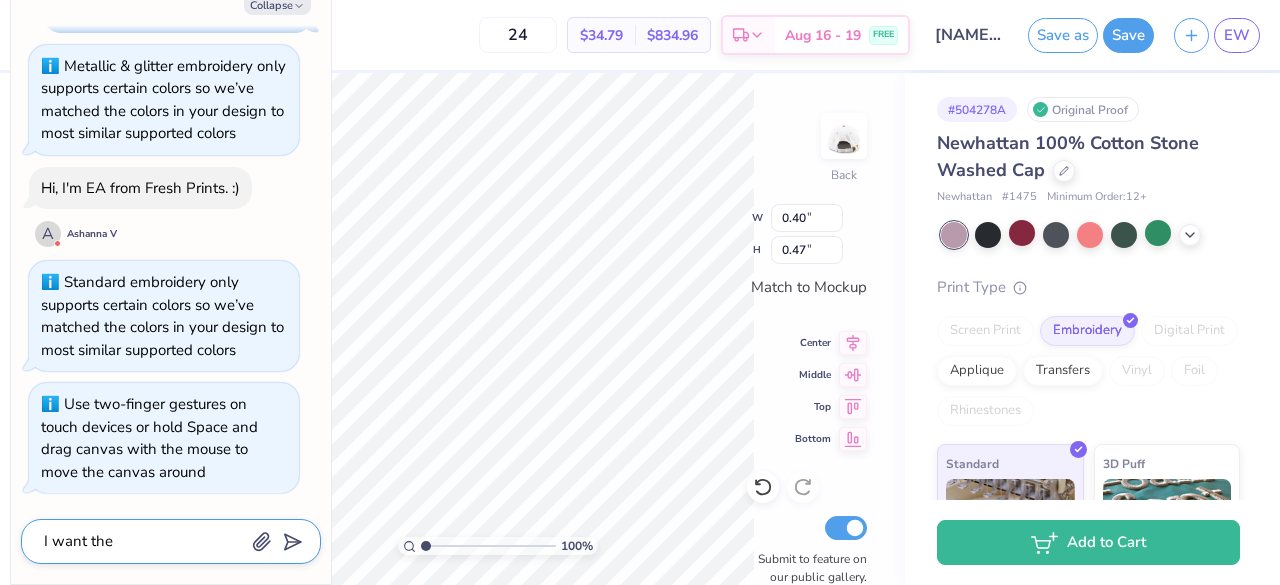 type on "x" 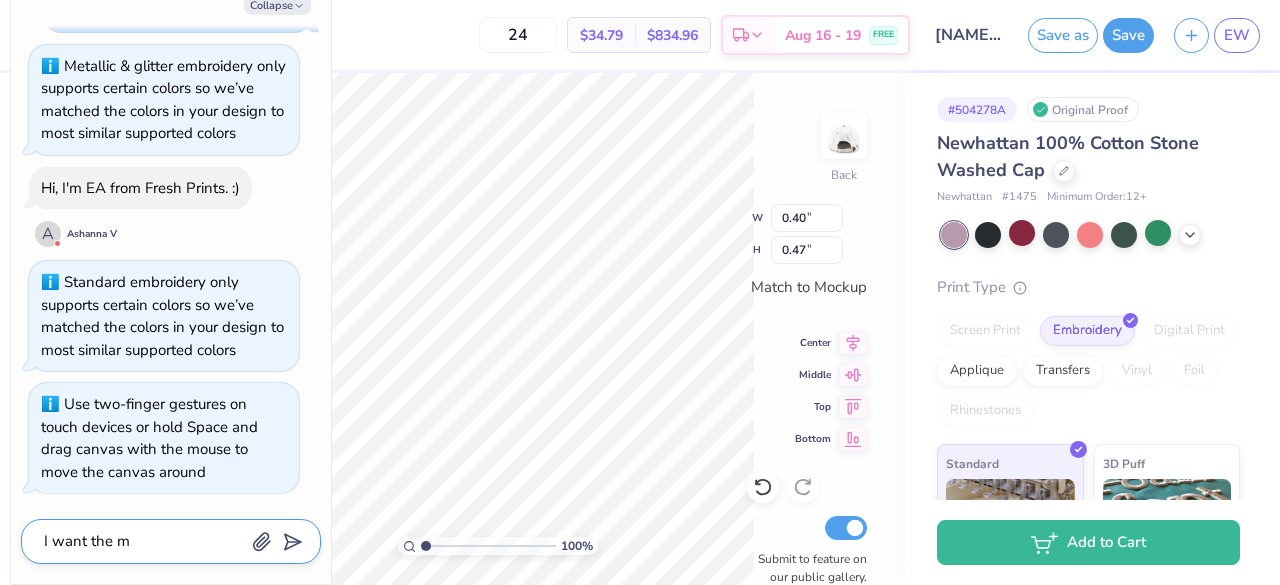 type on "x" 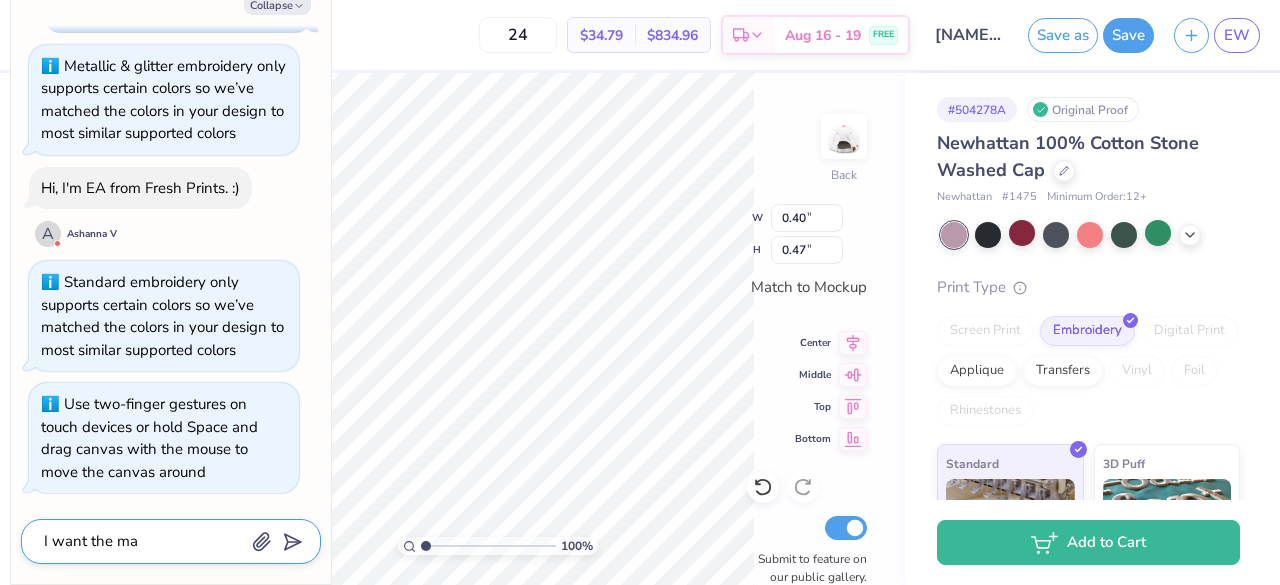 type on "x" 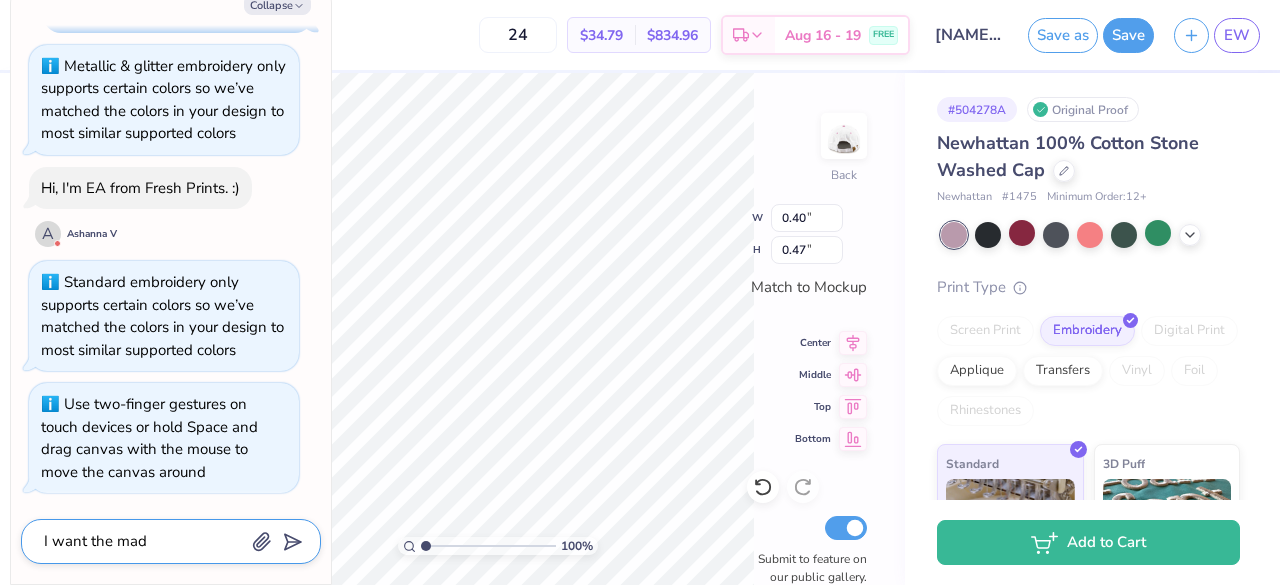 type on "x" 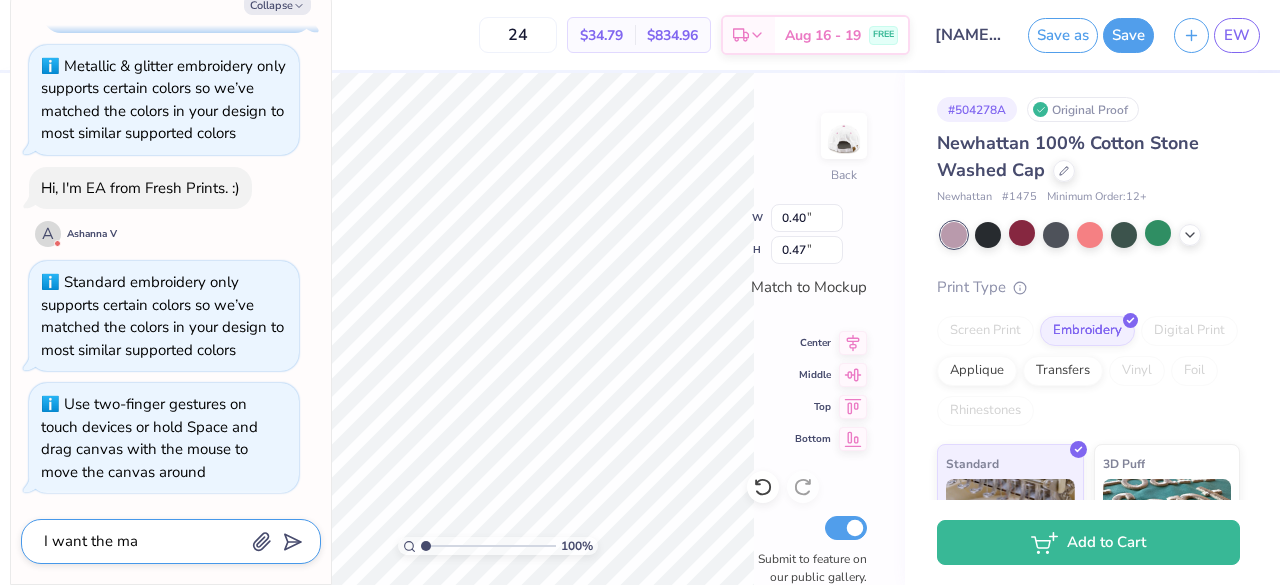 type on "I want the mak" 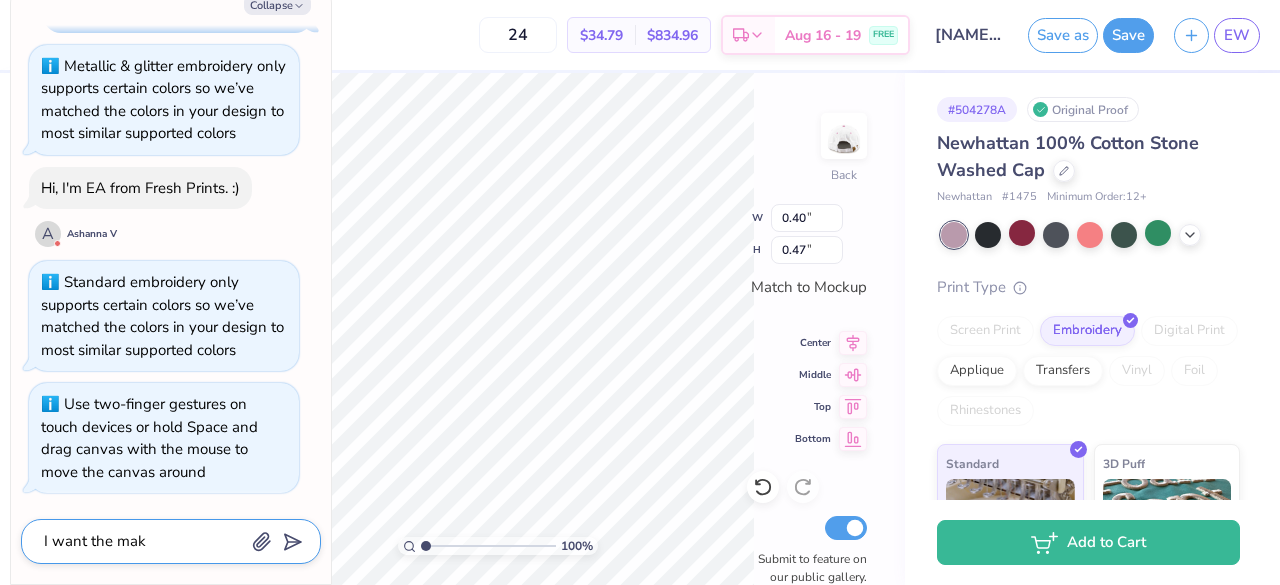 type on "x" 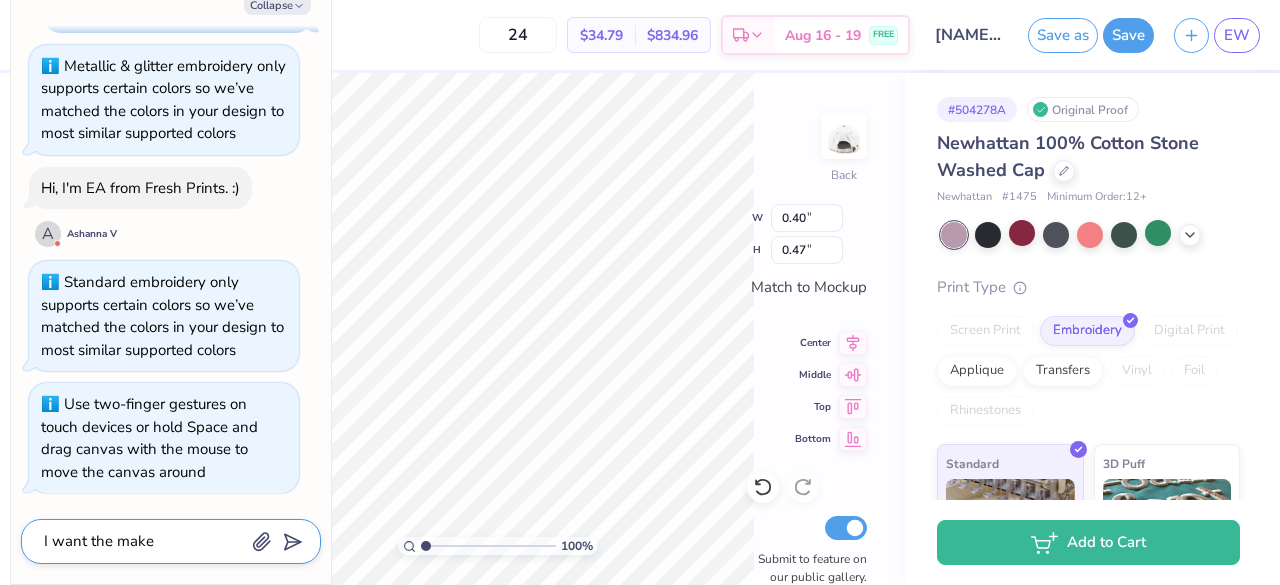 type on "x" 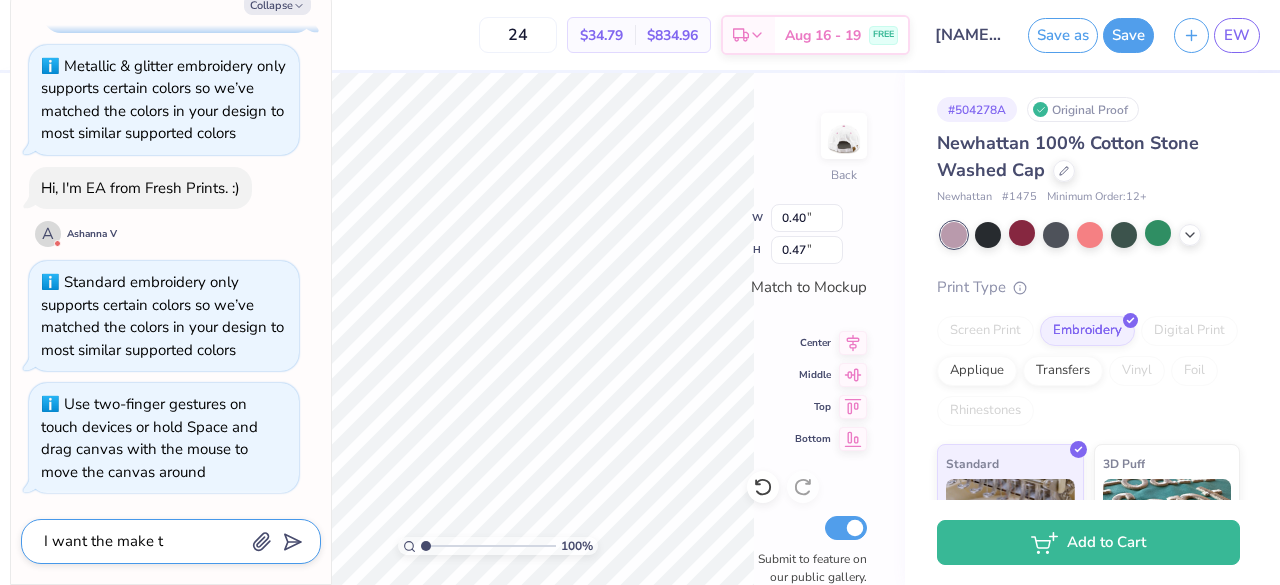 type on "x" 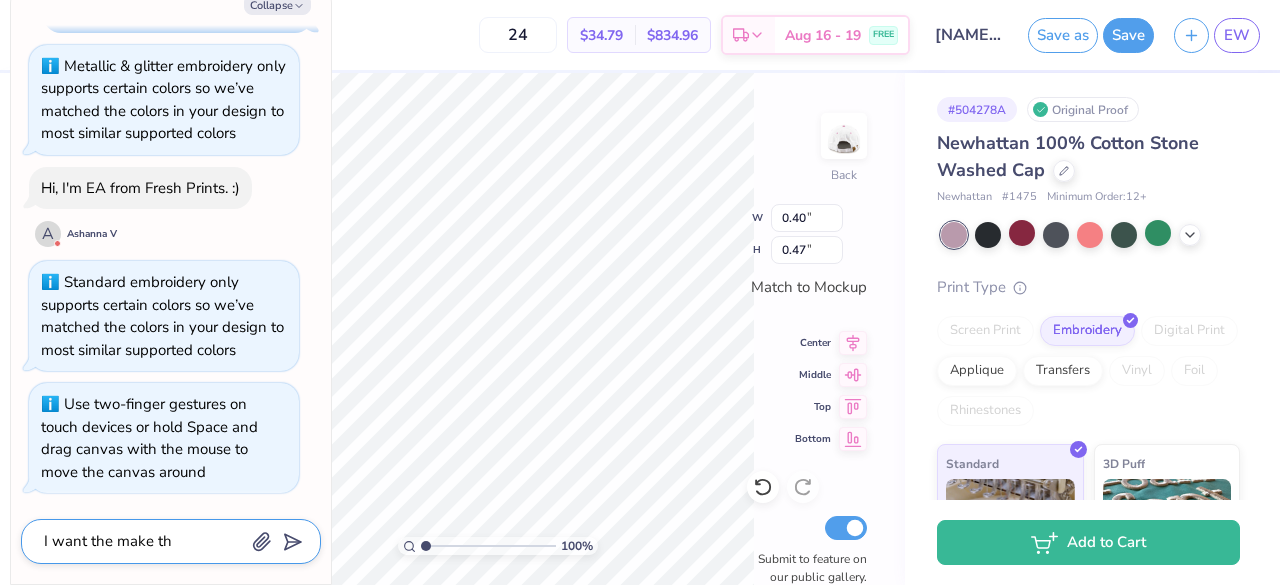 type on "x" 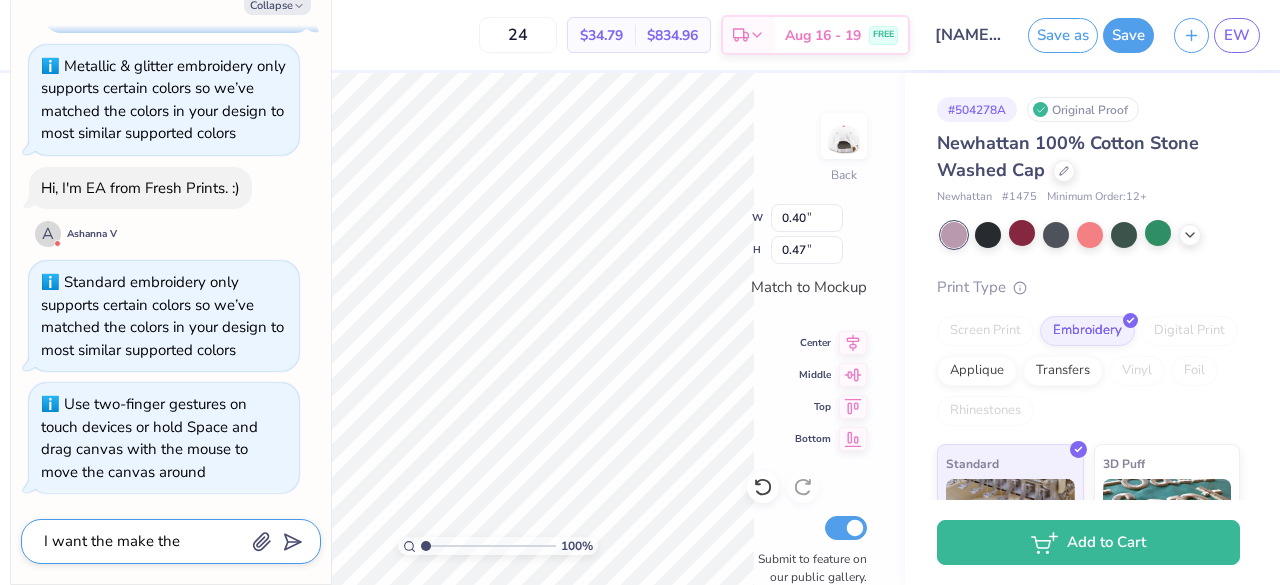 type on "x" 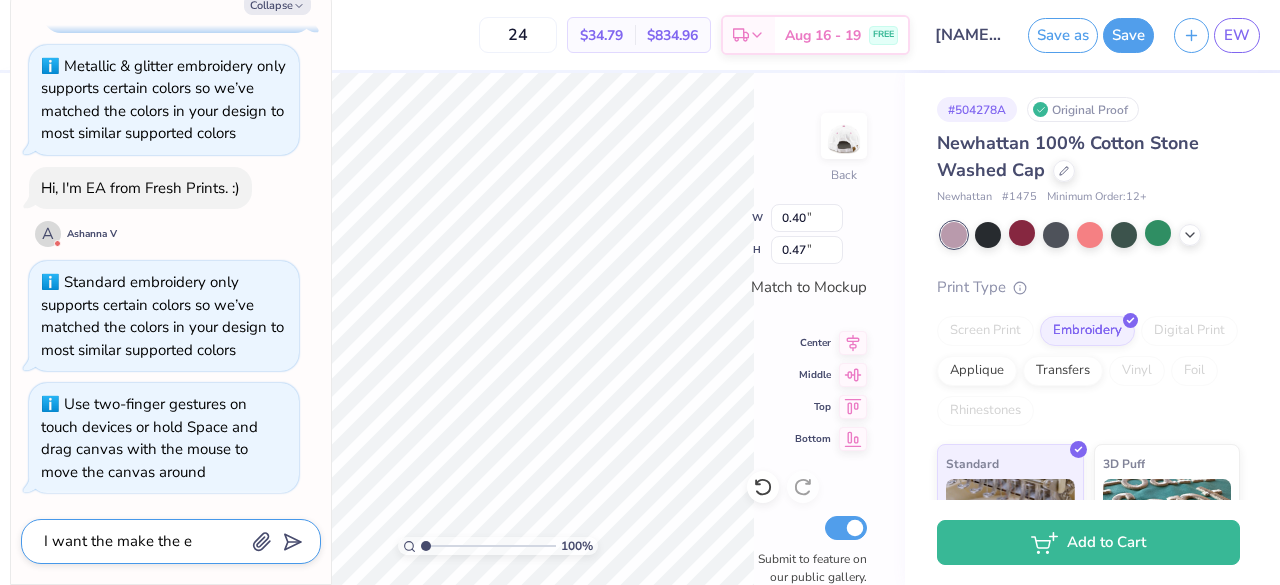 type on "x" 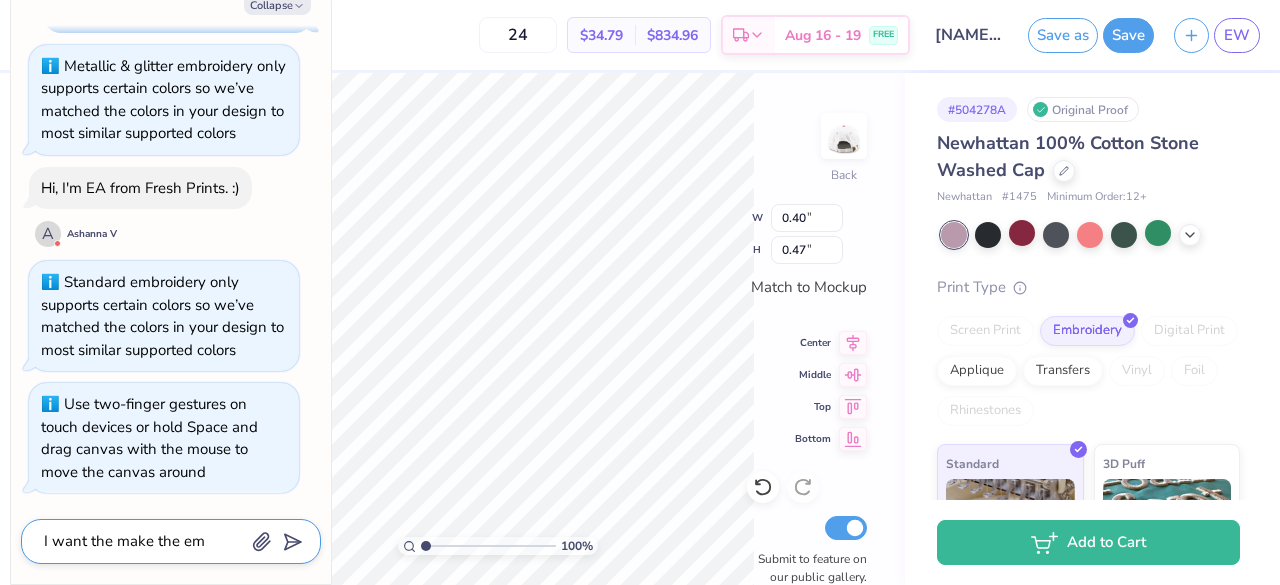 type on "x" 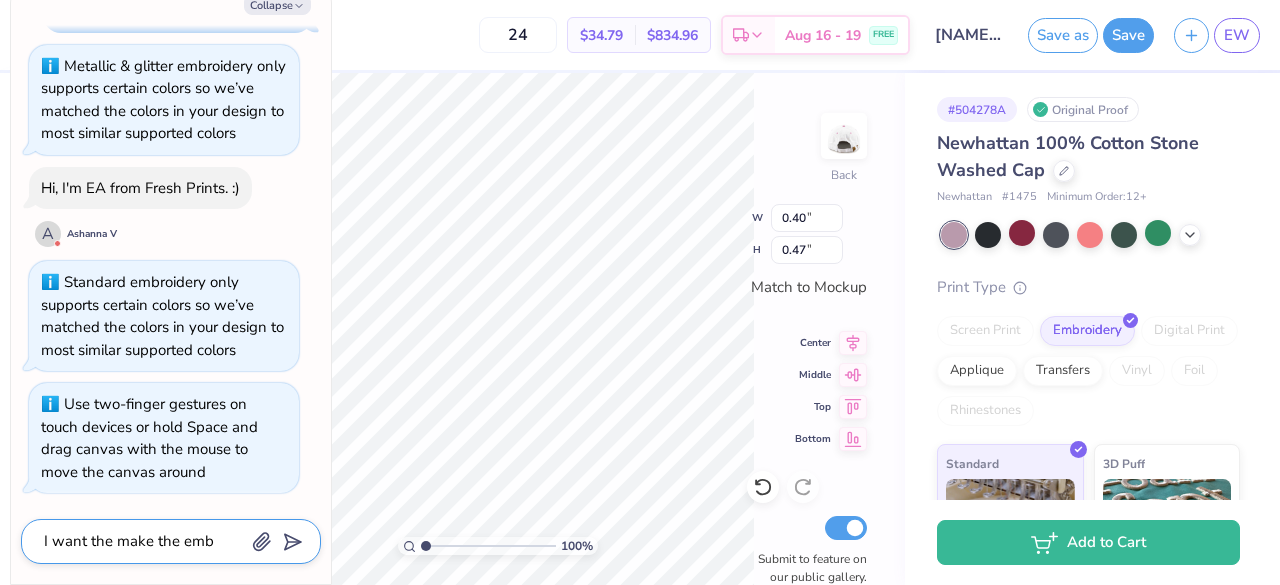 type on "x" 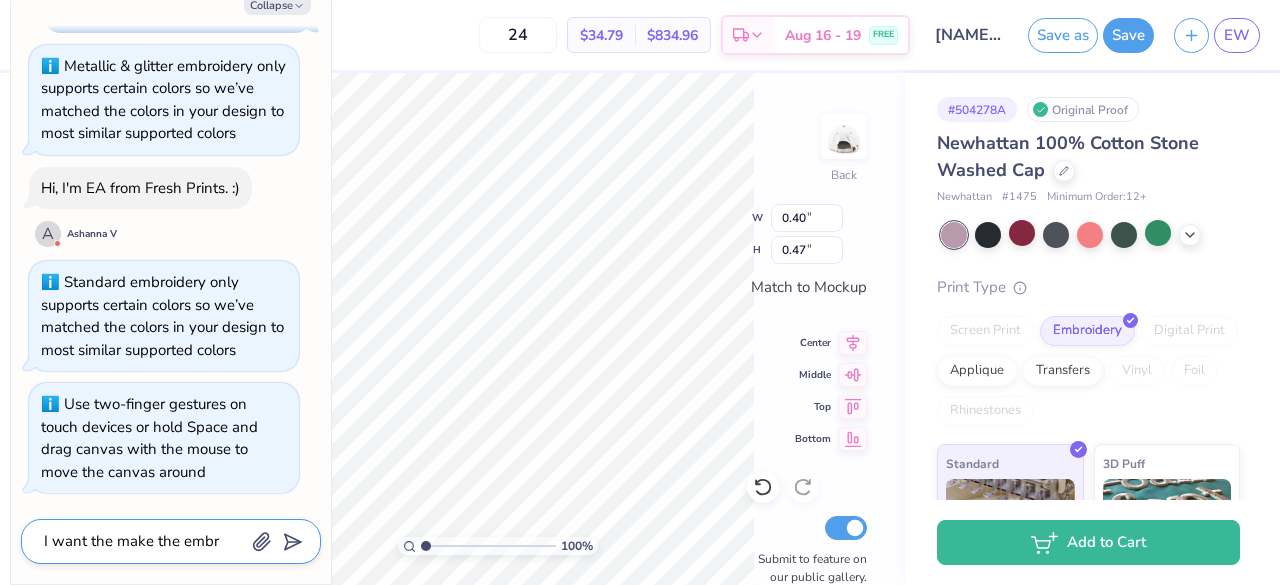 type on "x" 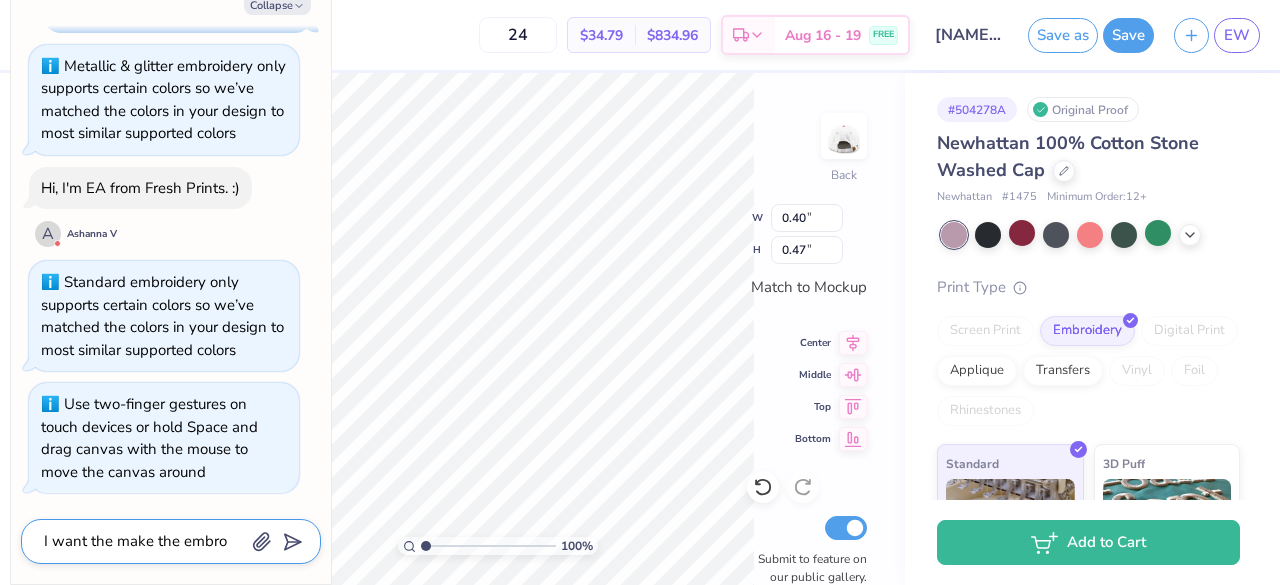 type 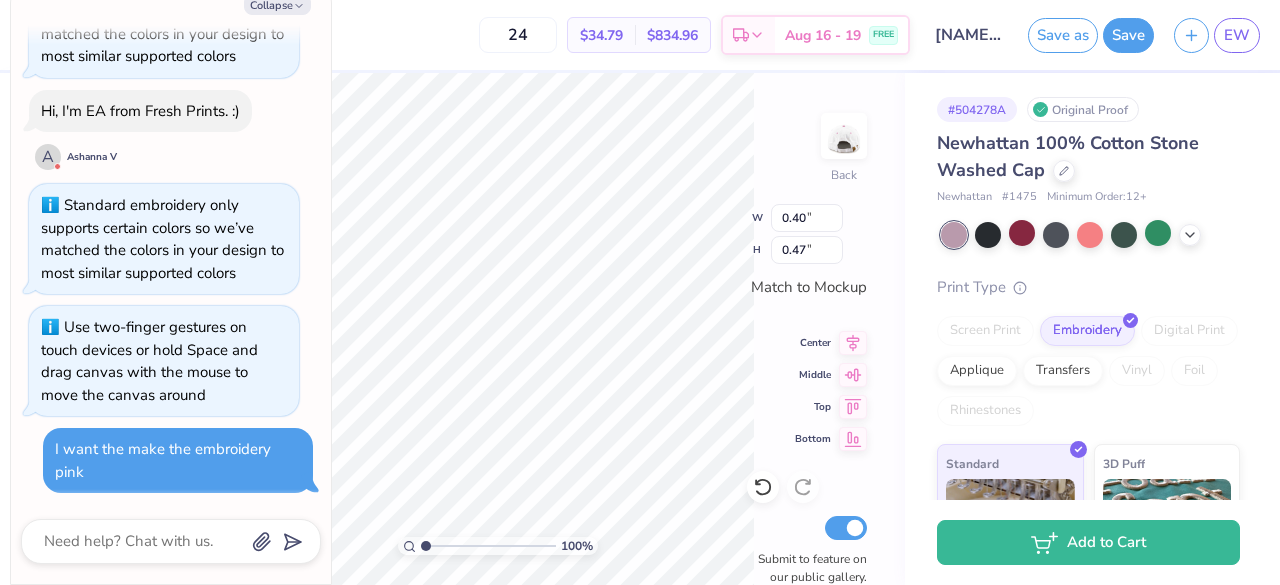 scroll, scrollTop: 654, scrollLeft: 0, axis: vertical 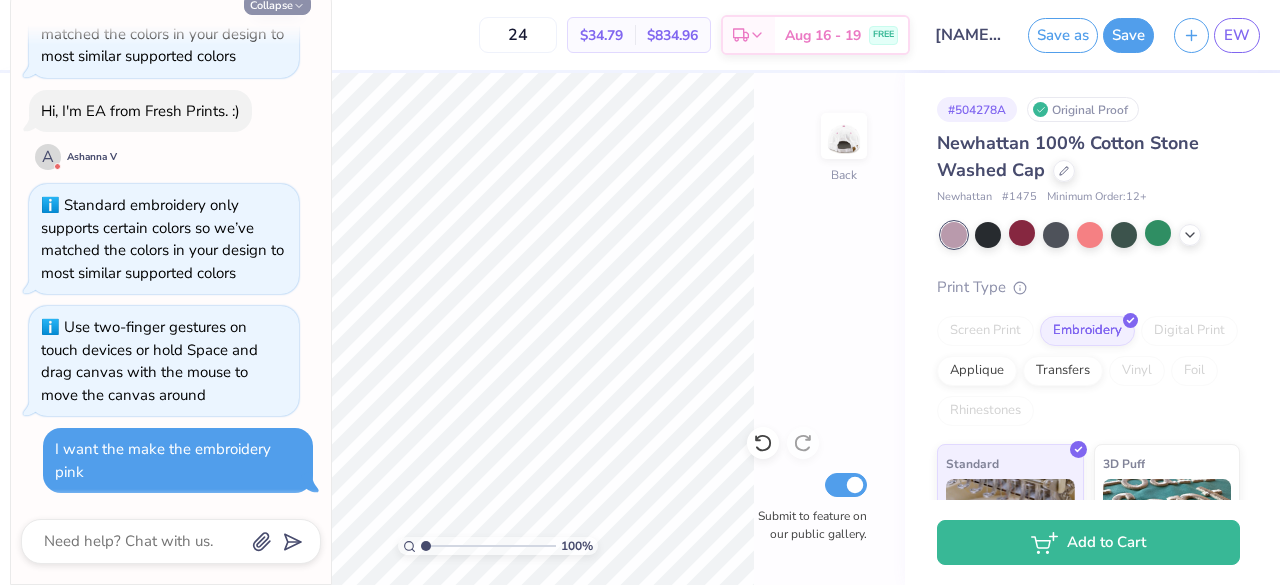 click 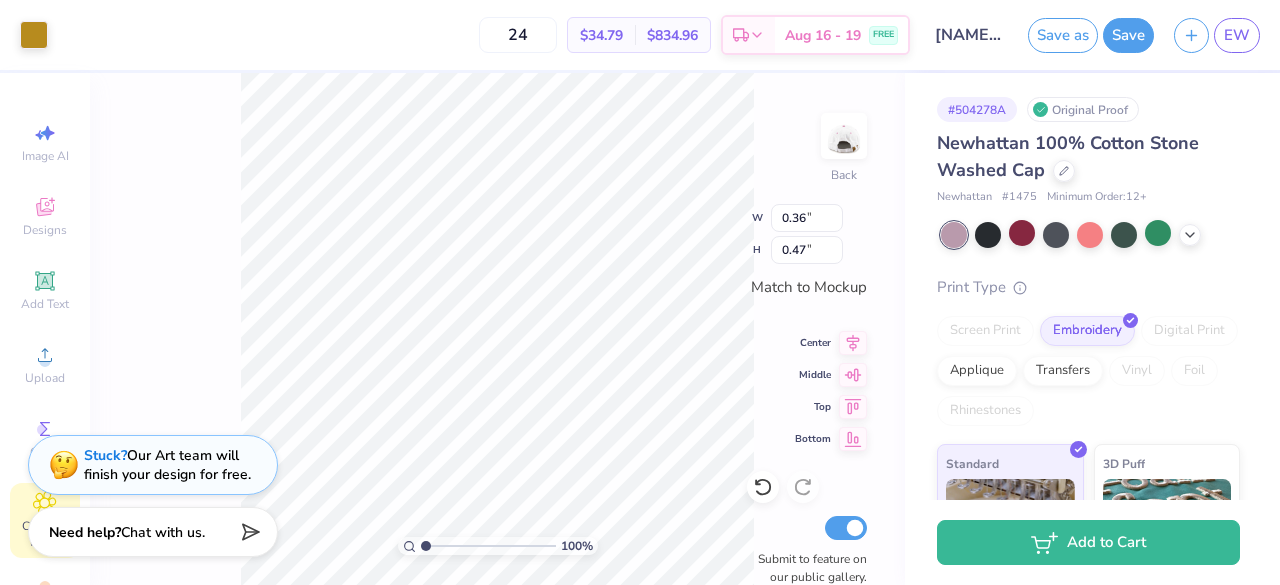 click on "Clipart & logos" at bounding box center (45, 520) 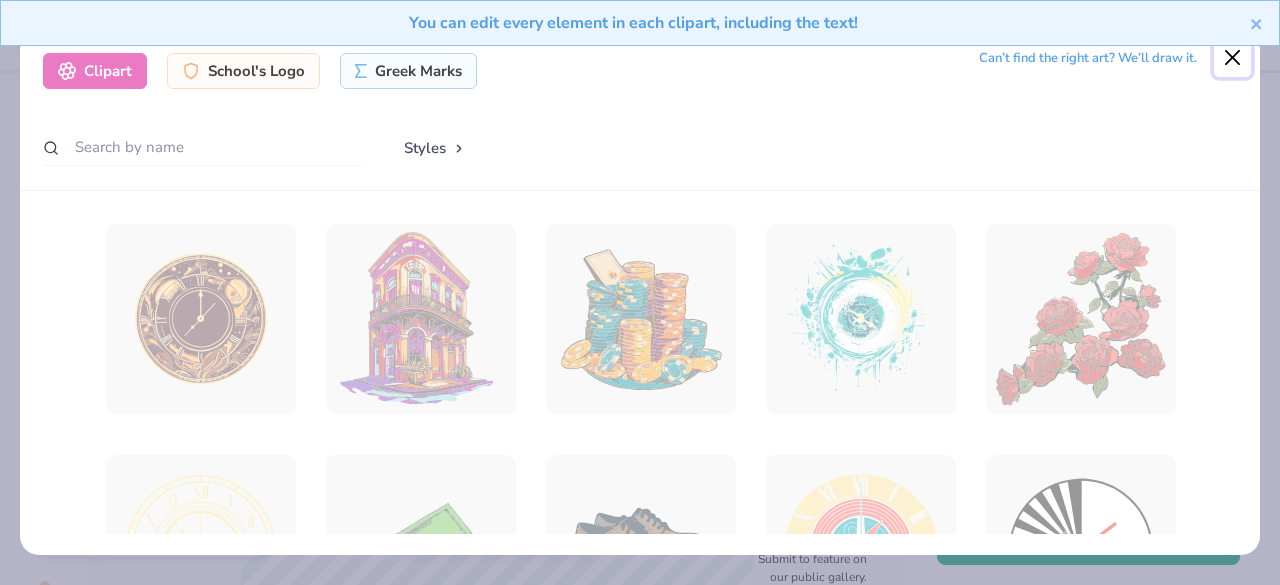 click at bounding box center (1233, 58) 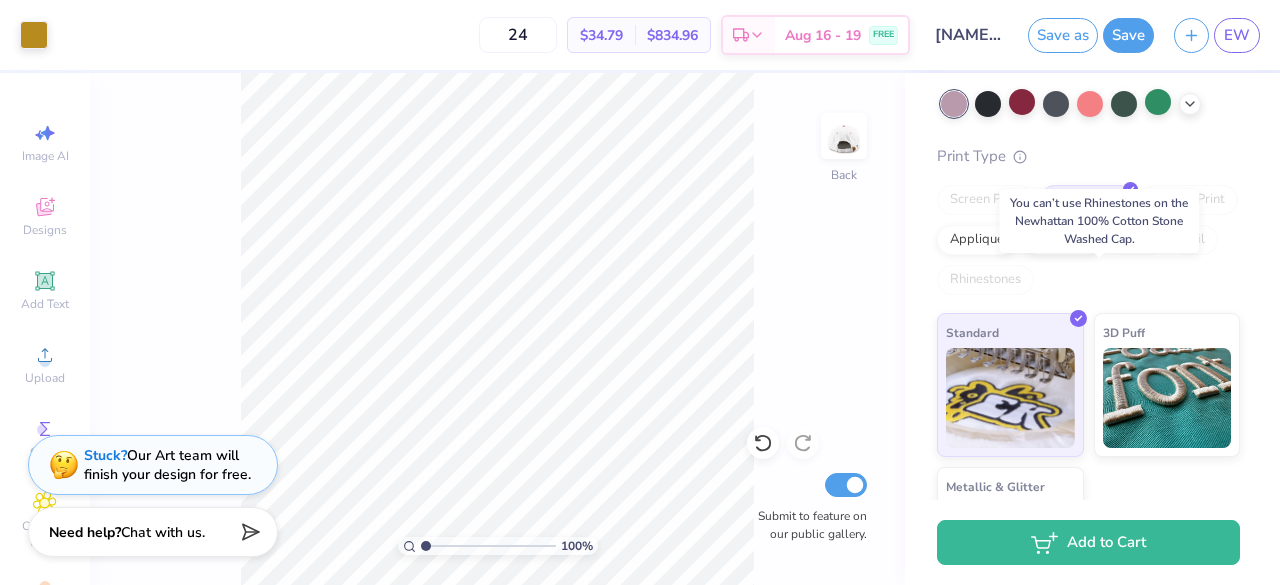 scroll, scrollTop: 241, scrollLeft: 0, axis: vertical 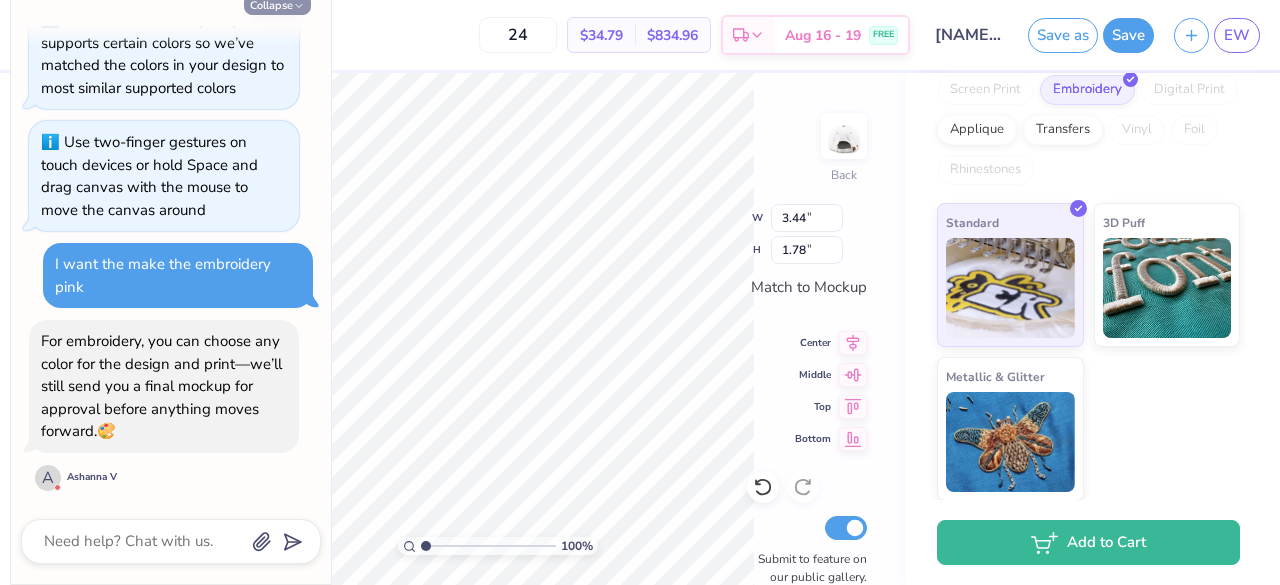 click 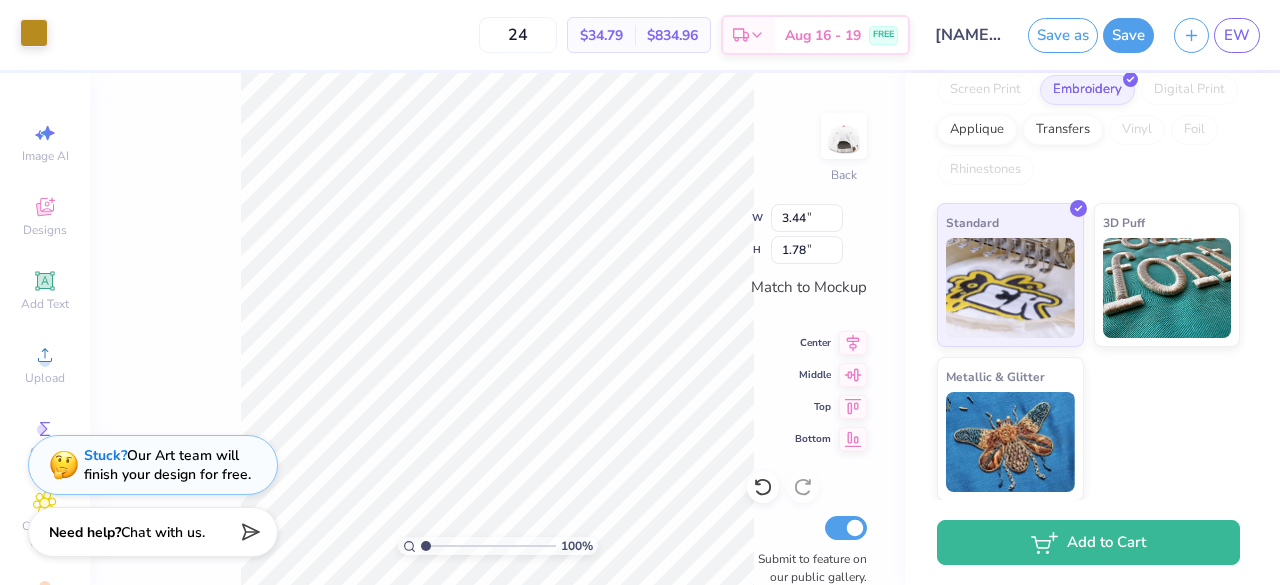 click at bounding box center [34, 33] 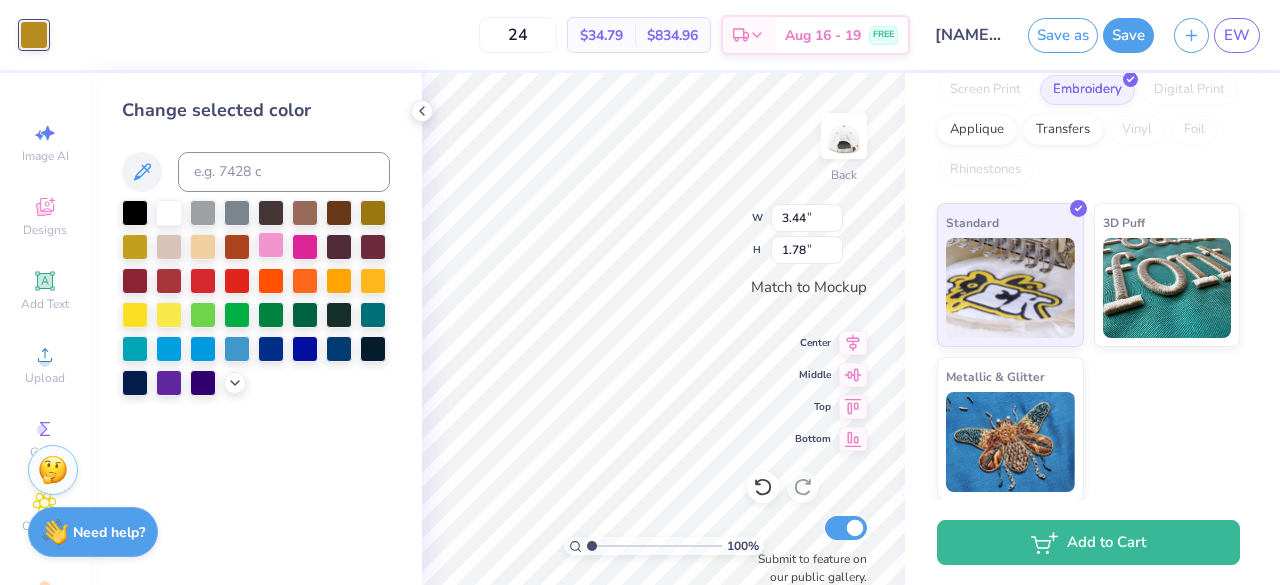 click at bounding box center [271, 245] 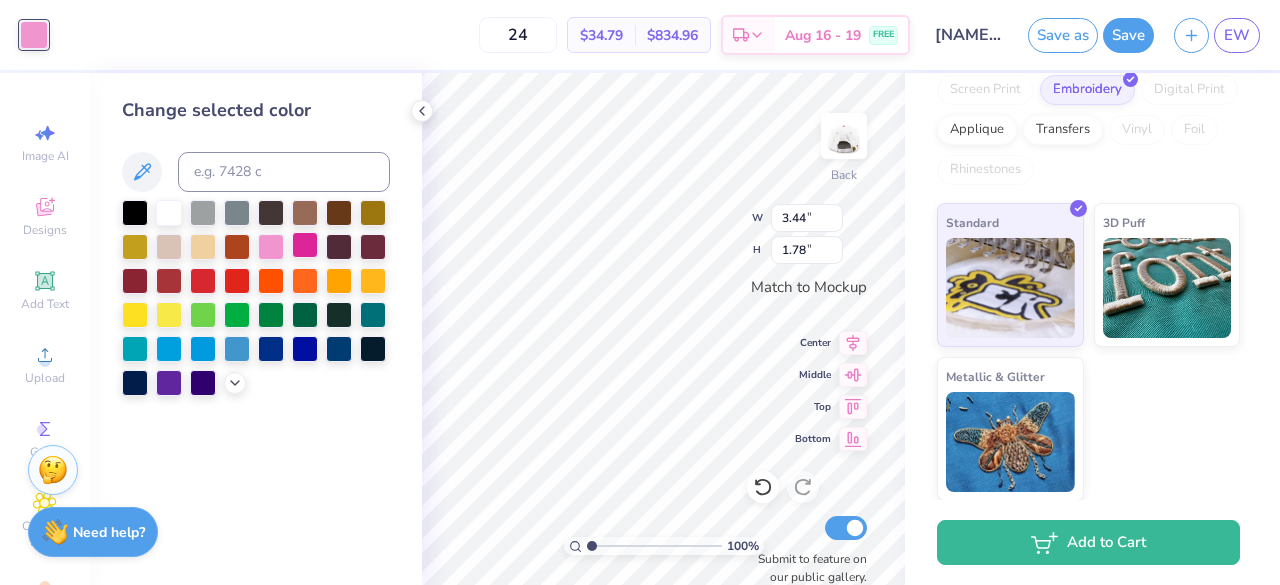 click at bounding box center (305, 245) 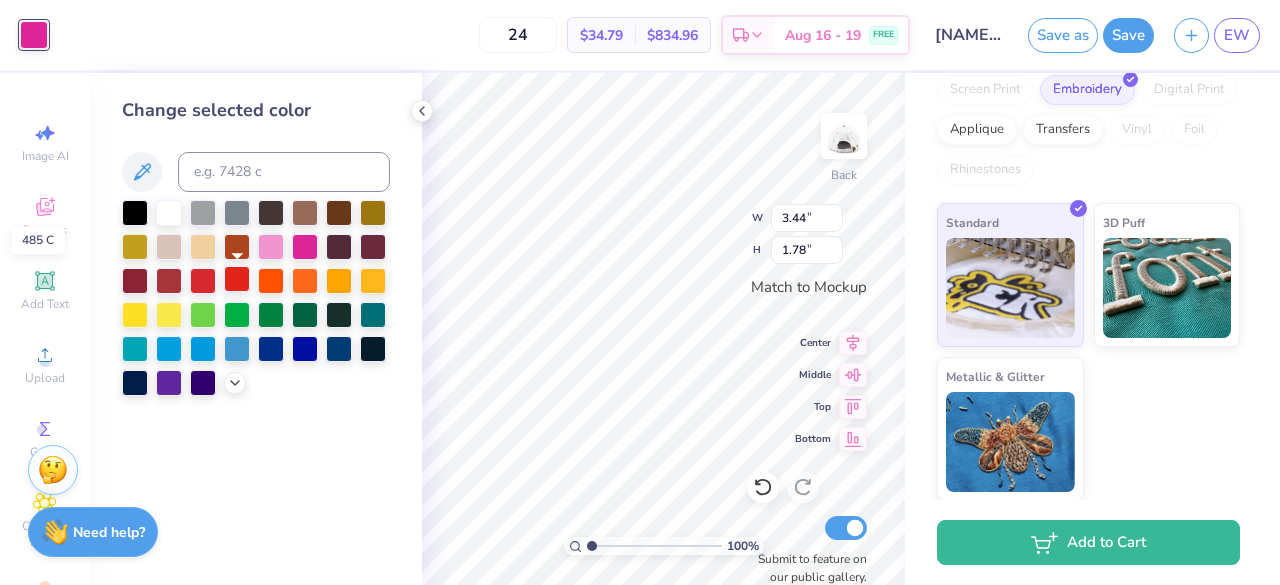 click at bounding box center (237, 279) 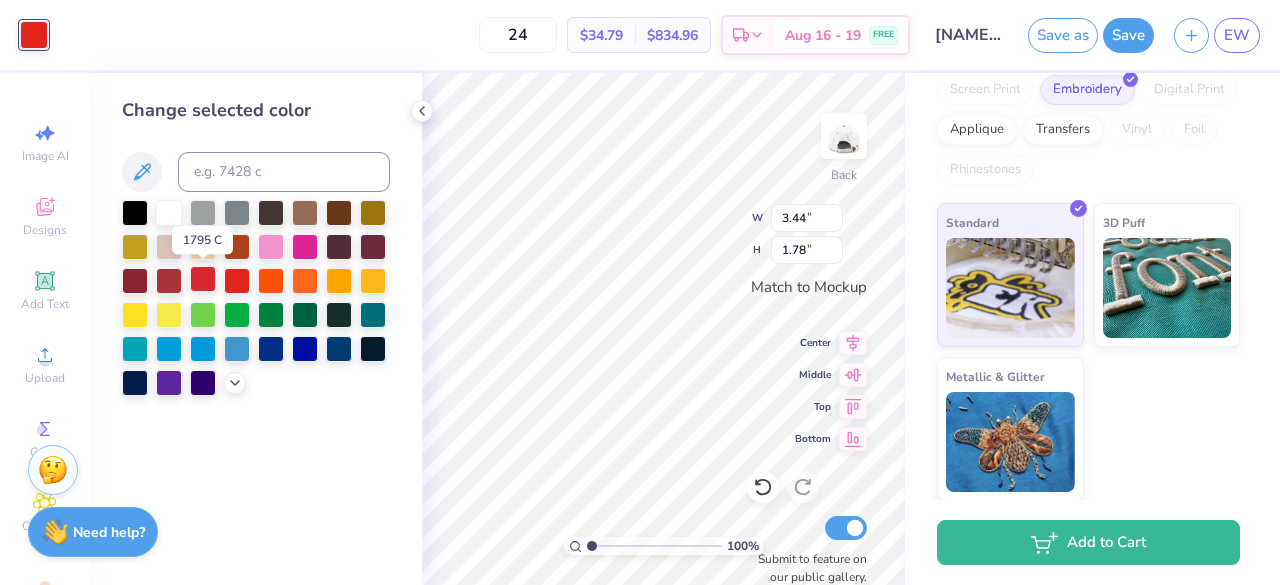 click at bounding box center [203, 279] 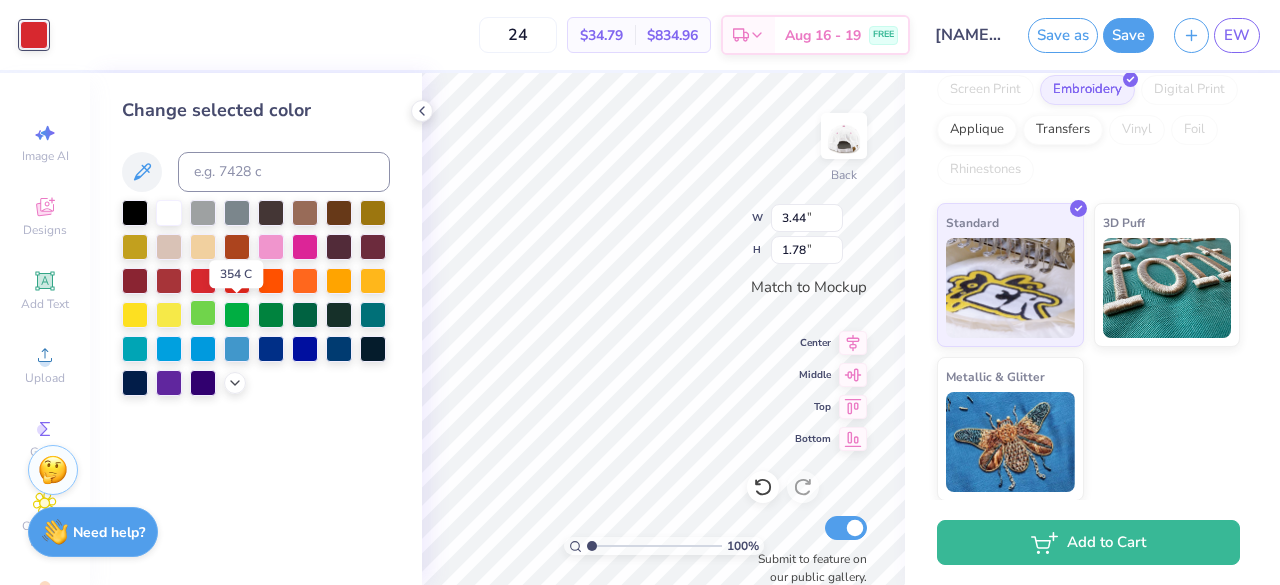 click at bounding box center (203, 313) 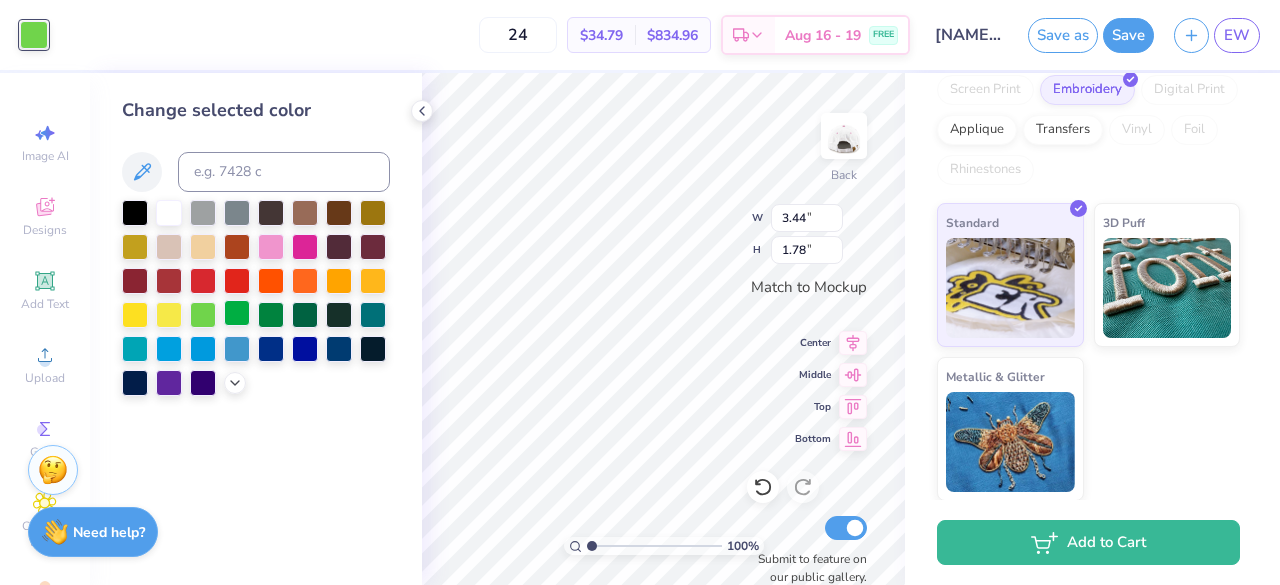click at bounding box center (237, 313) 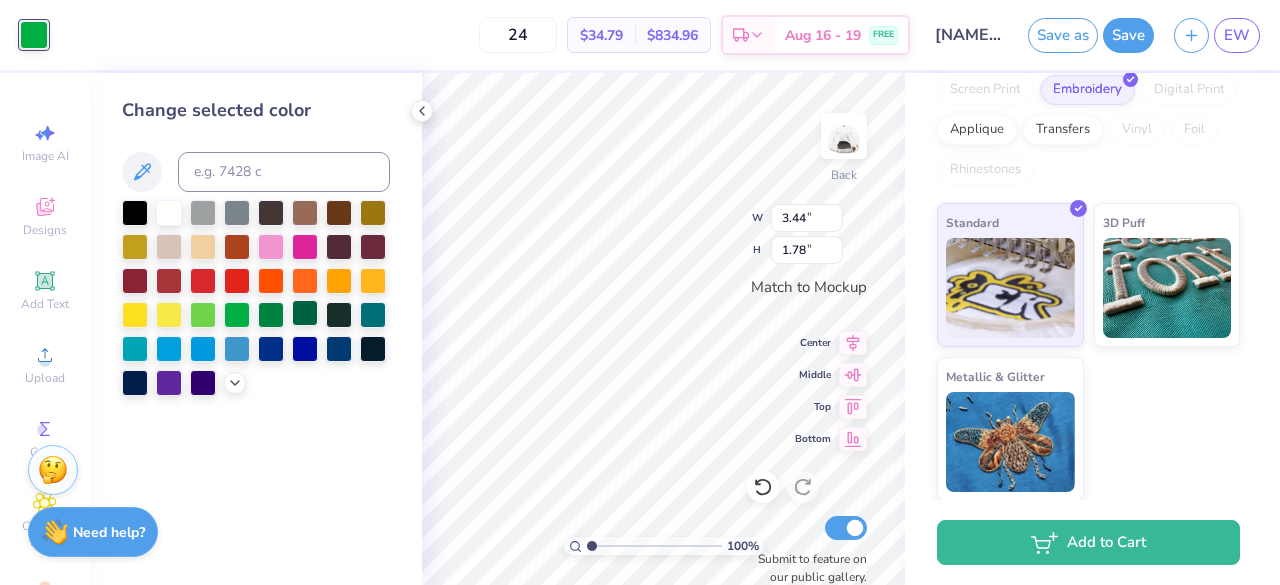 click at bounding box center [305, 313] 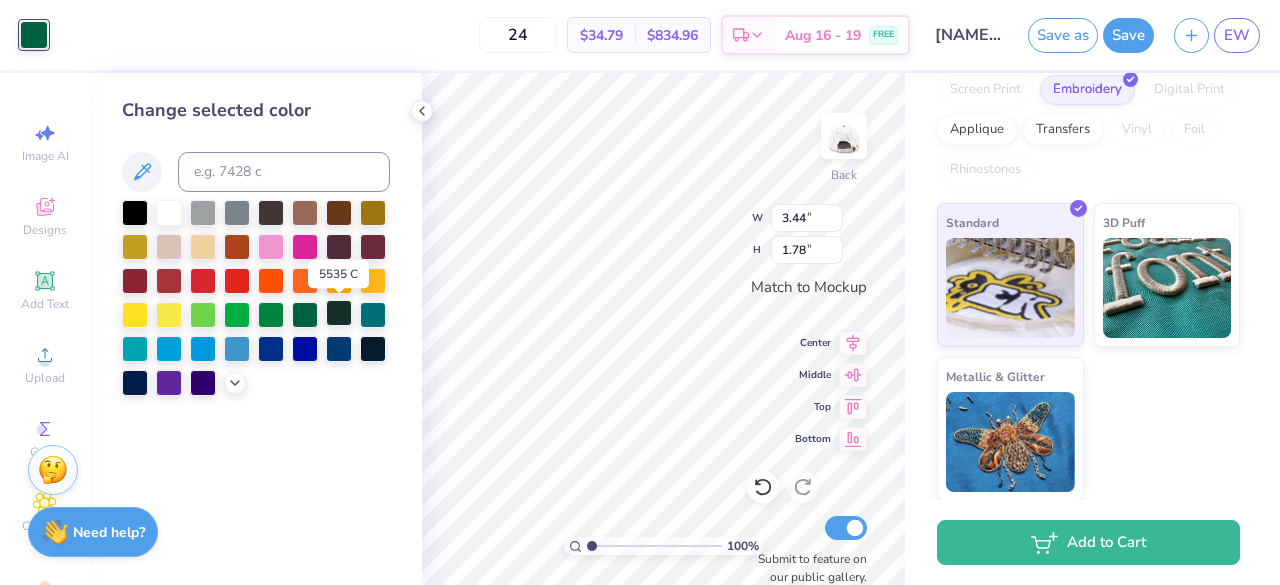 click at bounding box center [339, 313] 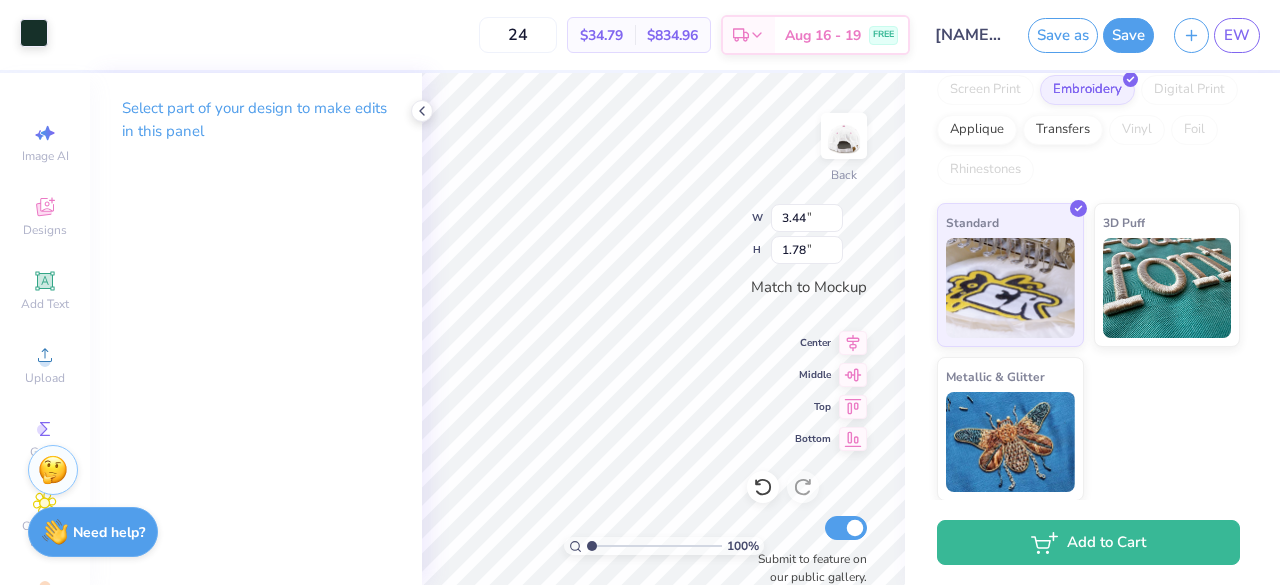 click at bounding box center (34, 33) 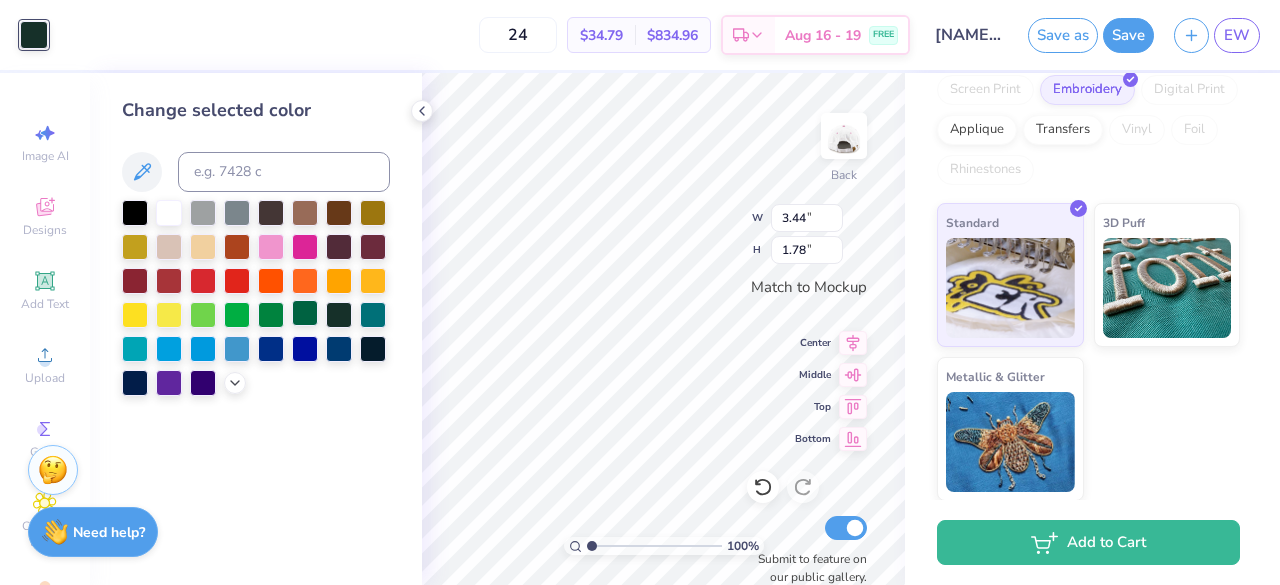 click at bounding box center [305, 313] 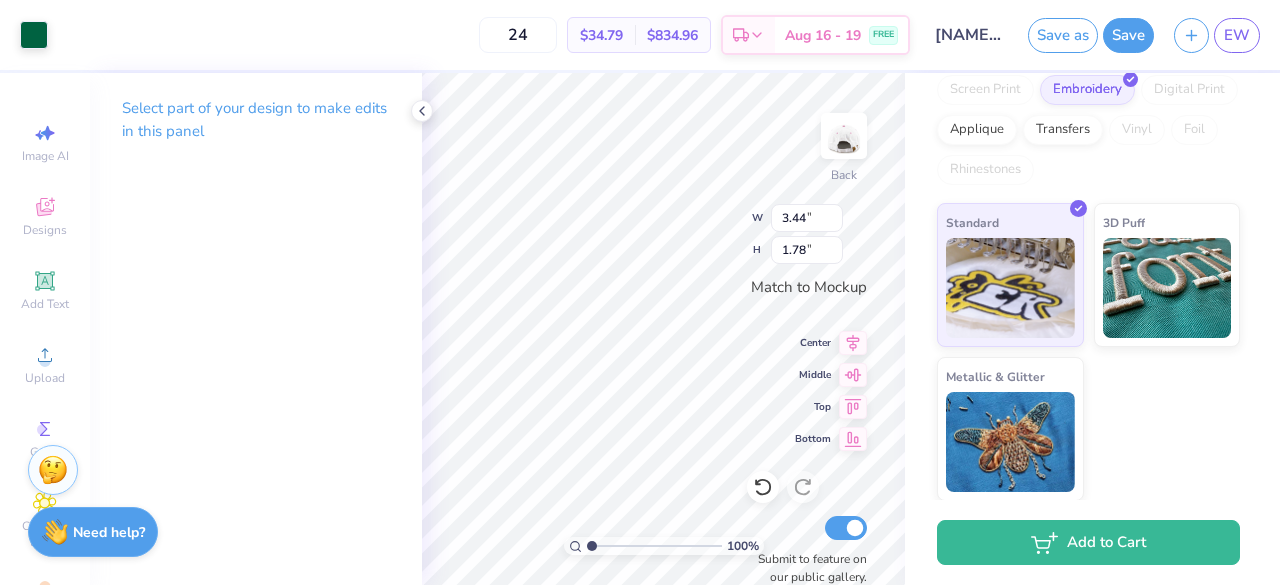 click on "Art colors" at bounding box center (24, 35) 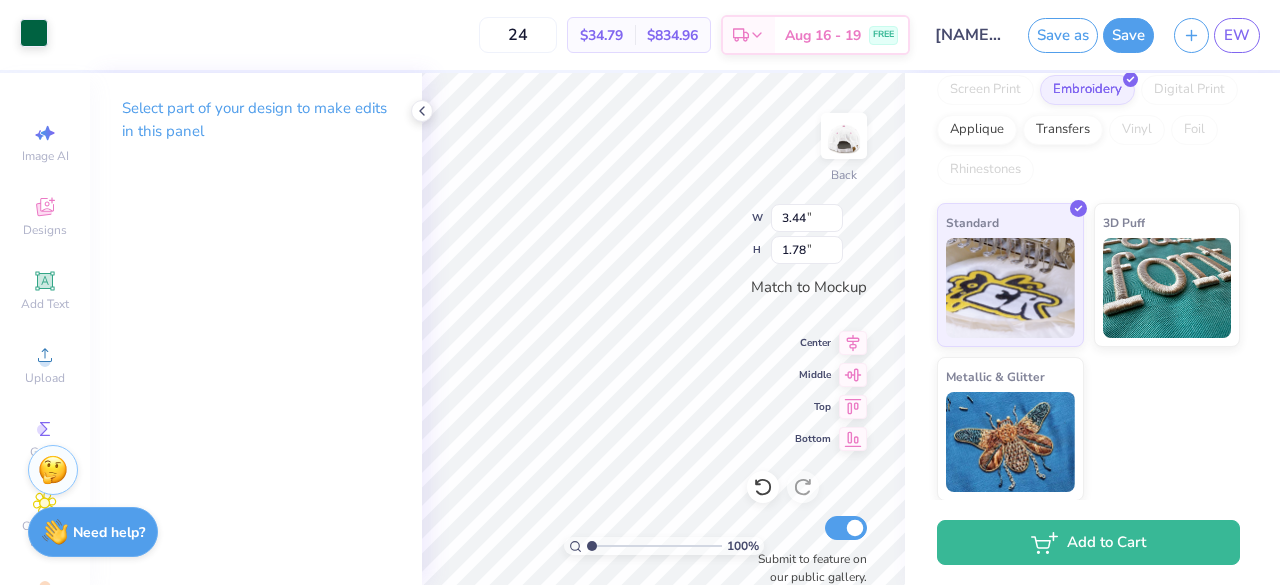 click at bounding box center [34, 33] 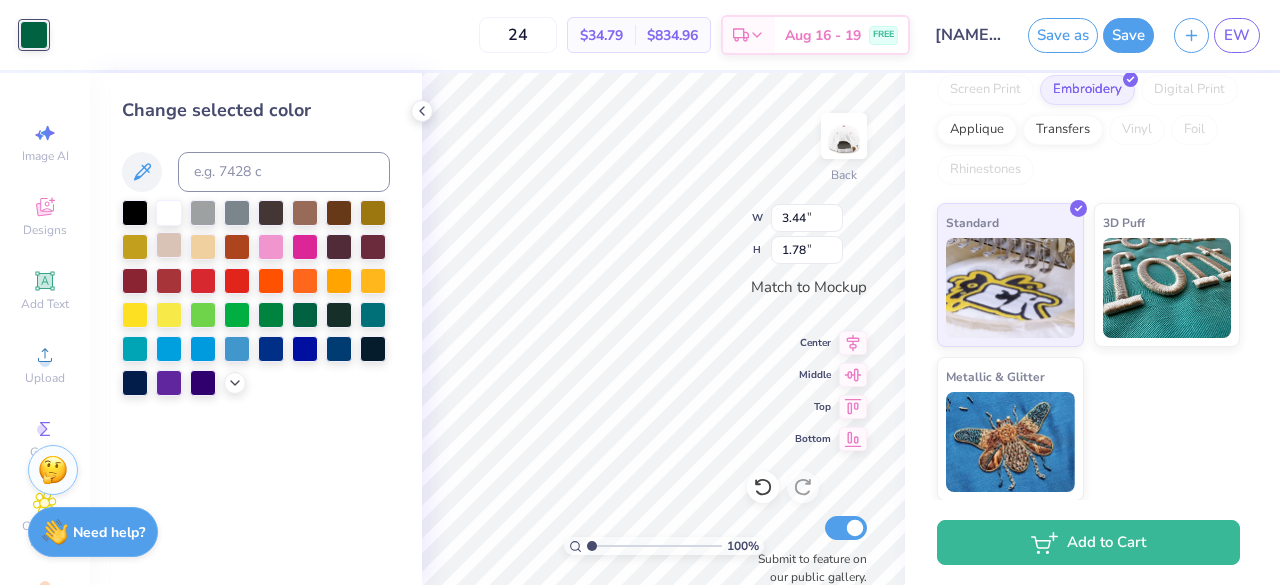click at bounding box center (169, 245) 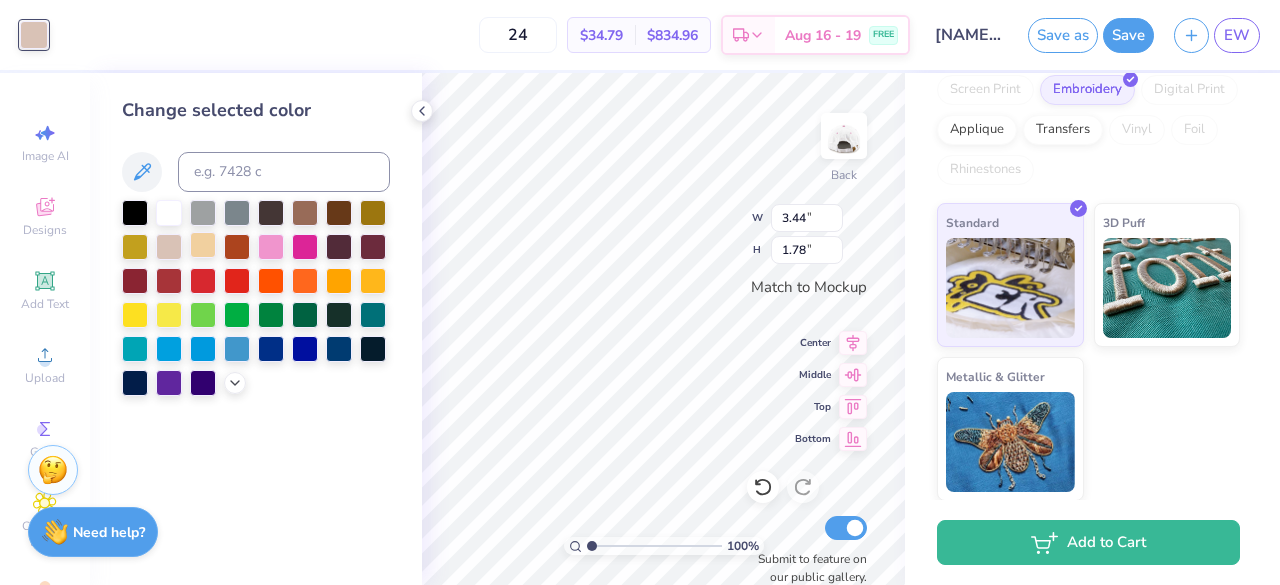 click at bounding box center (203, 245) 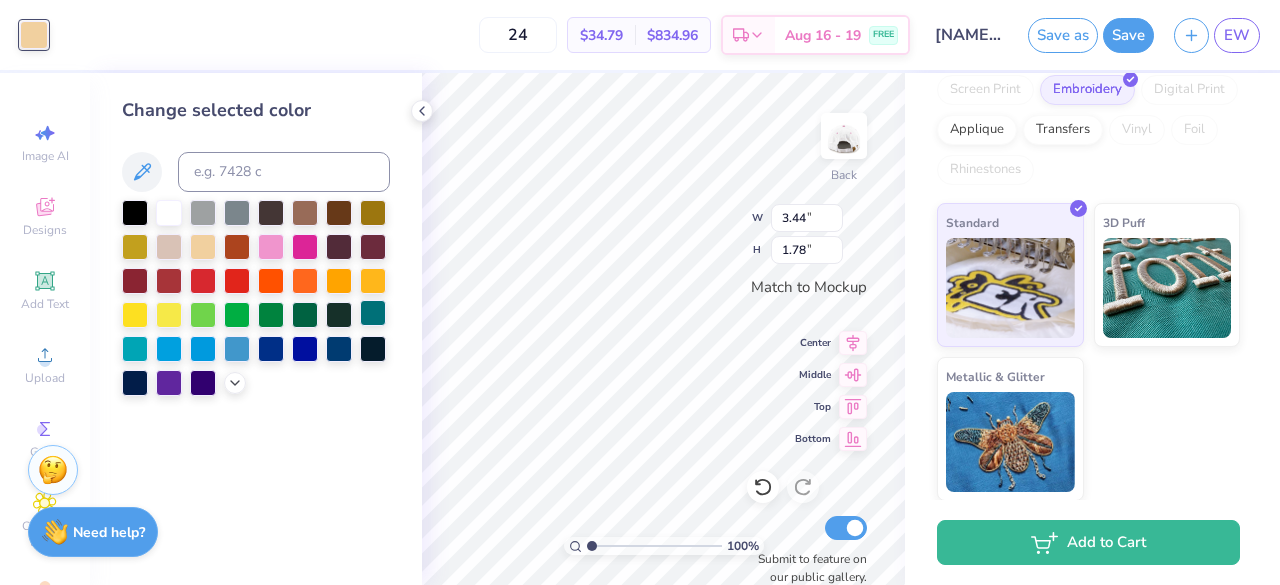 click at bounding box center (373, 313) 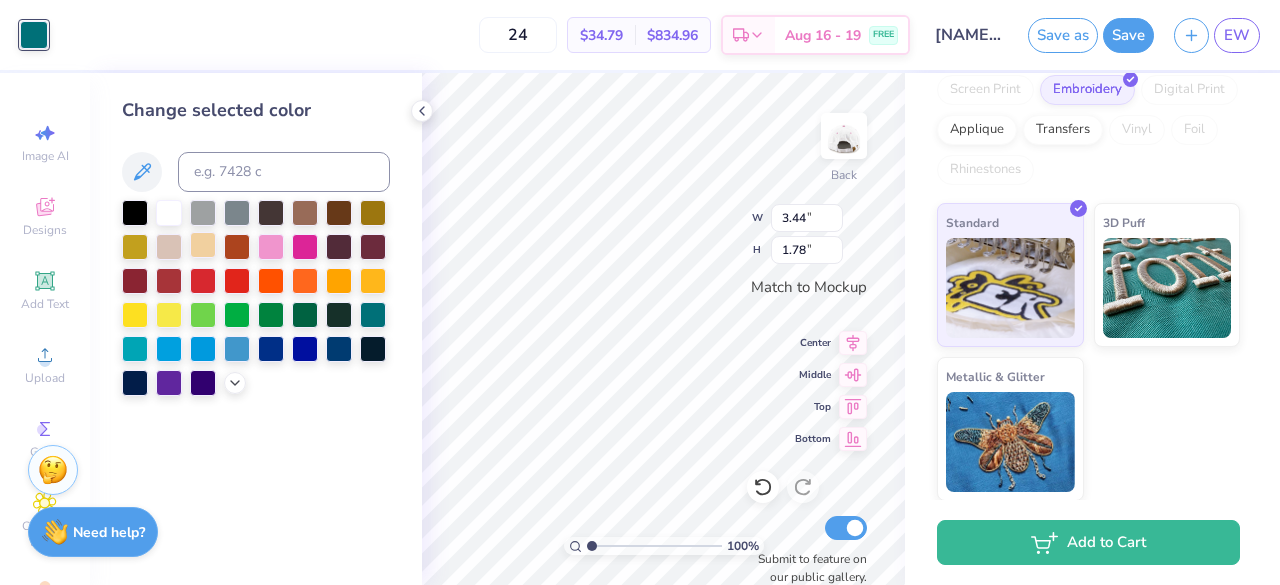 click at bounding box center [203, 245] 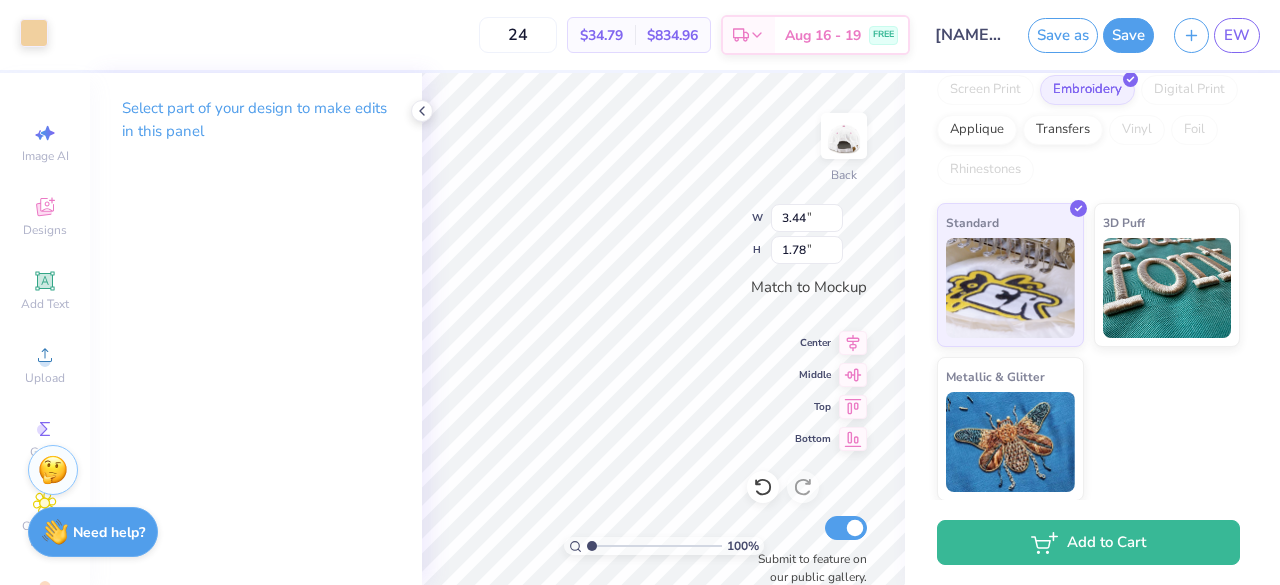 click at bounding box center (34, 33) 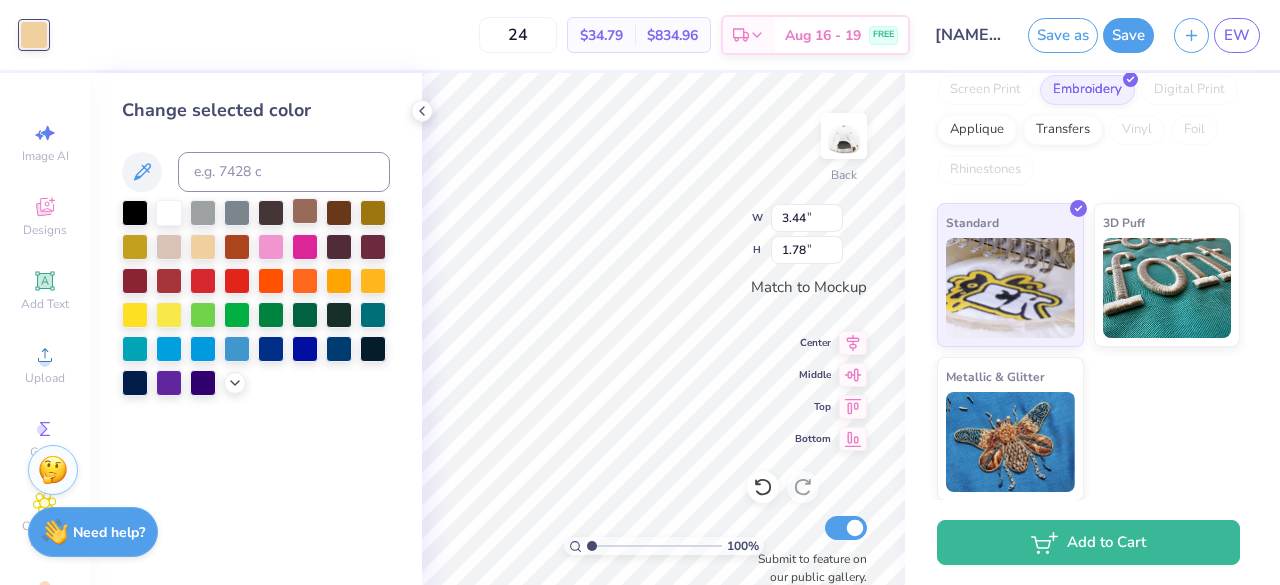 click at bounding box center (305, 211) 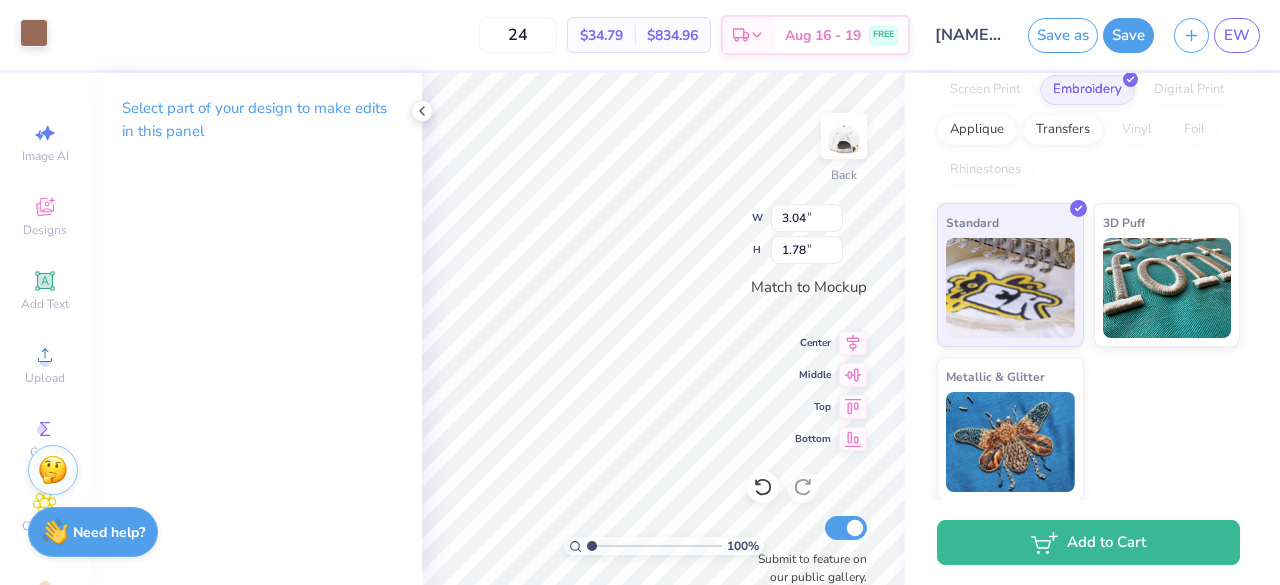 click at bounding box center [34, 33] 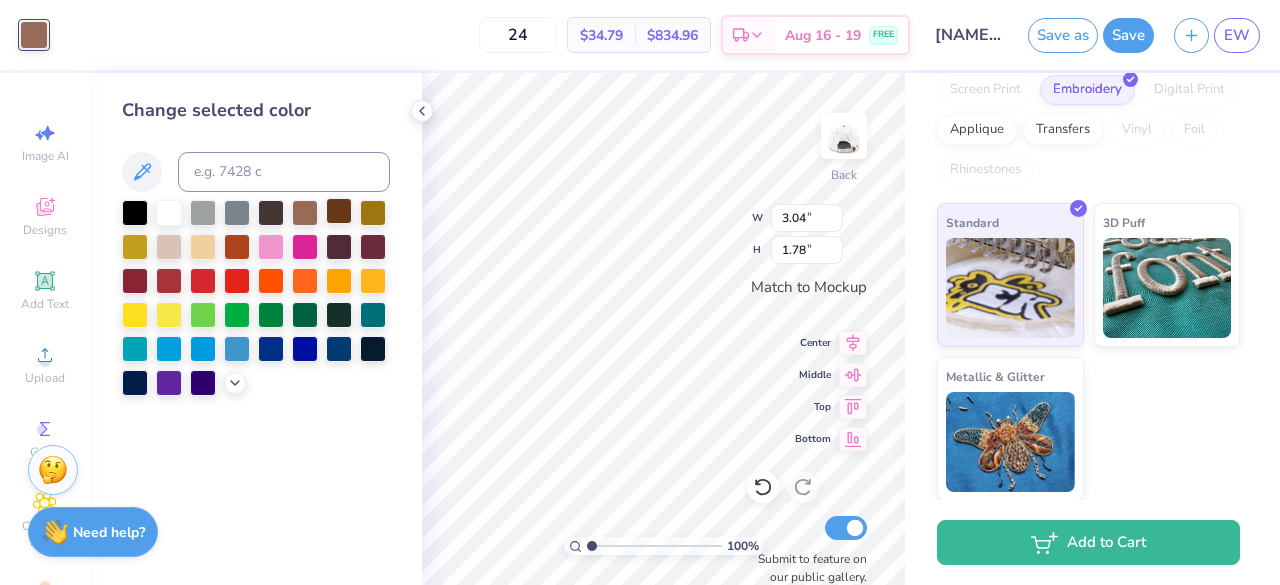 click at bounding box center (339, 211) 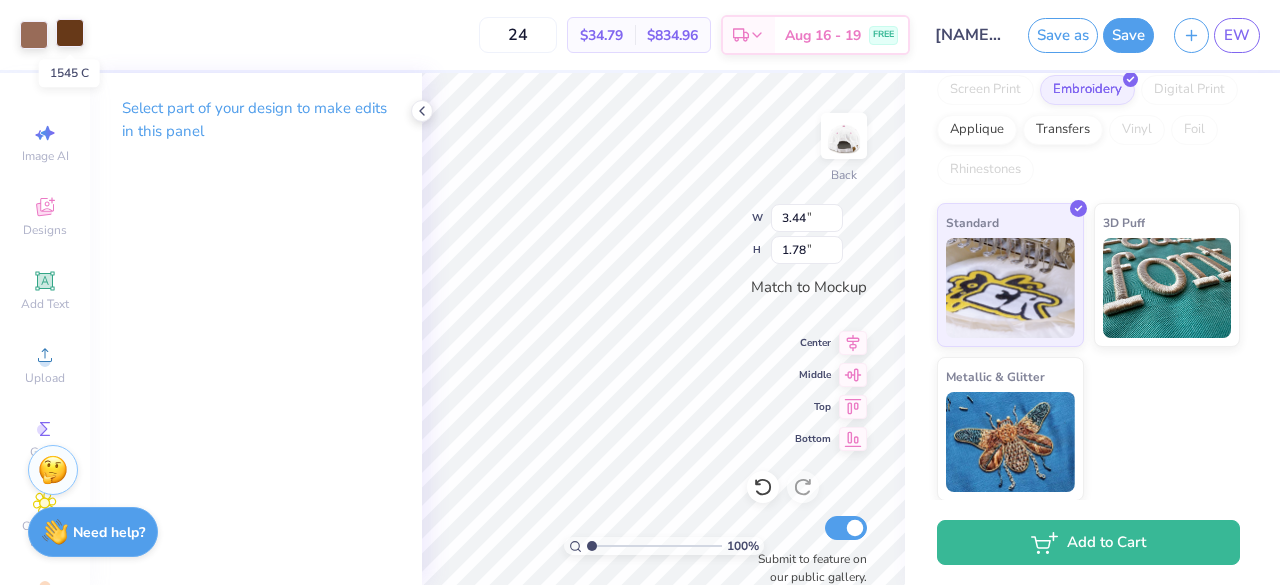 click at bounding box center [70, 33] 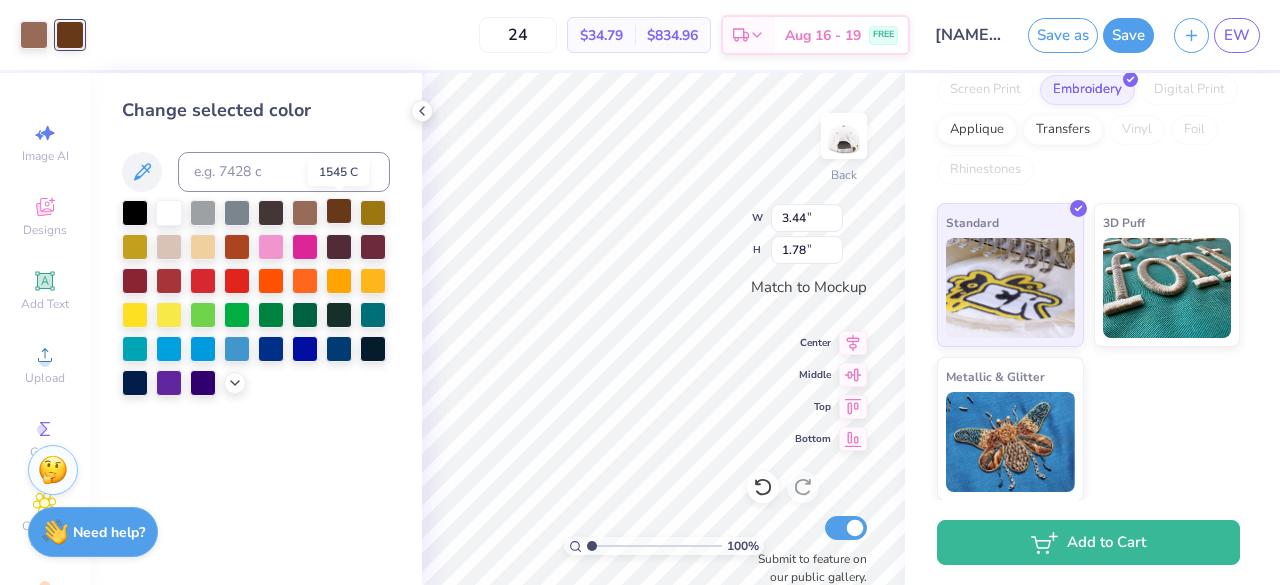 click at bounding box center [339, 211] 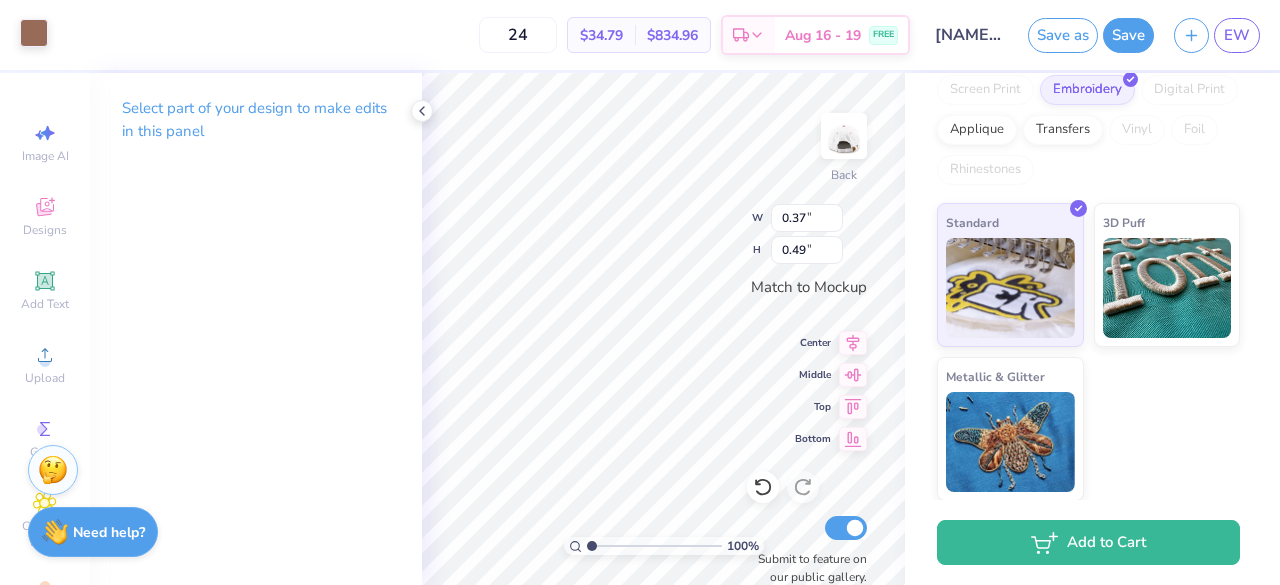 click at bounding box center [34, 33] 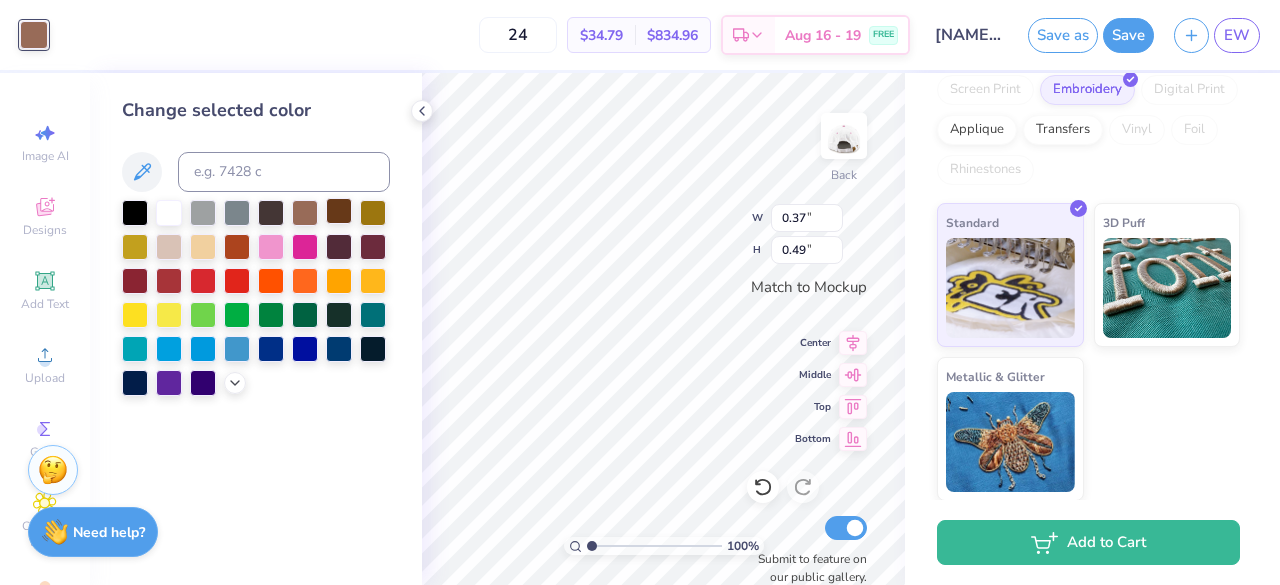 click at bounding box center [339, 211] 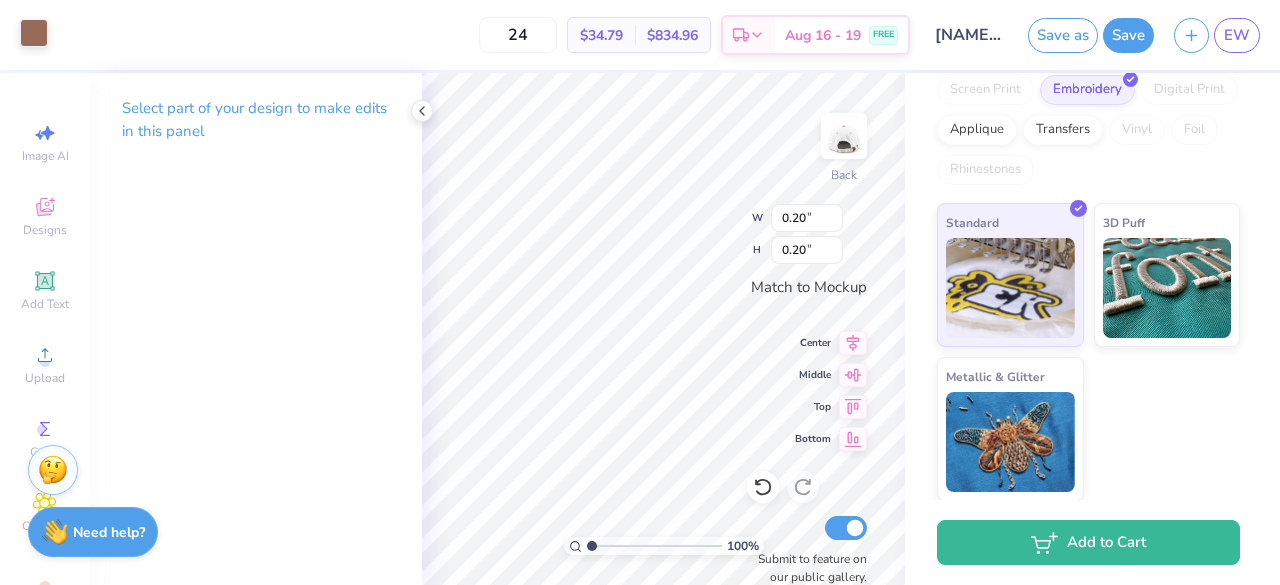 click at bounding box center [34, 33] 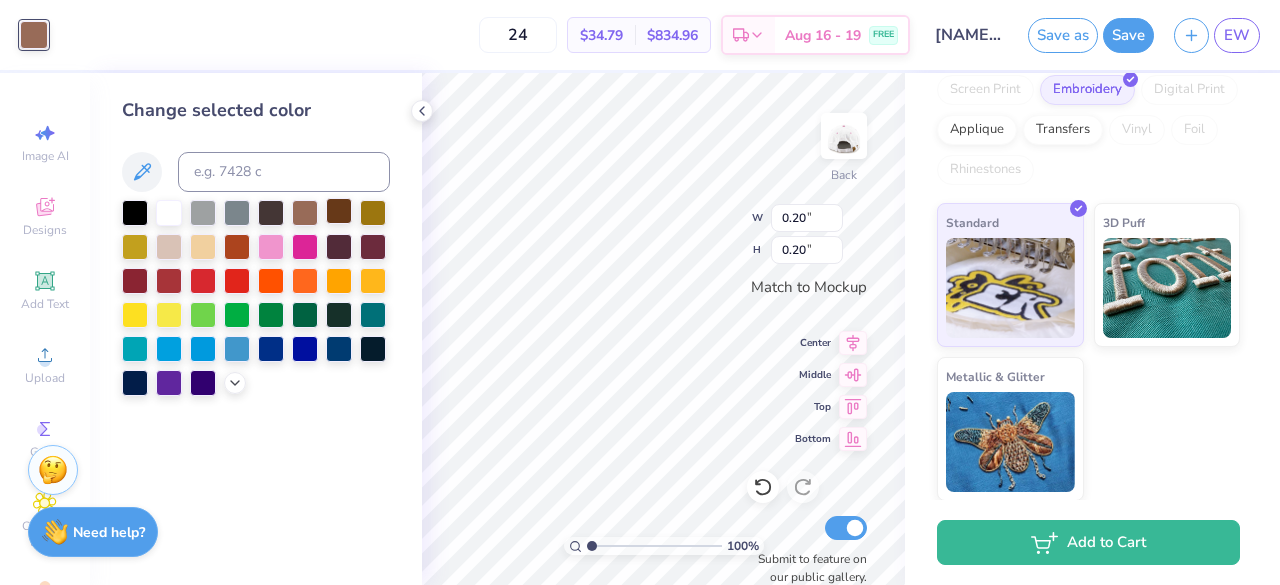 click at bounding box center (339, 211) 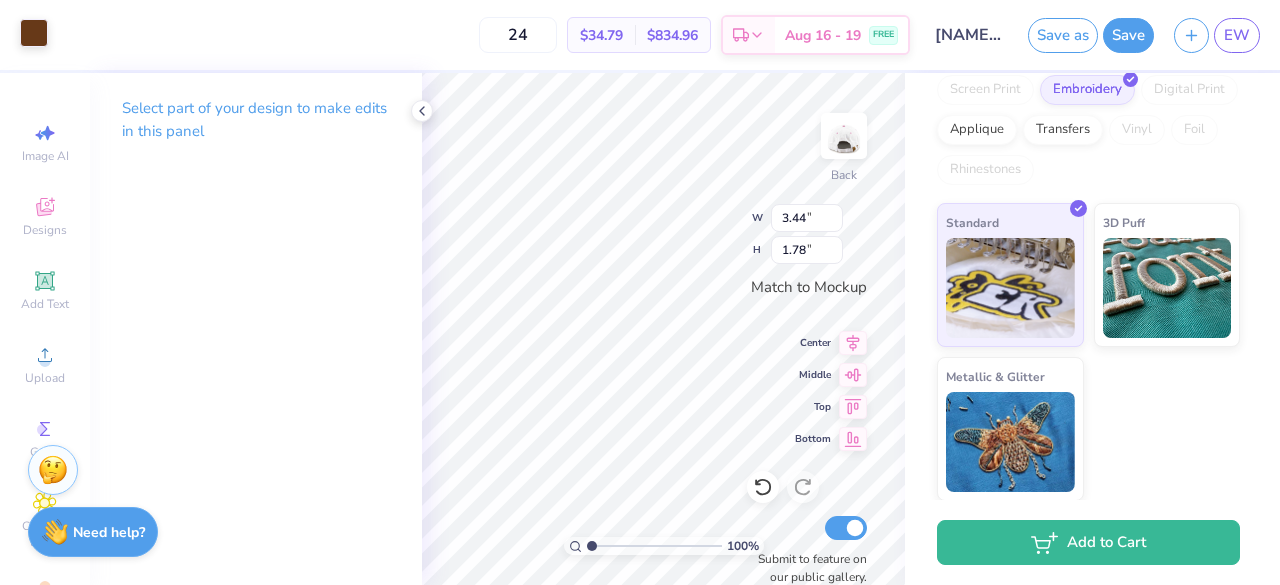click at bounding box center (34, 33) 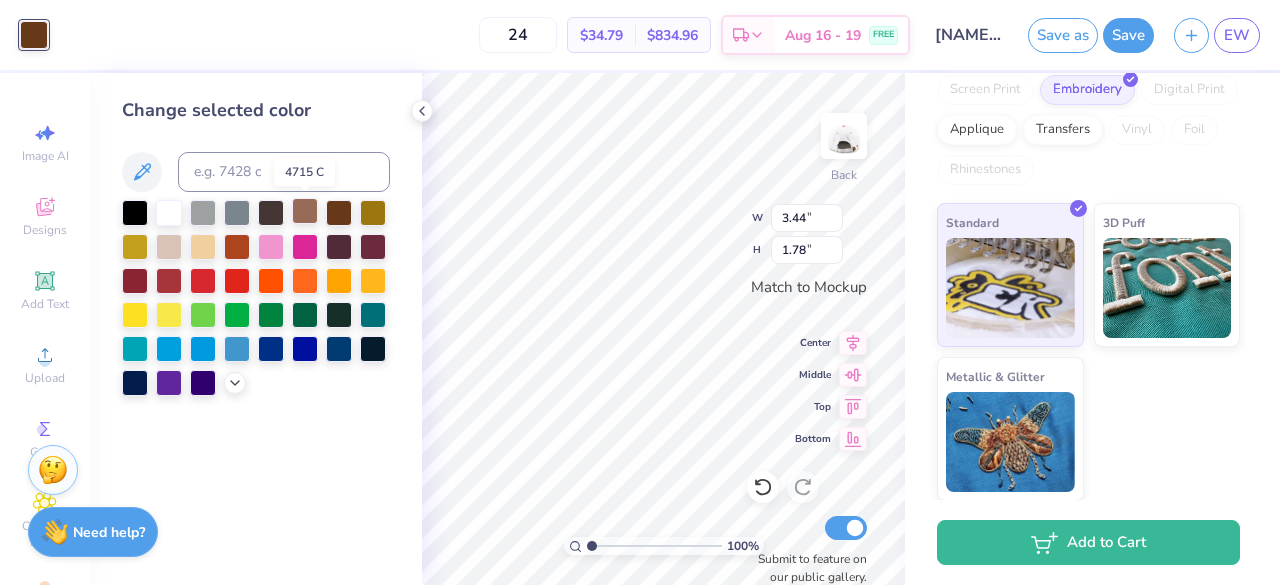 click at bounding box center (305, 211) 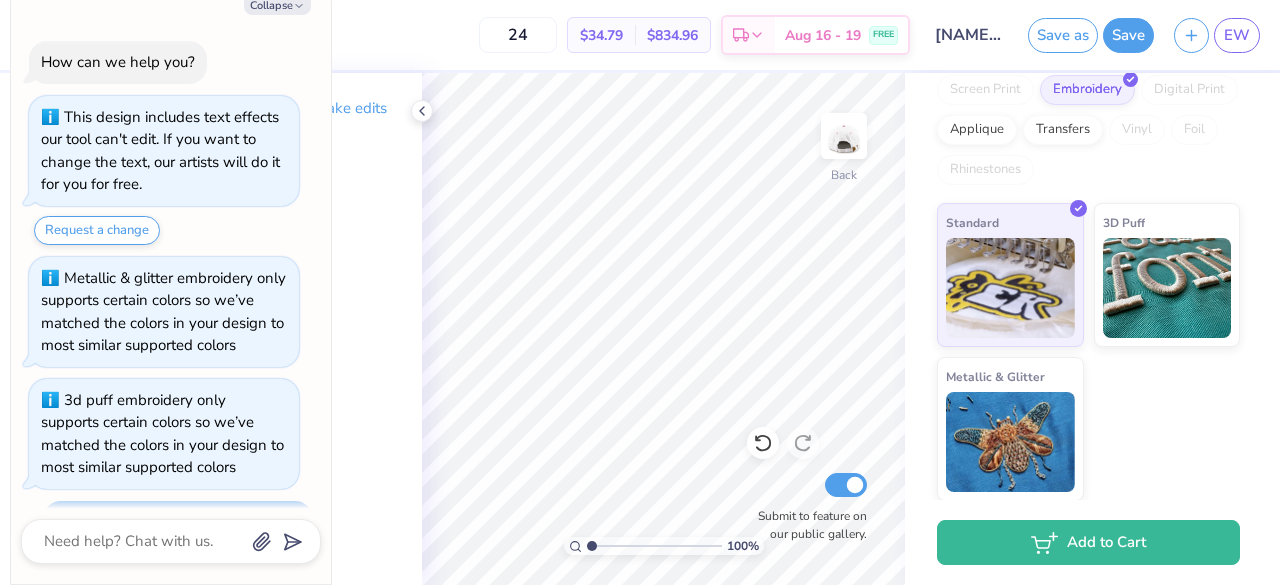 scroll, scrollTop: 1094, scrollLeft: 0, axis: vertical 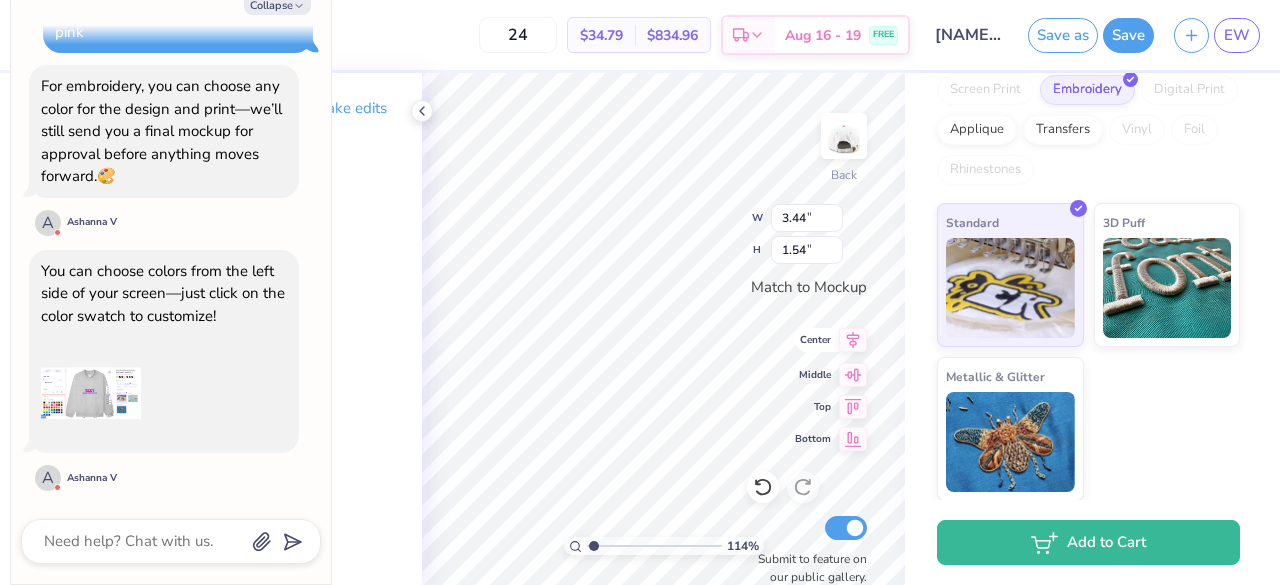 click on "114  % Back W 3.44 3.44 " H 1.54 1.54 " Match to Mockup Center Middle Top Bottom Submit to feature on our public gallery." at bounding box center (663, 329) 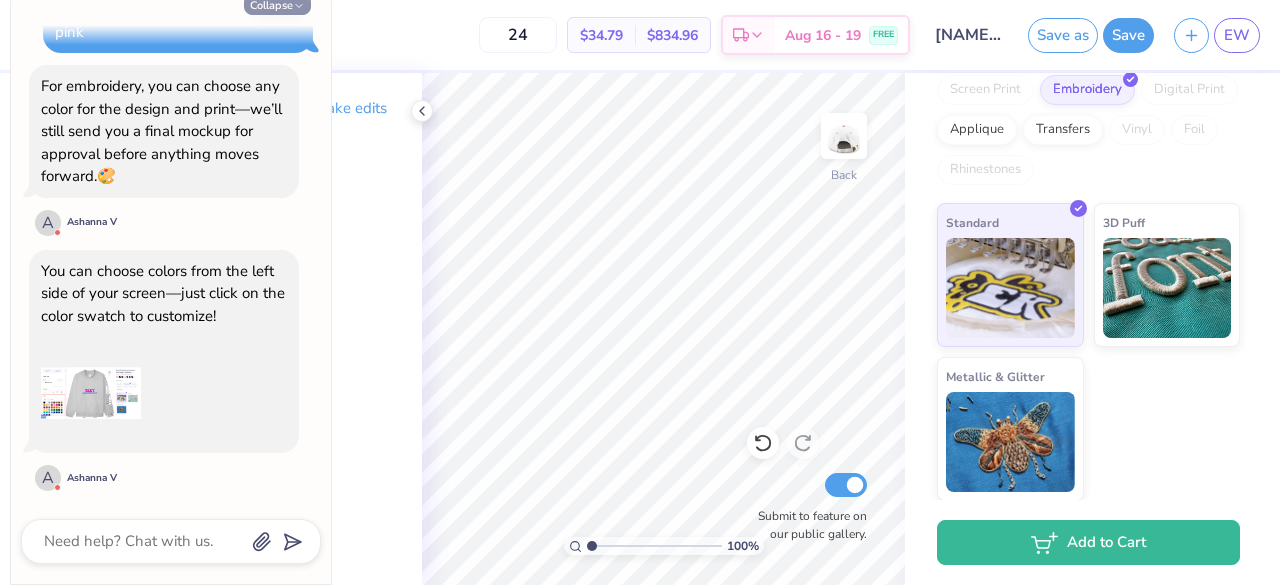 click 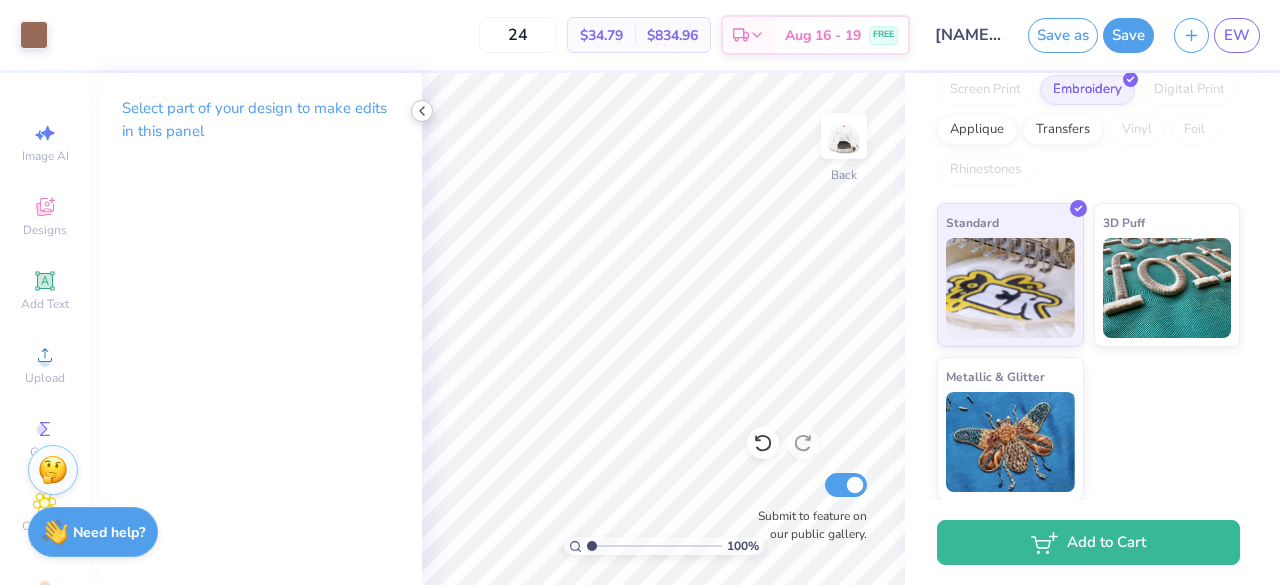 click 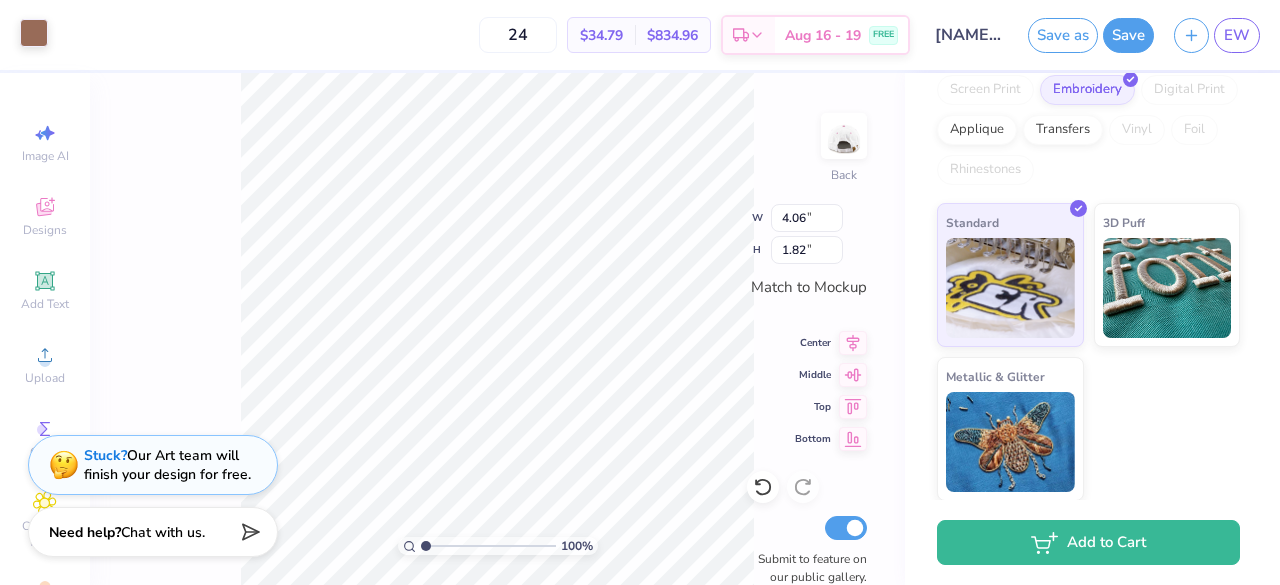 click at bounding box center (34, 33) 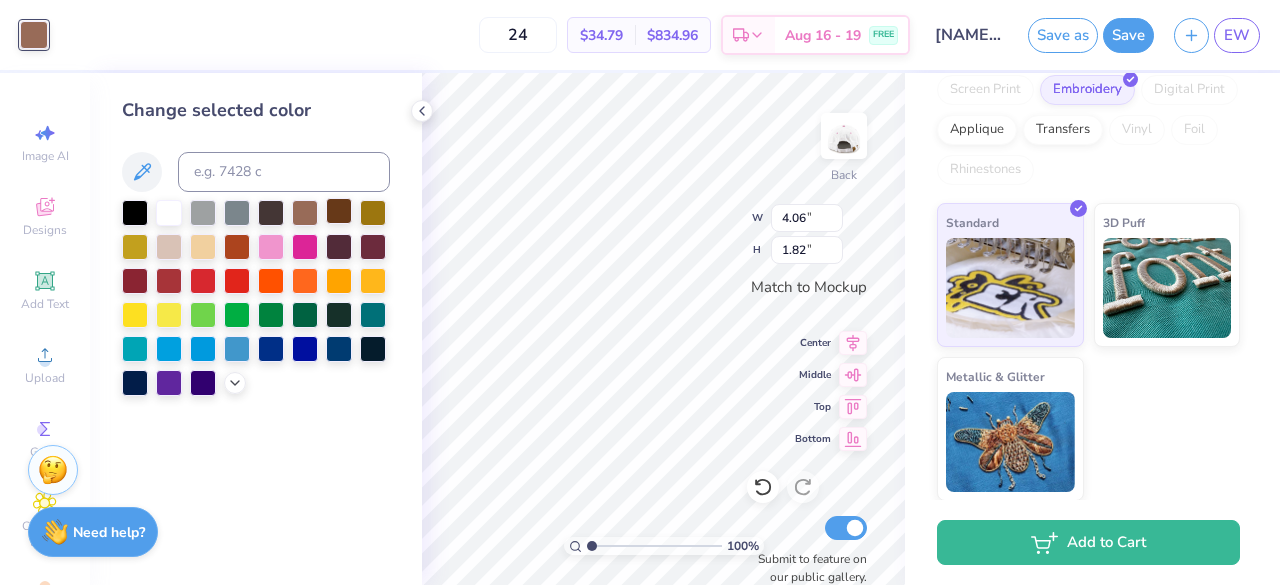click at bounding box center (339, 211) 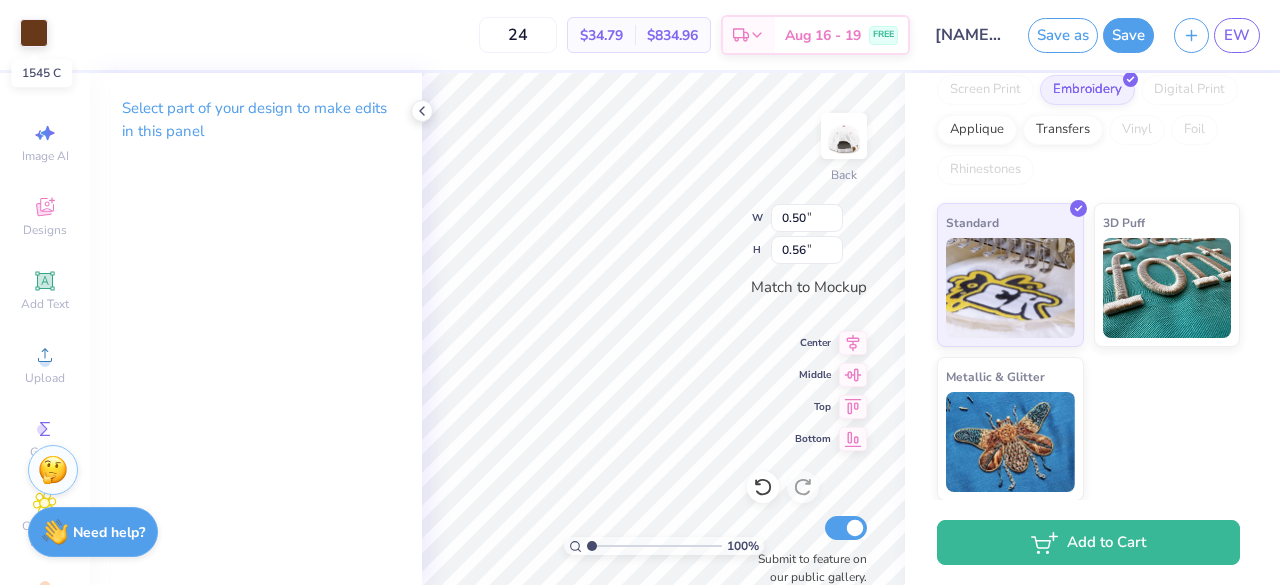 click at bounding box center (34, 33) 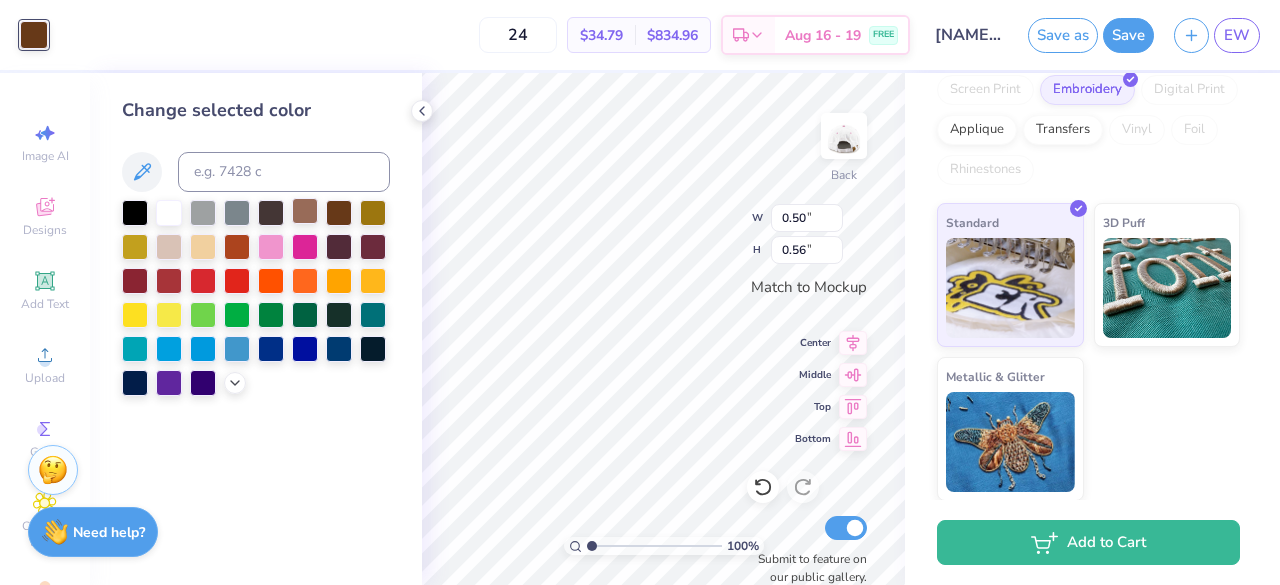 click at bounding box center [305, 211] 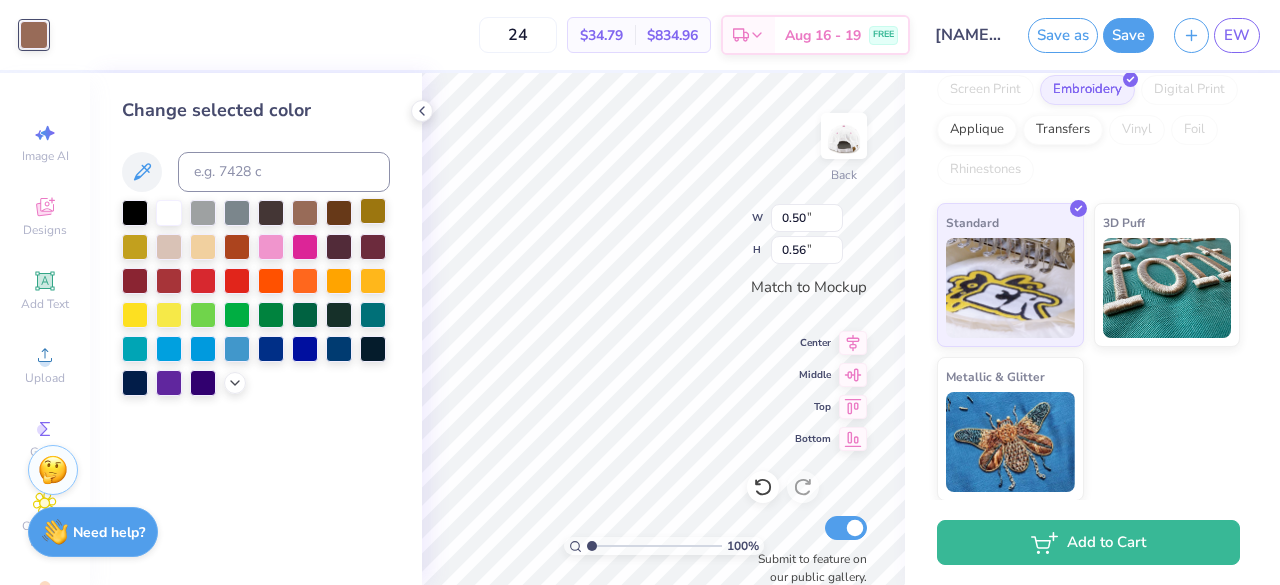 click on "100  % Back W 0.50 0.50 " H 0.56 0.56 " Match to Mockup Center Middle Top Bottom Submit to feature on our public gallery." at bounding box center [663, 329] 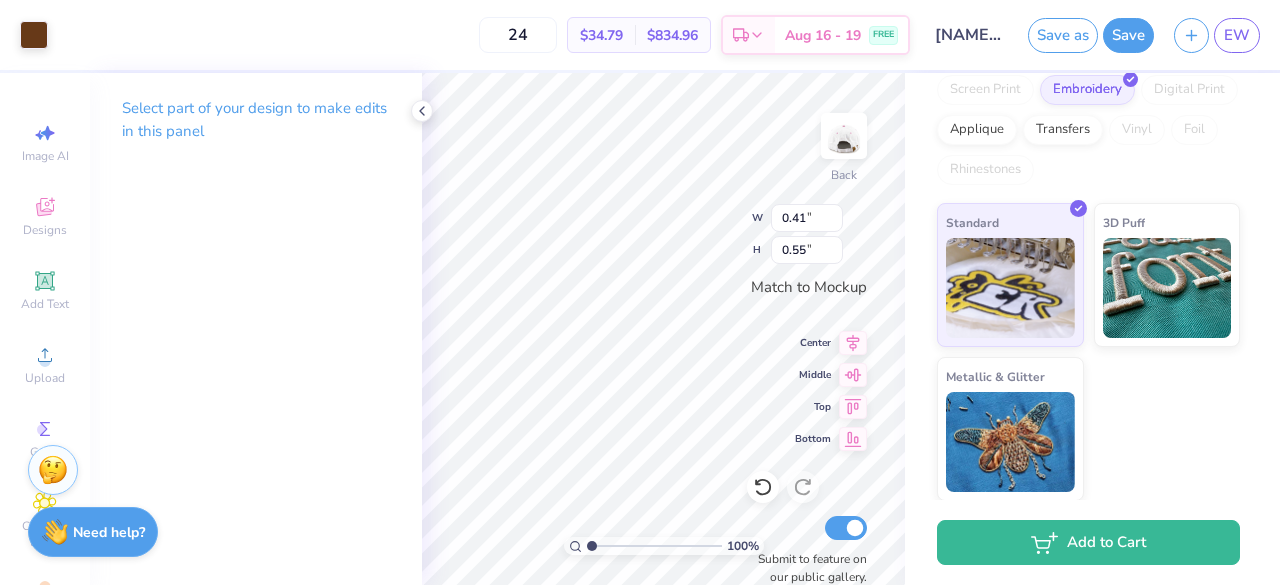 click on "Art colors" at bounding box center (24, 35) 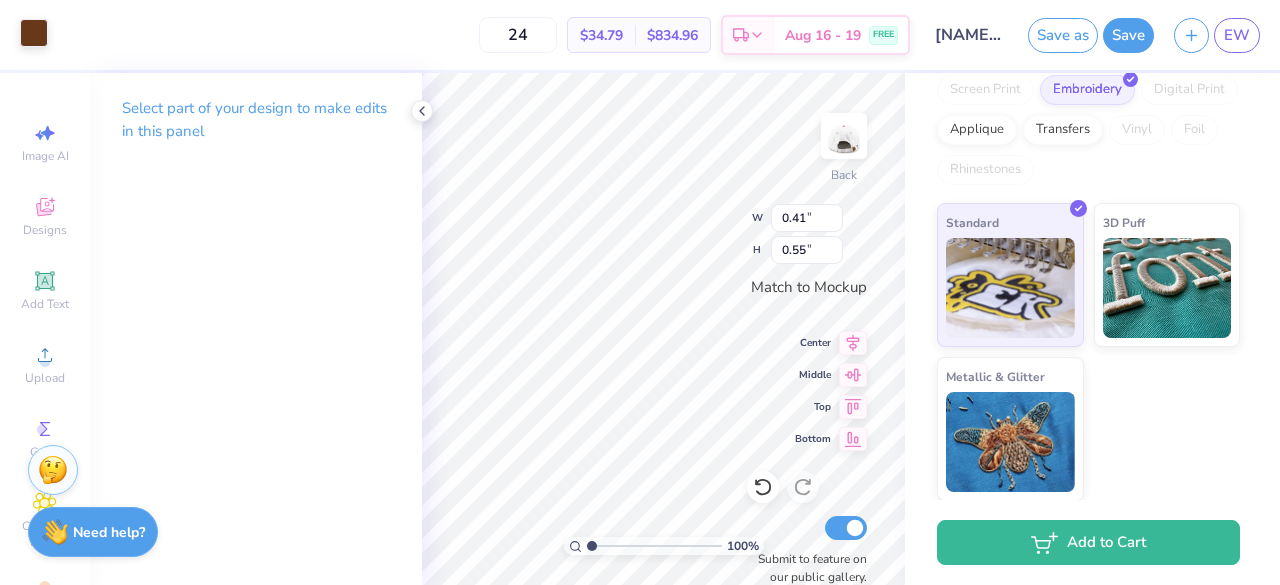 click at bounding box center [34, 33] 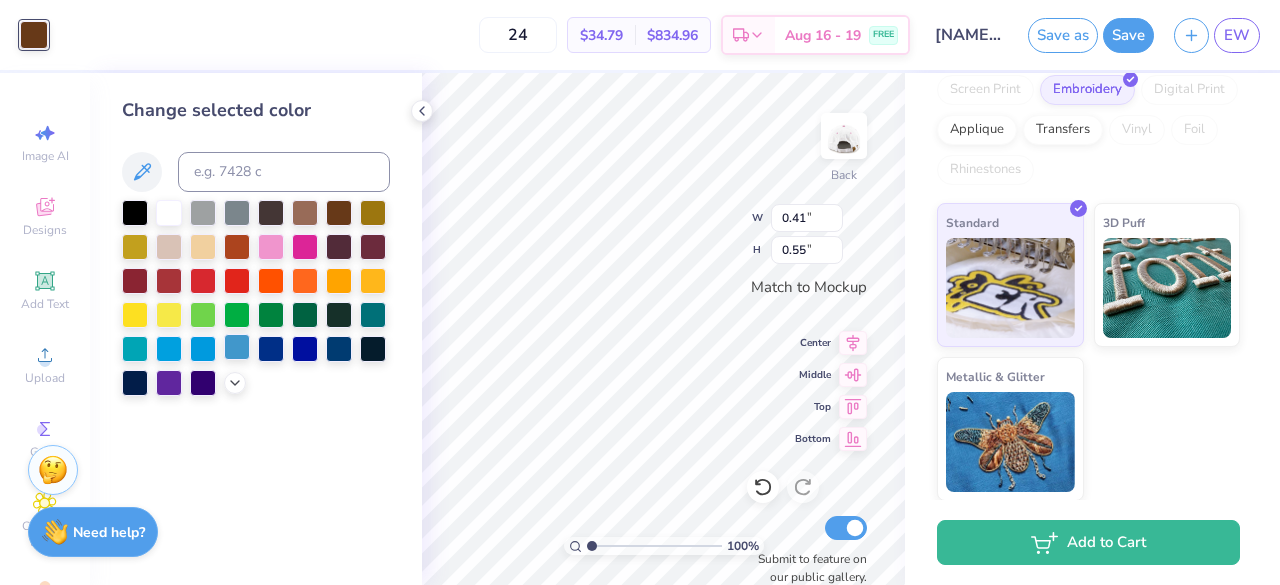 click at bounding box center [237, 347] 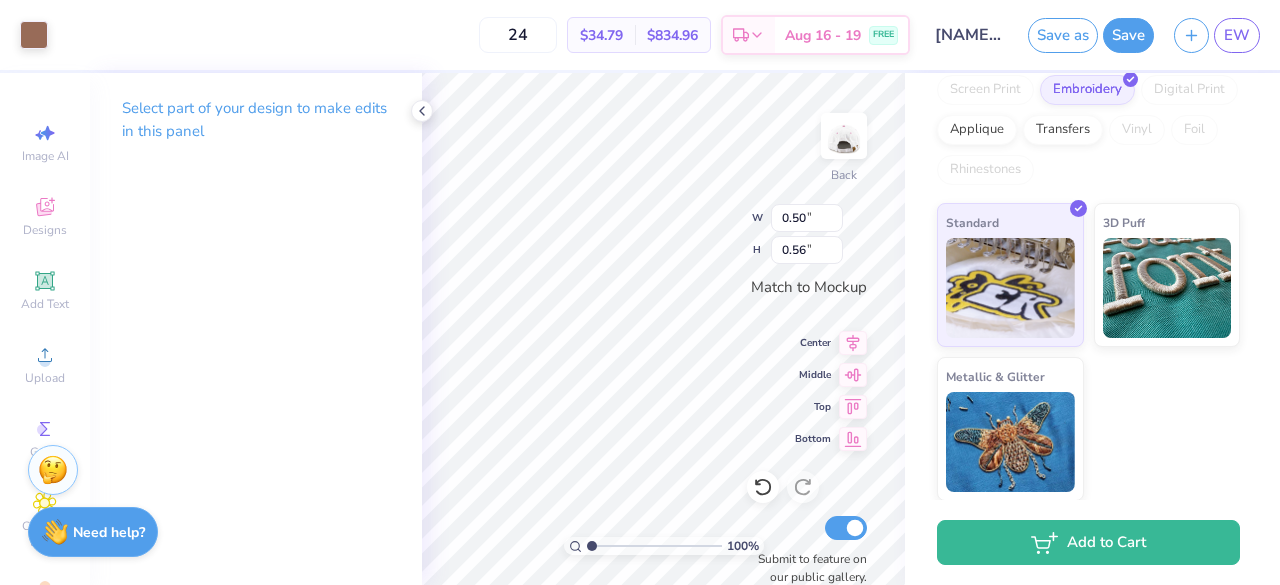click on "Art colors 24 $34.79 Per Item $834.96 Total Est. Delivery Aug 16 - 19 FREE Design Title [NAME] : [UNIVERSITY] Save as Save EW" at bounding box center (640, 35) 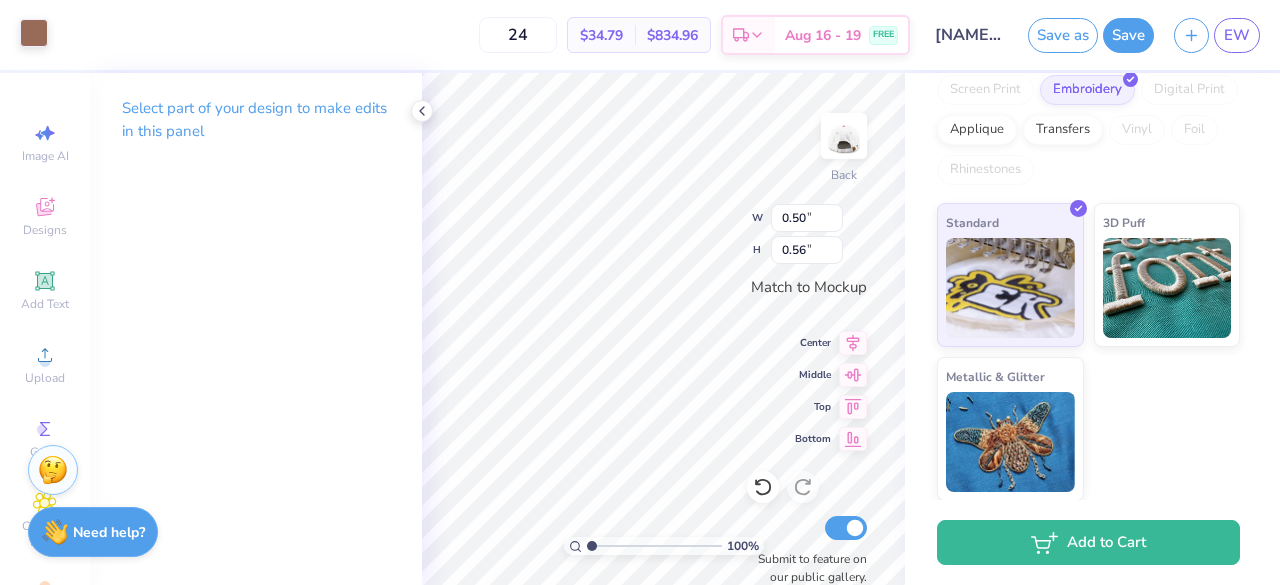 click at bounding box center [34, 33] 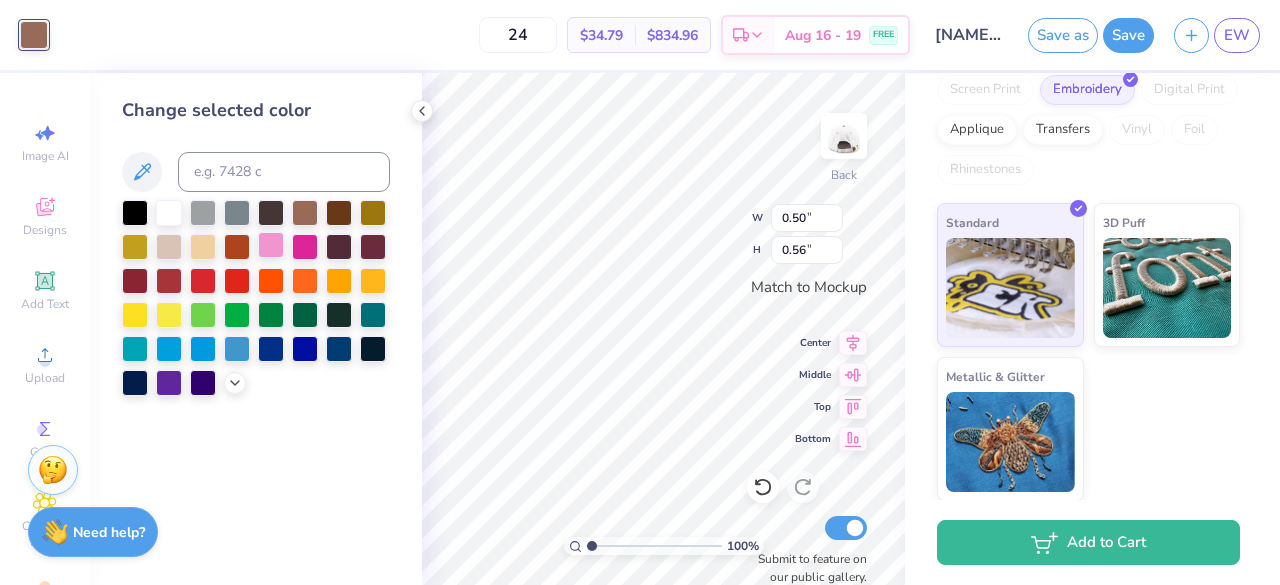click at bounding box center (271, 245) 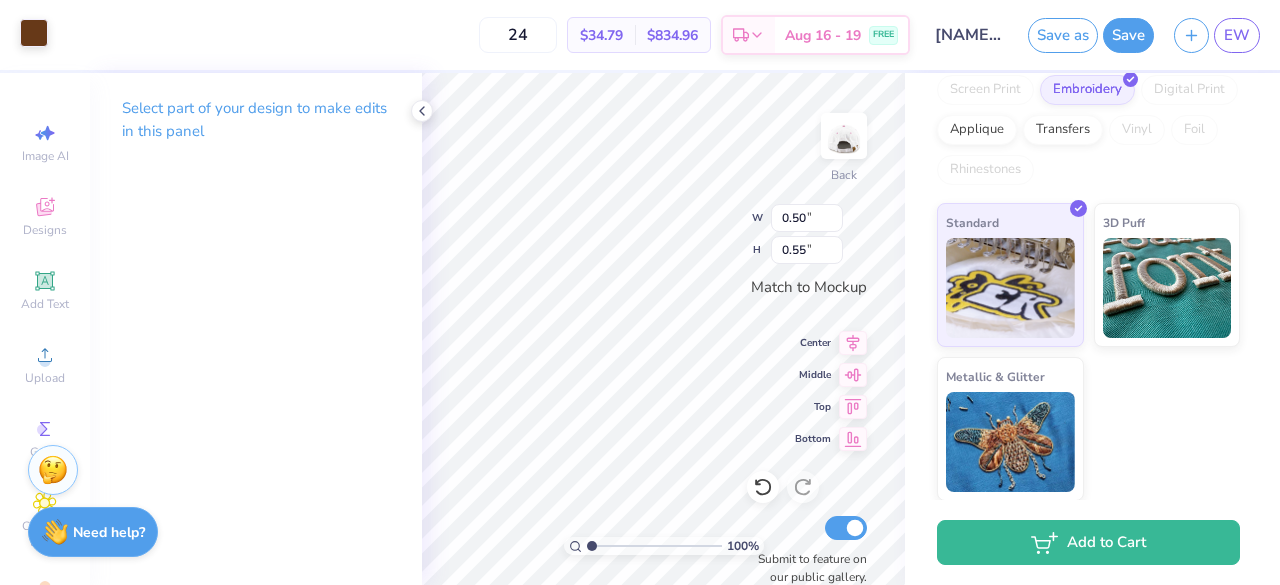 click at bounding box center (34, 33) 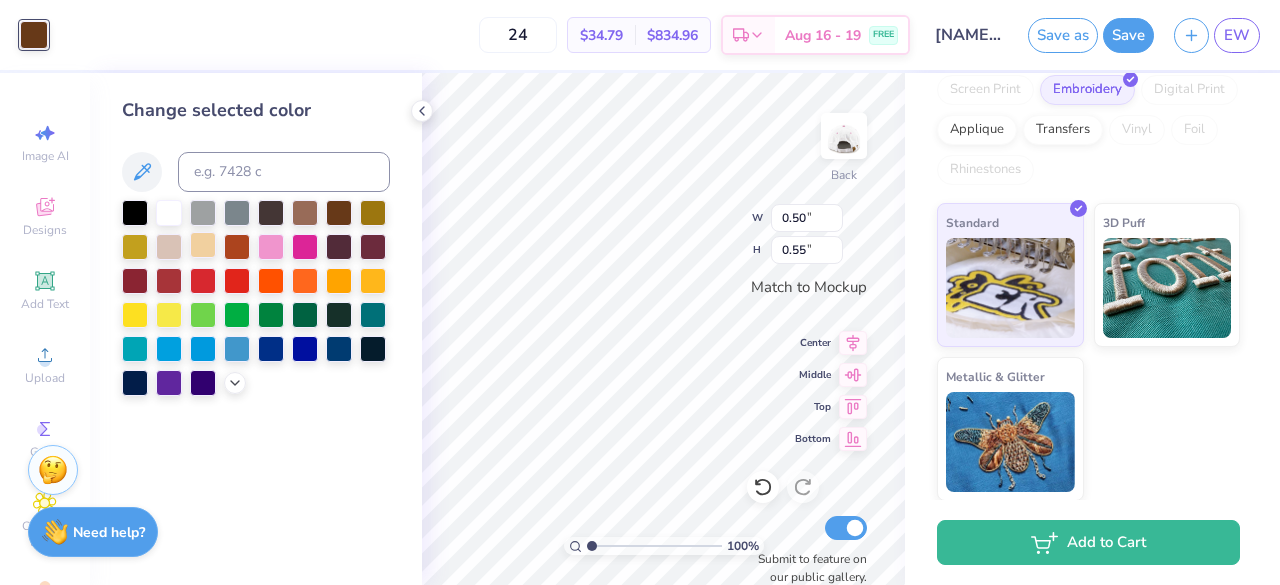 click at bounding box center [203, 245] 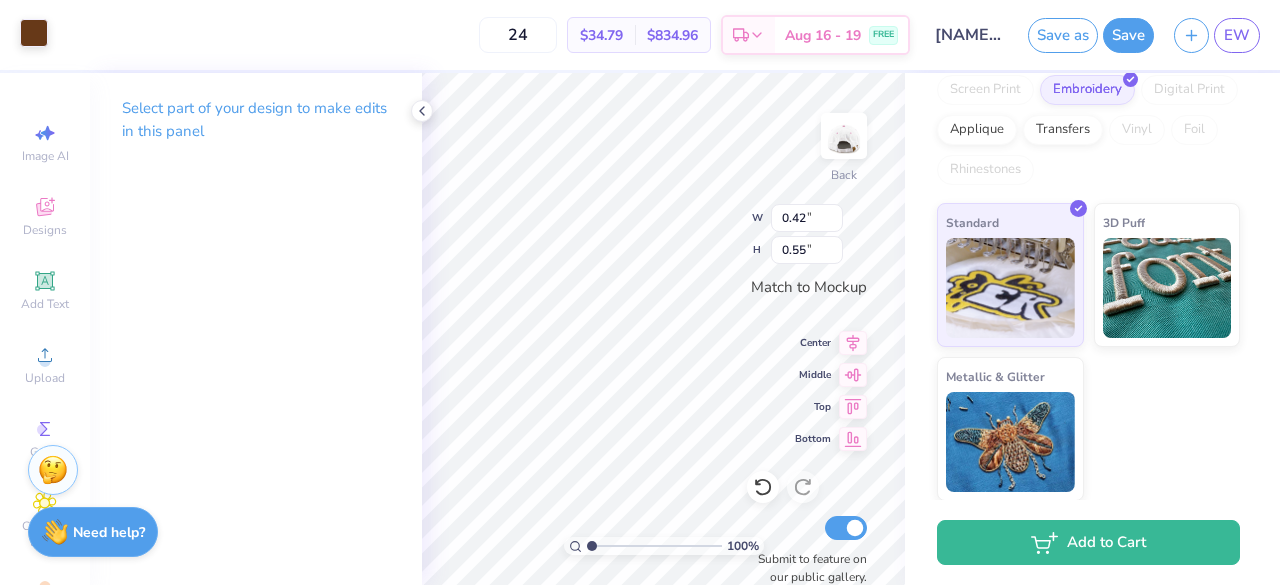 click at bounding box center (34, 33) 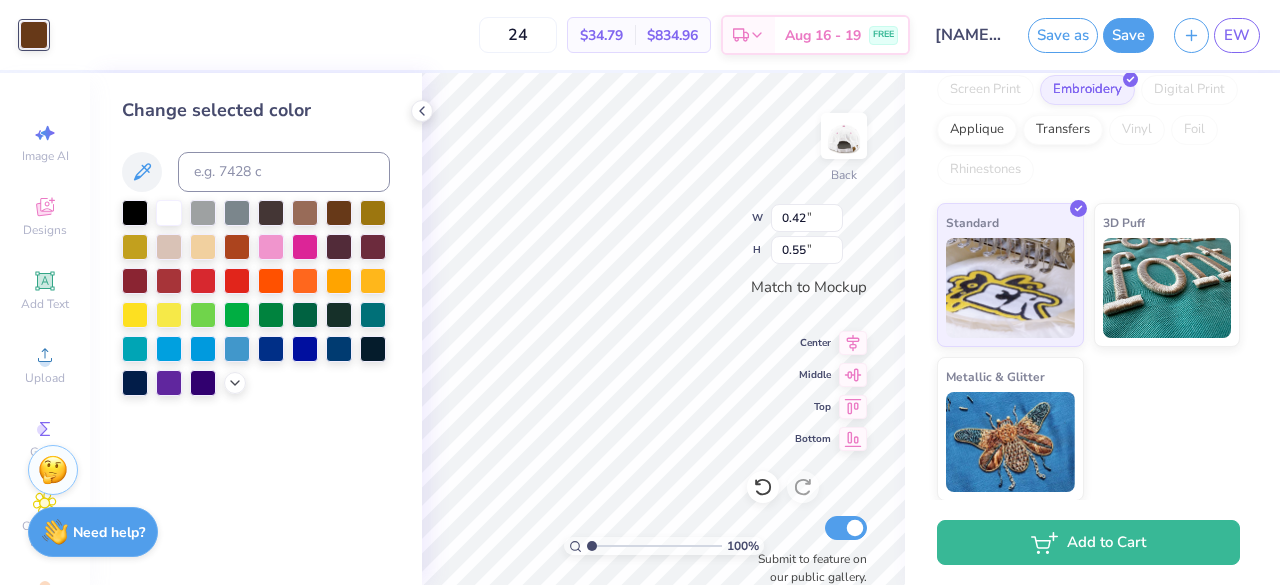 click at bounding box center (135, 247) 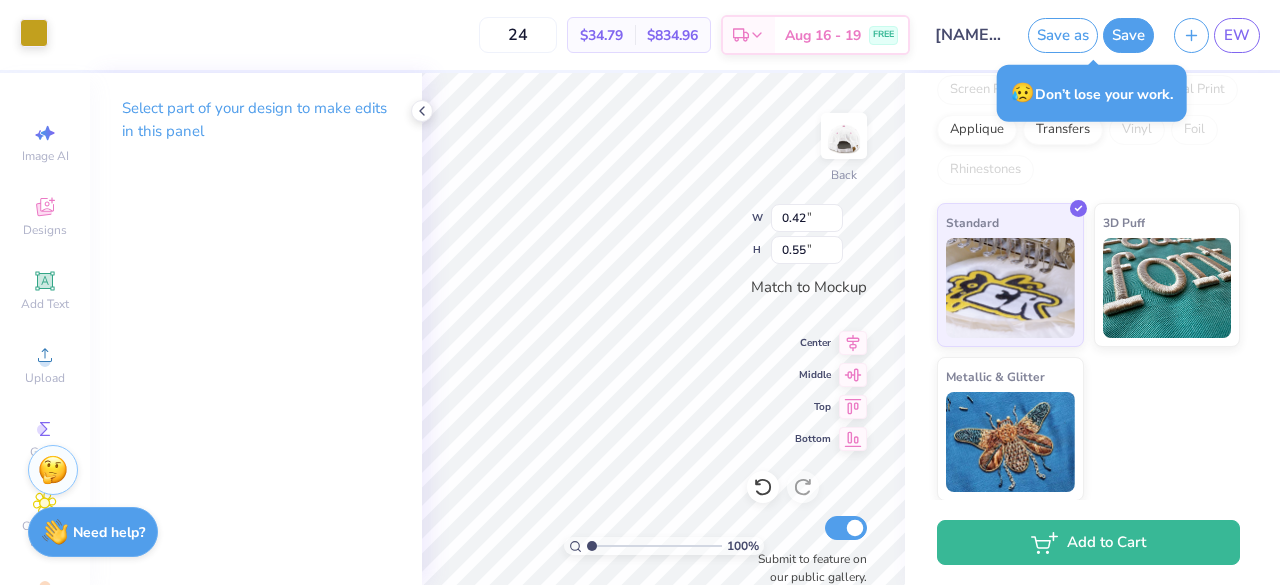 click at bounding box center [34, 33] 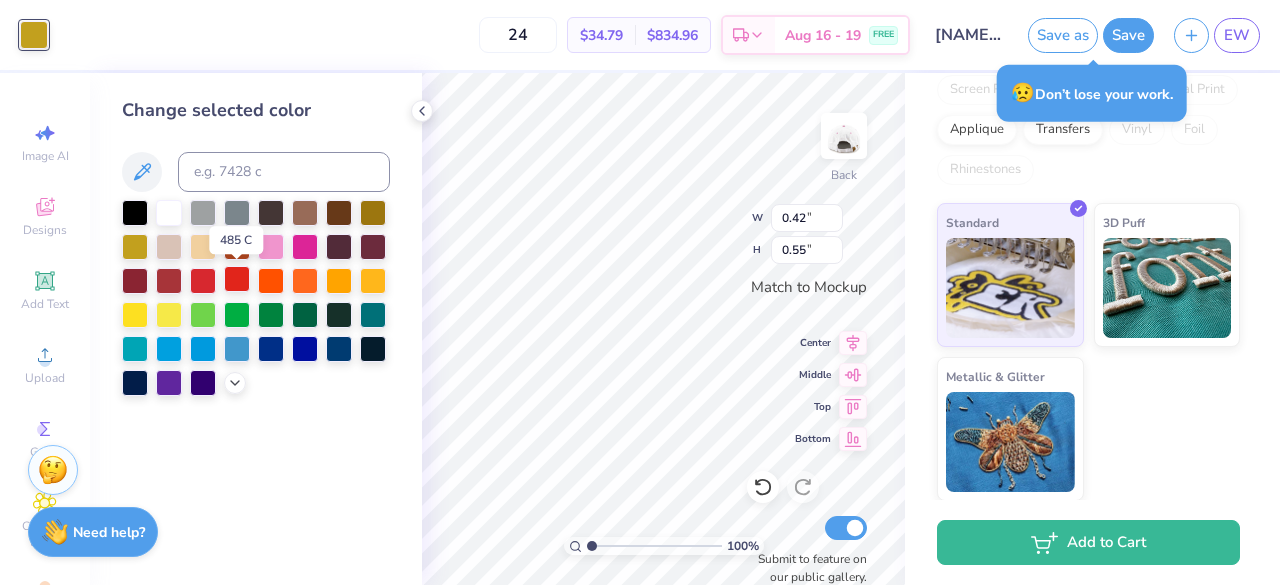click at bounding box center (237, 279) 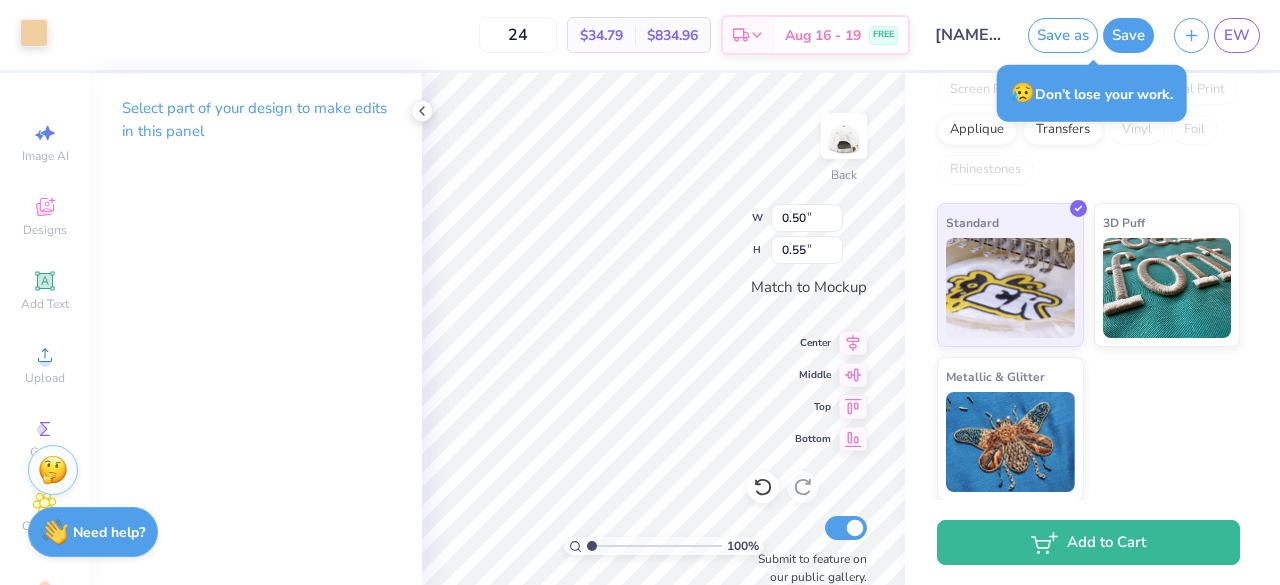 click at bounding box center (34, 33) 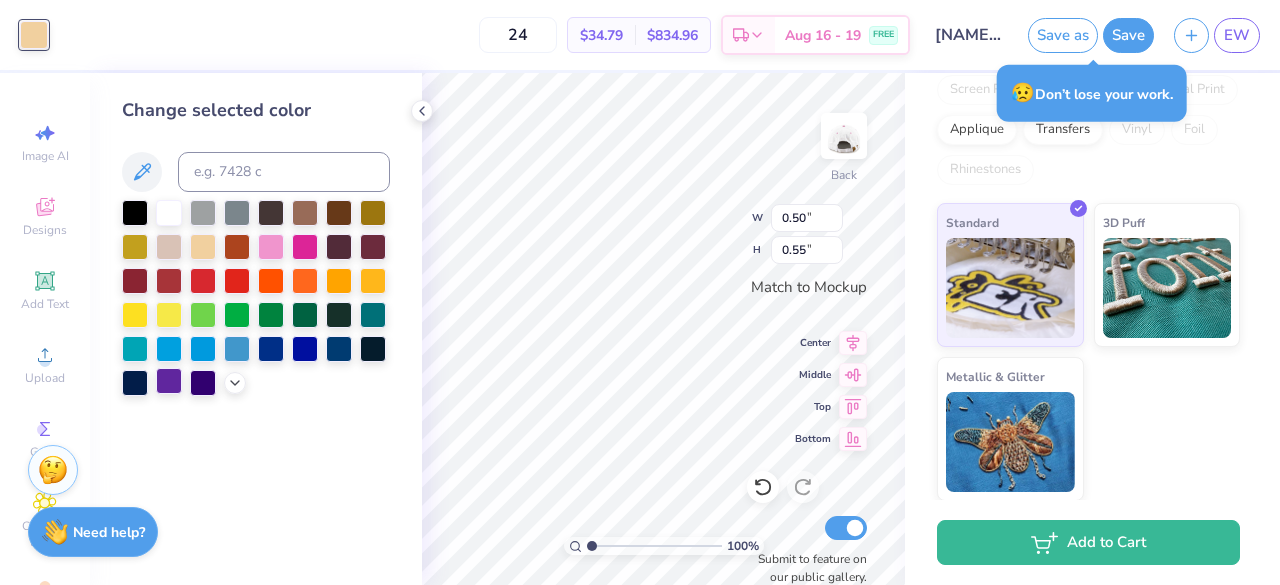 click at bounding box center (169, 381) 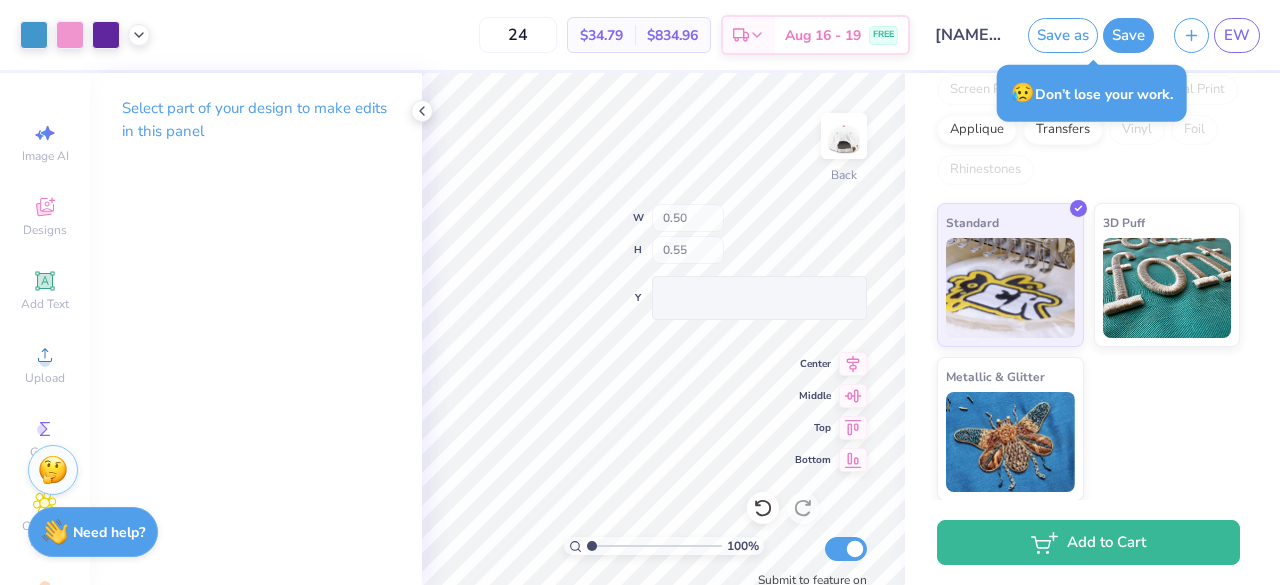 click on "100  % Back W 0.50 H 0.55 Y Center Middle Top Bottom Submit to feature on our public gallery." at bounding box center (663, 329) 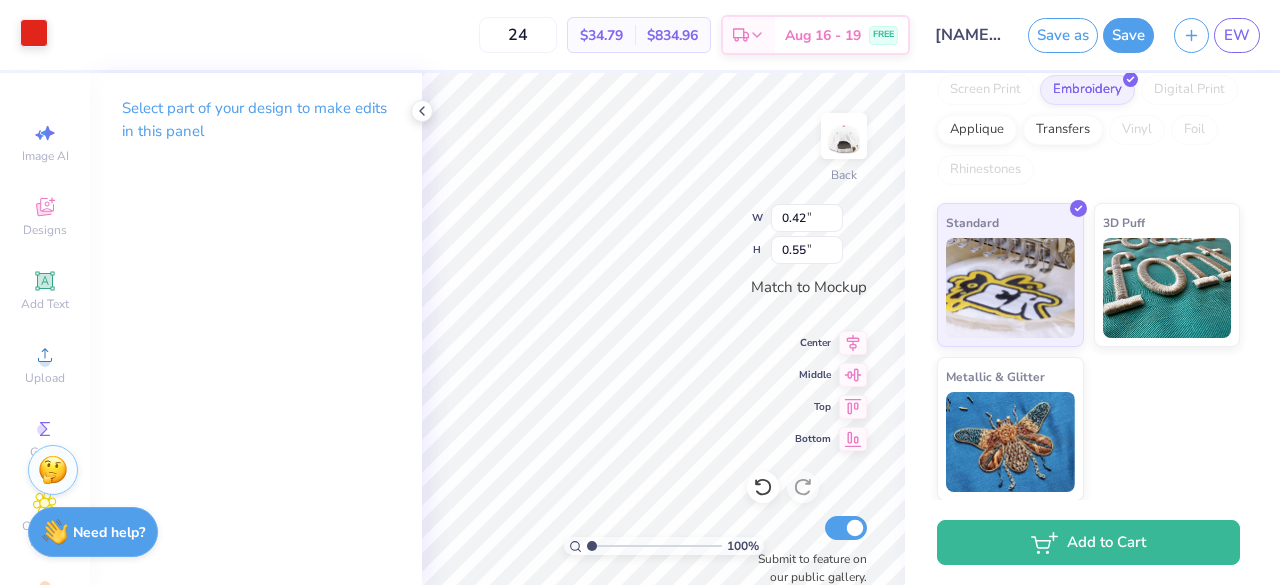 click at bounding box center (34, 33) 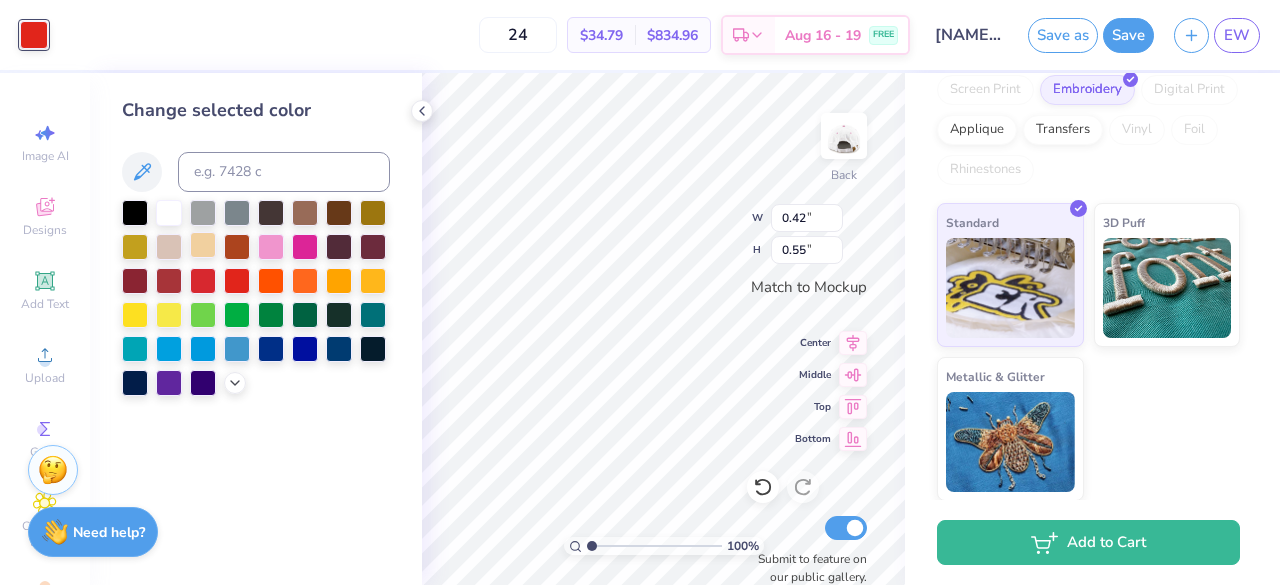 click at bounding box center (203, 245) 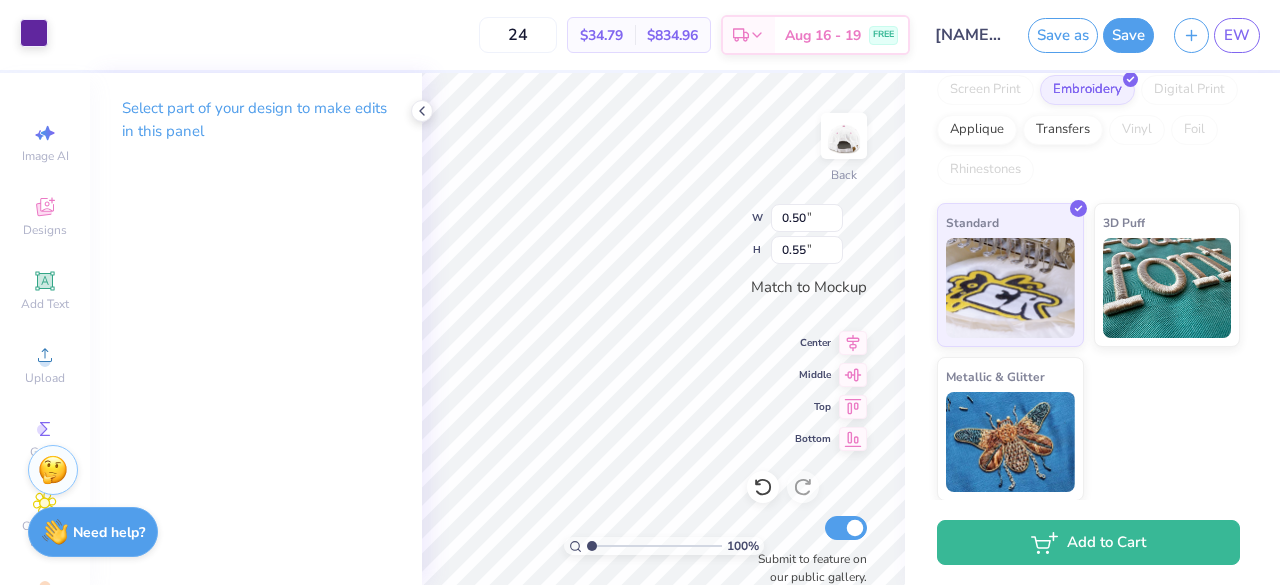 click at bounding box center (34, 33) 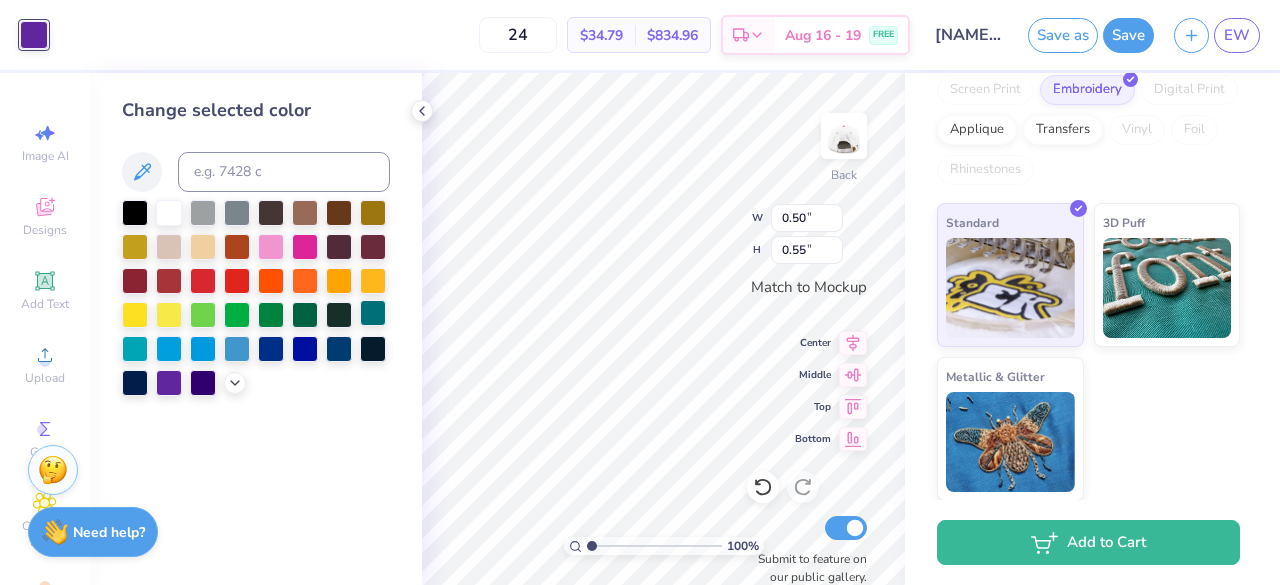 click at bounding box center [373, 313] 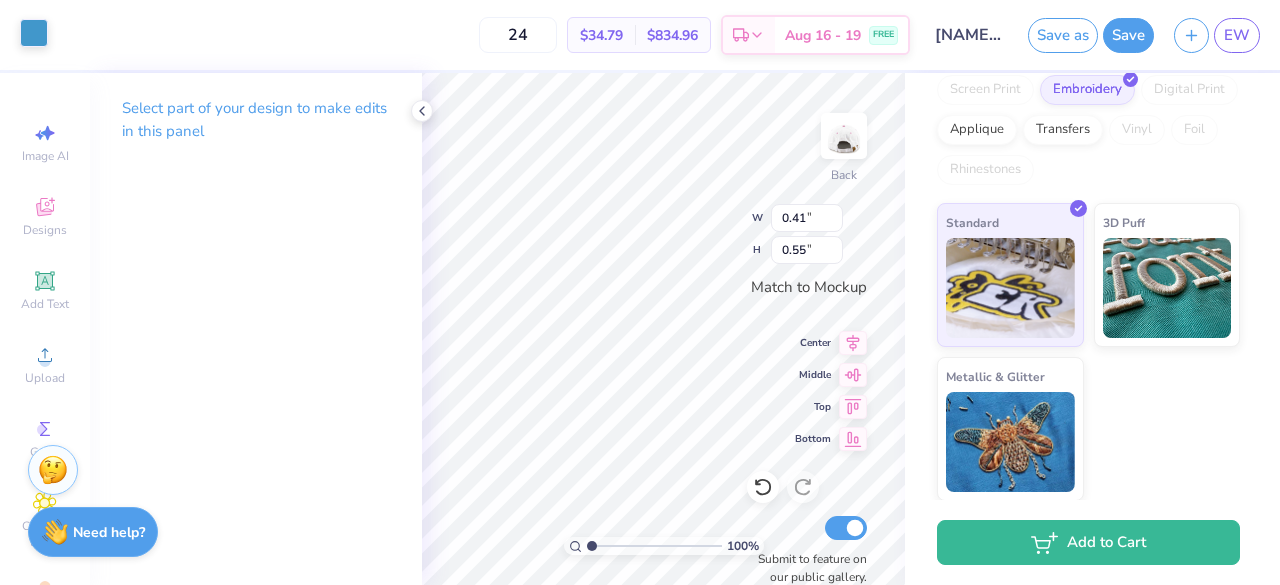 click at bounding box center [34, 33] 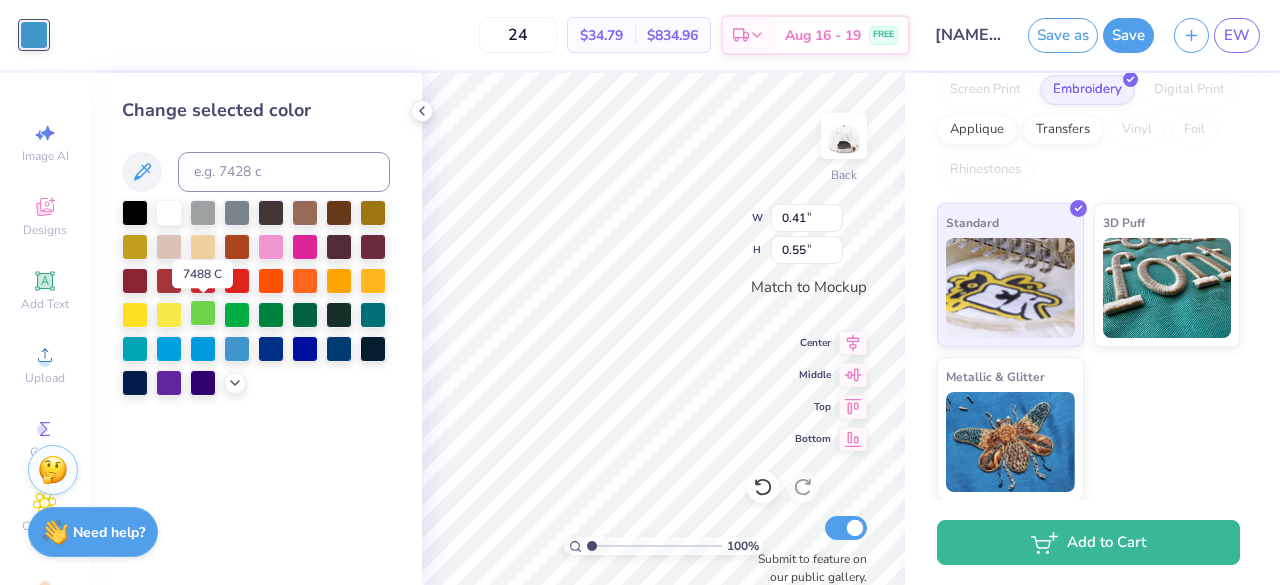 click at bounding box center [203, 313] 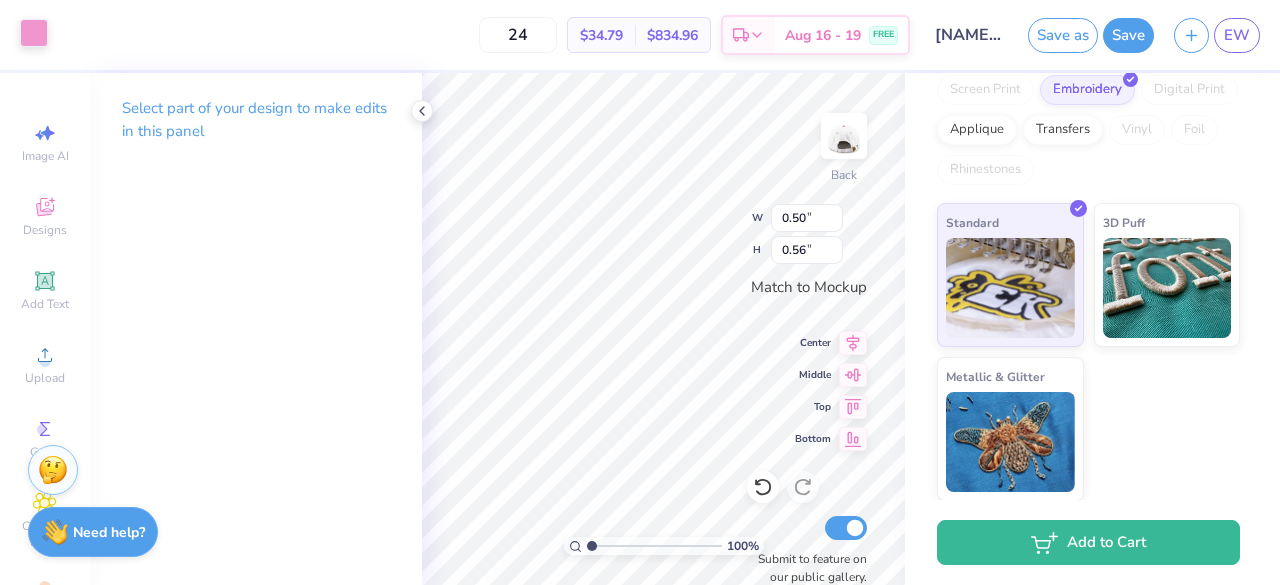 click at bounding box center [34, 33] 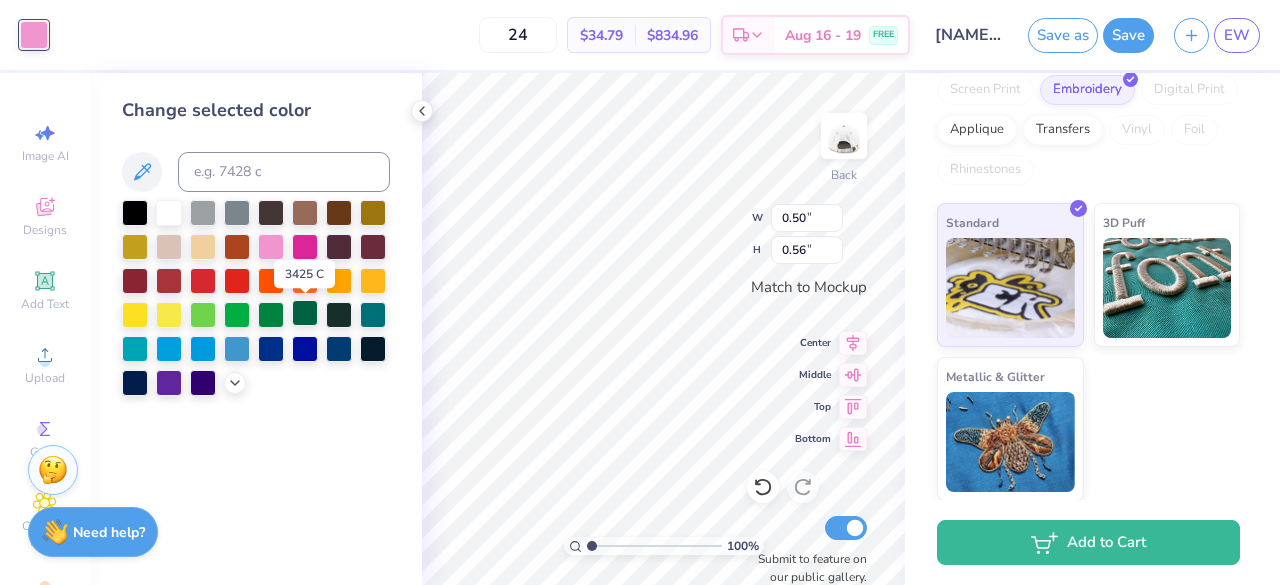 click at bounding box center [305, 313] 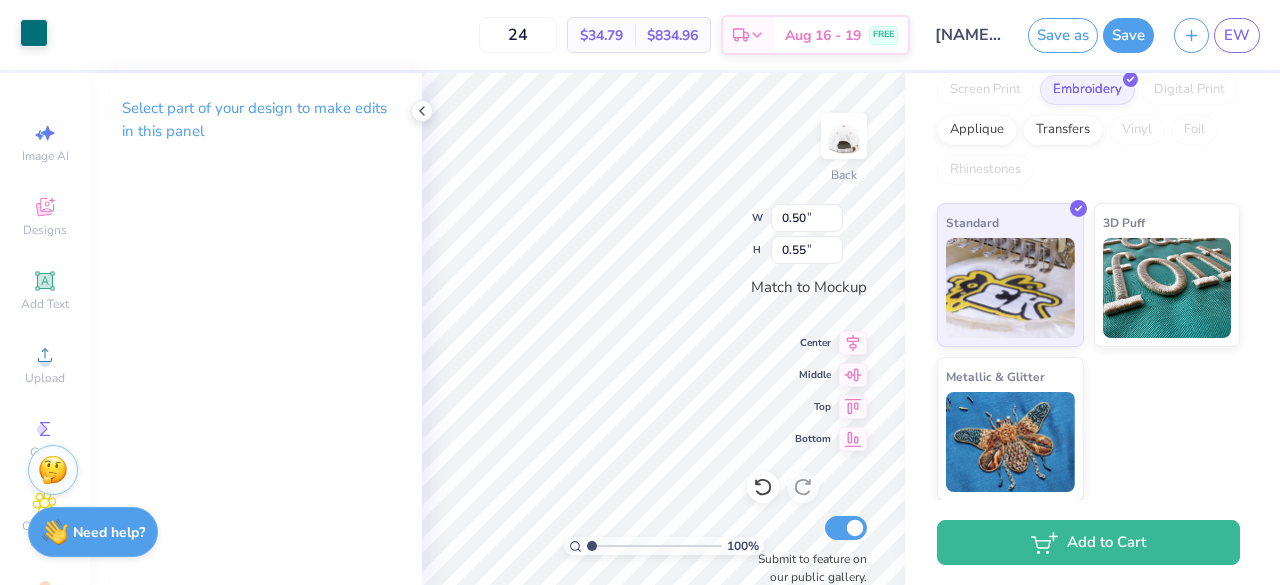 click at bounding box center [34, 33] 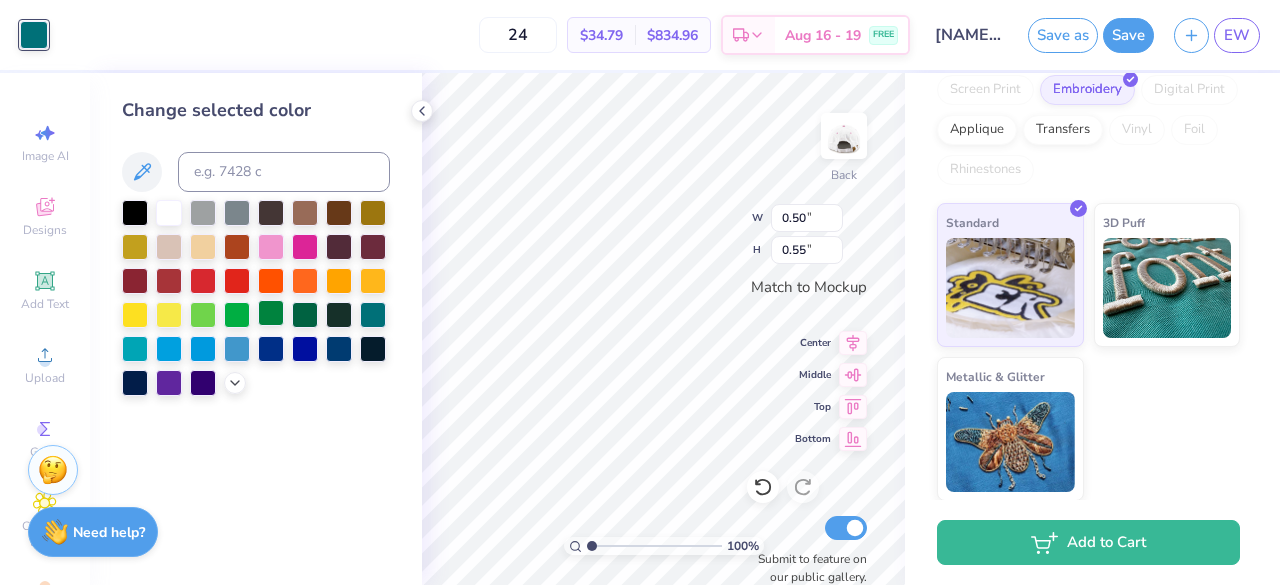 click at bounding box center (271, 313) 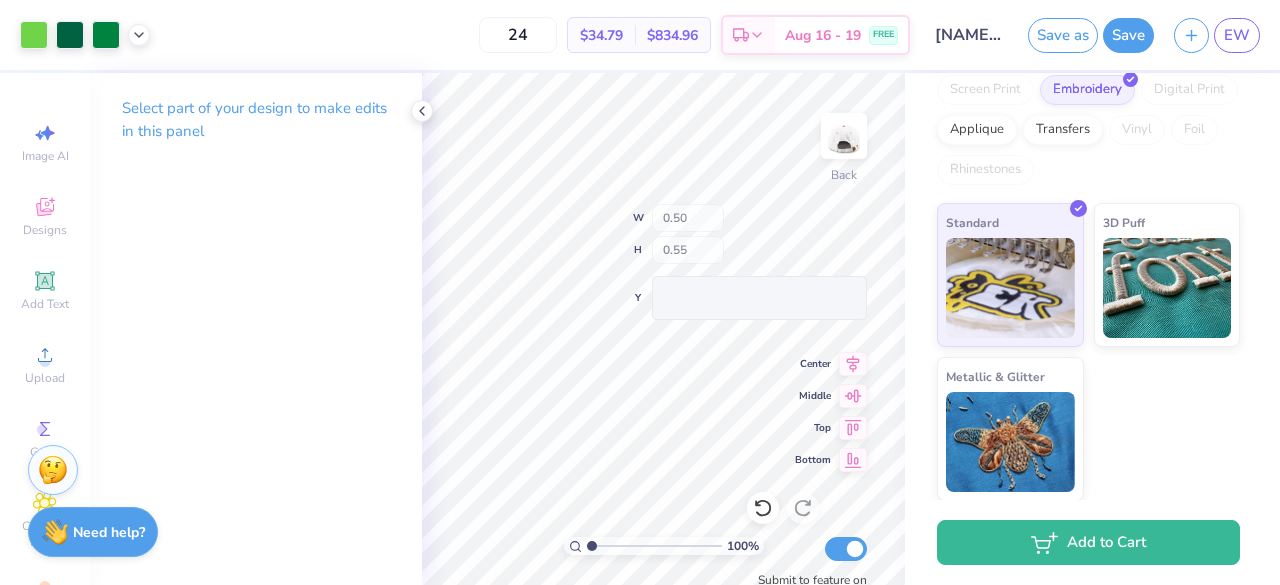 click on "100  % Back W 0.50 H 0.55 Y Center Middle Top Bottom Submit to feature on our public gallery." at bounding box center [663, 329] 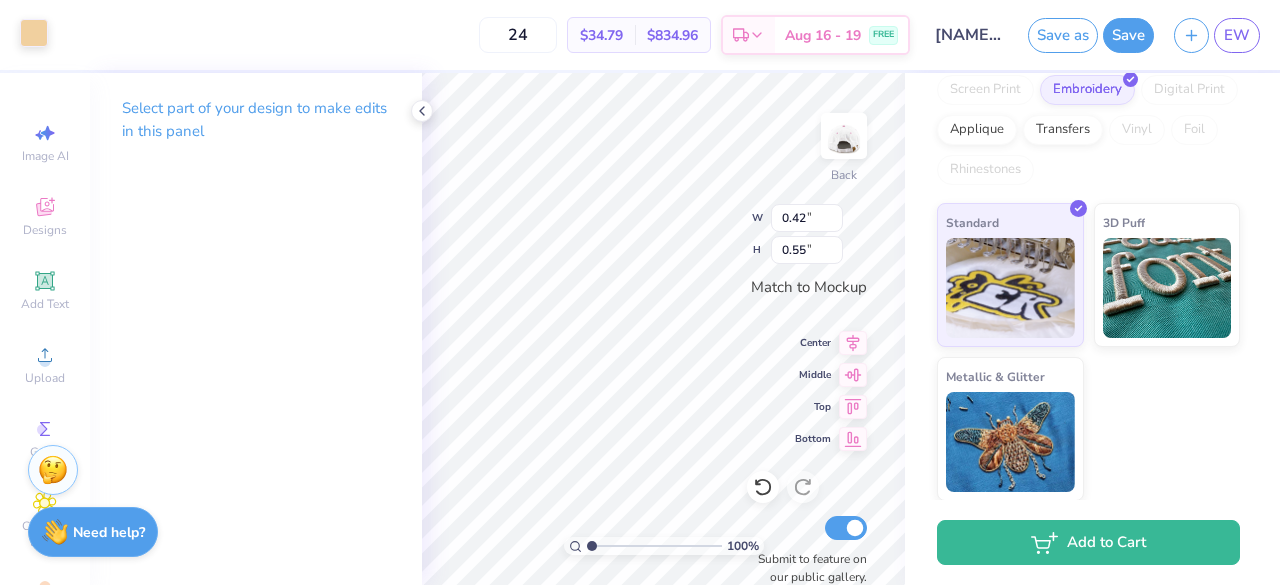 click at bounding box center [34, 33] 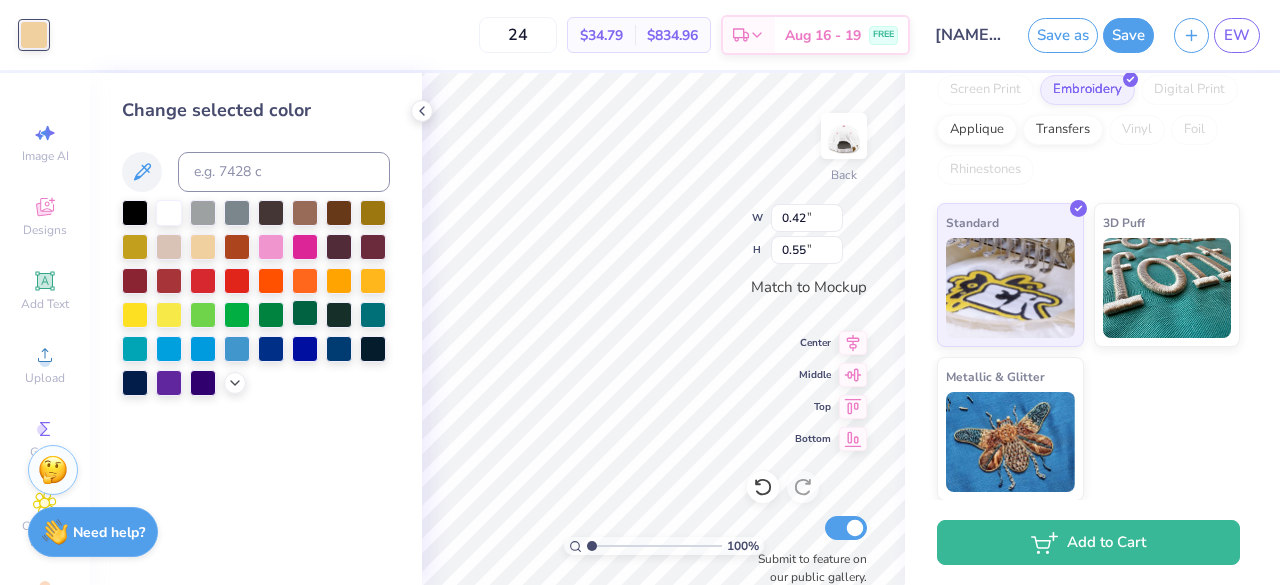 click at bounding box center (305, 313) 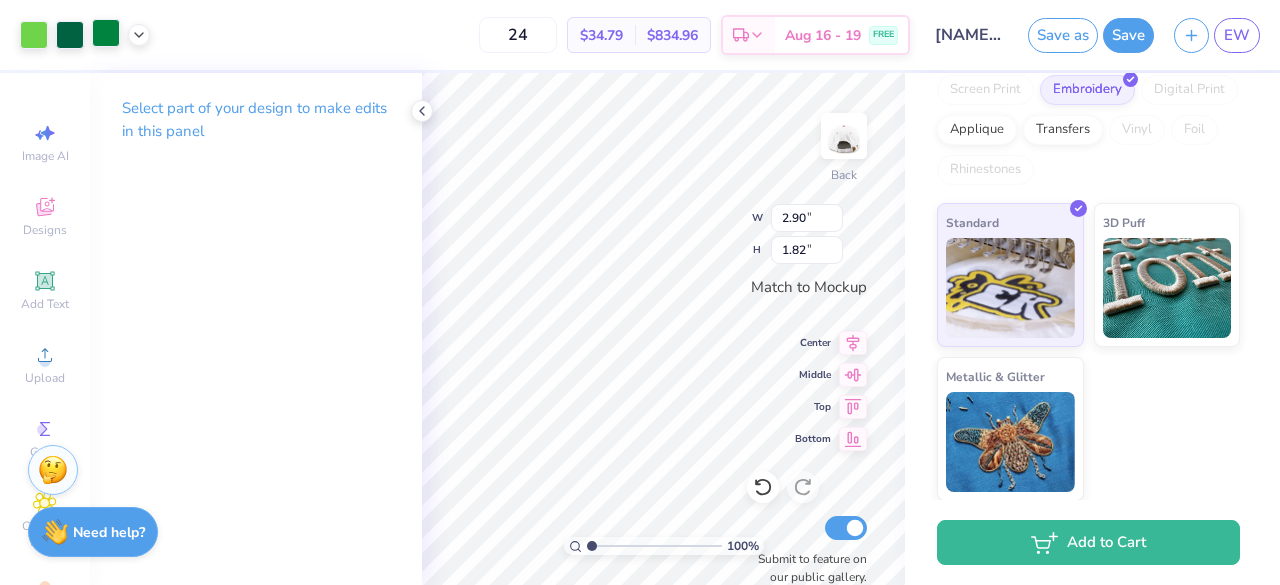 click at bounding box center [106, 33] 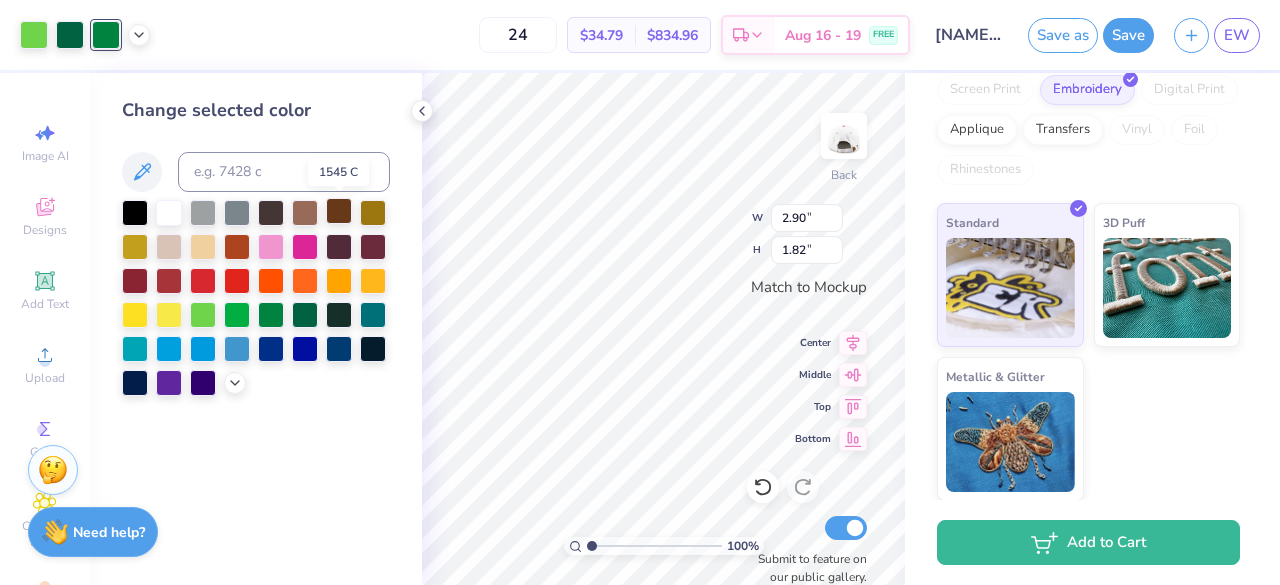 click at bounding box center (339, 211) 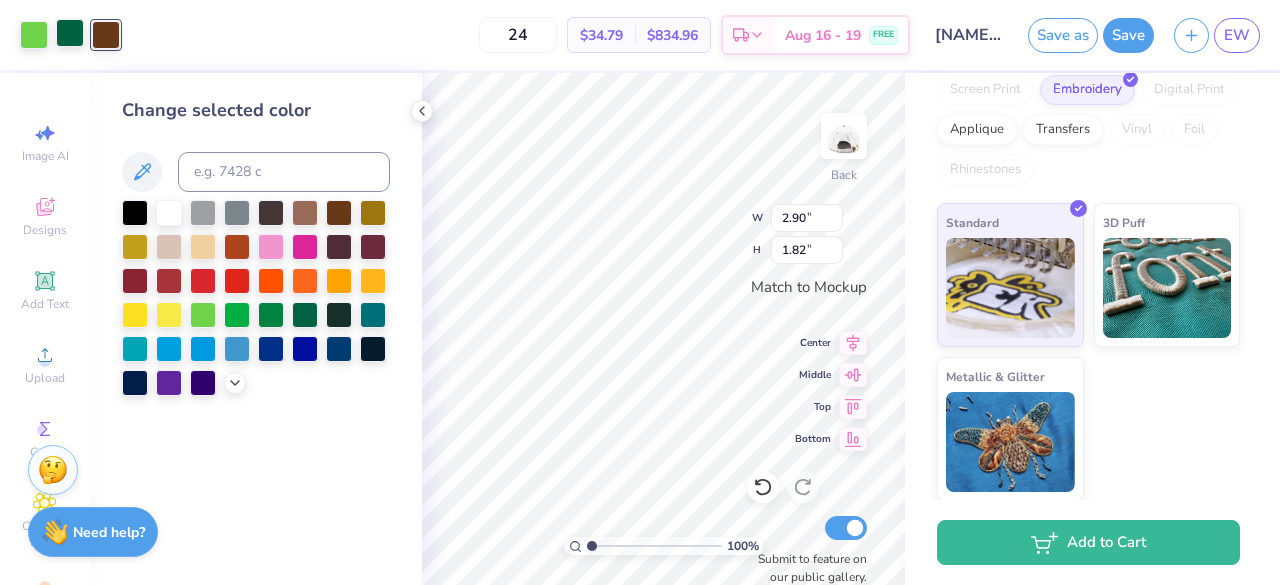 click at bounding box center (70, 33) 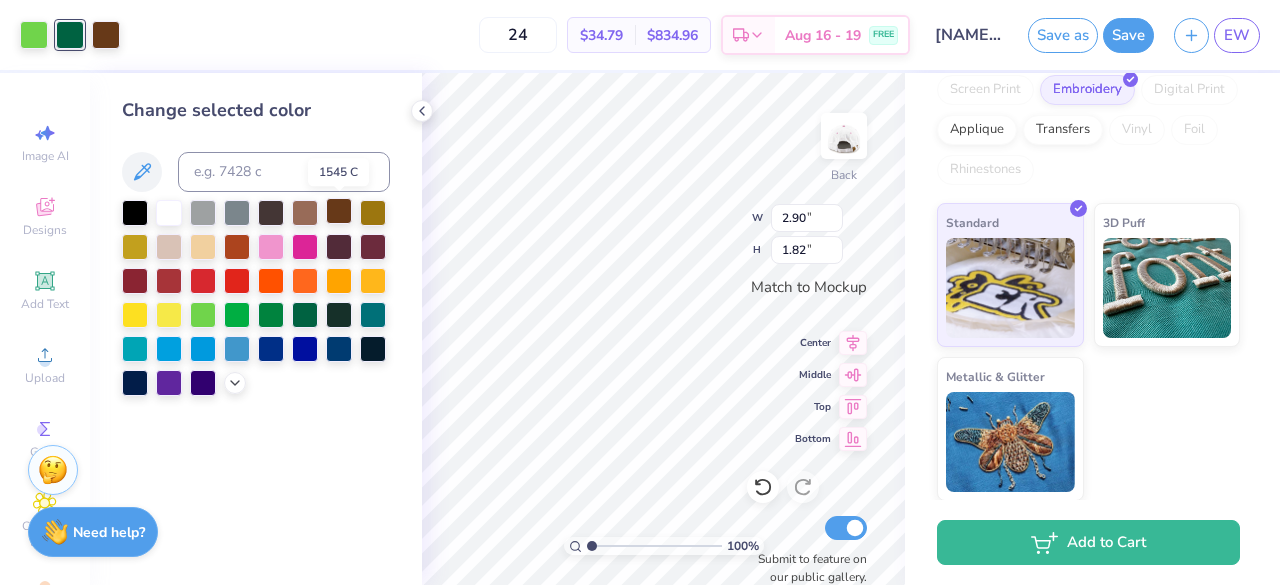 click at bounding box center (339, 211) 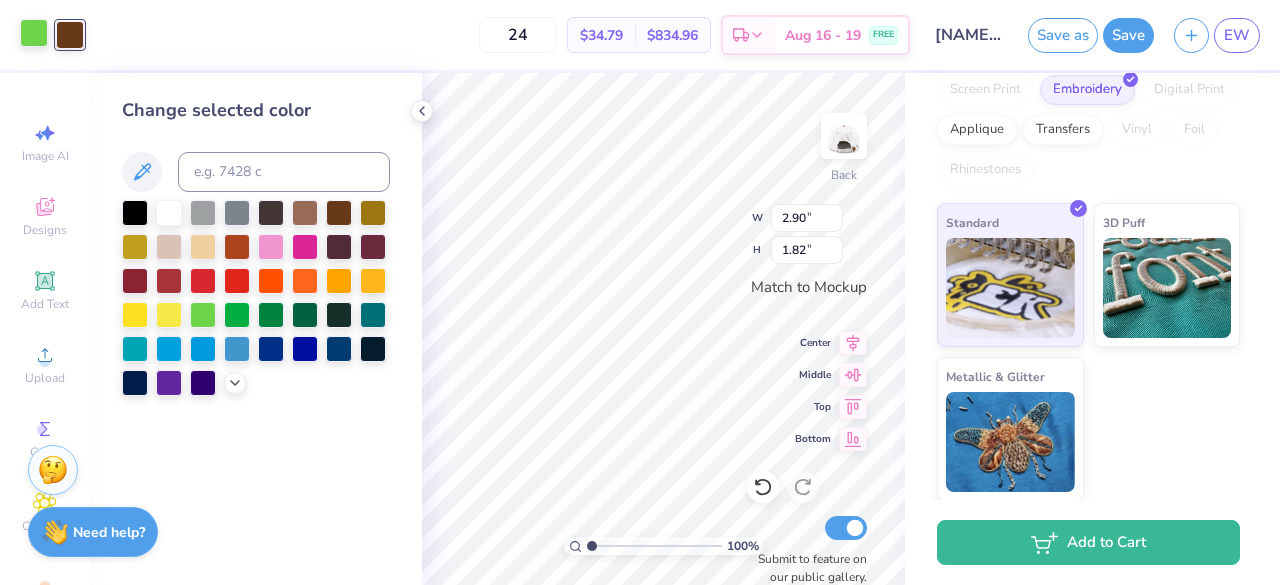 click at bounding box center [34, 33] 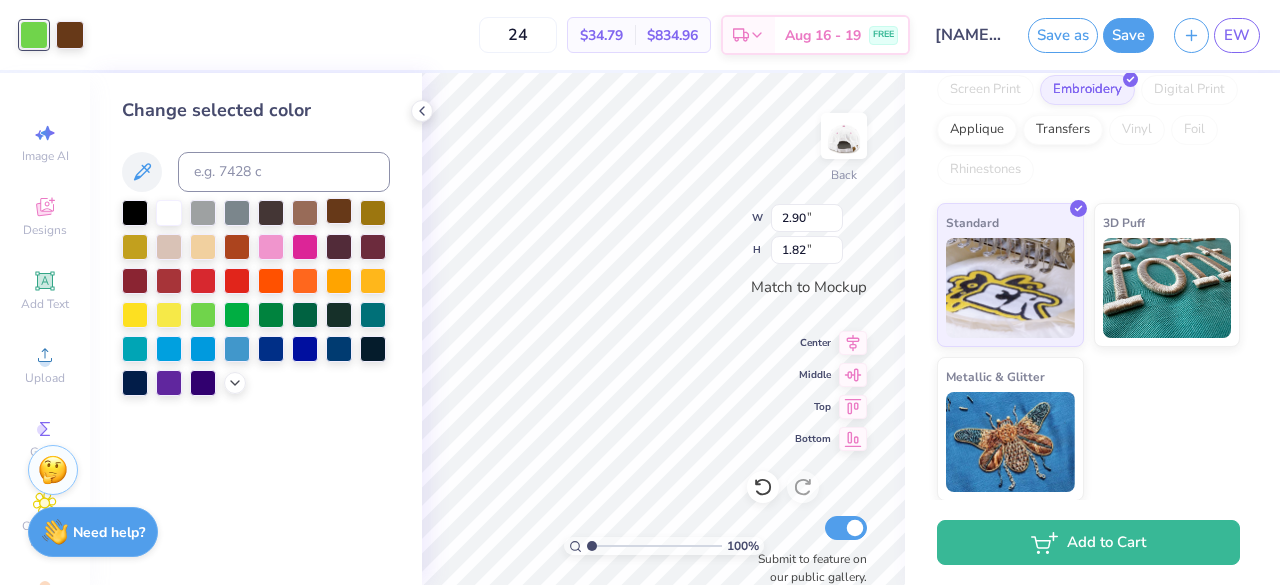 click at bounding box center (339, 211) 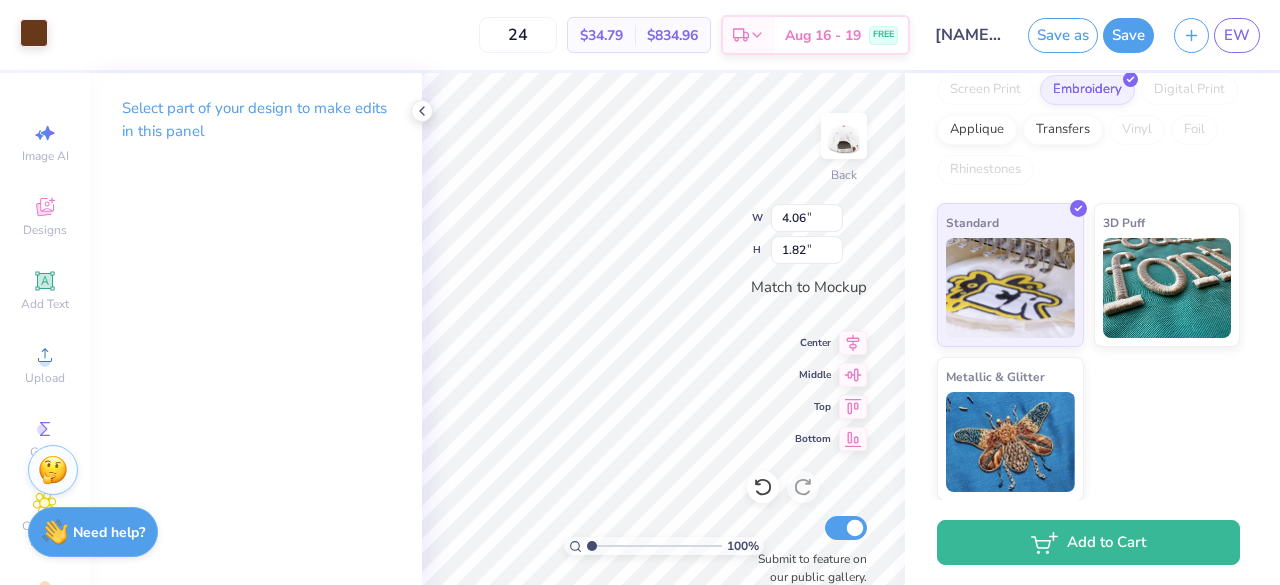 click at bounding box center (34, 33) 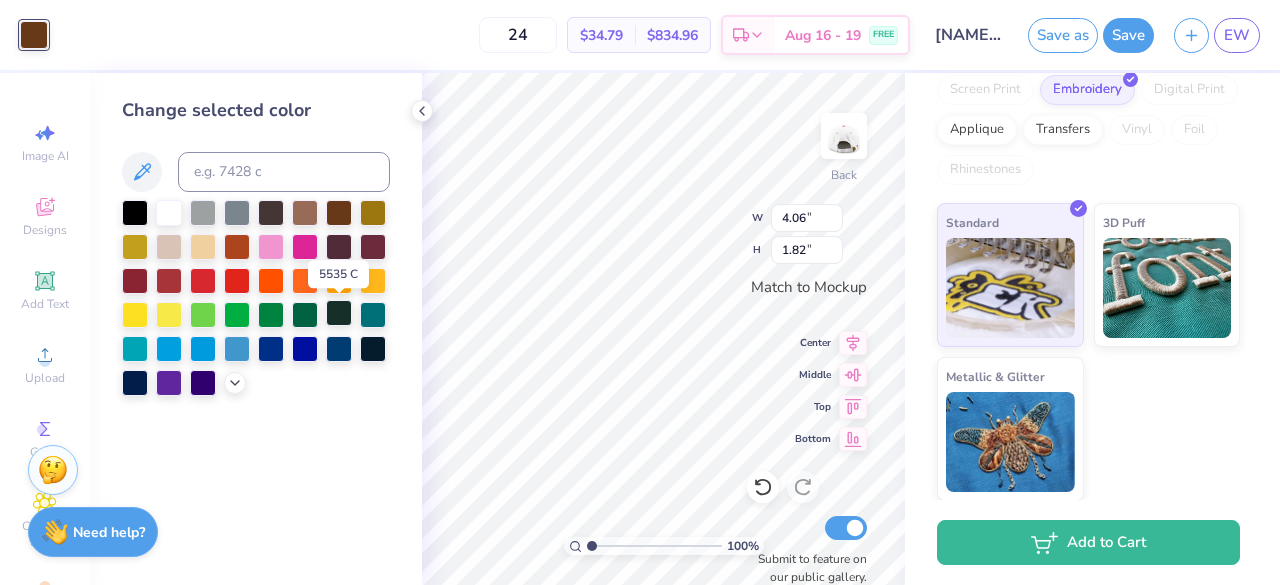click at bounding box center [339, 313] 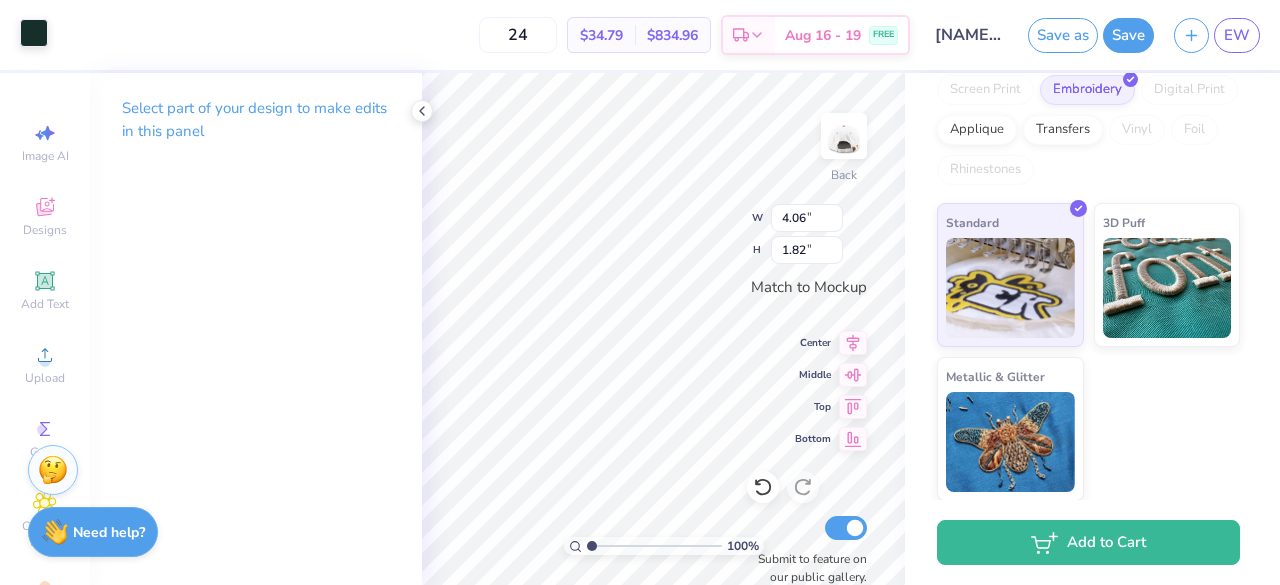 click at bounding box center (34, 33) 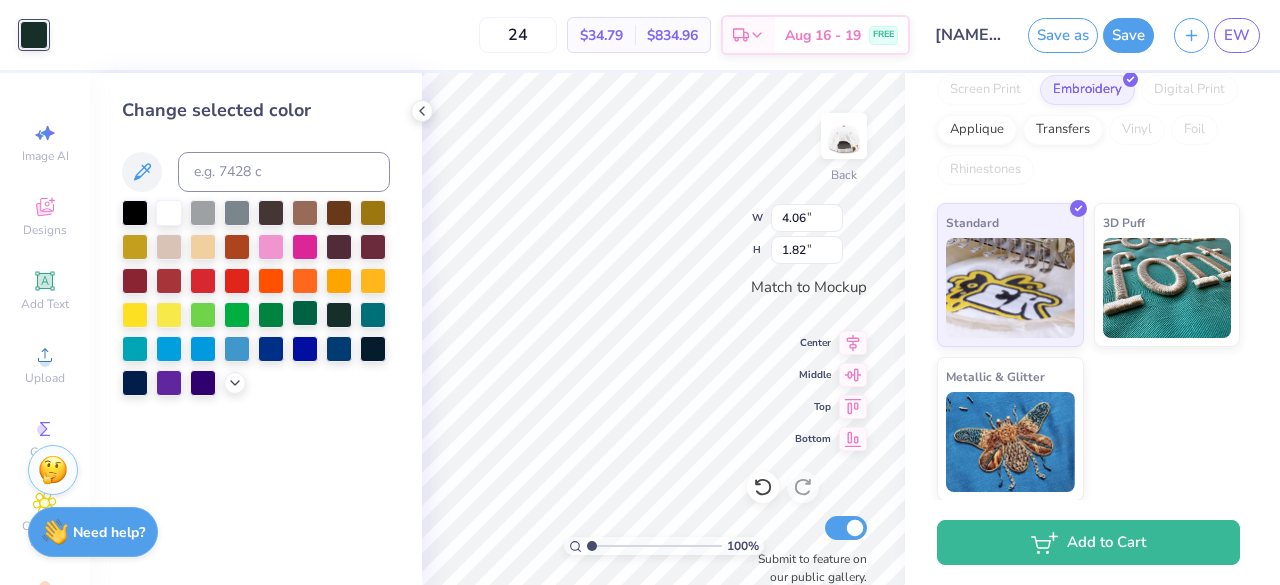 click at bounding box center [305, 313] 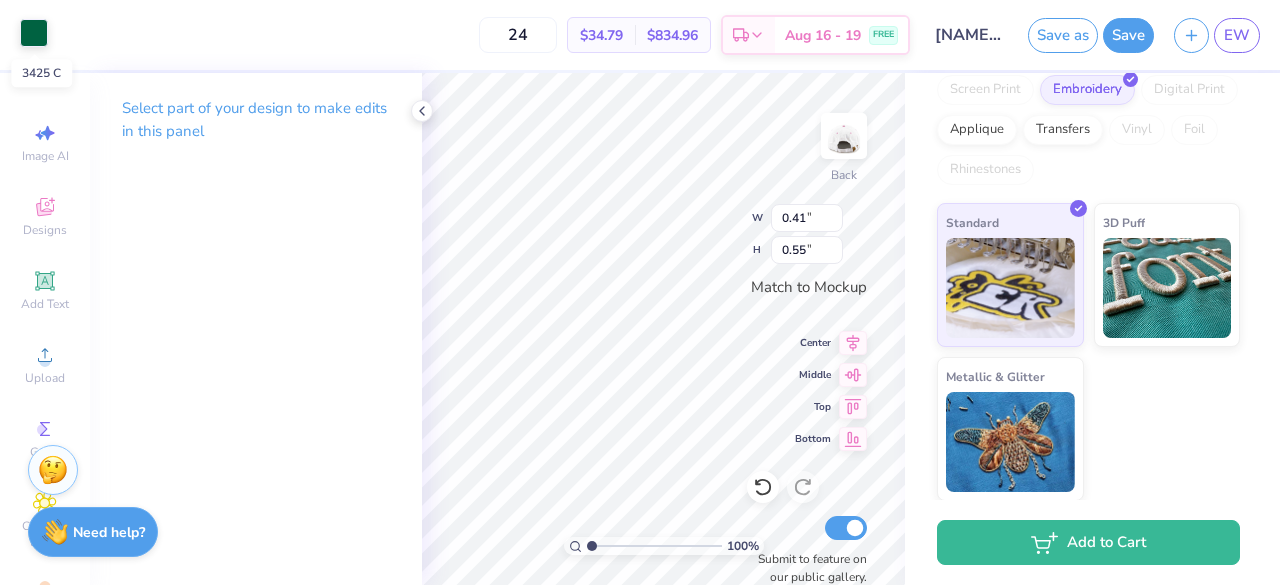 click at bounding box center (34, 33) 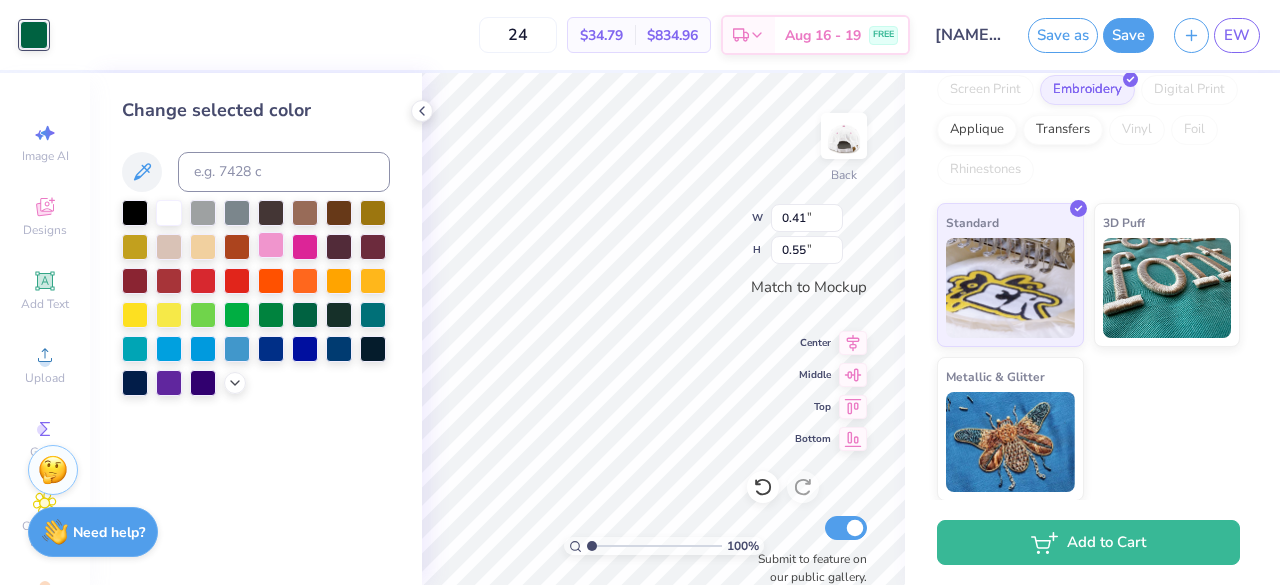 click at bounding box center [271, 245] 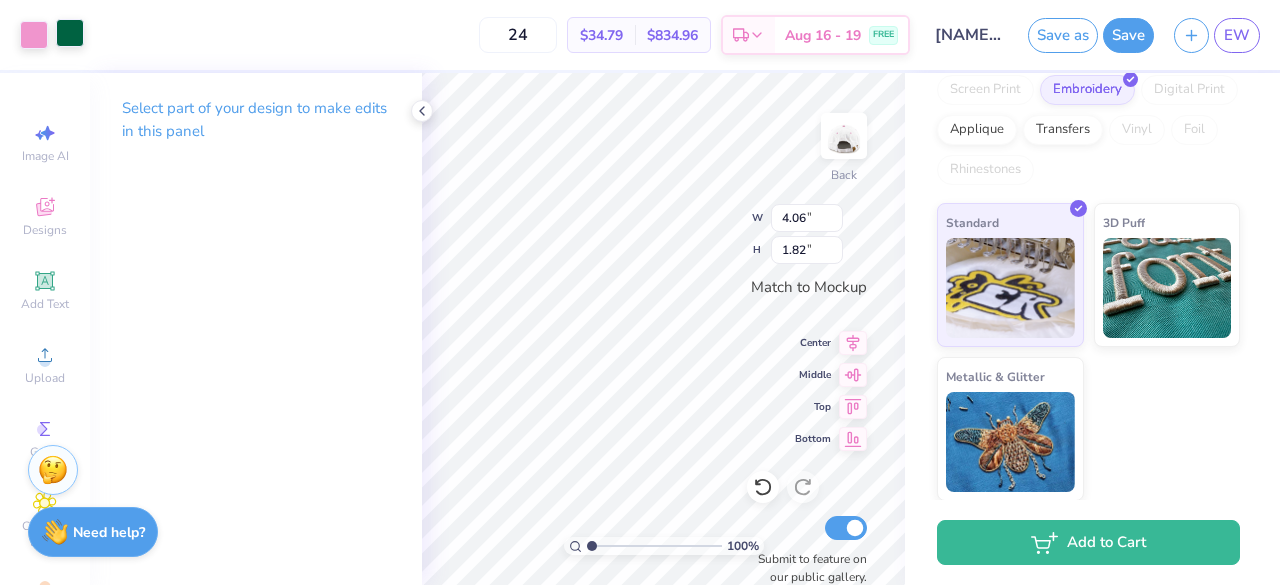 click at bounding box center (70, 33) 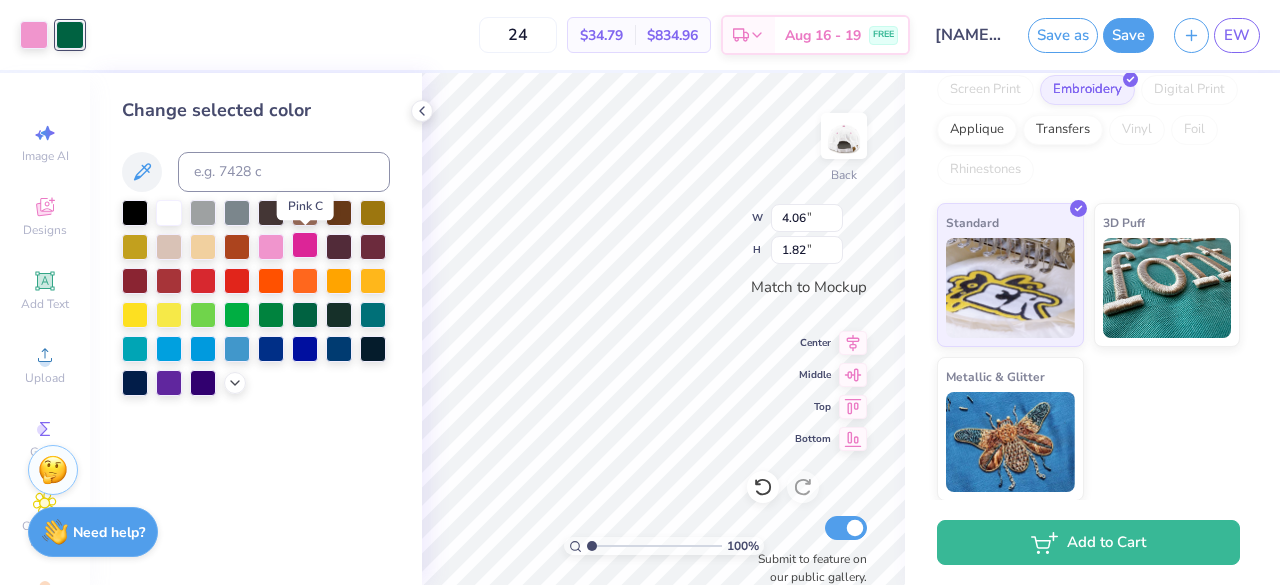 click at bounding box center [305, 245] 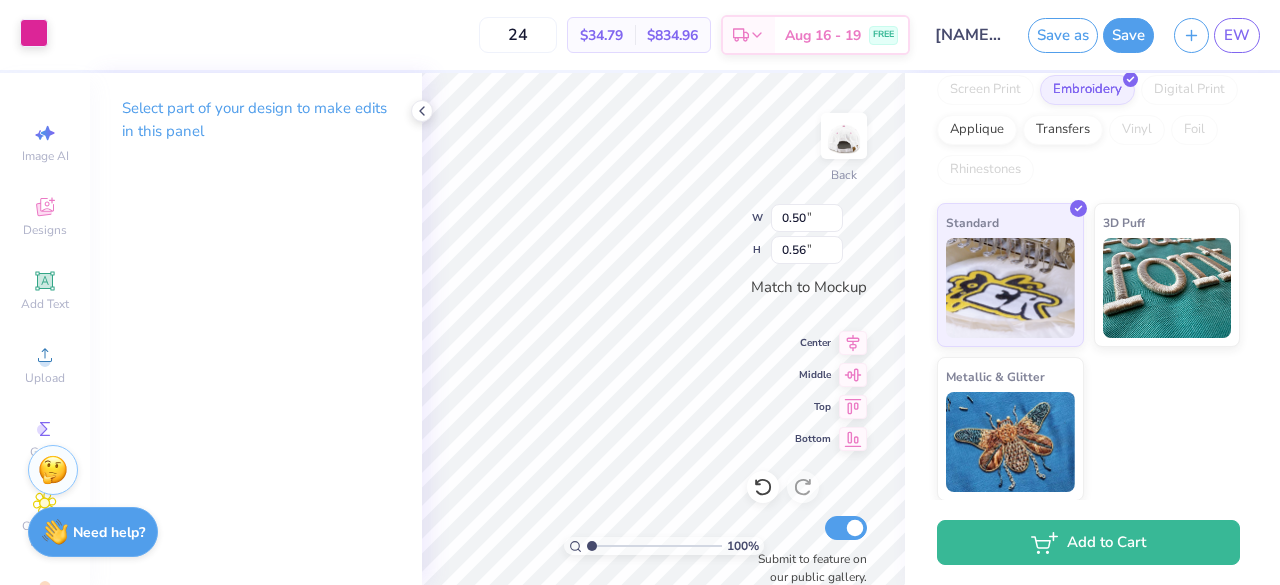 click at bounding box center (34, 33) 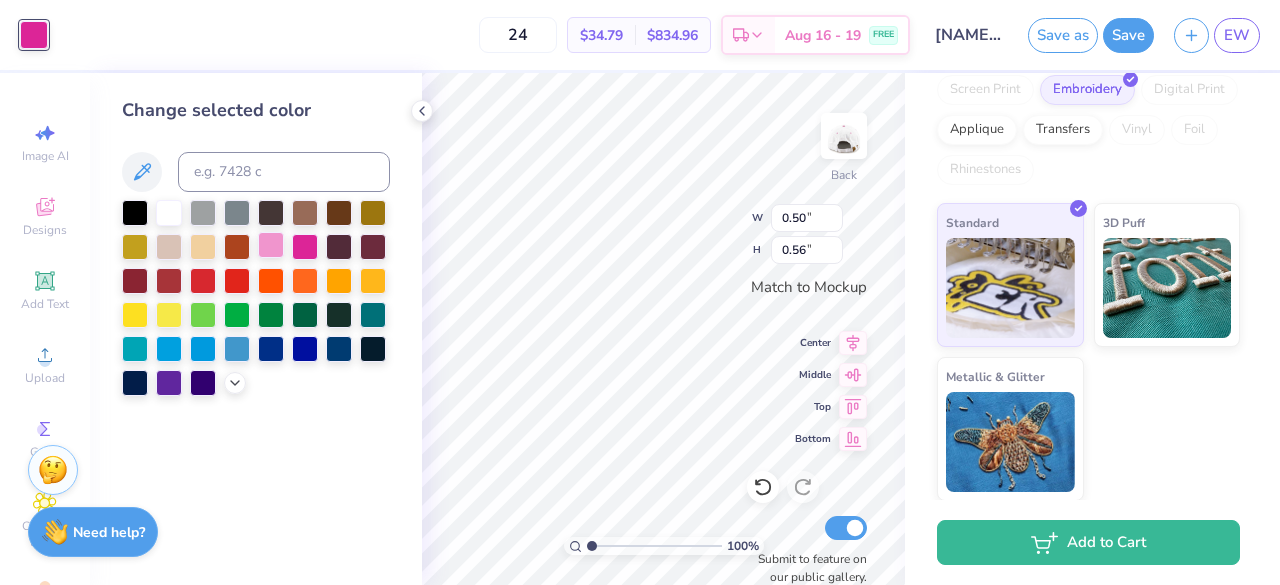 click at bounding box center (271, 245) 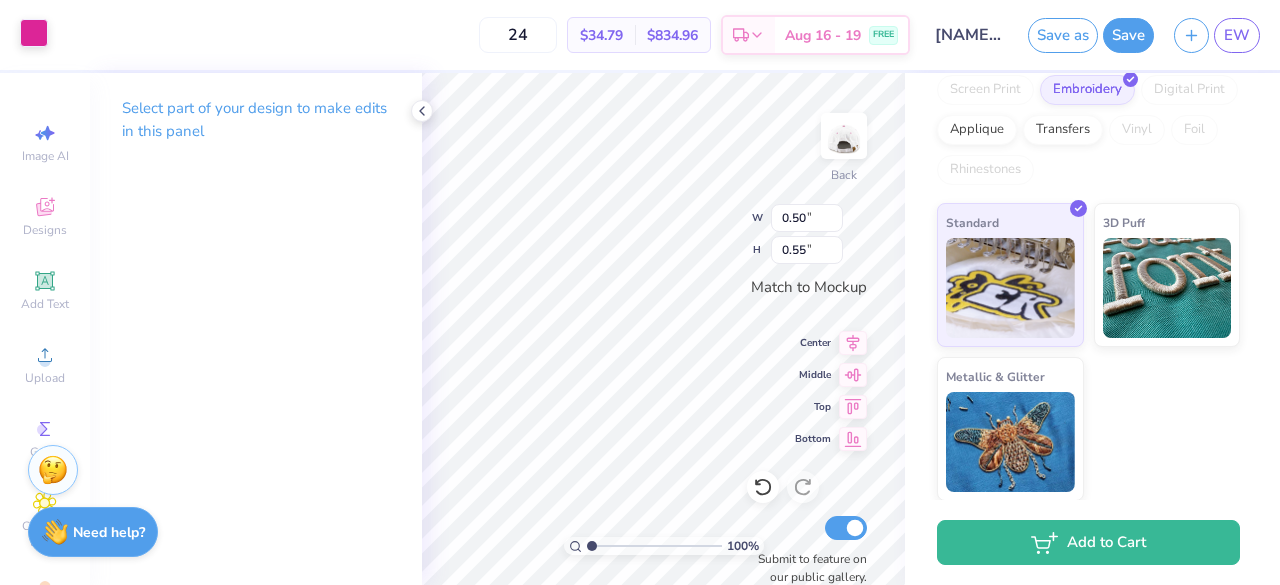 click at bounding box center (34, 33) 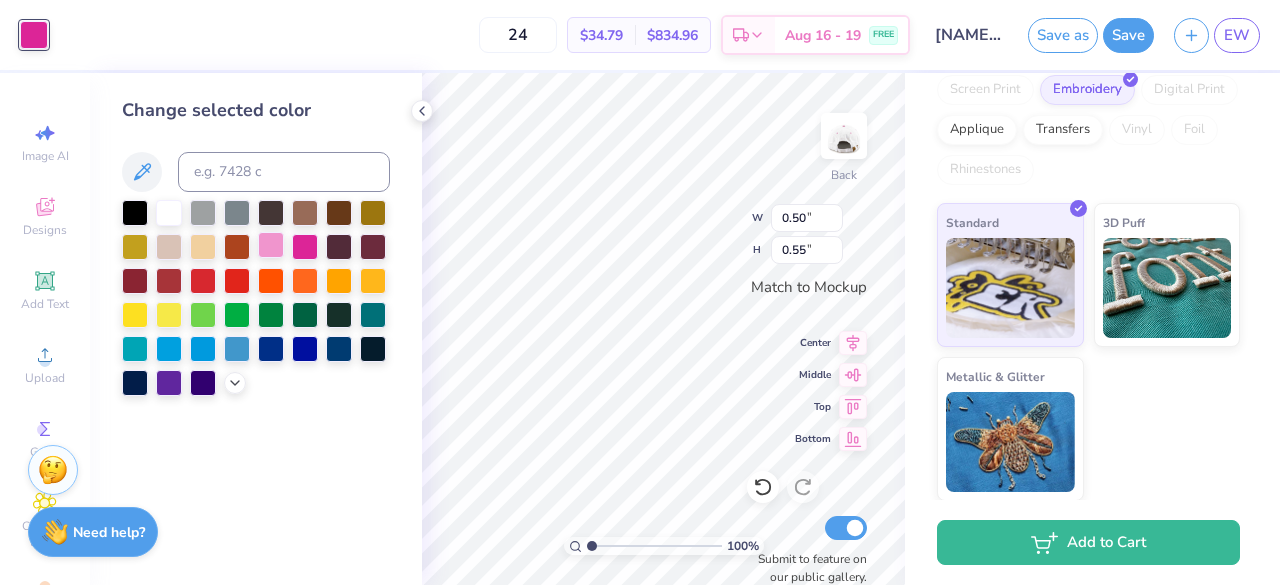 click at bounding box center (271, 245) 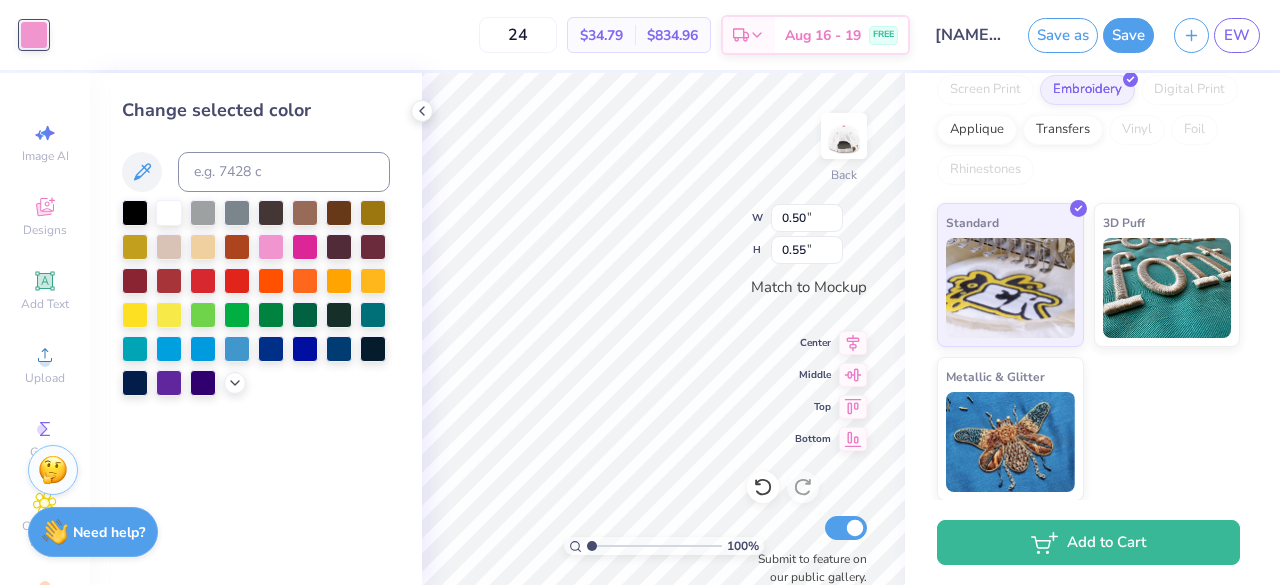 click on "100  % Back W 0.50 0.50 " H 0.55 0.55 " Match to Mockup Center Middle Top Bottom Submit to feature on our public gallery." at bounding box center (663, 329) 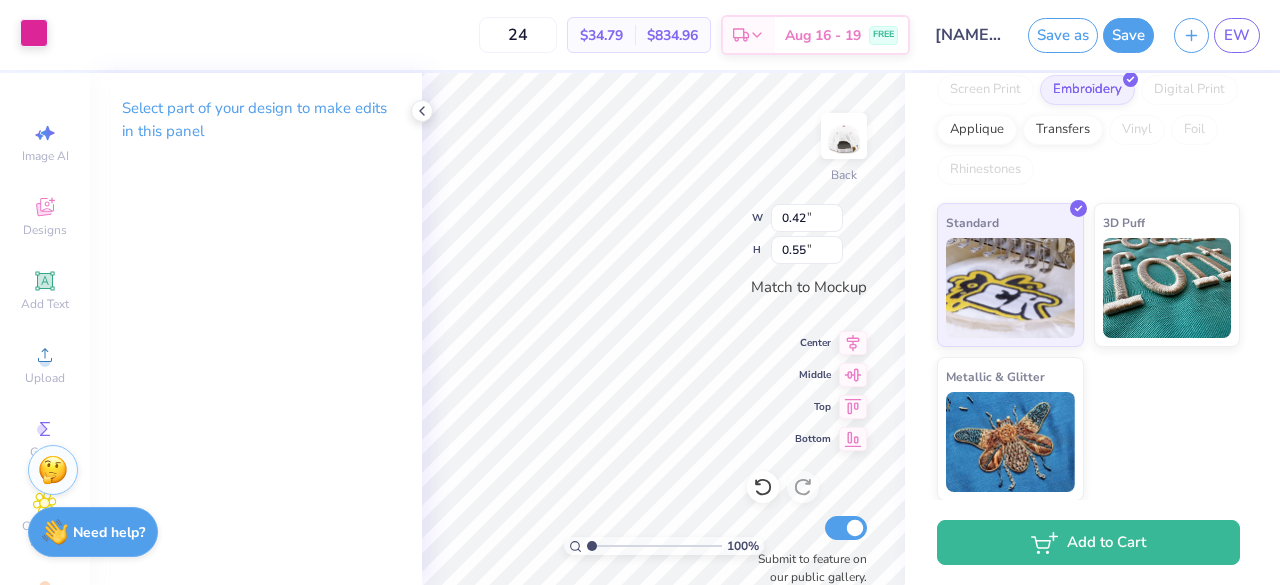 click at bounding box center (34, 33) 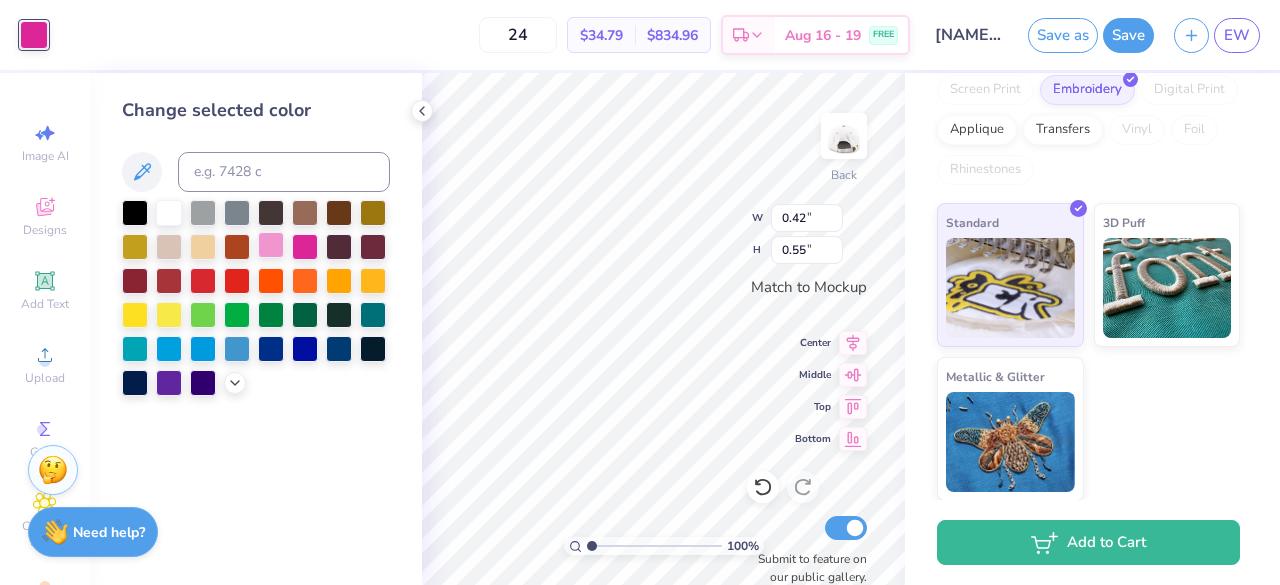 click at bounding box center [271, 245] 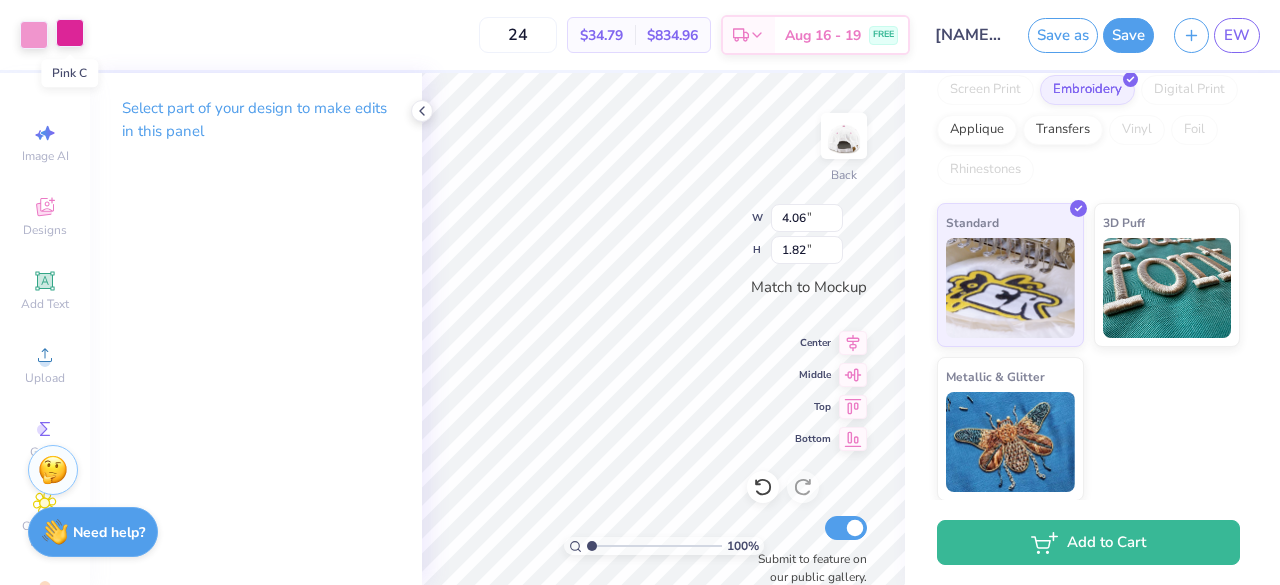 click at bounding box center (70, 33) 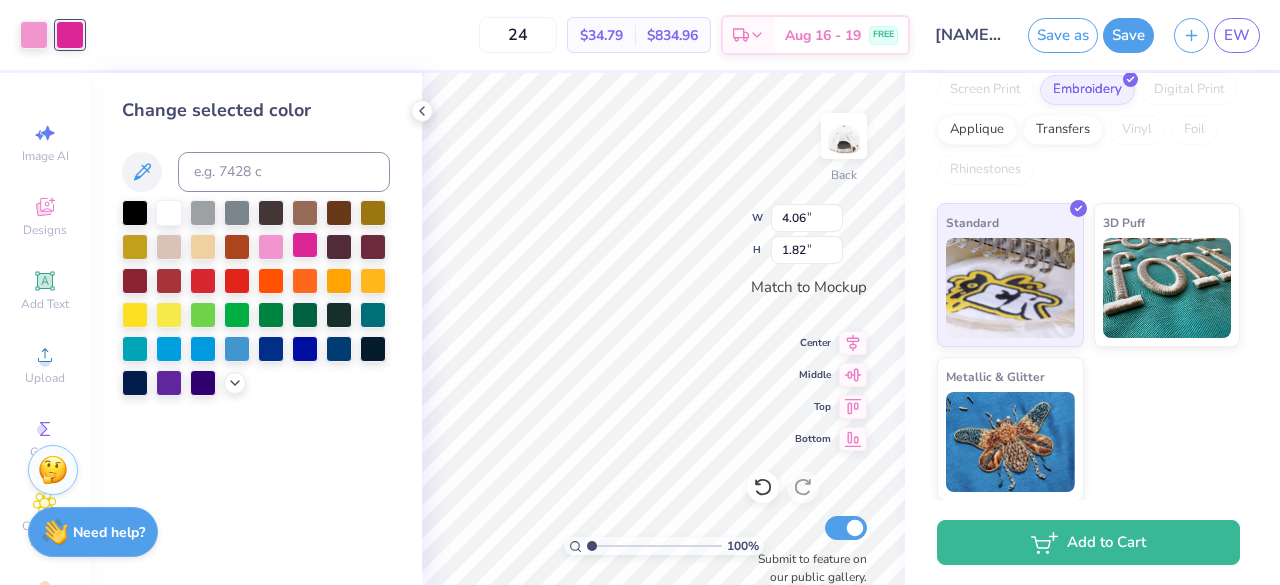 click at bounding box center [305, 245] 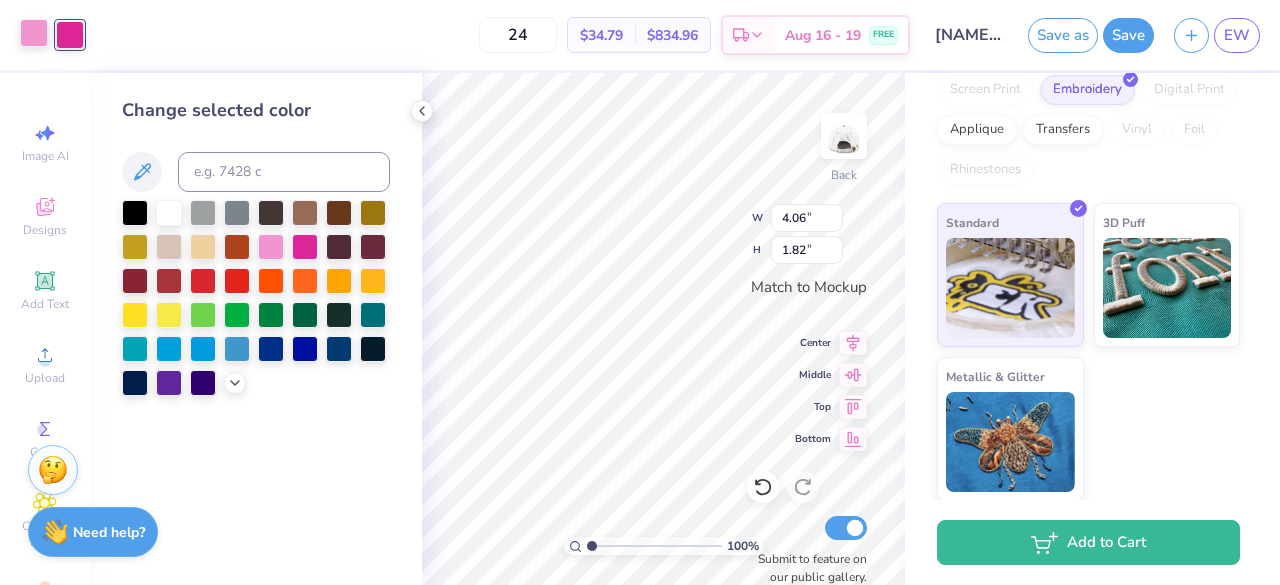click at bounding box center [34, 33] 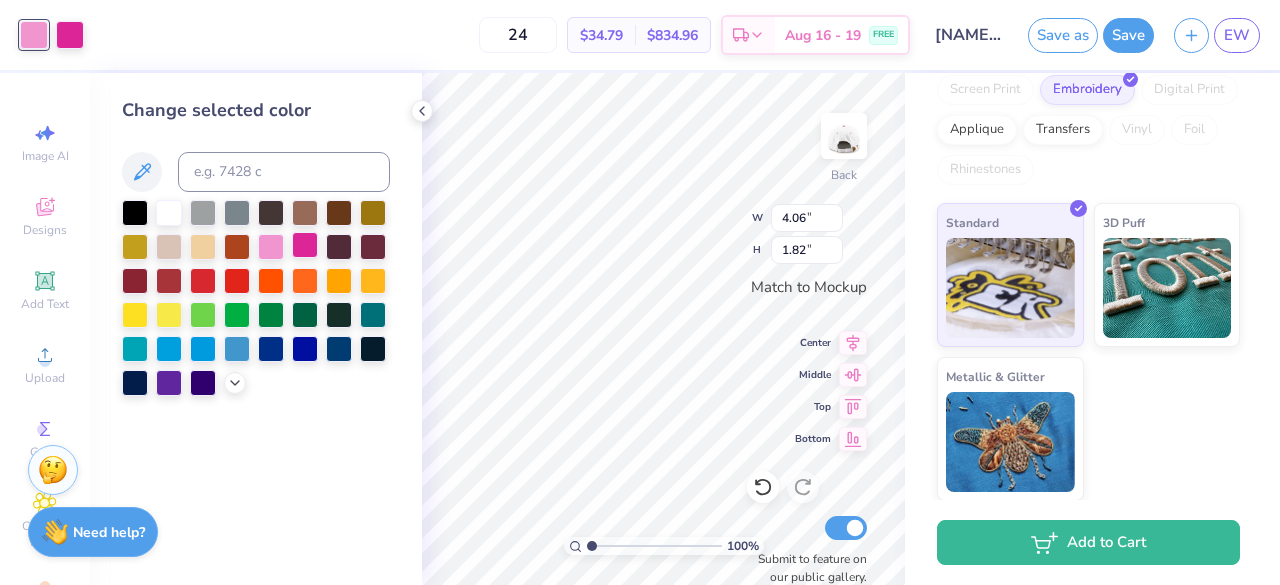click at bounding box center (305, 245) 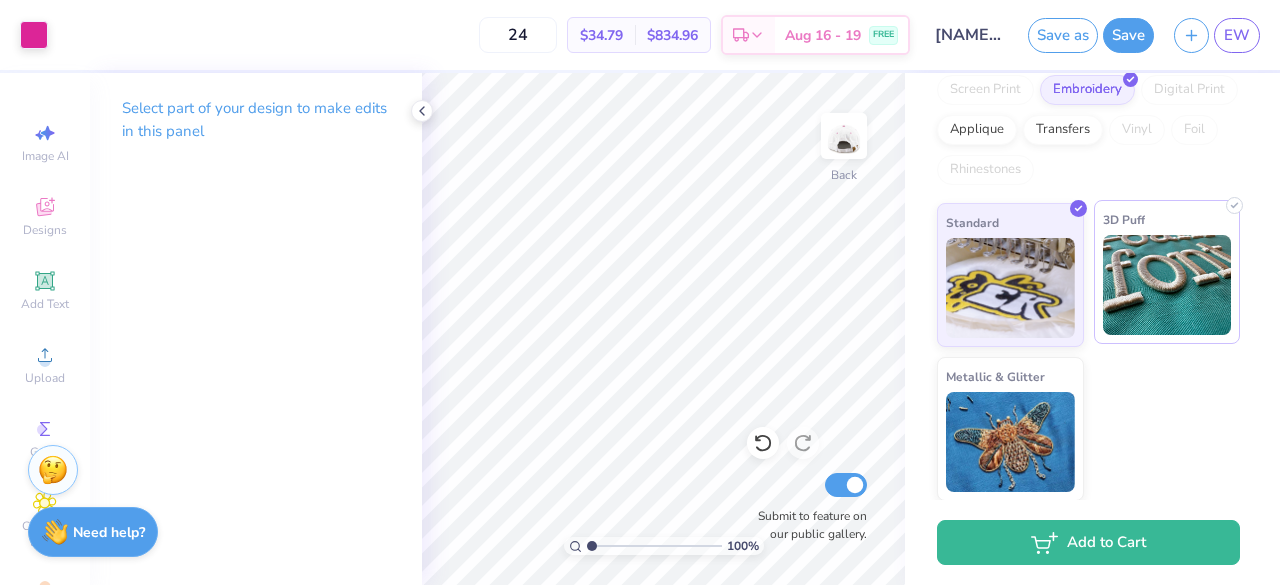 scroll, scrollTop: 0, scrollLeft: 0, axis: both 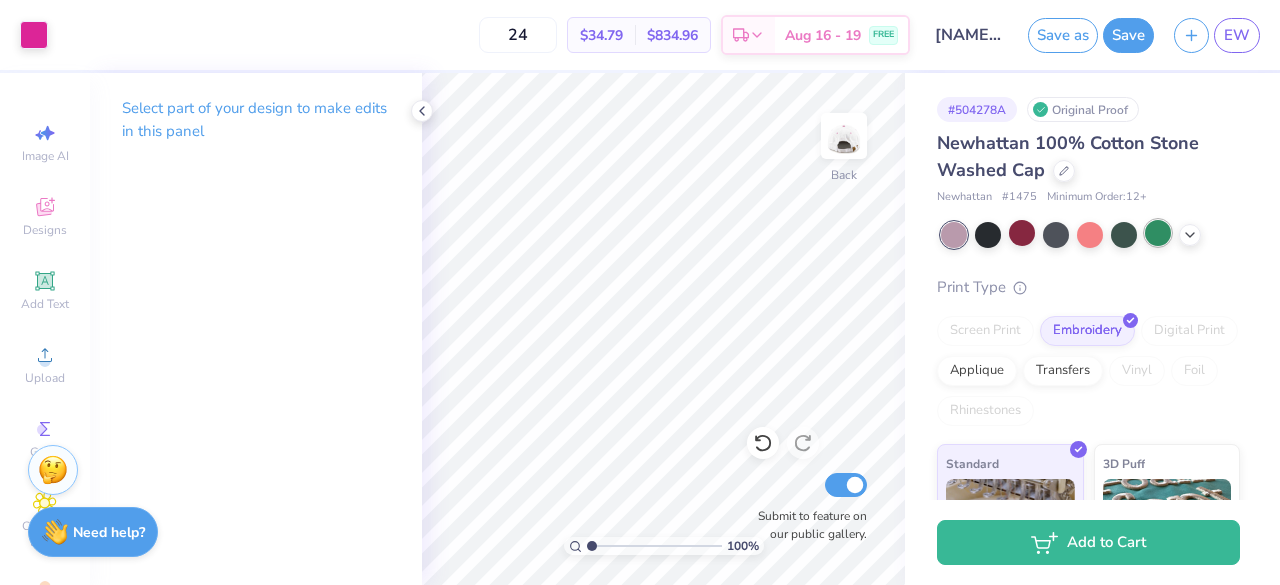 click at bounding box center [1158, 233] 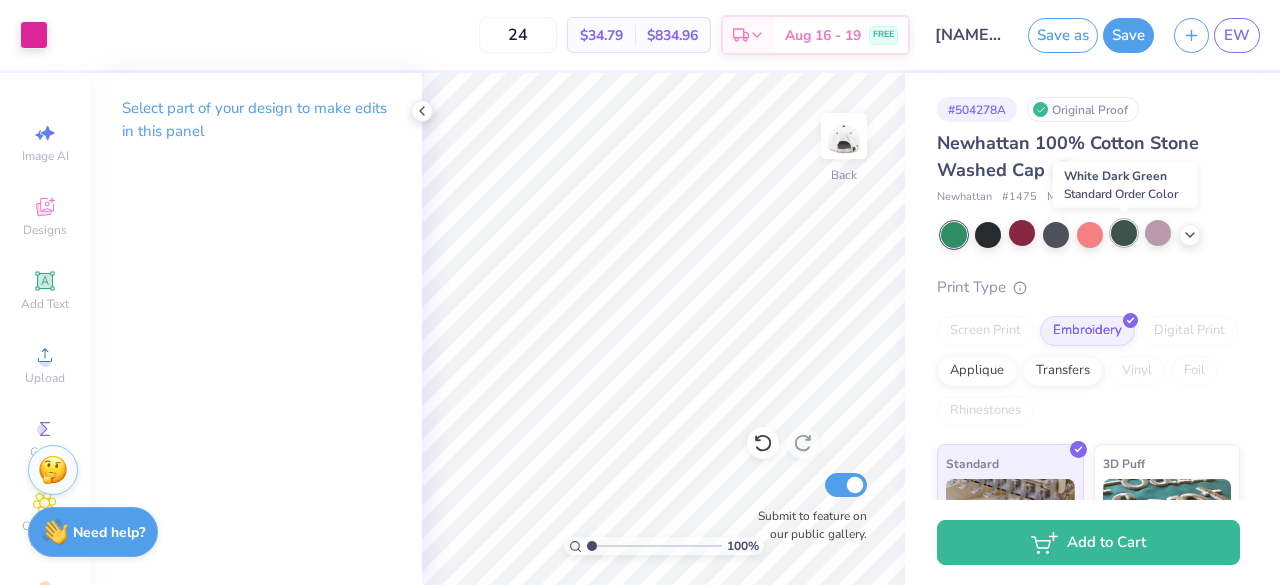 click at bounding box center [1124, 233] 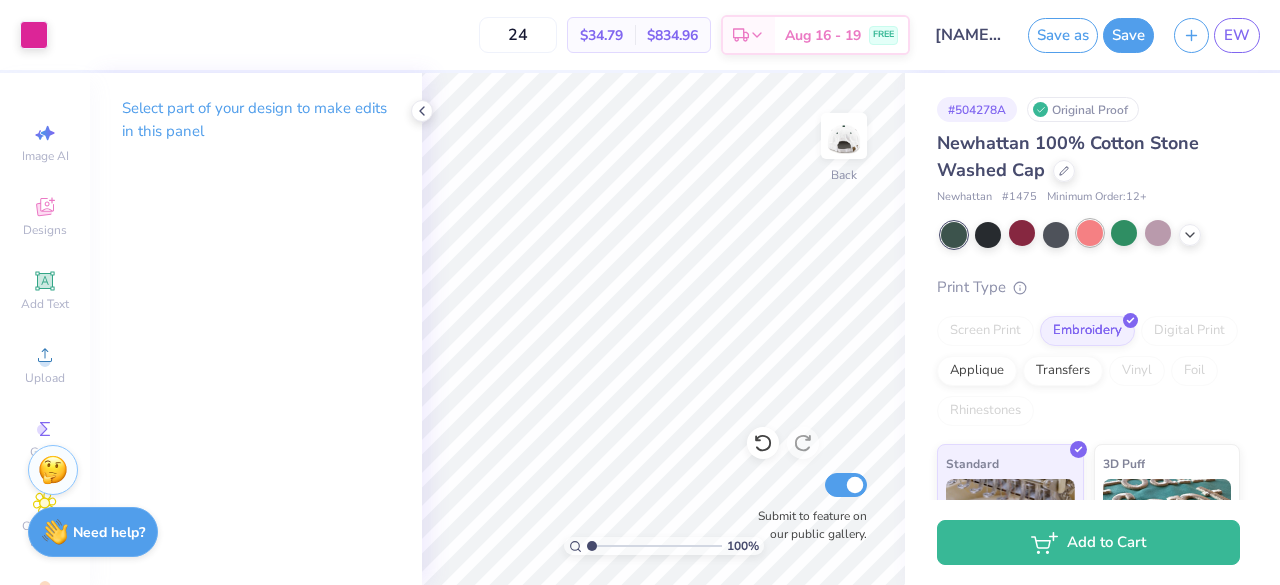 click at bounding box center [1090, 233] 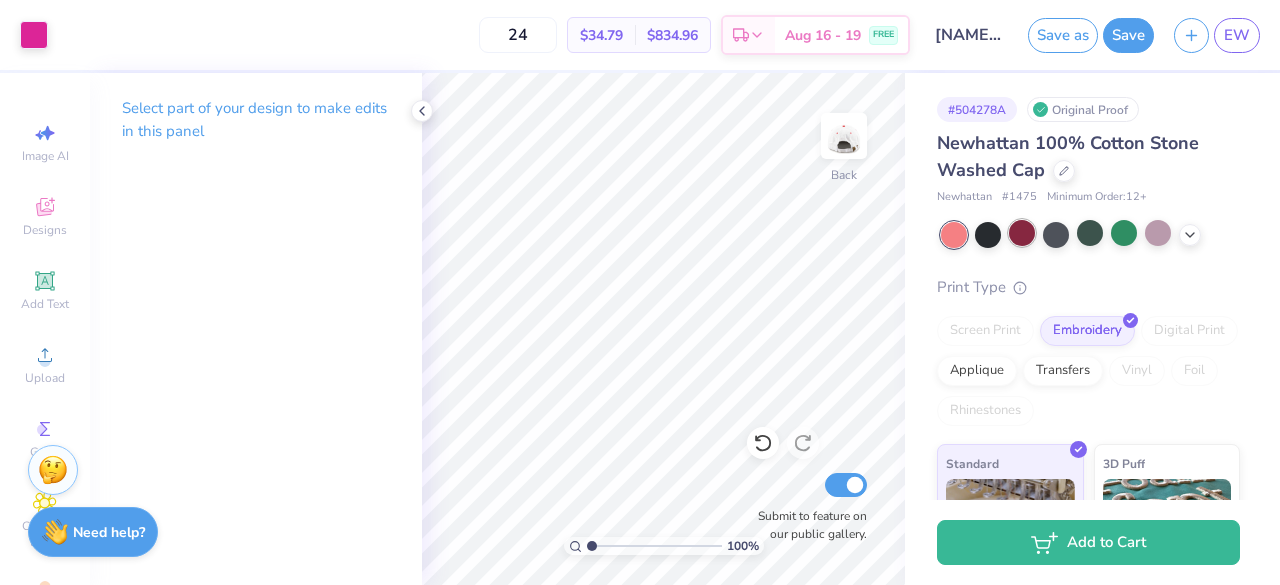 click at bounding box center (1022, 233) 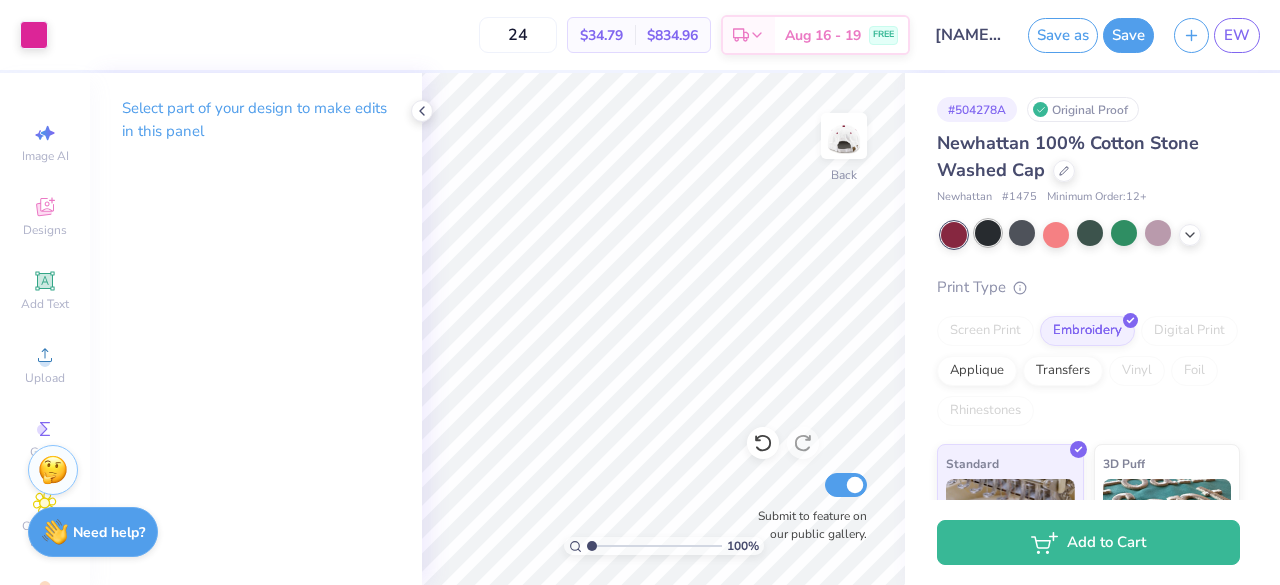click at bounding box center (988, 233) 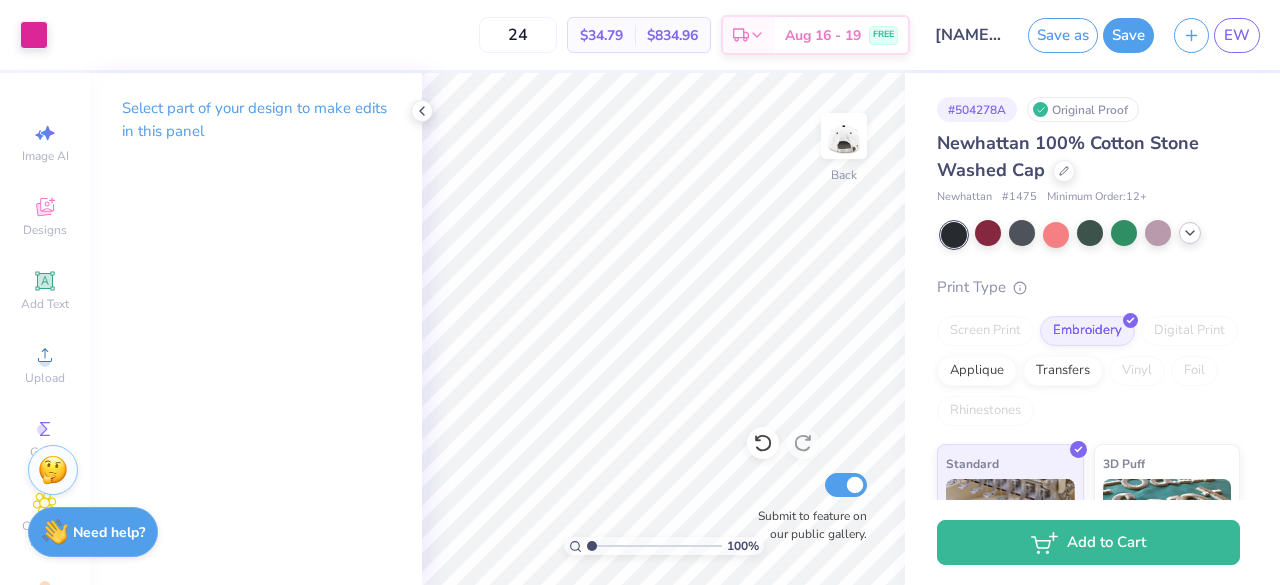 click 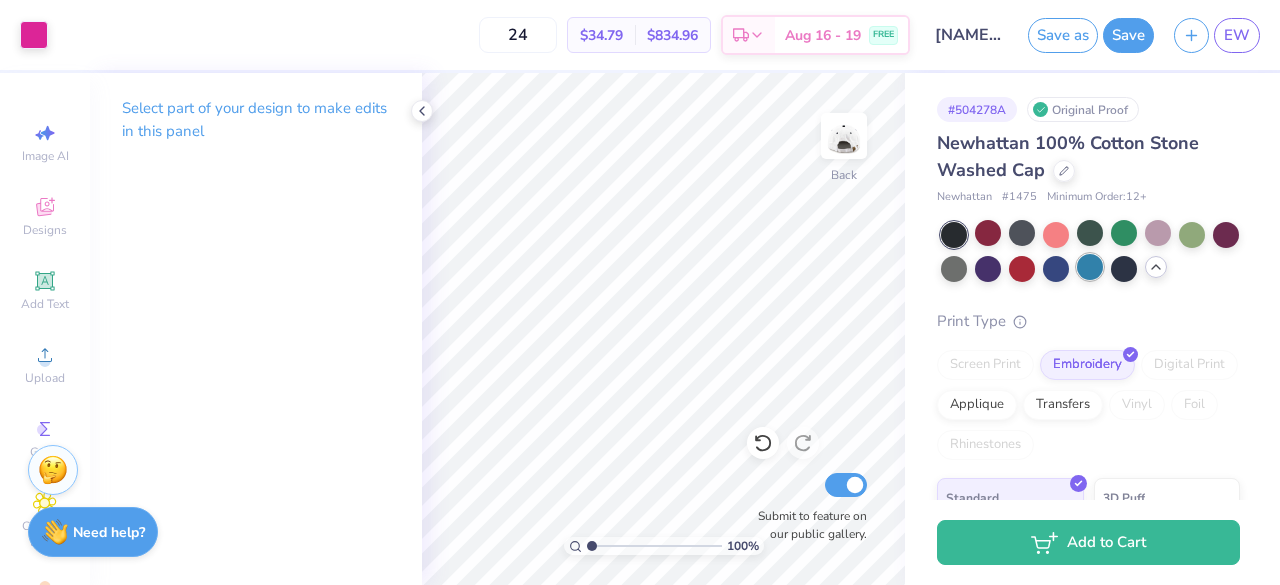 click at bounding box center [1090, 267] 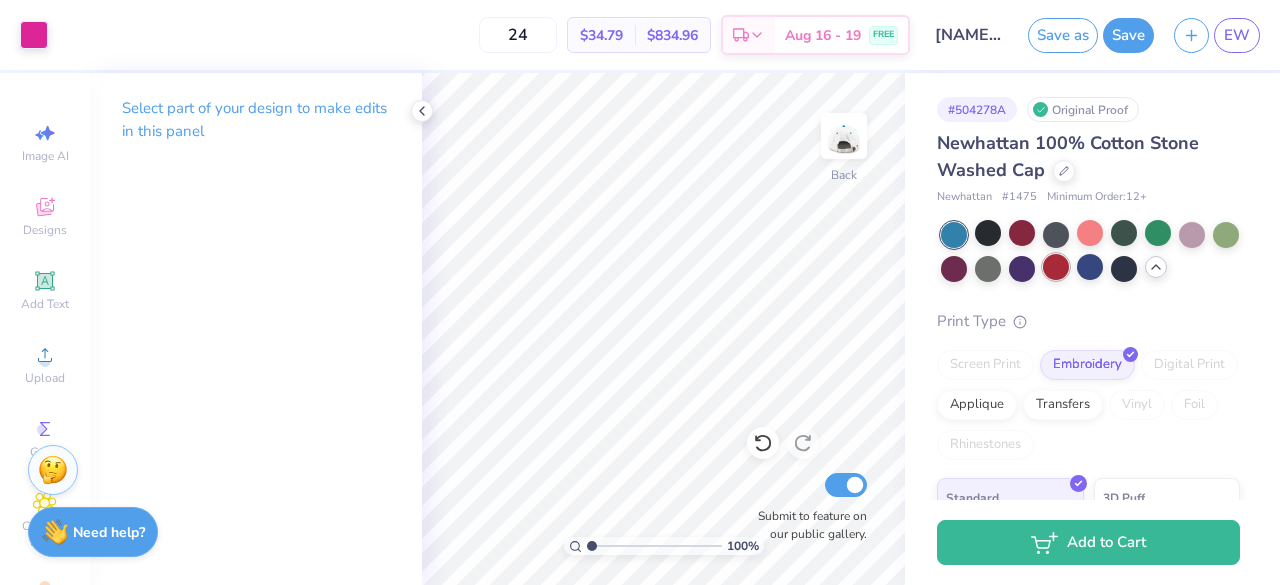 click at bounding box center (1056, 267) 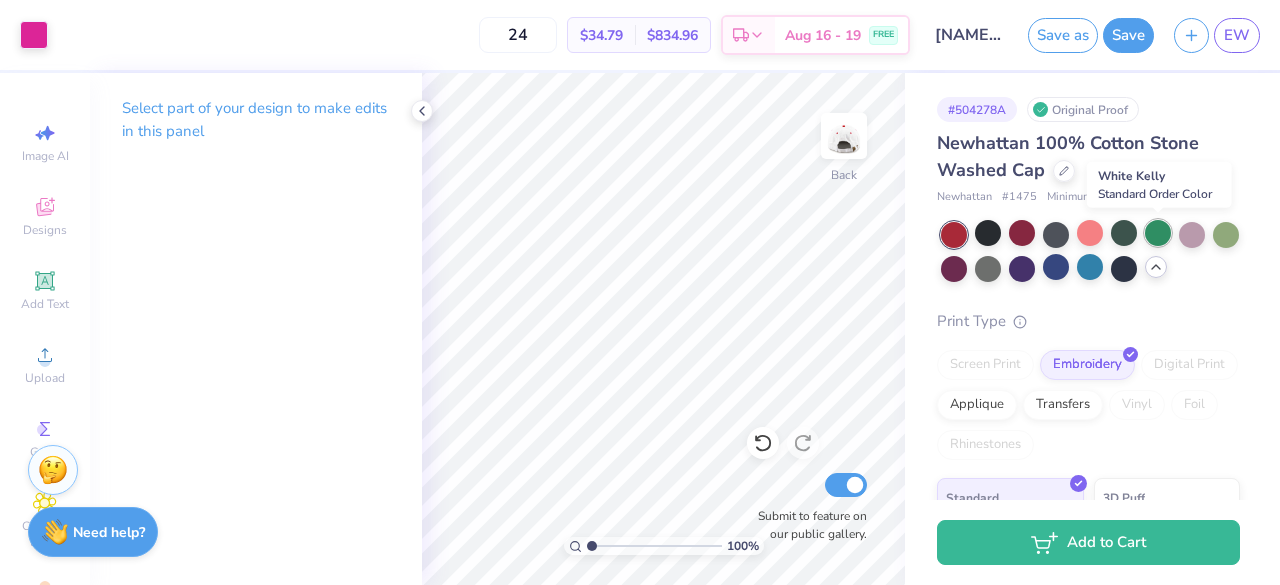 click at bounding box center (1158, 233) 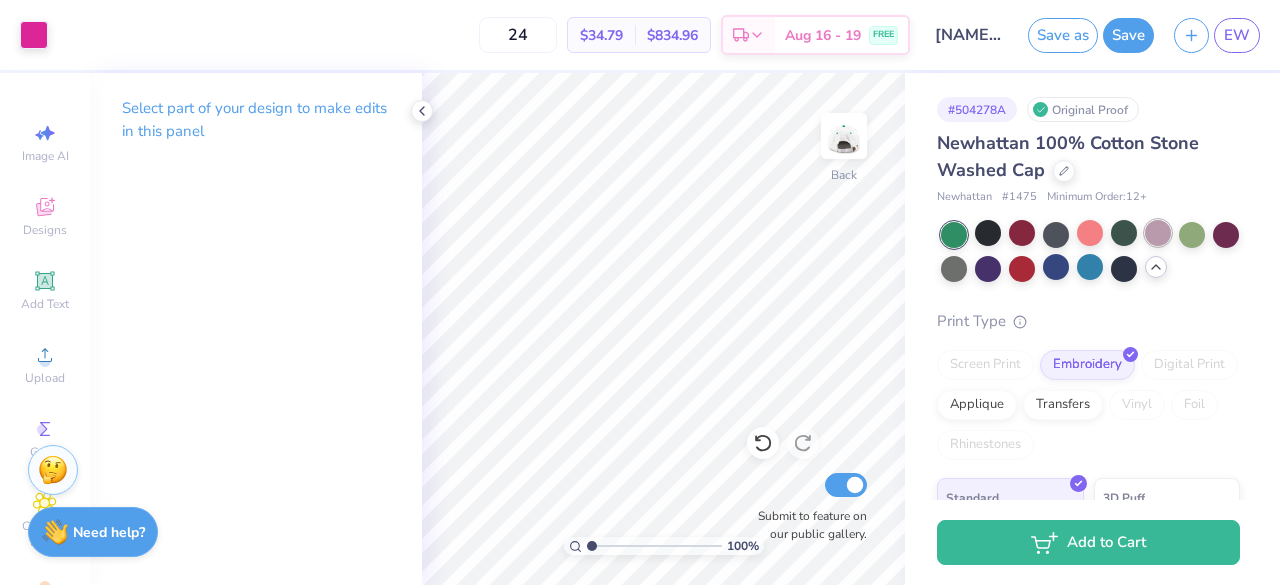 click at bounding box center (1158, 233) 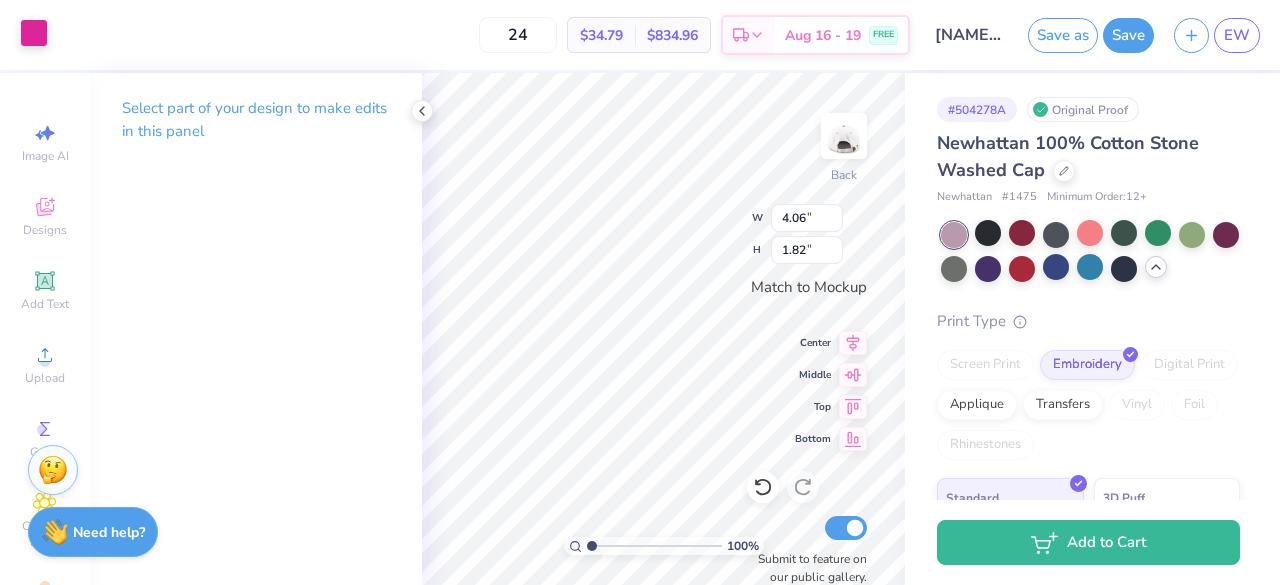 click at bounding box center (34, 33) 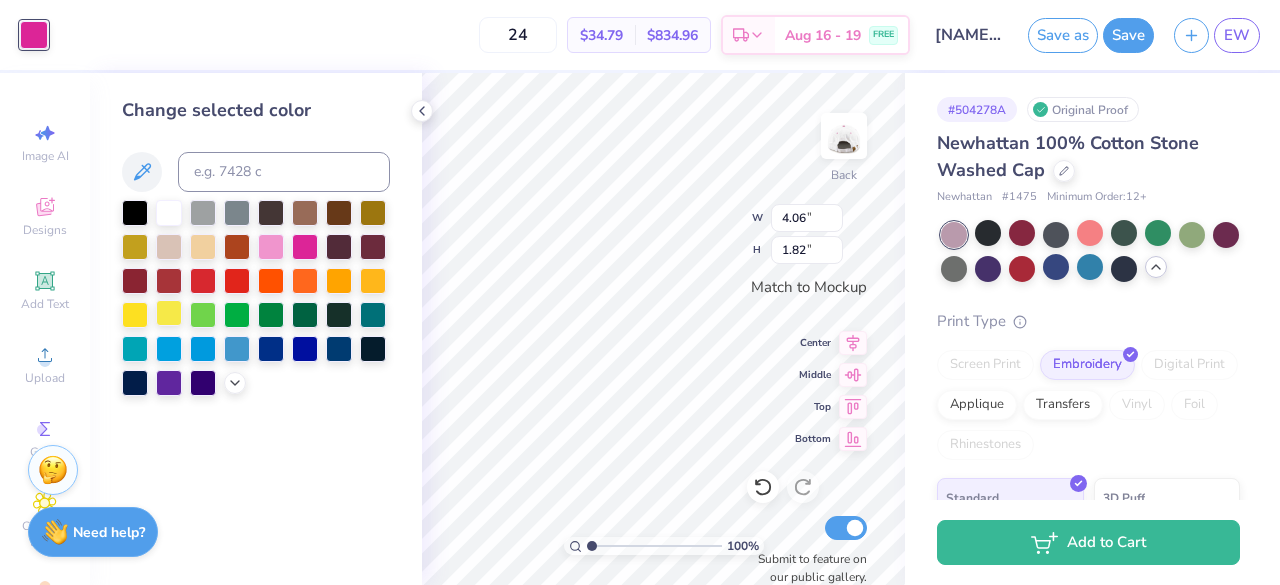 click at bounding box center (169, 313) 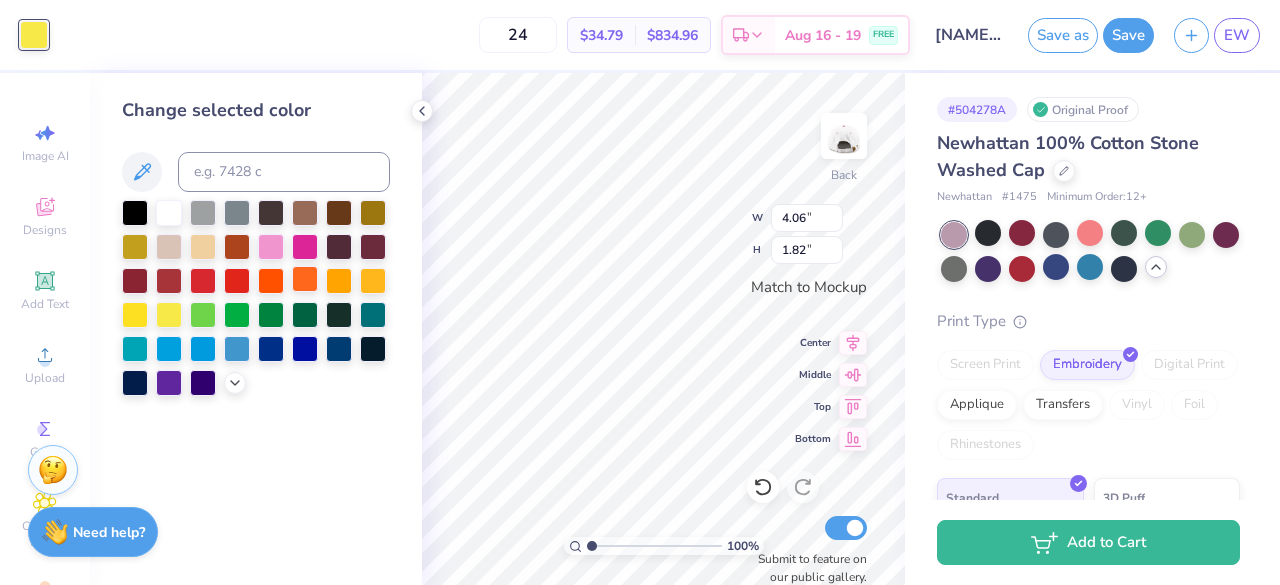 click at bounding box center [305, 279] 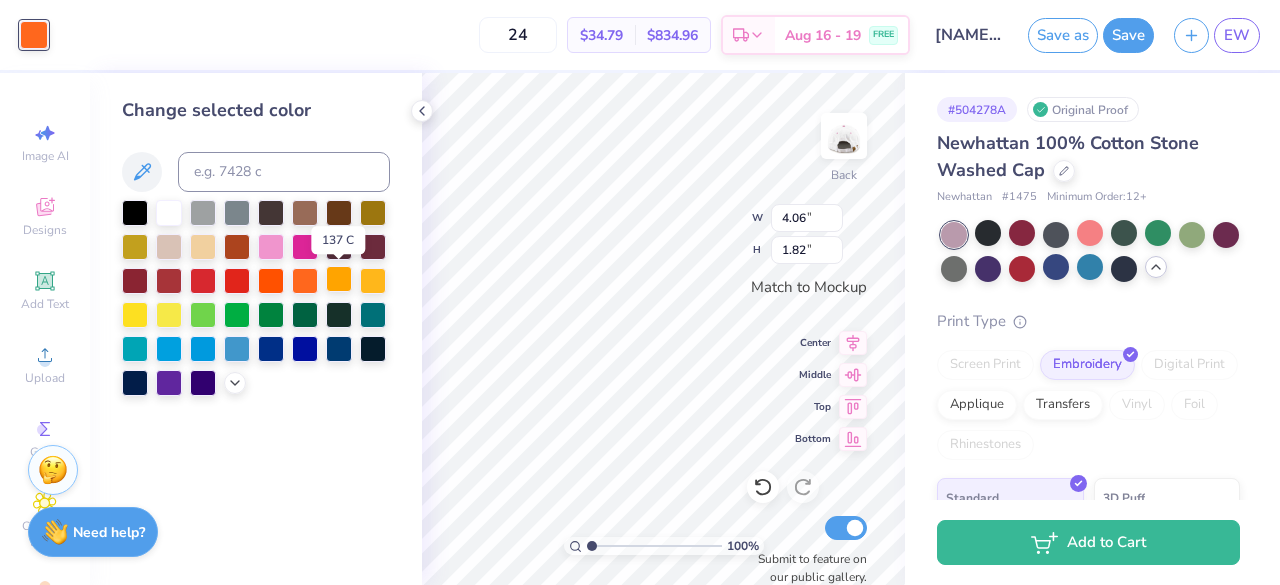 click at bounding box center (339, 279) 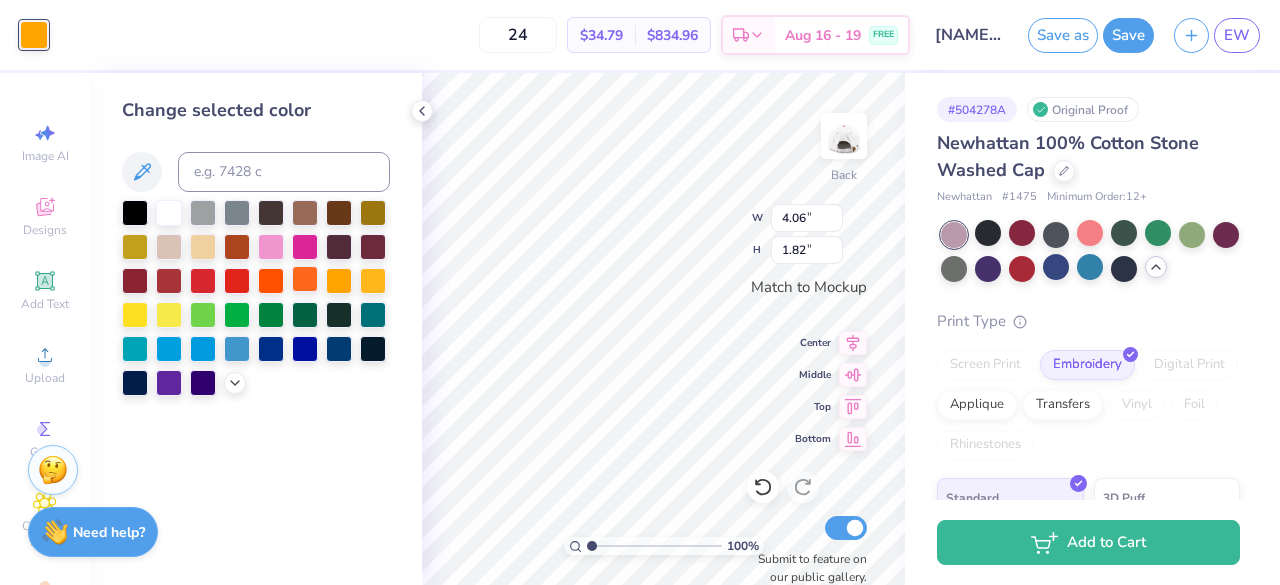 click at bounding box center (305, 279) 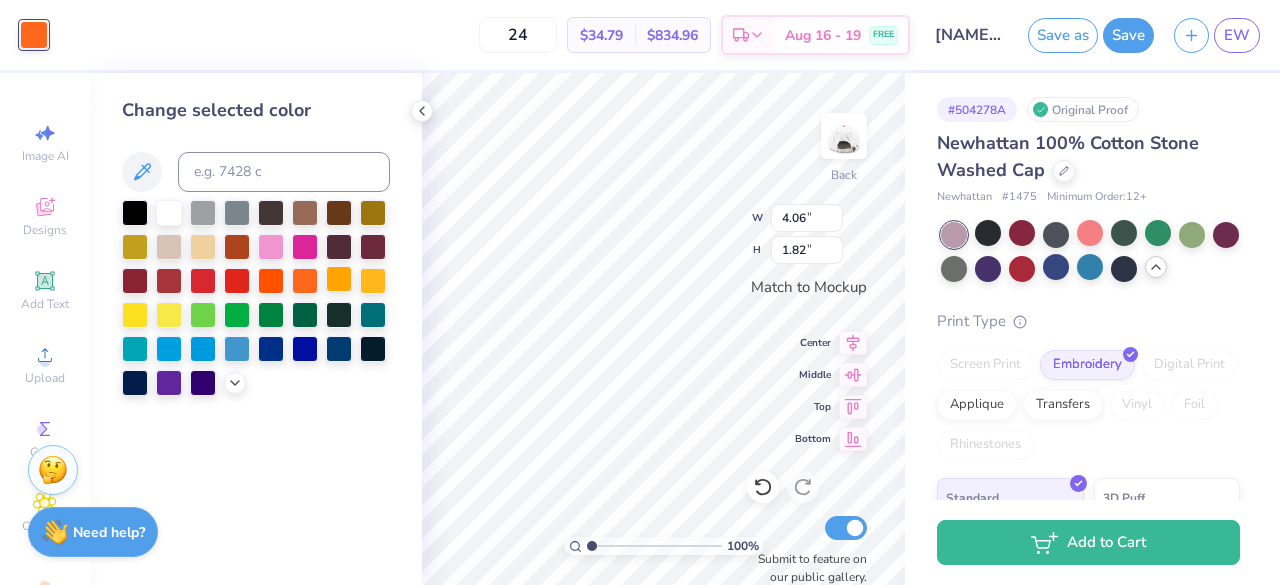 click at bounding box center [339, 279] 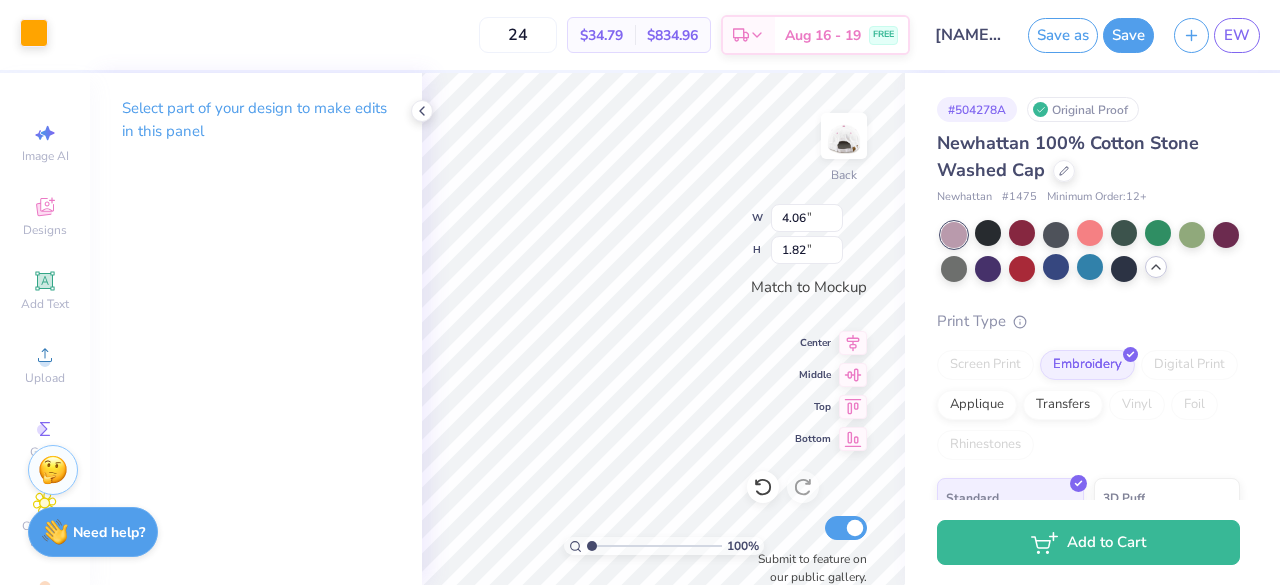 click at bounding box center (34, 33) 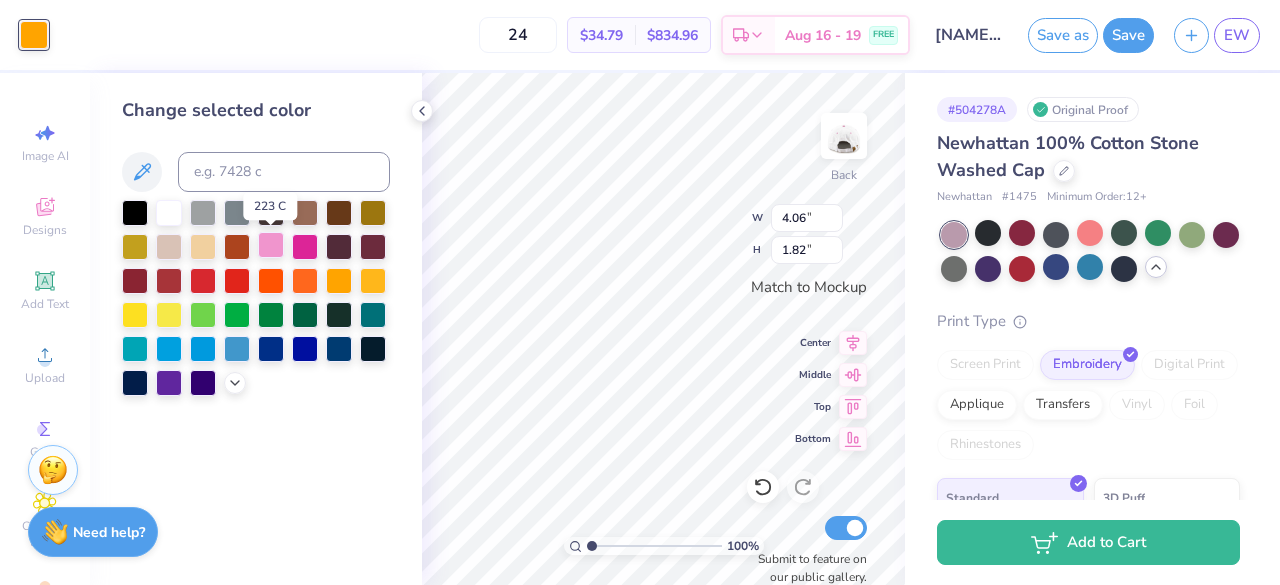 click at bounding box center (271, 245) 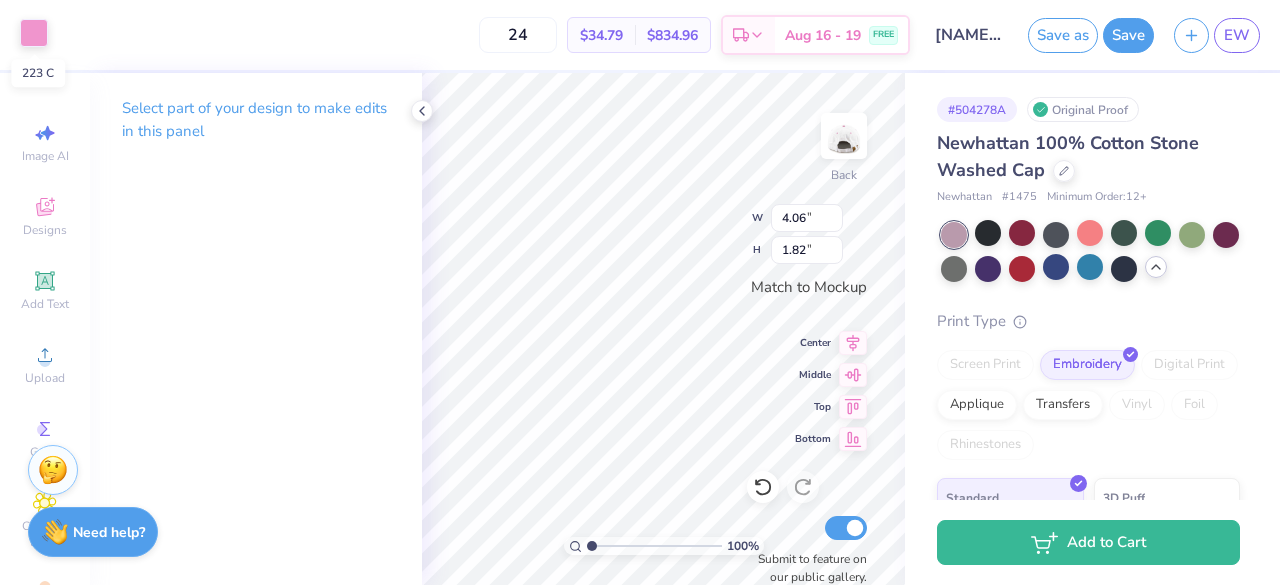click at bounding box center (34, 33) 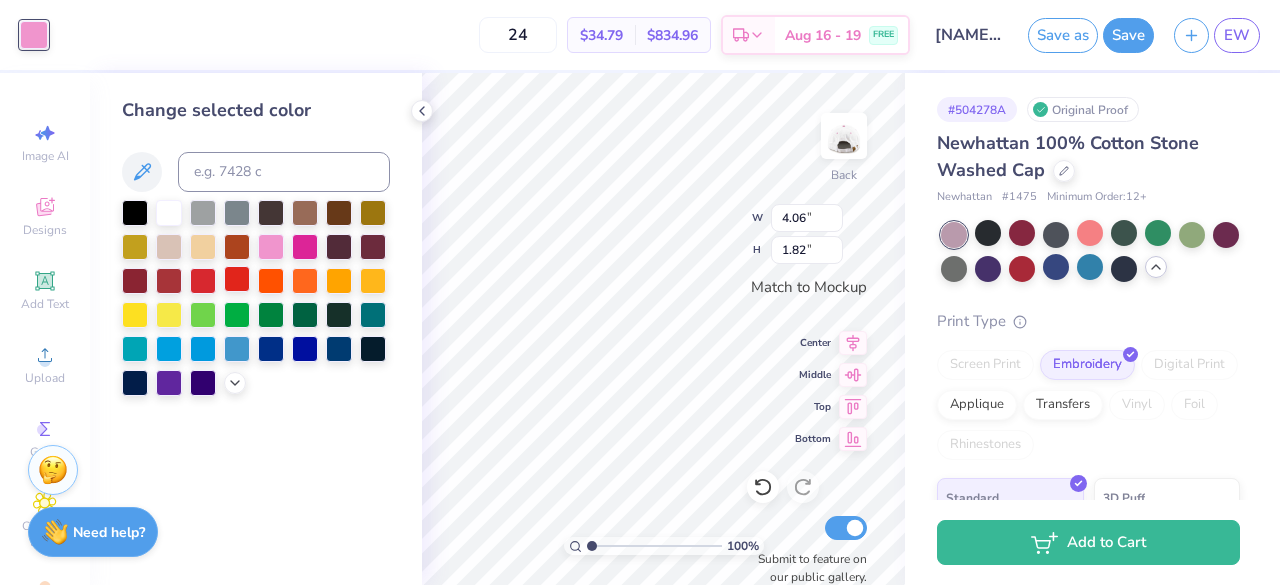 click at bounding box center [237, 279] 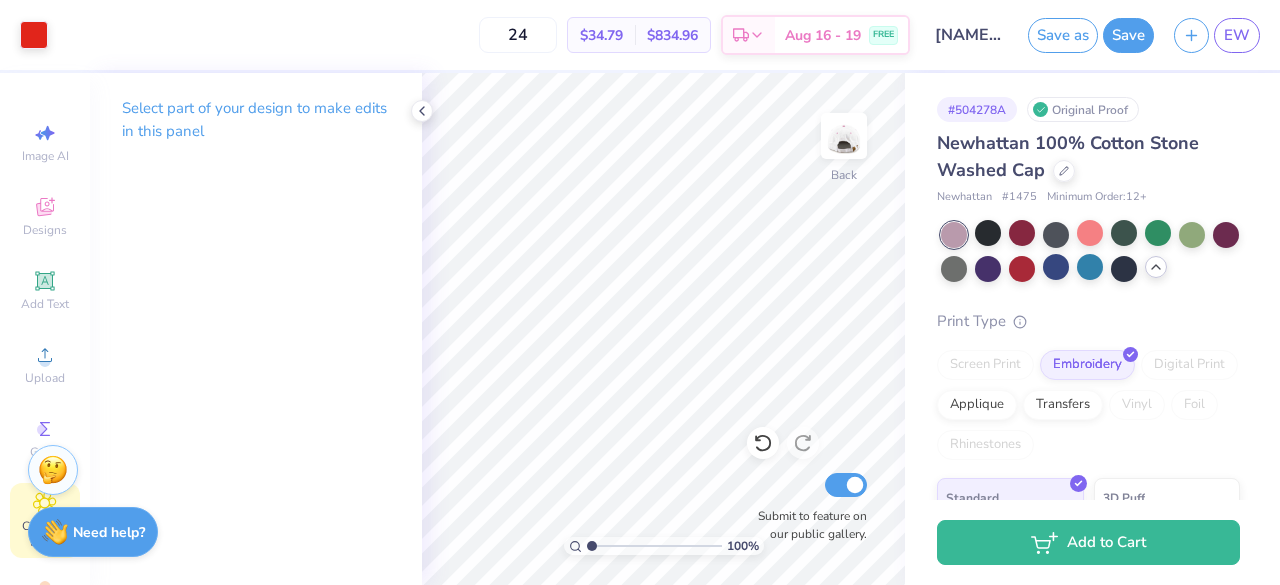 click on "Clipart & logos" at bounding box center (45, 534) 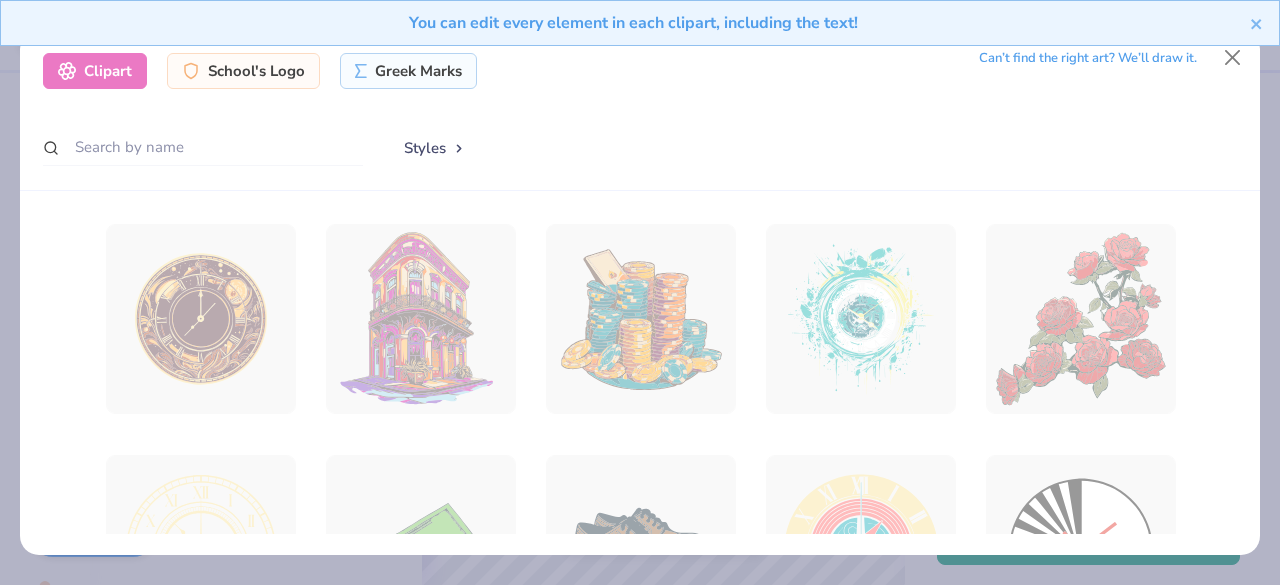 click on "You can edit every element in each clipart, including the text!" at bounding box center (640, 30) 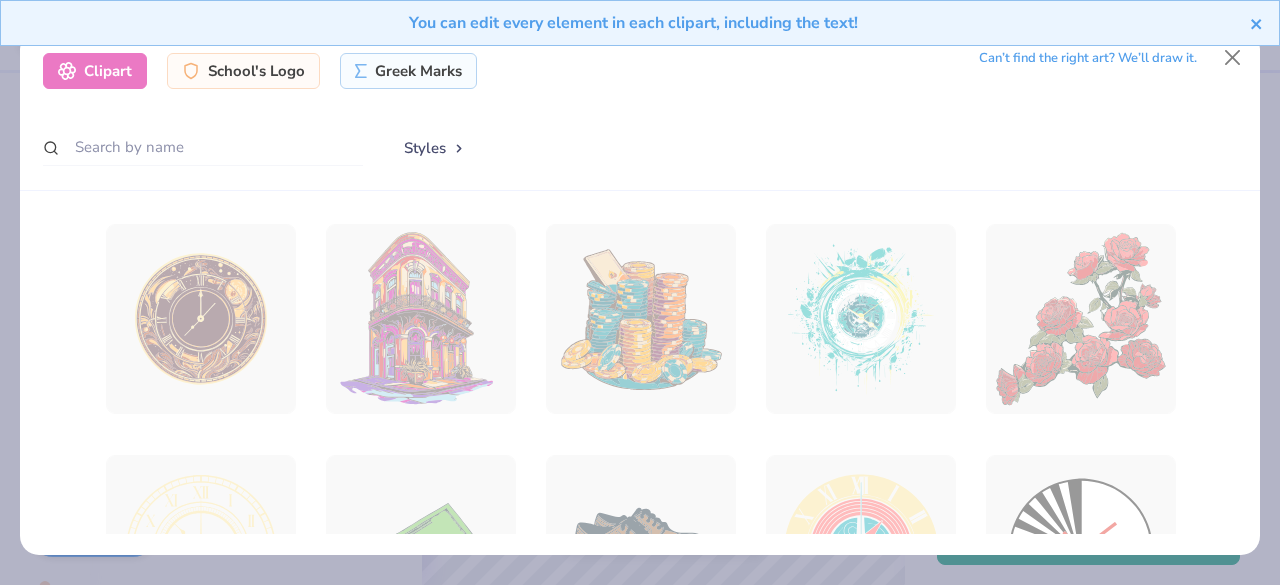 click 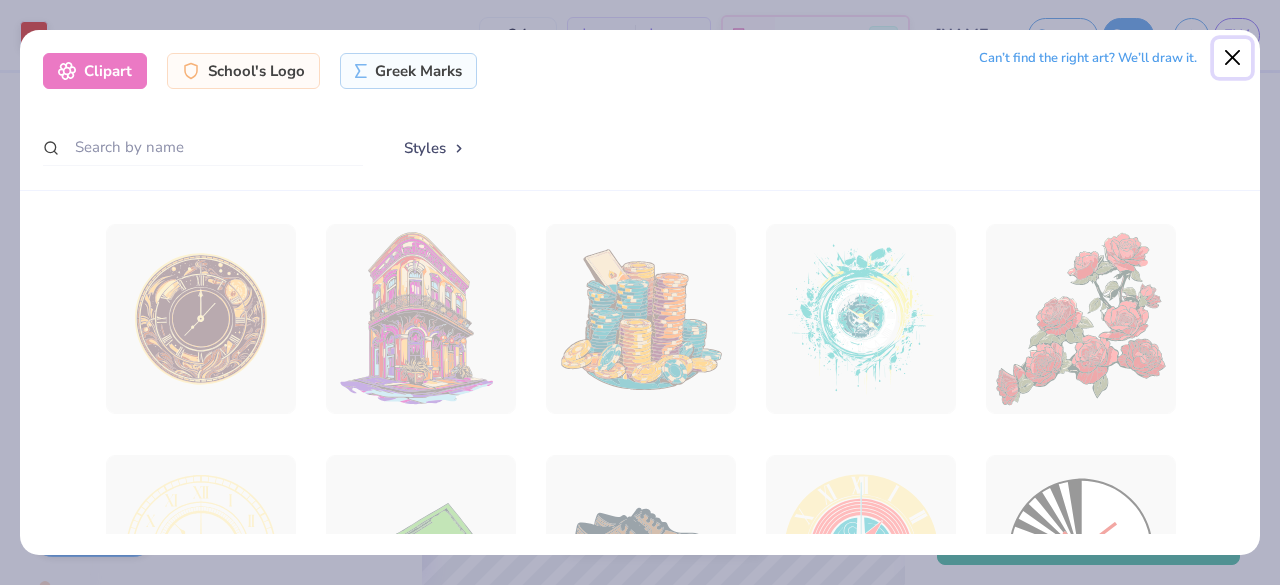 click at bounding box center [1233, 58] 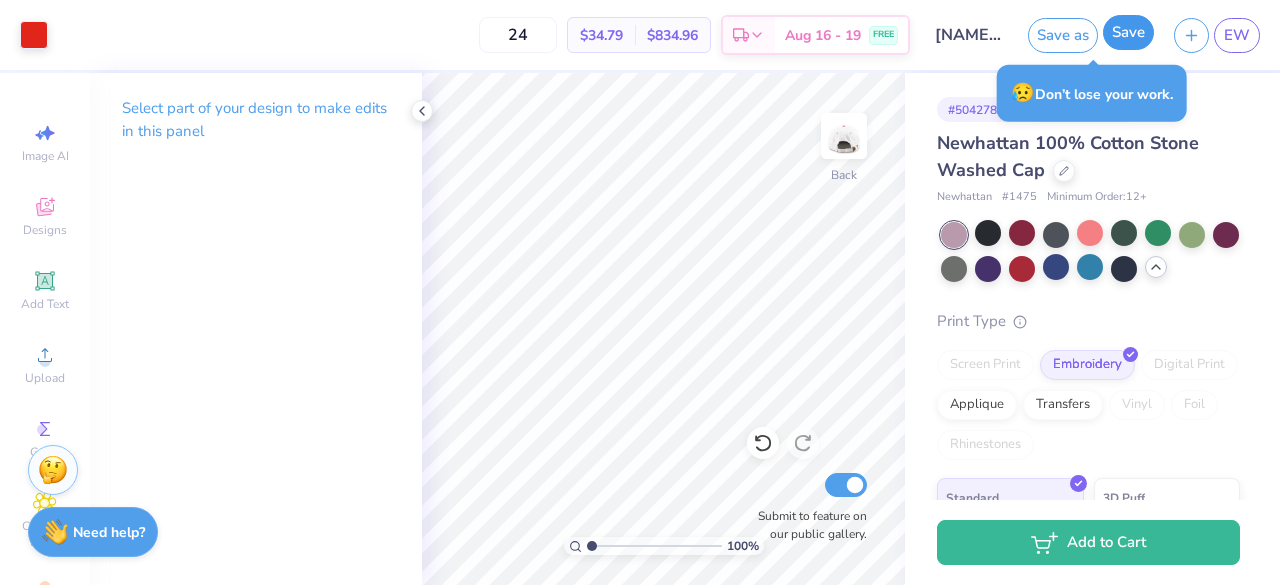 click on "Save" at bounding box center [1128, 32] 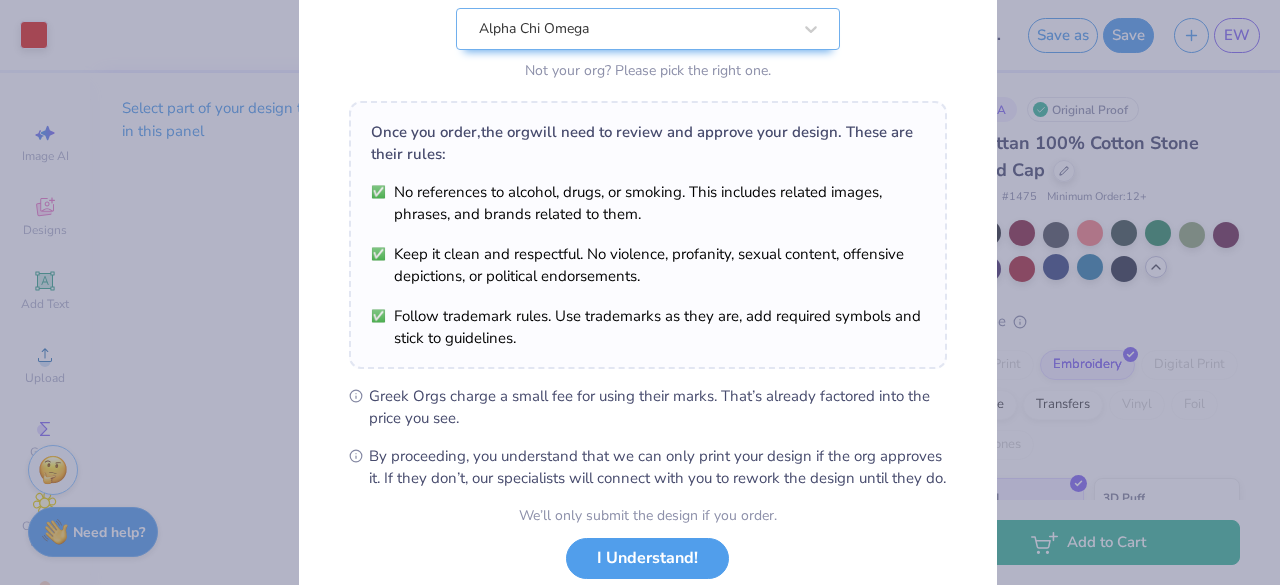 scroll, scrollTop: 322, scrollLeft: 0, axis: vertical 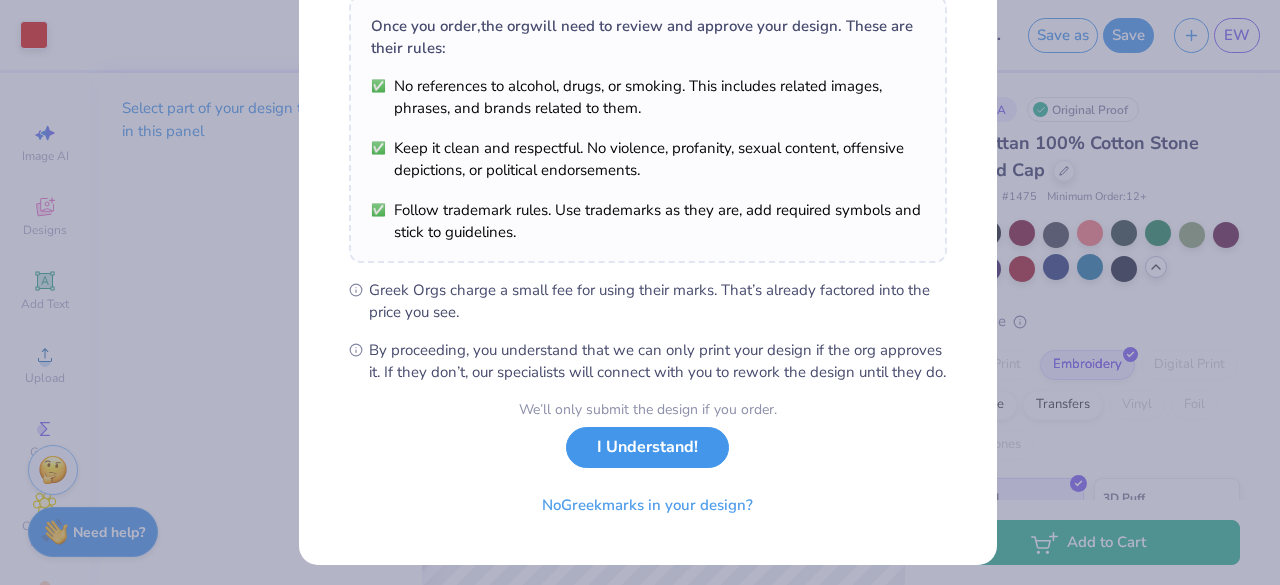 click on "I Understand!" at bounding box center (647, 447) 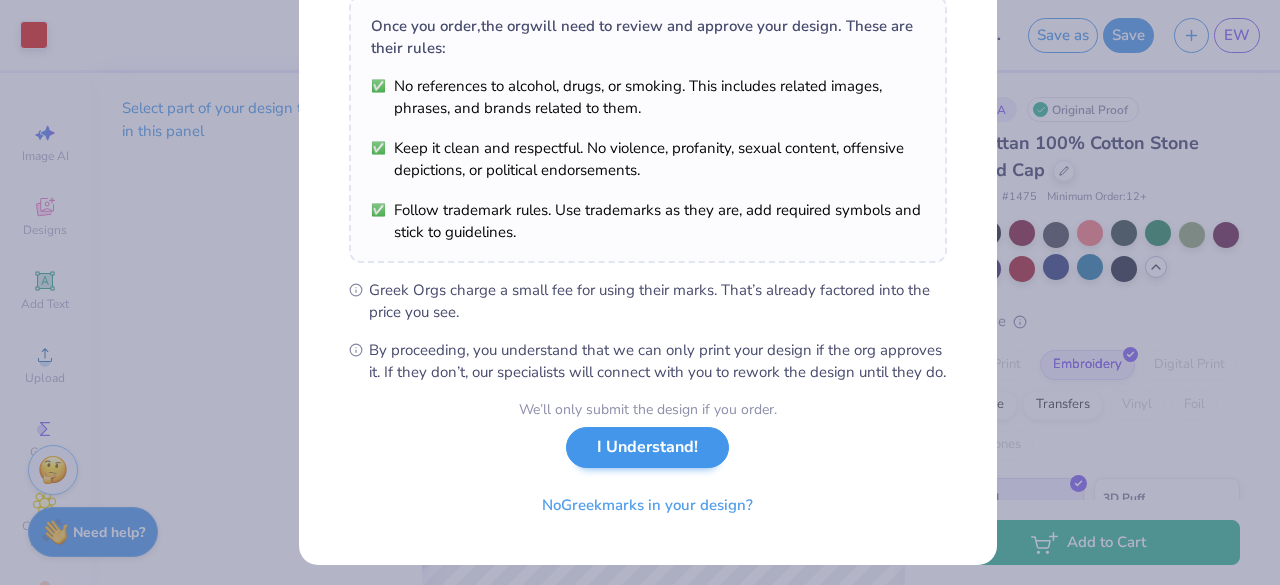 scroll, scrollTop: 55, scrollLeft: 0, axis: vertical 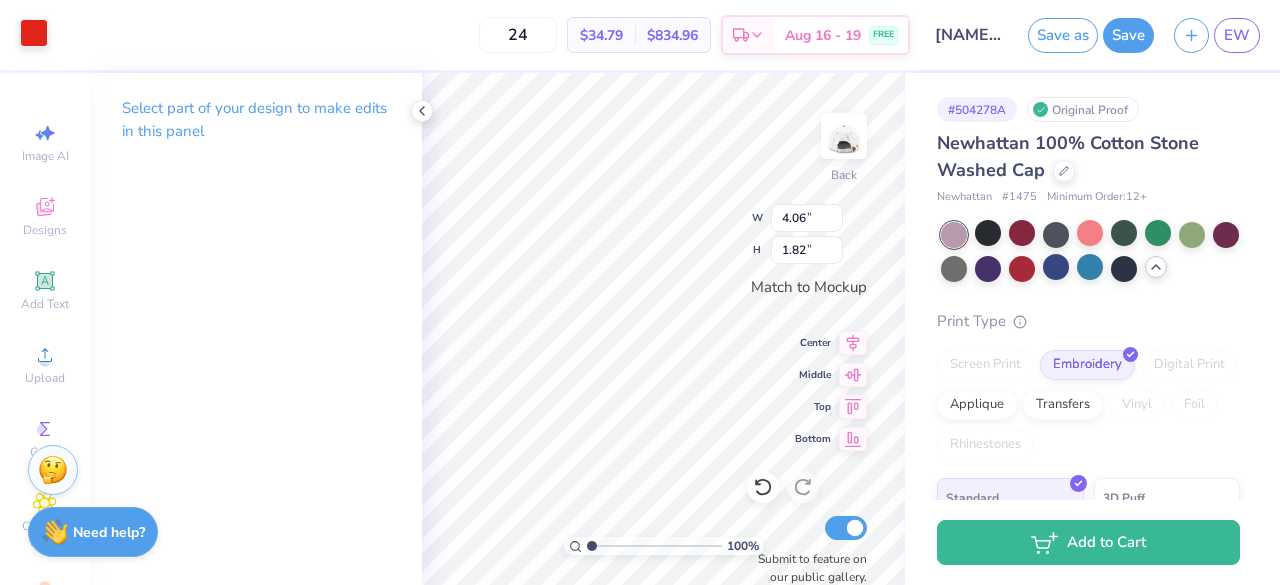 click at bounding box center (34, 33) 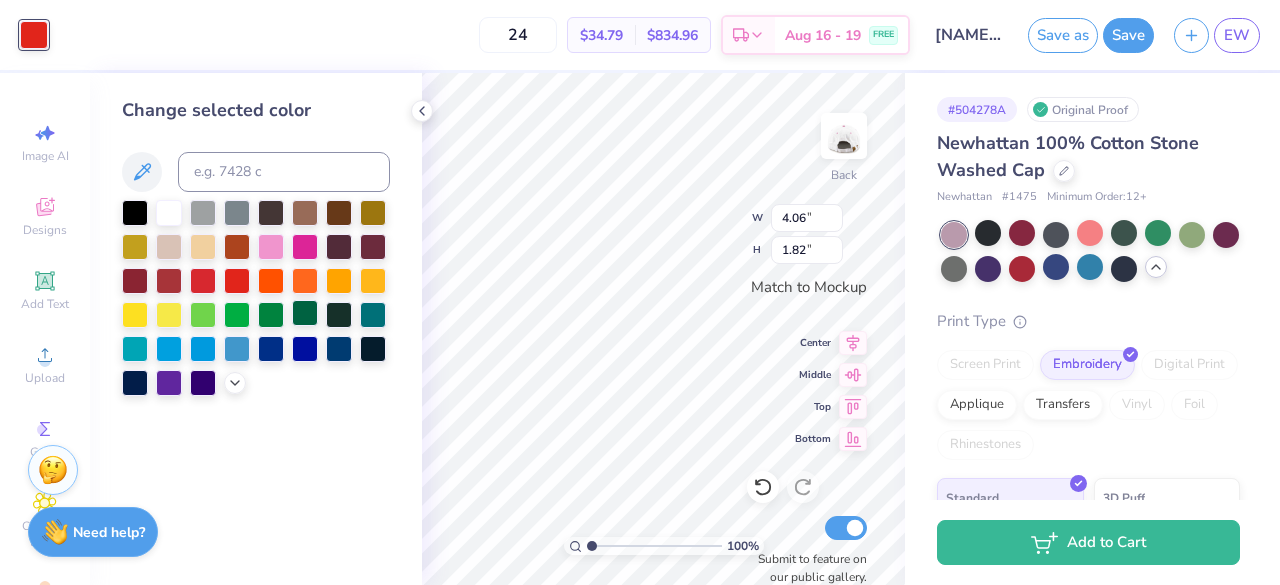 click at bounding box center [256, 298] 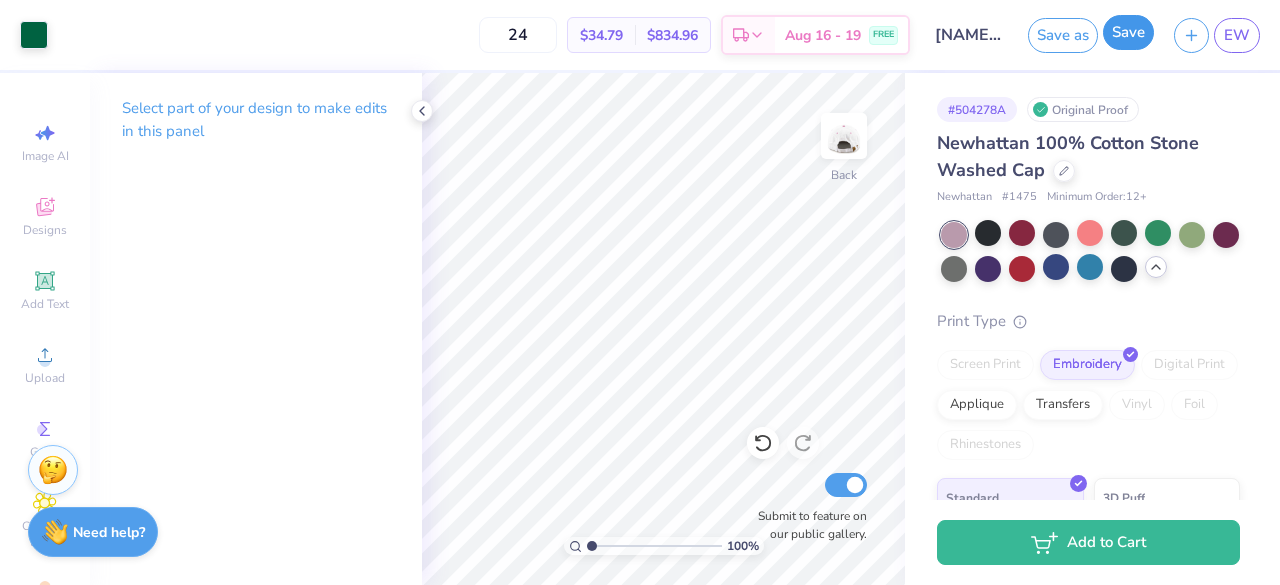 click on "Save" at bounding box center [1128, 32] 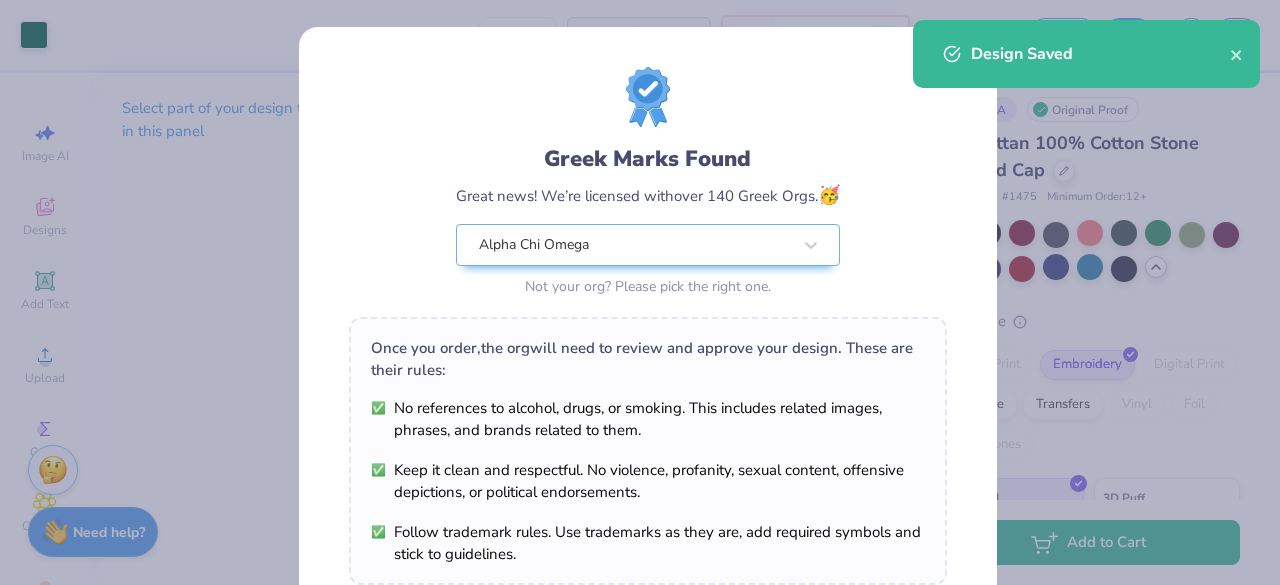 click on "Art colors 24 $34.79 Per Item $834.96 Total Est. Delivery Aug 16 - 19 FREE Design Title [NAME] : [UNIVERSITY] Save as Save EW Image AI Designs Add Text Upload Greek Clipart & logos Decorate Select part of your design to make edits in this panel 100 % Back Submit to feature on our public gallery. # 504278A Original Proof Newhattan 100% Cotton Stone Washed Cap Newhattan # 1475 Minimum Order: 12 + Print Type Screen Print Embroidery Digital Print Applique Transfers Vinyl Foil Rhinestones Standard 3D Puff Metallic & Glitter Add to Cart Stuck? Our Art team will finish your design for free. Need help? Chat with us. Design Saved
x
Greek Marks Found Great news! We’re licensed with over 140 Greek Orgs. 🥳 Alpha Chi Omega Not your org? Please pick the right one. Once you order, the org will need to review and approve your design. These are their rules: We’ll only submit the design if you order. I Understand! No Greek marks in your design?" at bounding box center (640, 292) 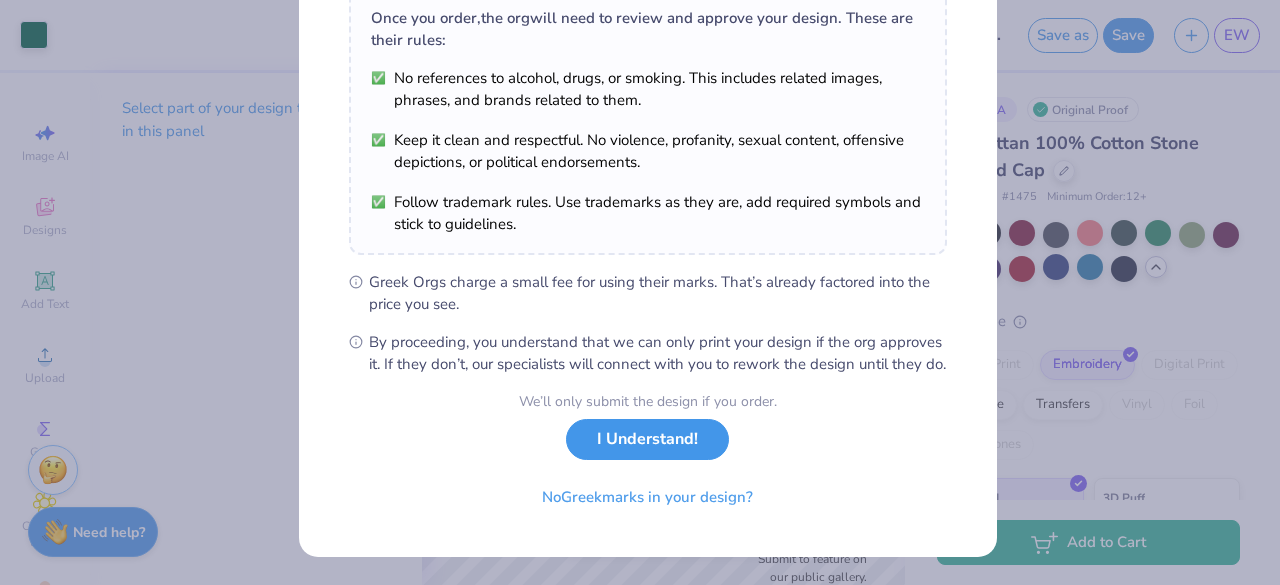 click on "I Understand!" at bounding box center (647, 439) 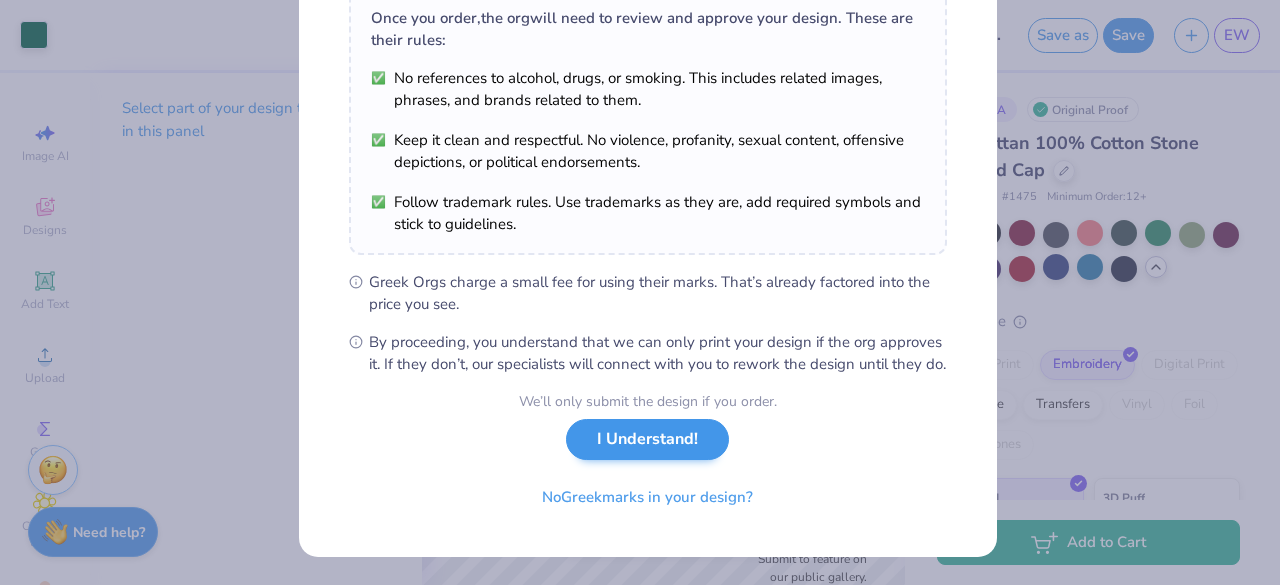 scroll, scrollTop: 55, scrollLeft: 0, axis: vertical 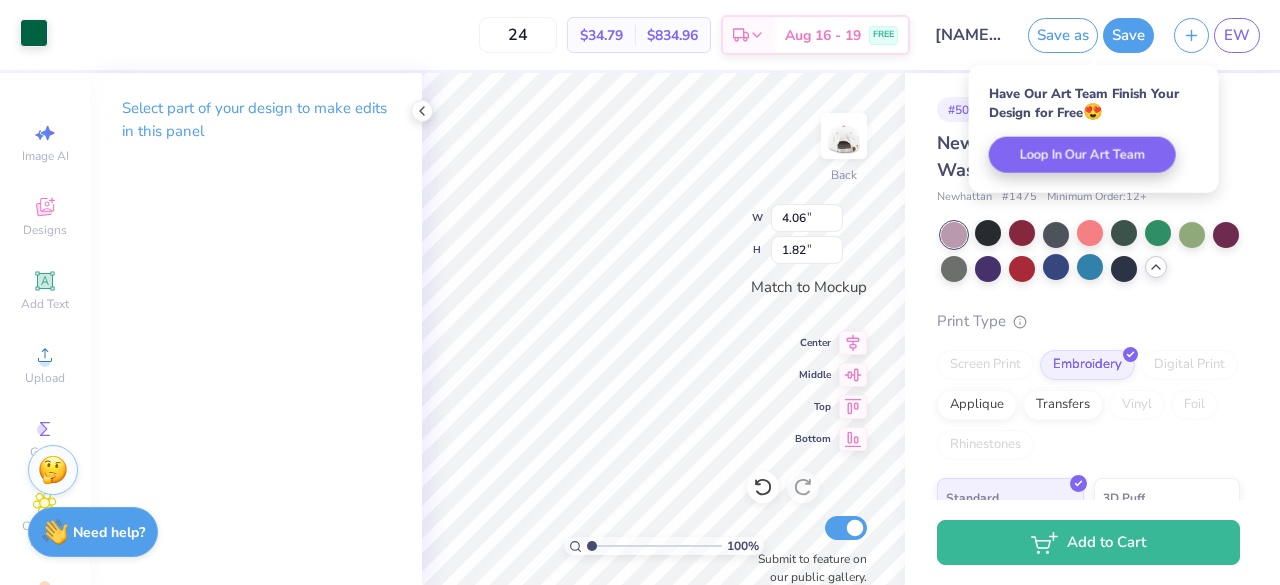 click at bounding box center (34, 33) 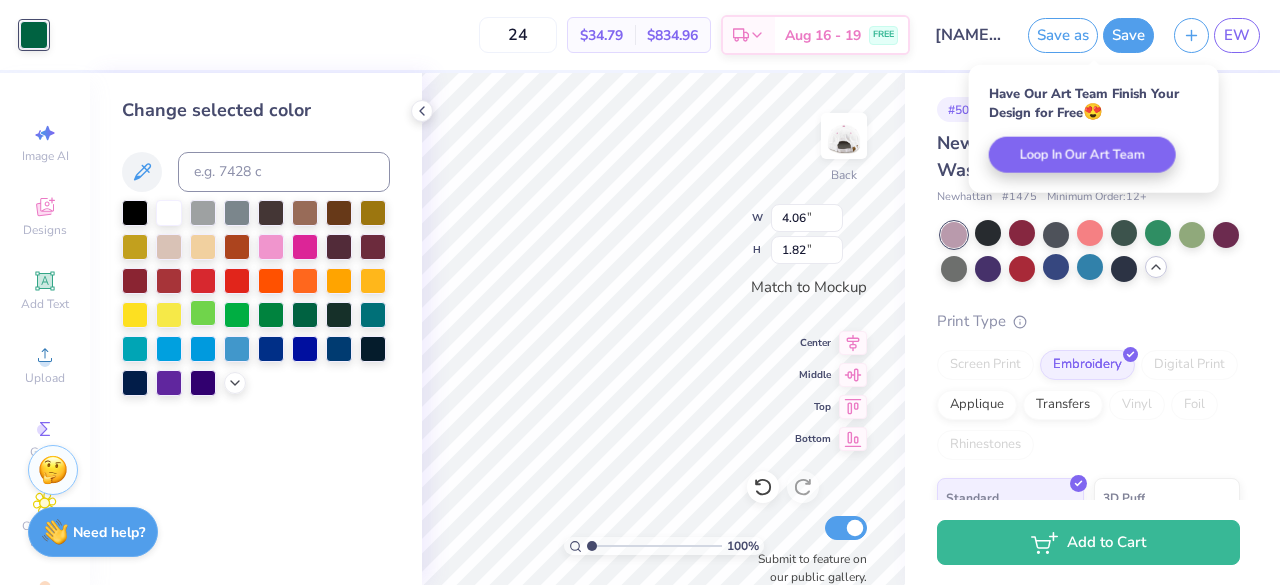 click at bounding box center (203, 313) 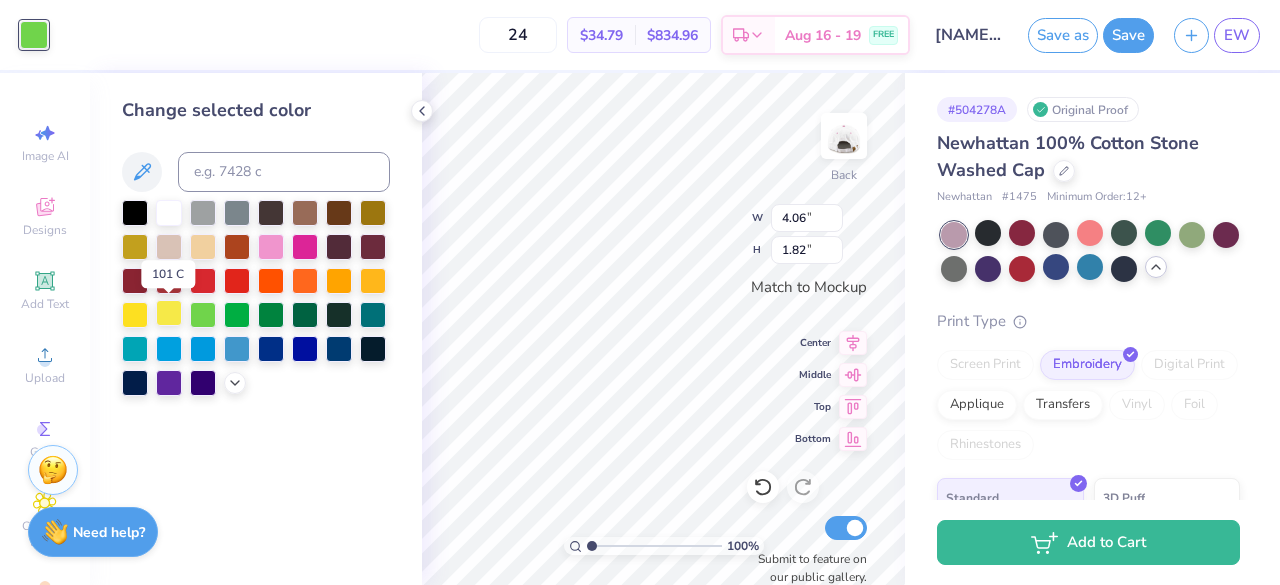 click at bounding box center (169, 313) 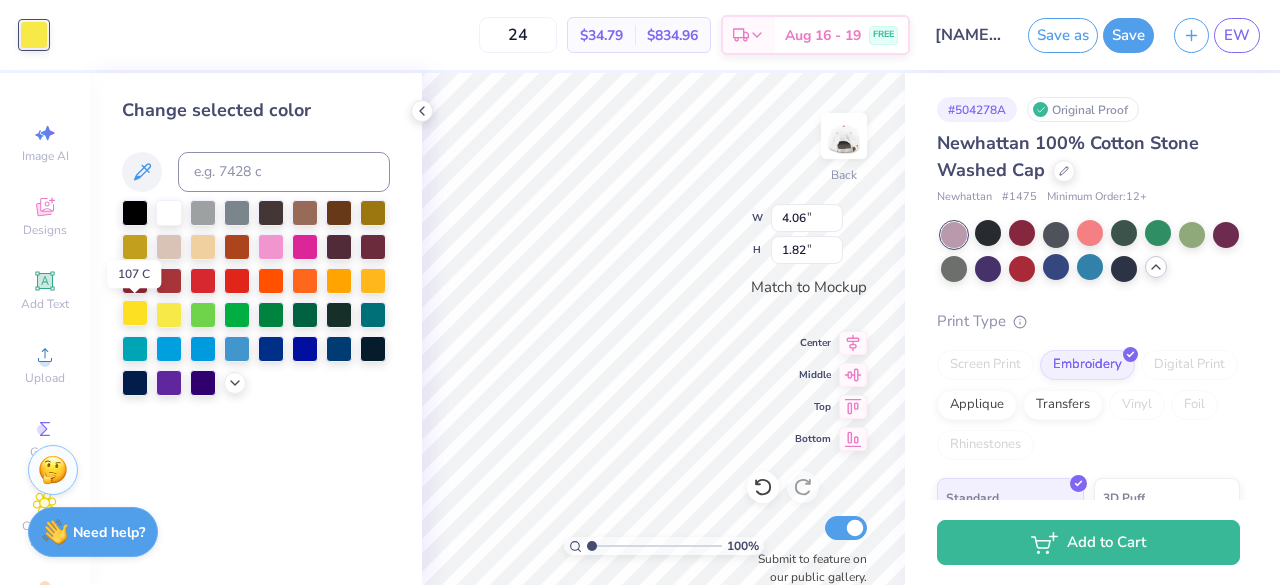 click at bounding box center (135, 313) 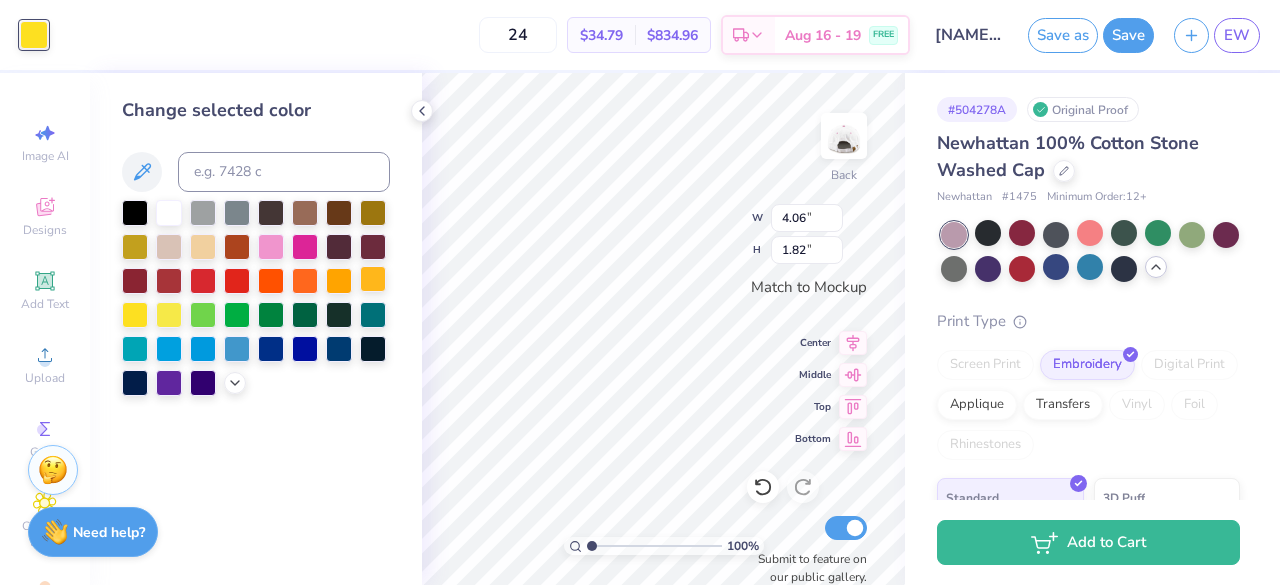 click at bounding box center (373, 279) 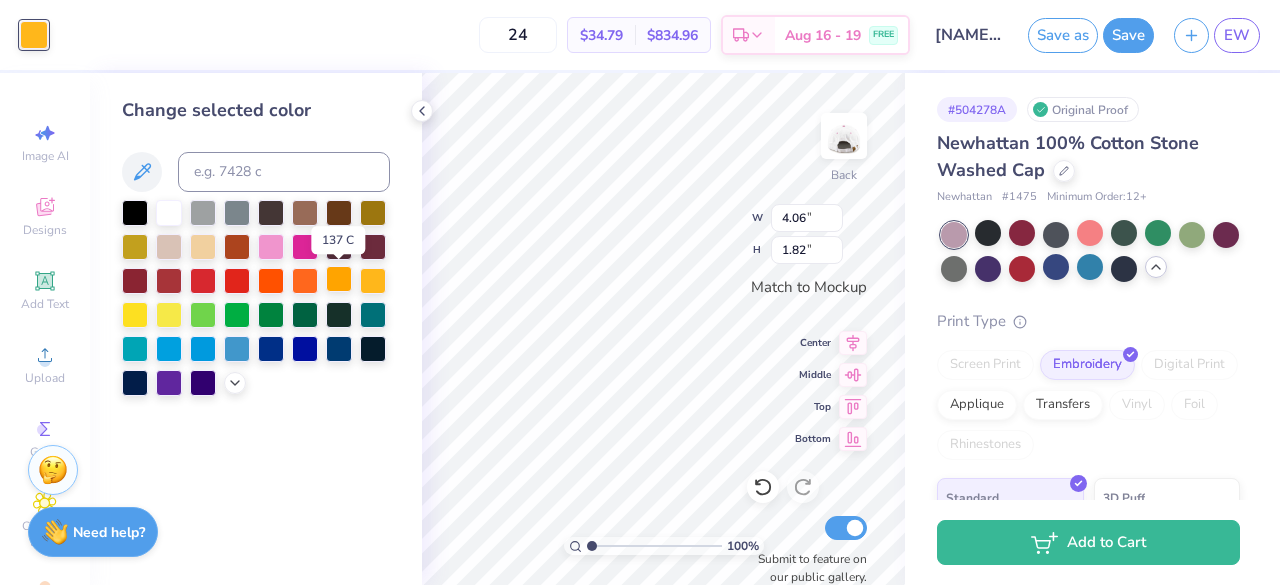 click at bounding box center (339, 279) 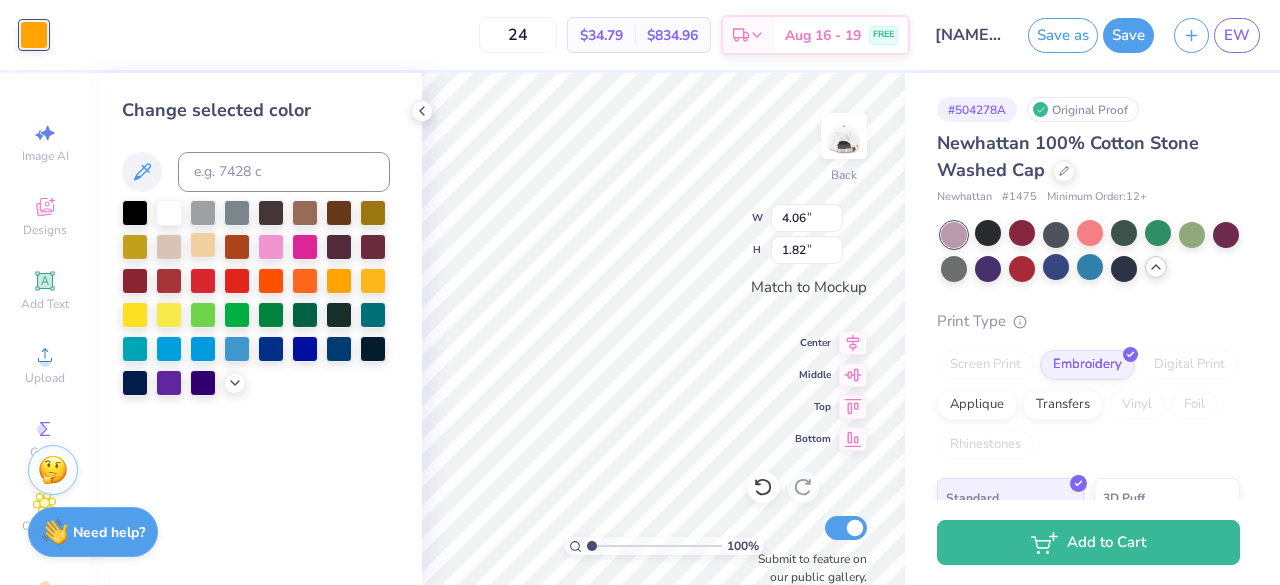 click at bounding box center [203, 245] 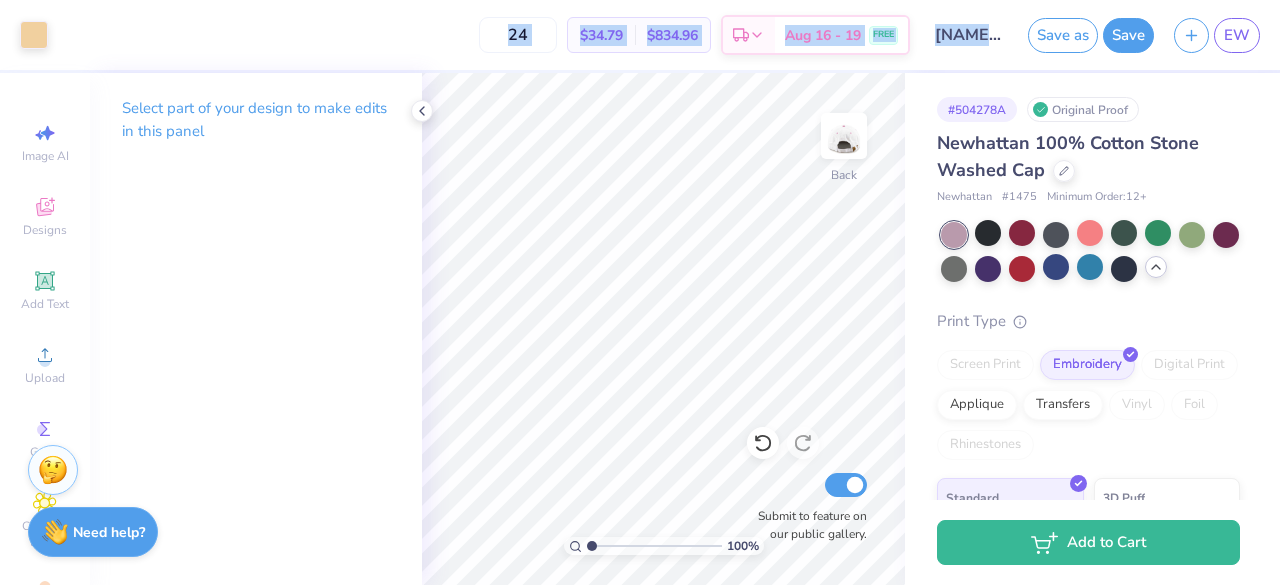drag, startPoint x: 1058, startPoint y: 8, endPoint x: 783, endPoint y: -87, distance: 290.94672 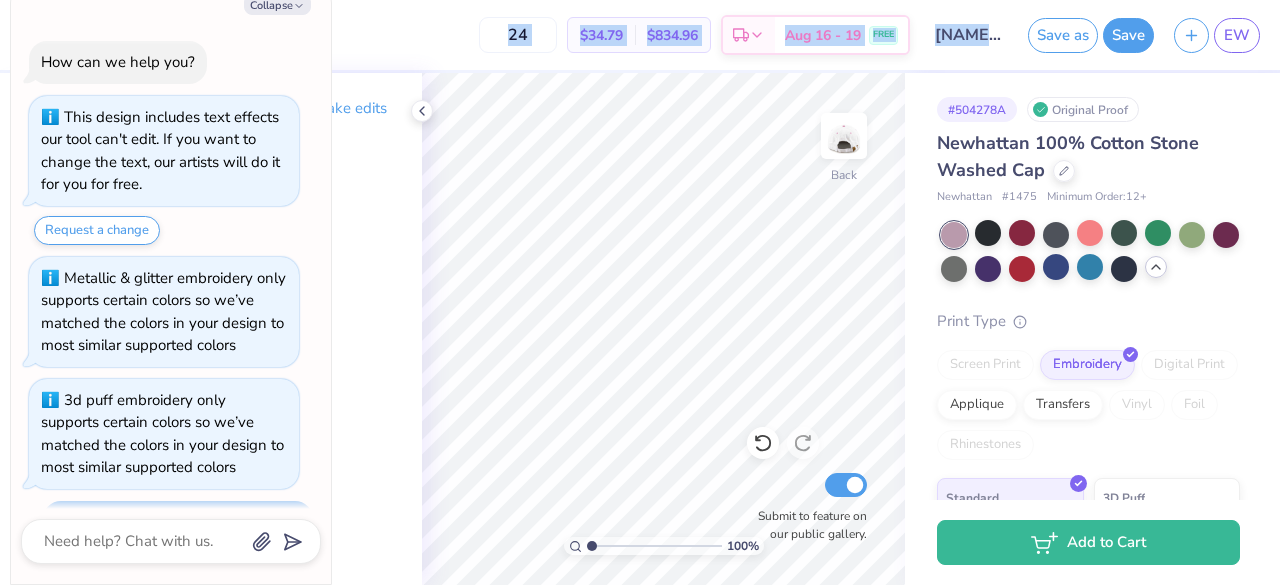 scroll, scrollTop: 1188, scrollLeft: 0, axis: vertical 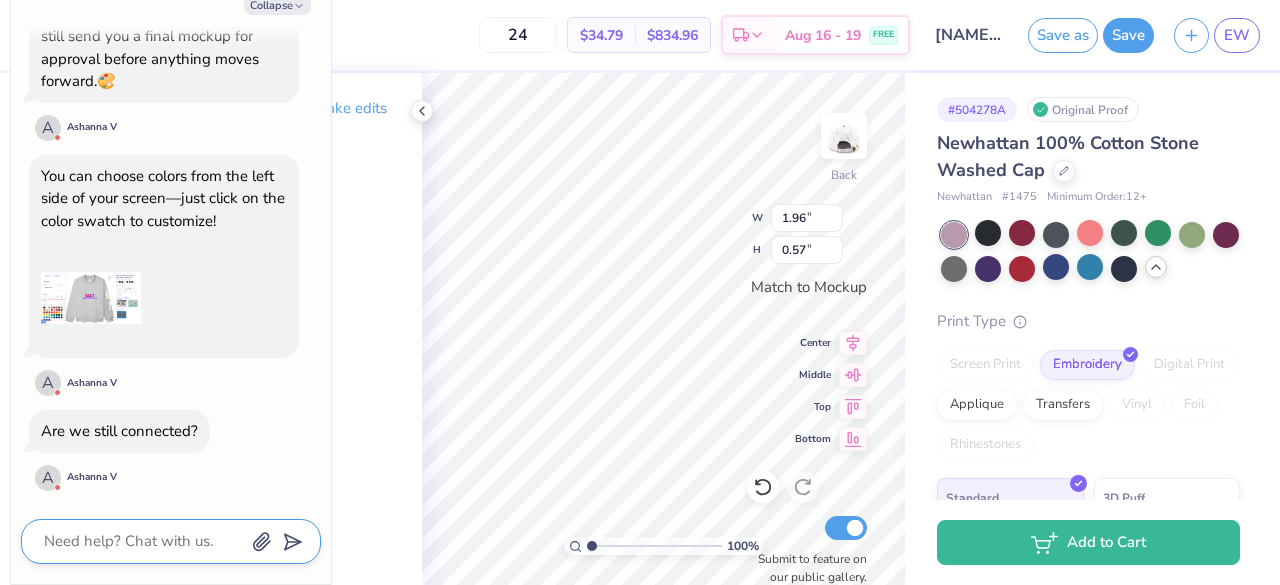 click at bounding box center (143, 541) 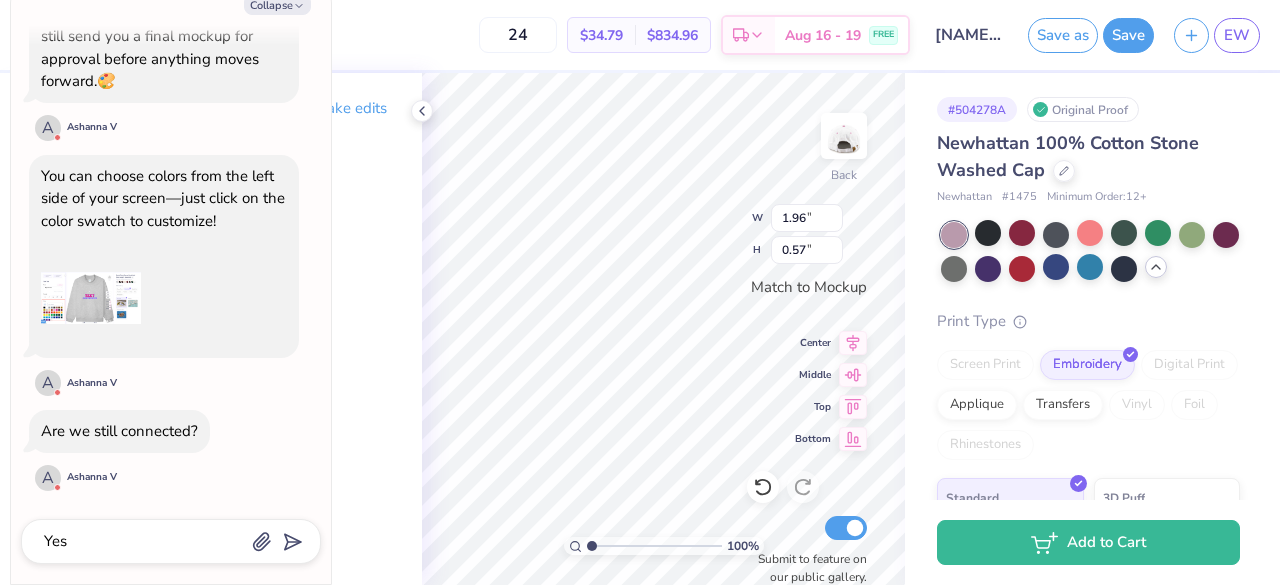 scroll, scrollTop: 1242, scrollLeft: 0, axis: vertical 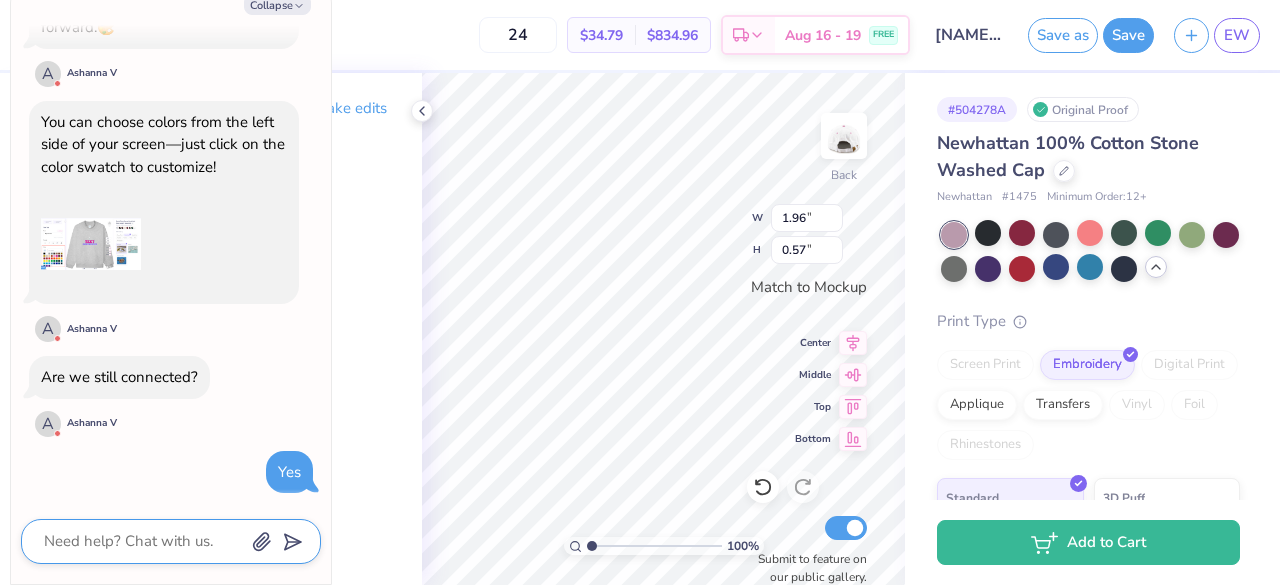 click at bounding box center (143, 541) 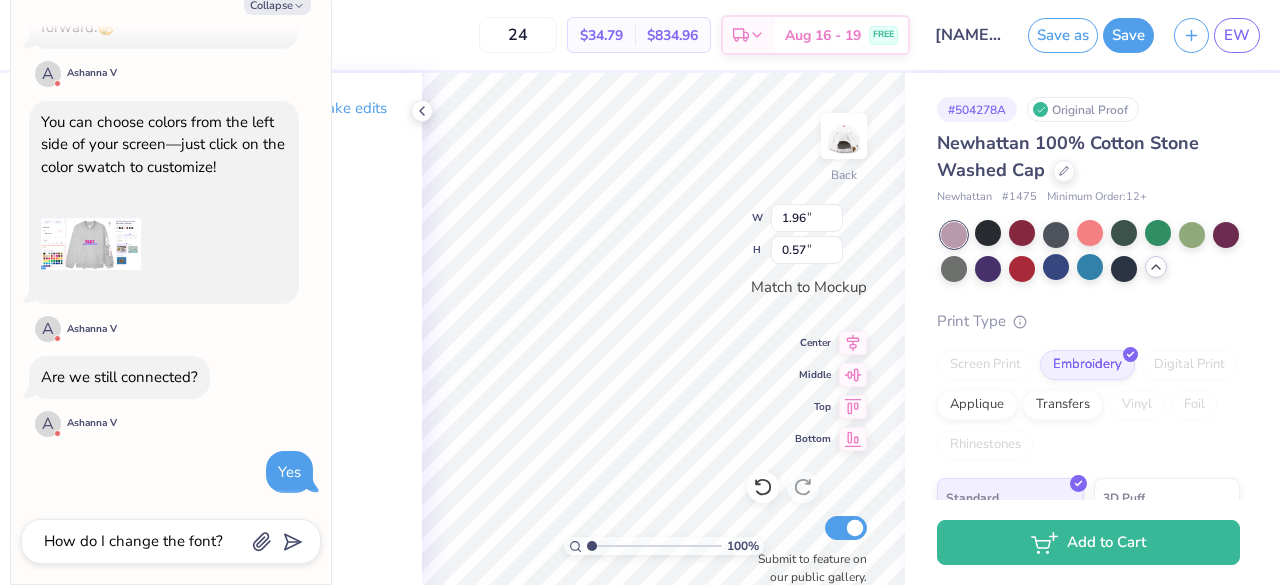 scroll, scrollTop: 1297, scrollLeft: 0, axis: vertical 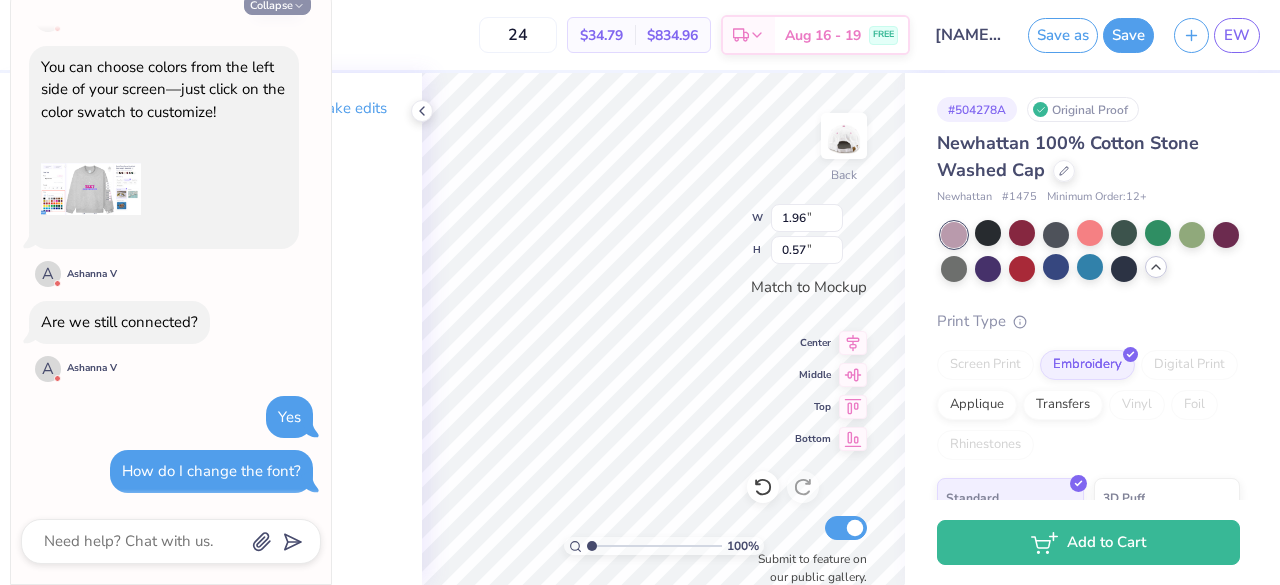 click on "Collapse" at bounding box center [277, 4] 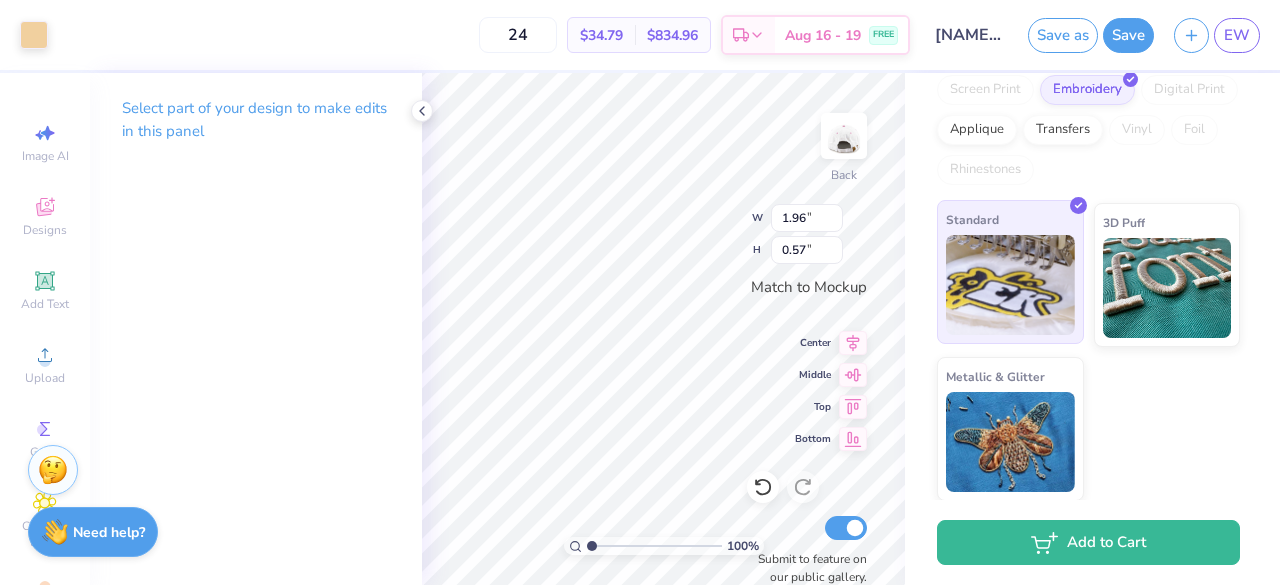scroll, scrollTop: 0, scrollLeft: 0, axis: both 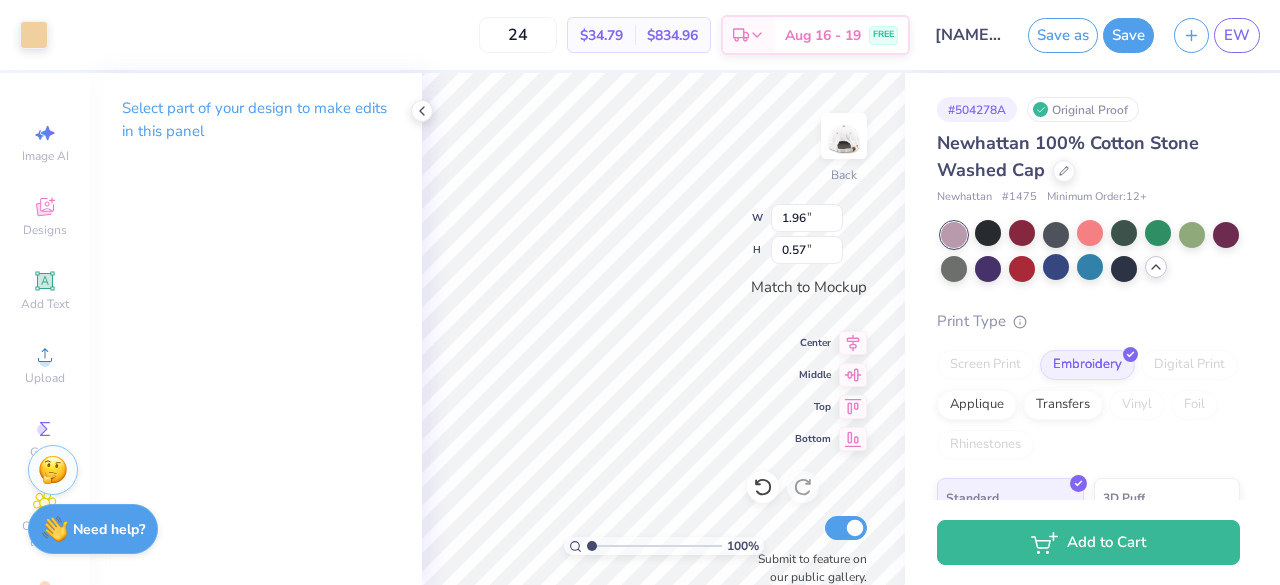 click on "Need help?  Chat with us." at bounding box center [93, 529] 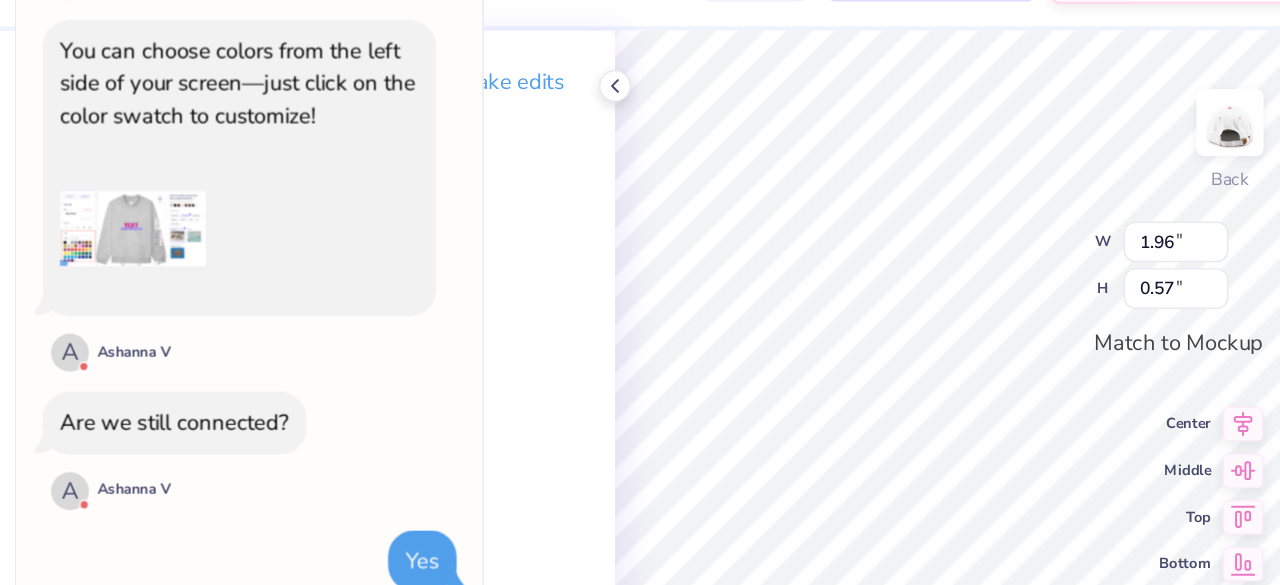 scroll, scrollTop: 1234, scrollLeft: 0, axis: vertical 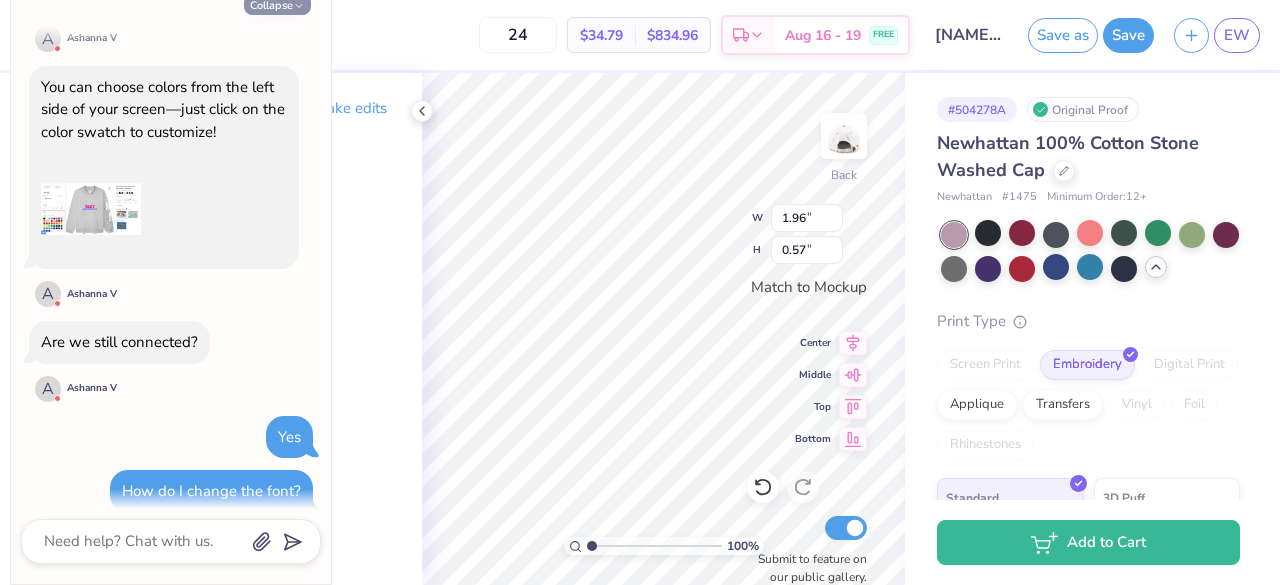 click on "Collapse" at bounding box center [277, 4] 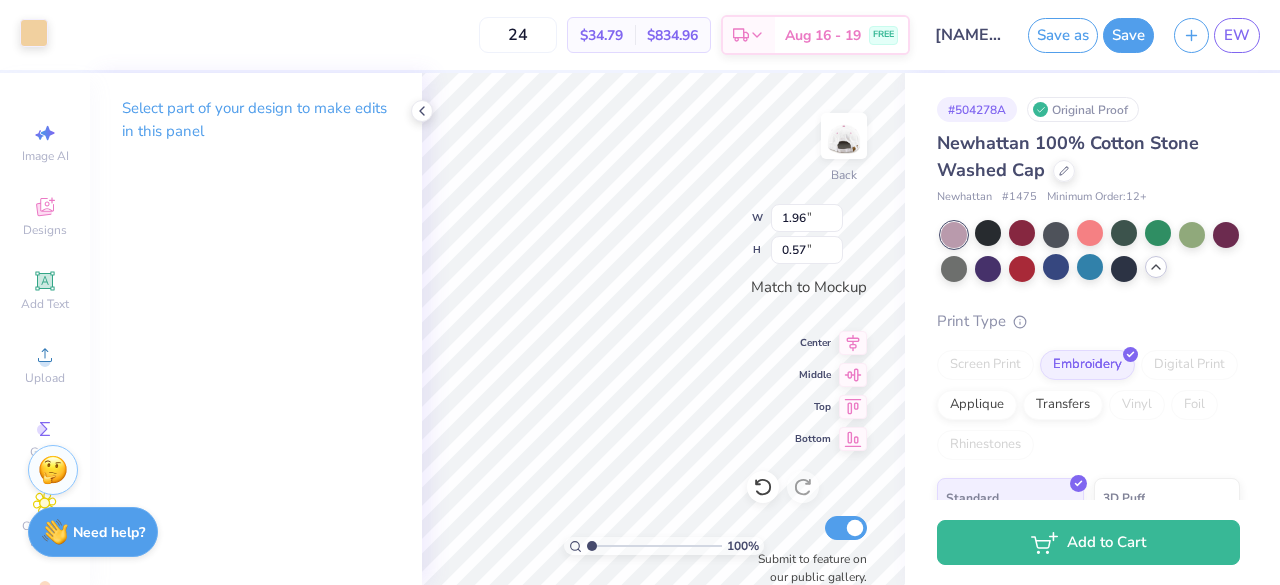 click at bounding box center (34, 33) 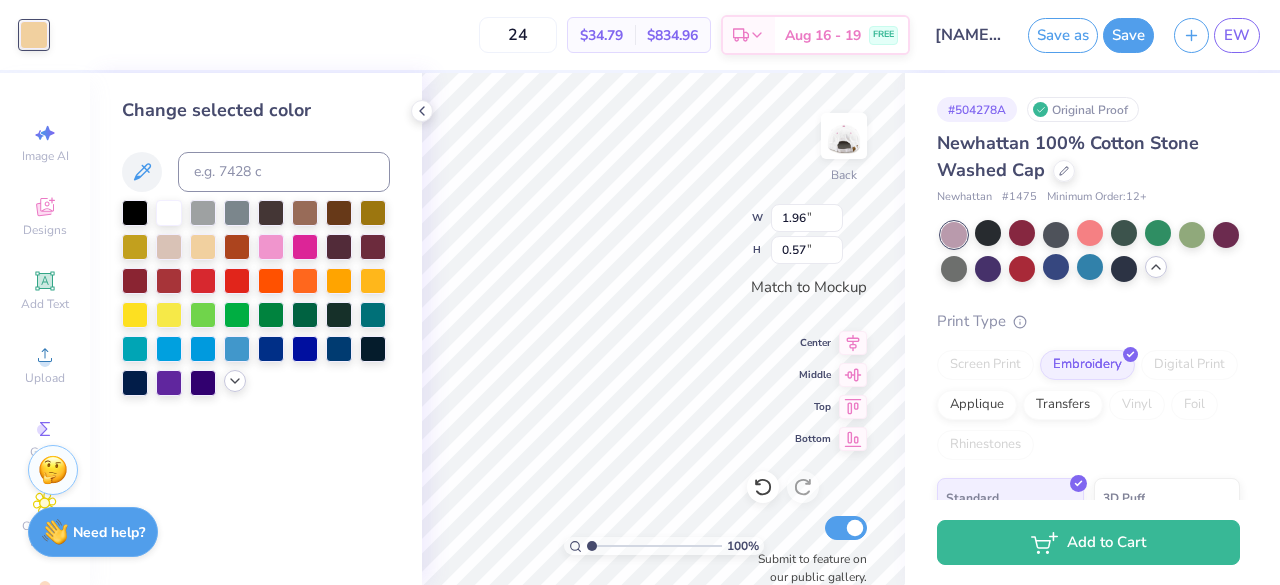 click 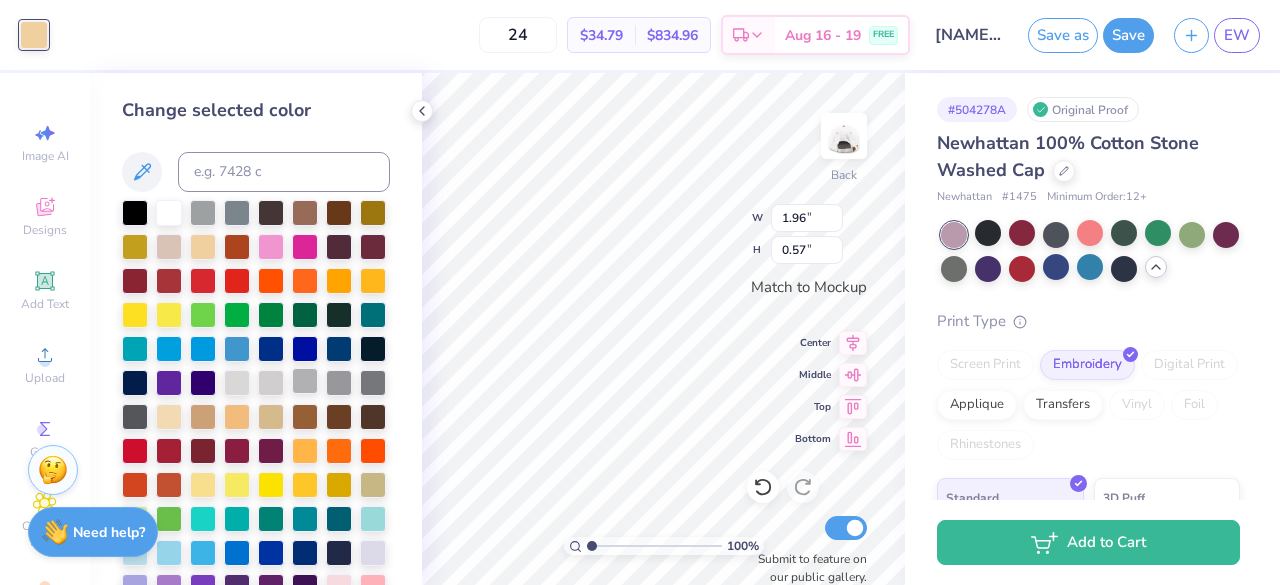scroll, scrollTop: 140, scrollLeft: 0, axis: vertical 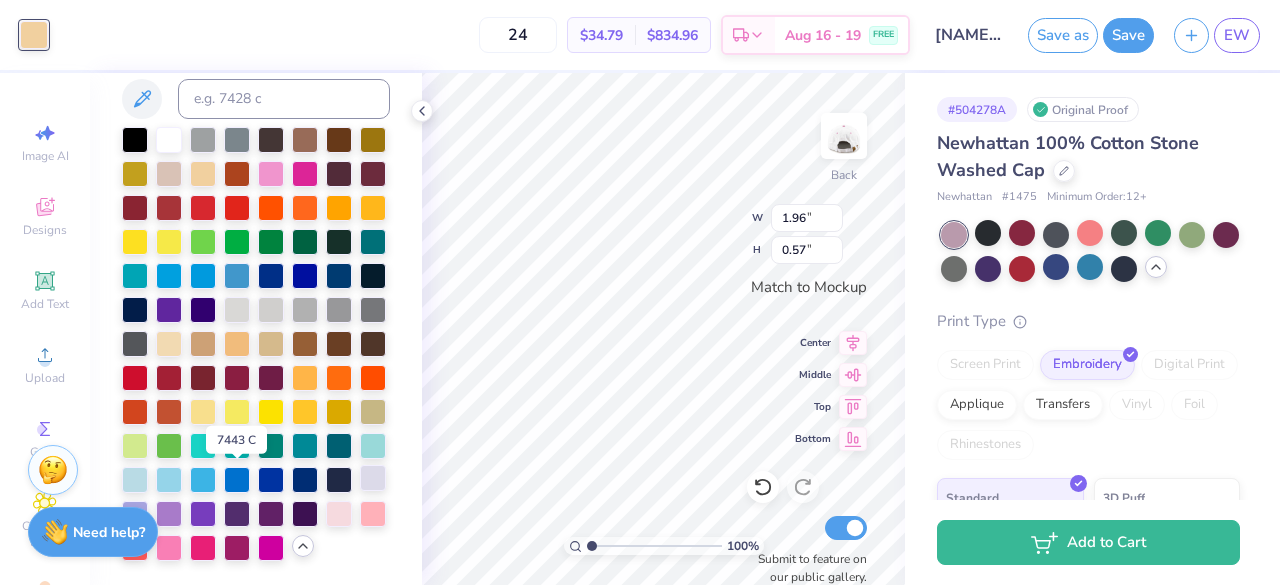 click at bounding box center [373, 478] 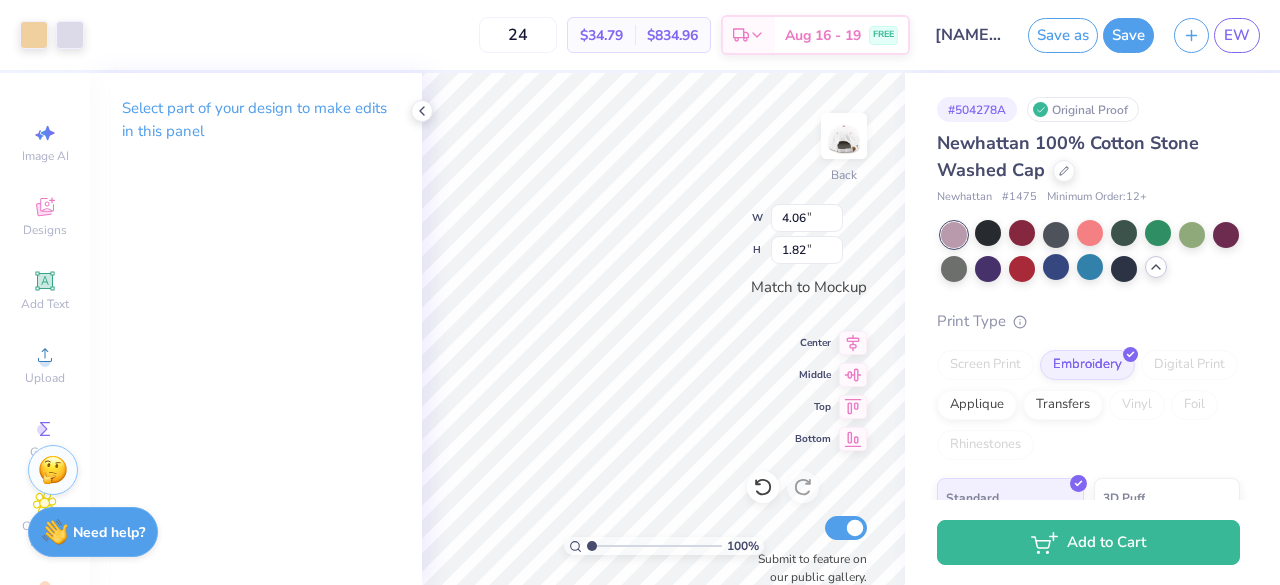 click at bounding box center (52, 35) 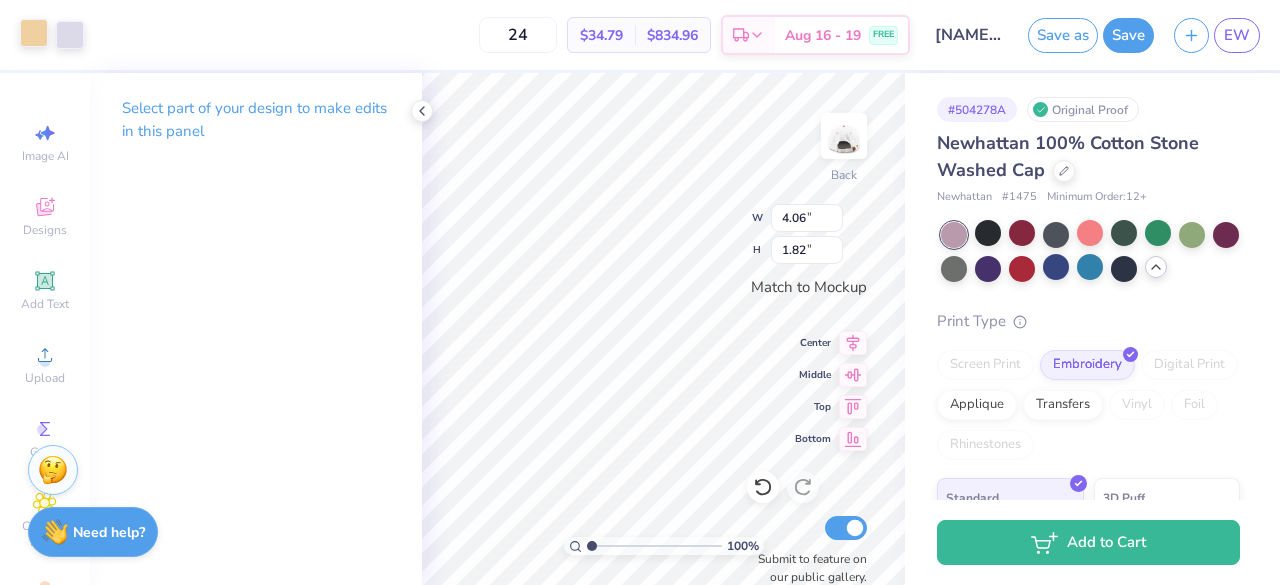 click at bounding box center [34, 33] 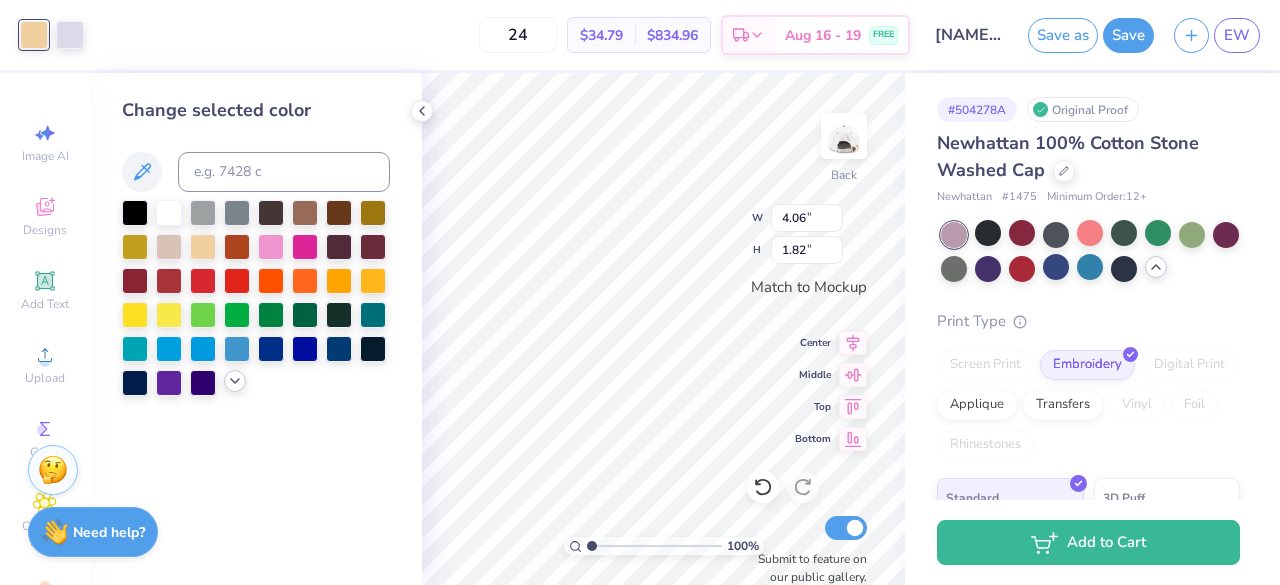 click 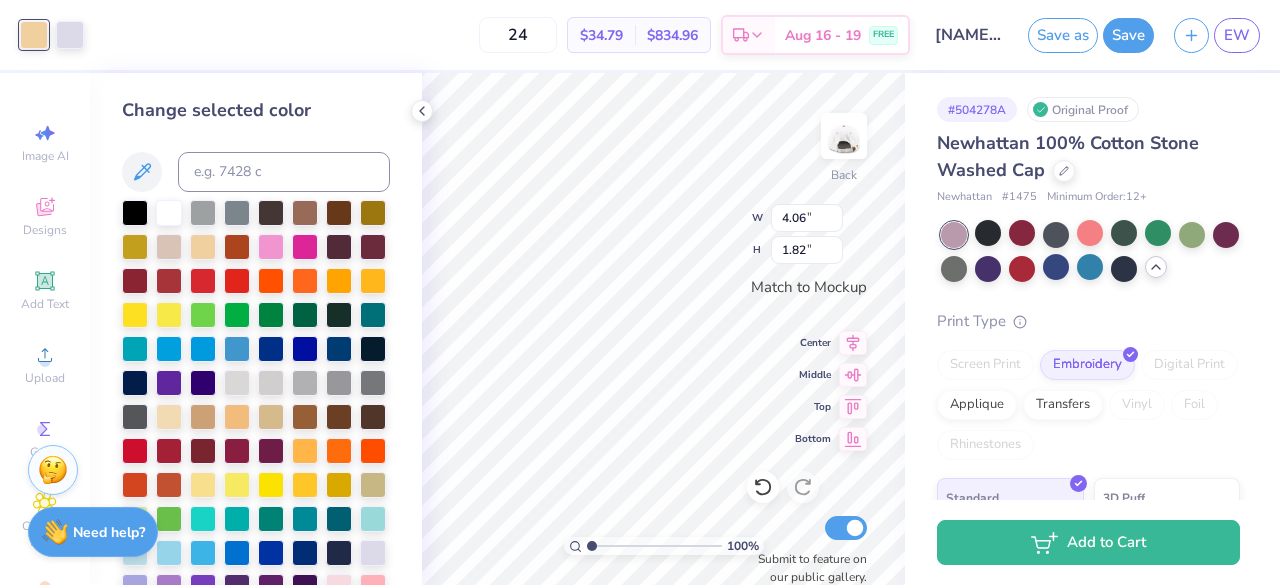 scroll, scrollTop: 140, scrollLeft: 0, axis: vertical 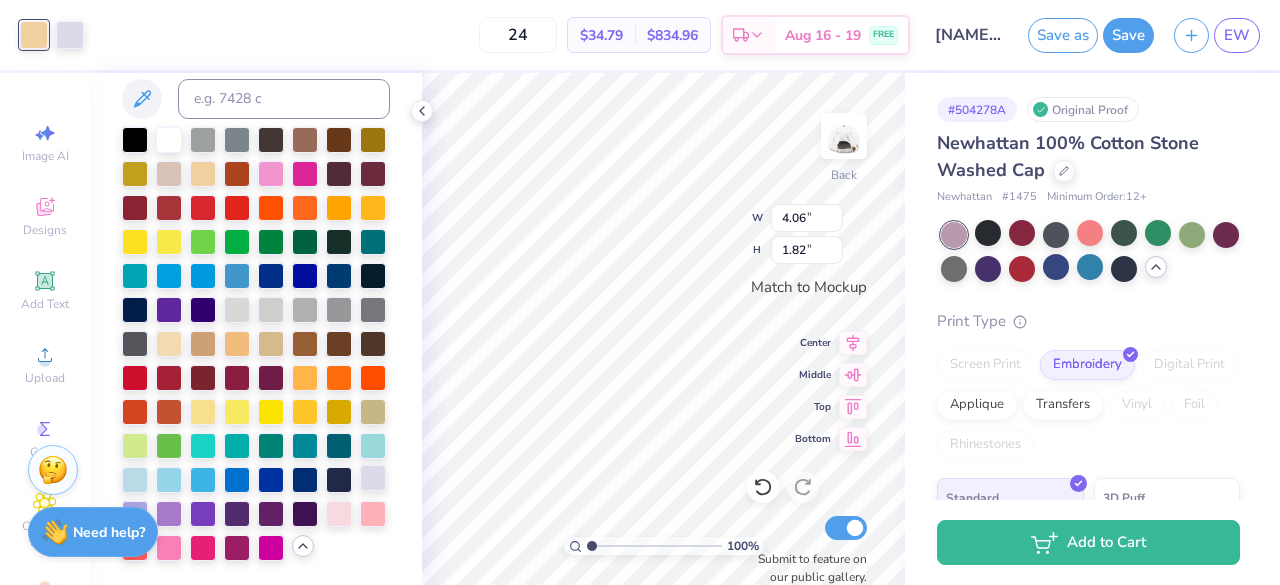 click at bounding box center (373, 478) 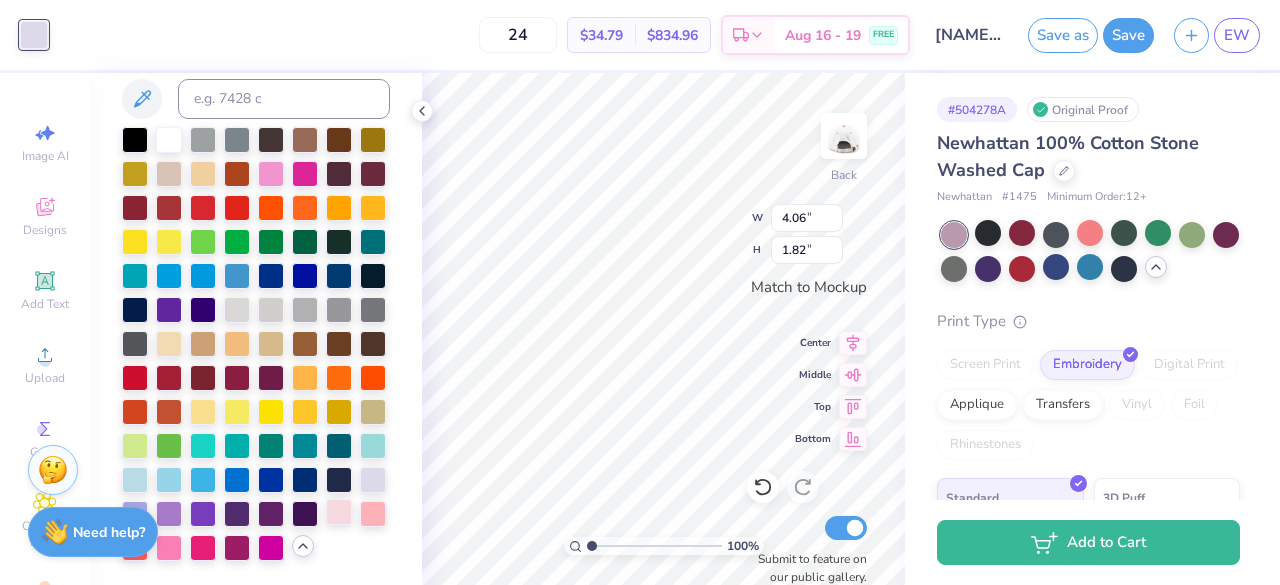 click at bounding box center [339, 512] 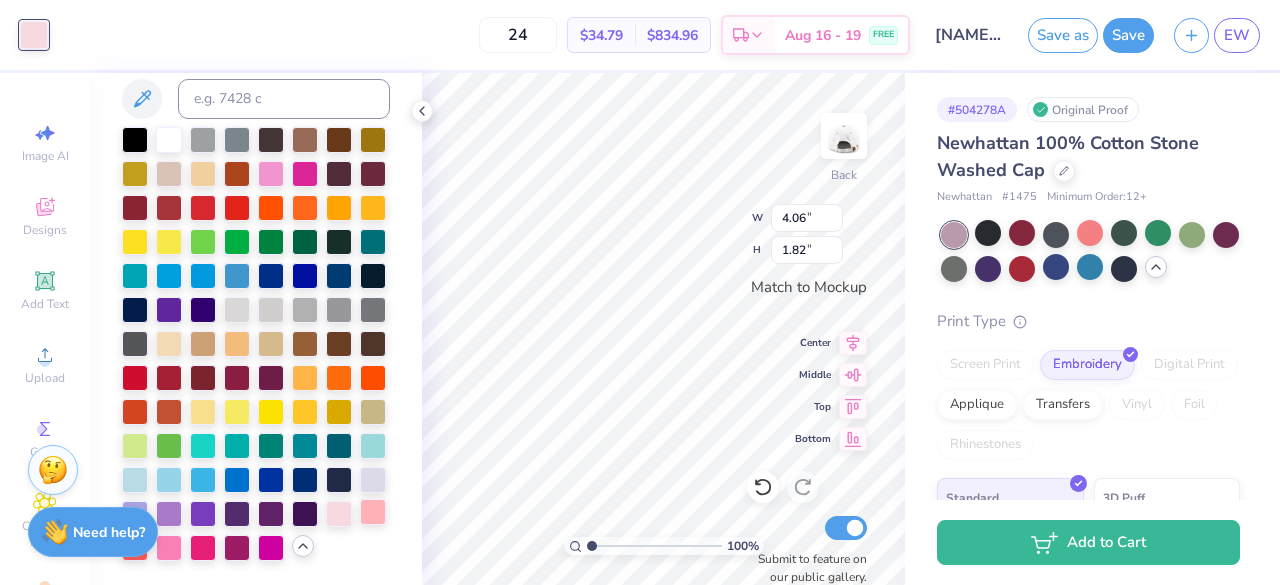 click at bounding box center (373, 512) 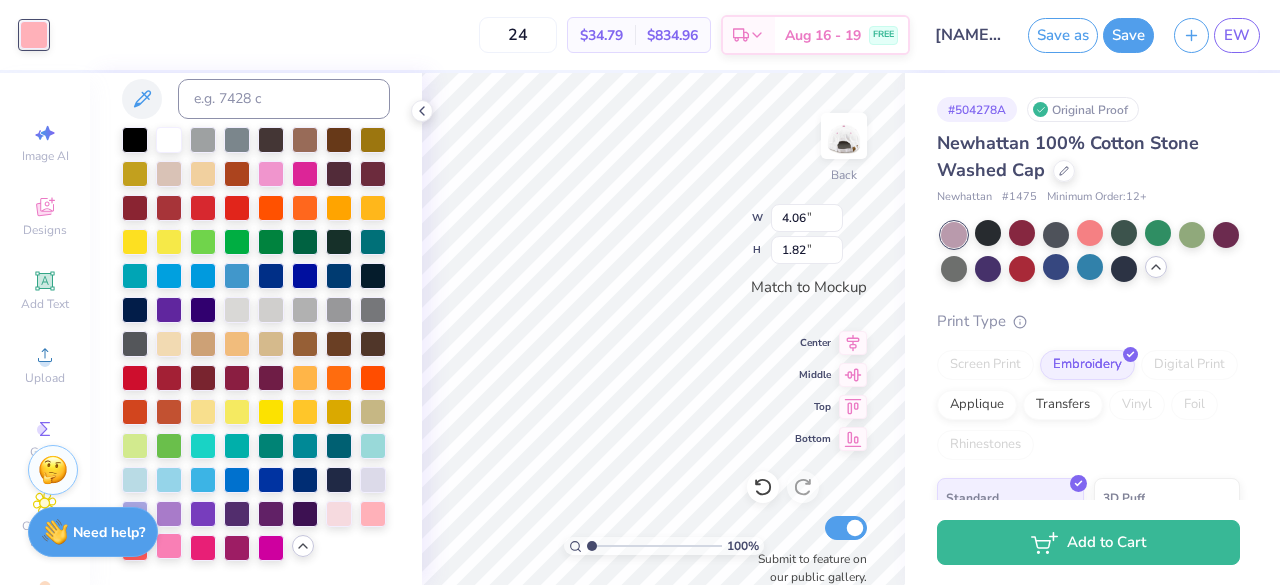 click at bounding box center (169, 546) 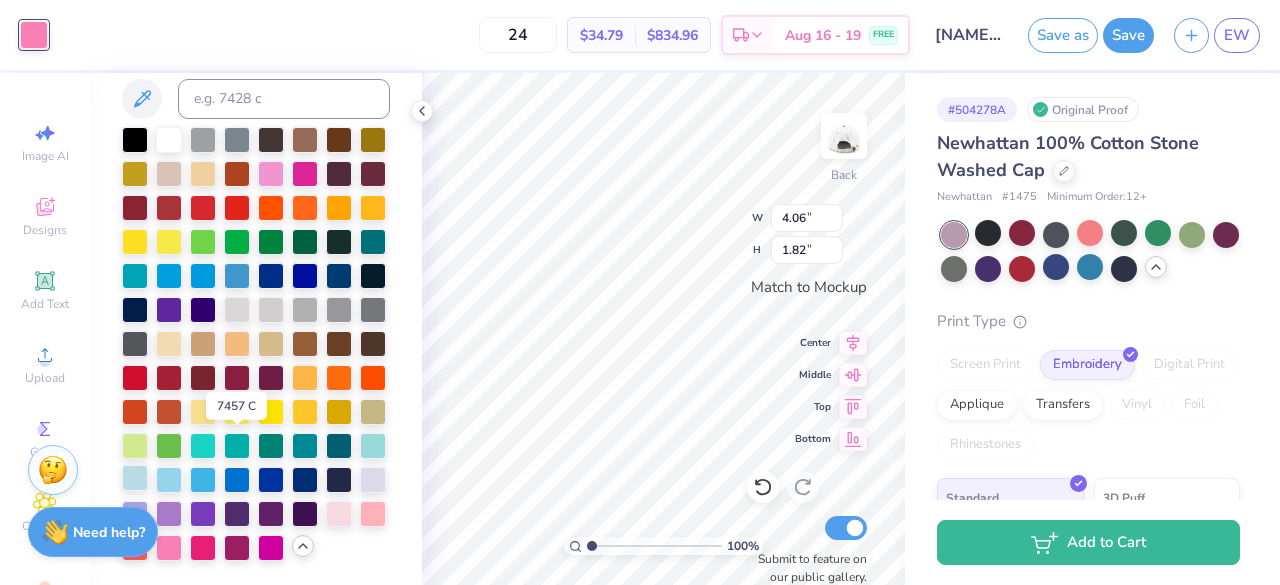 click at bounding box center (135, 478) 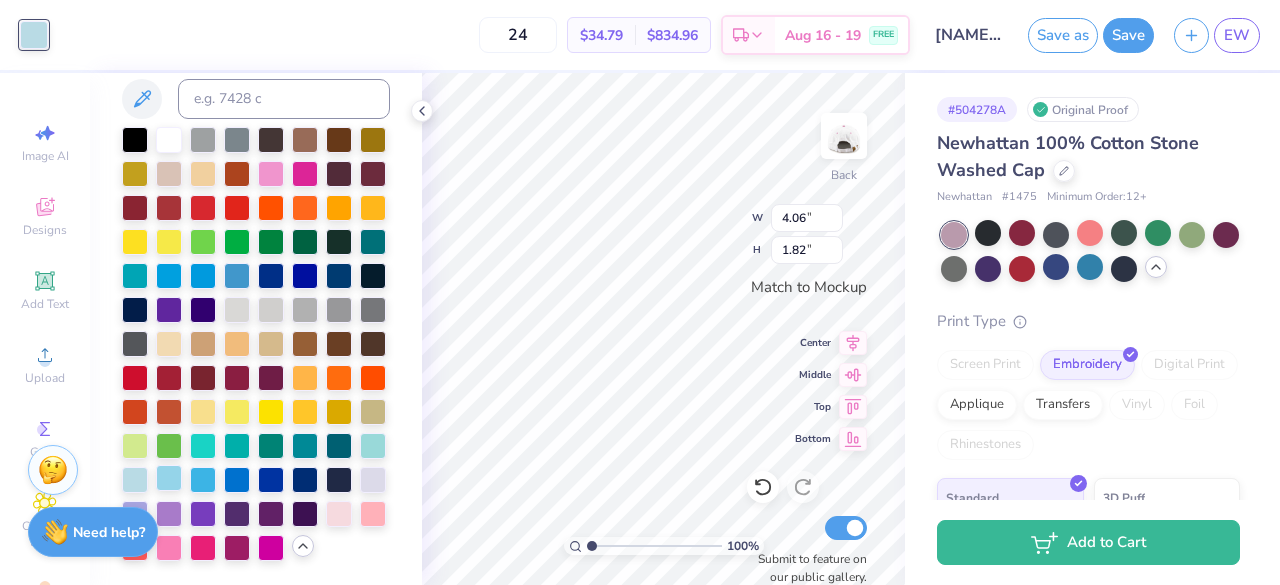 click at bounding box center (169, 478) 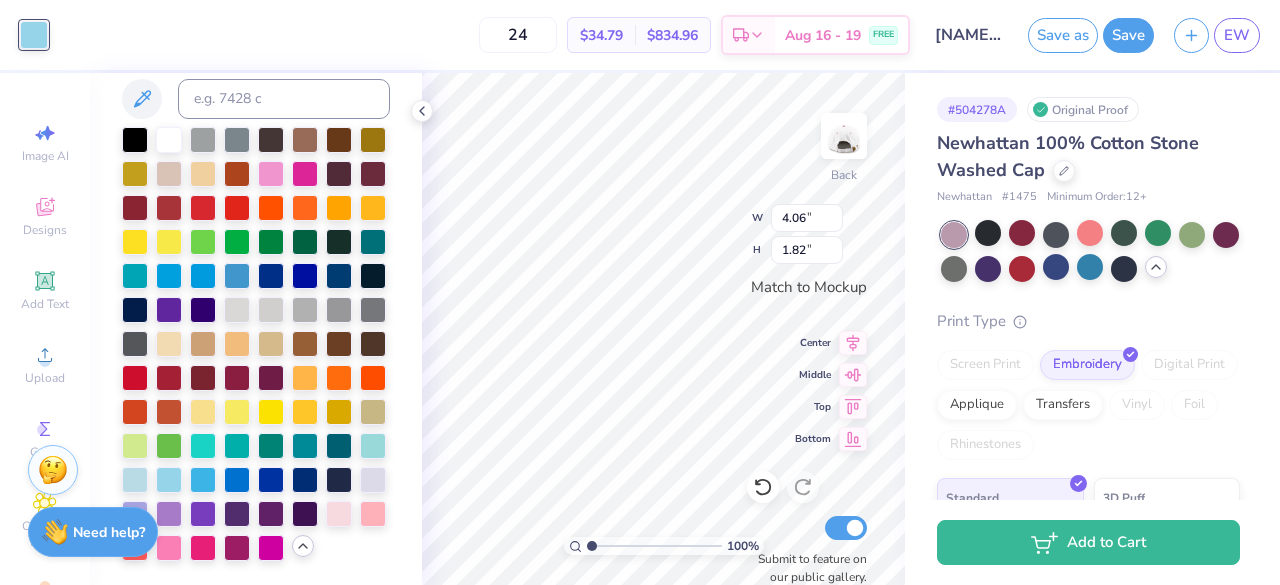 click at bounding box center (256, 344) 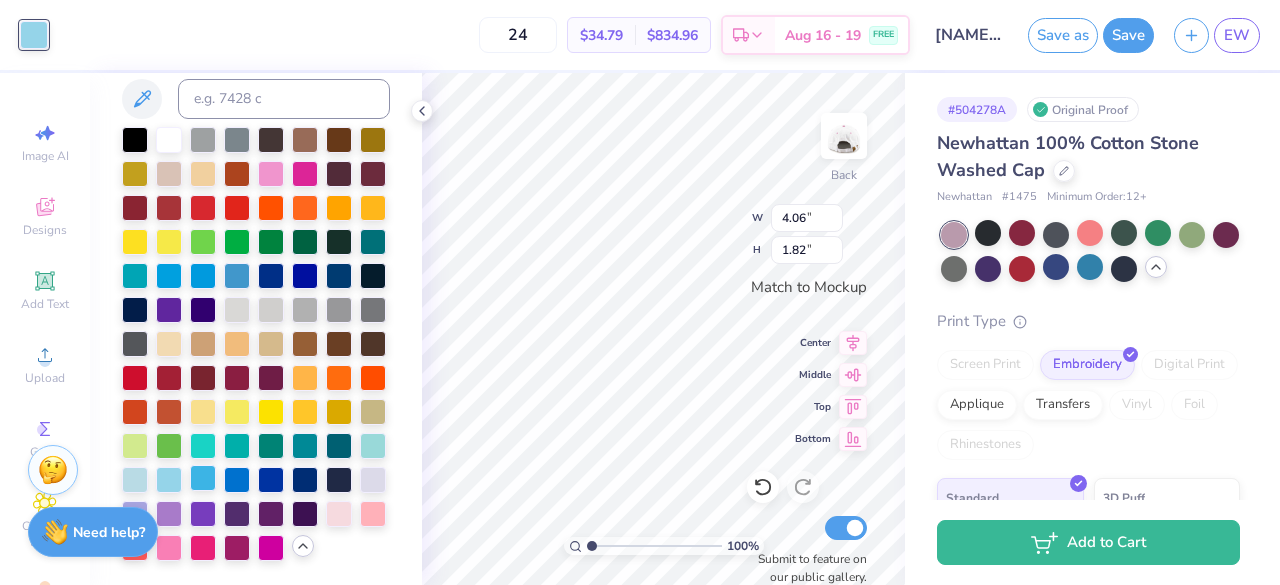 click at bounding box center (203, 478) 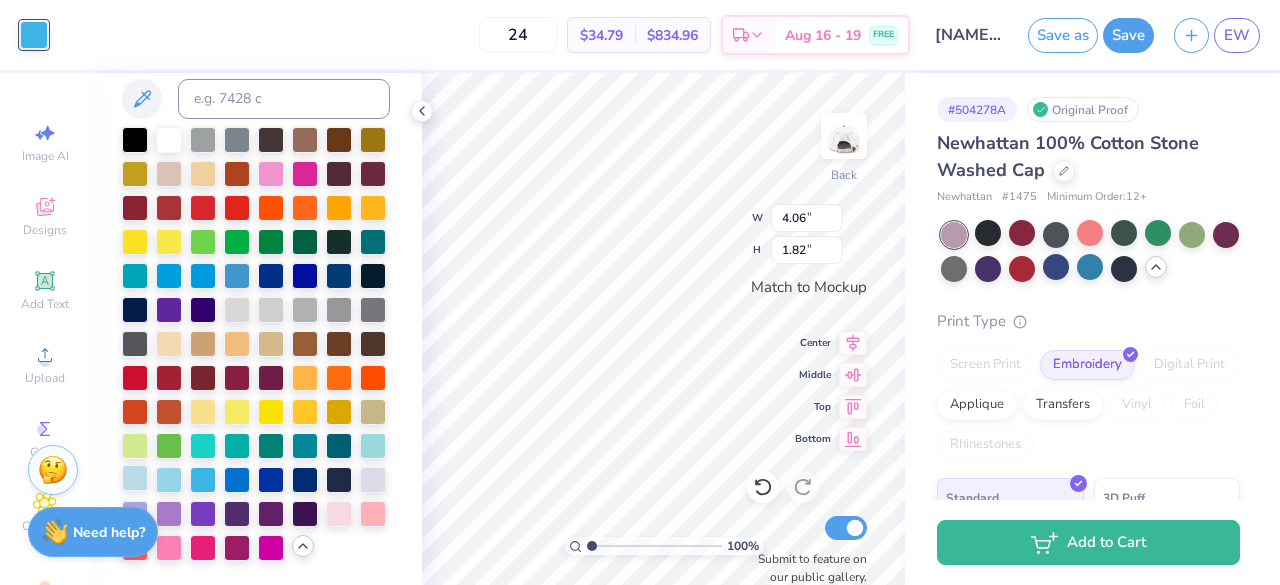 click at bounding box center [135, 478] 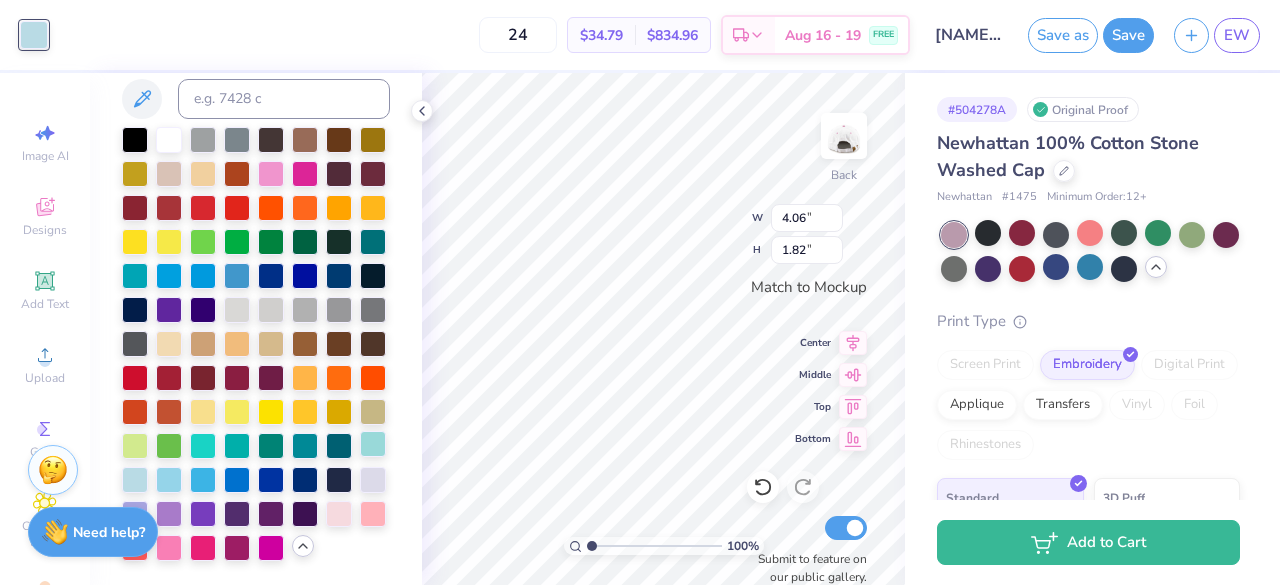 click at bounding box center (373, 444) 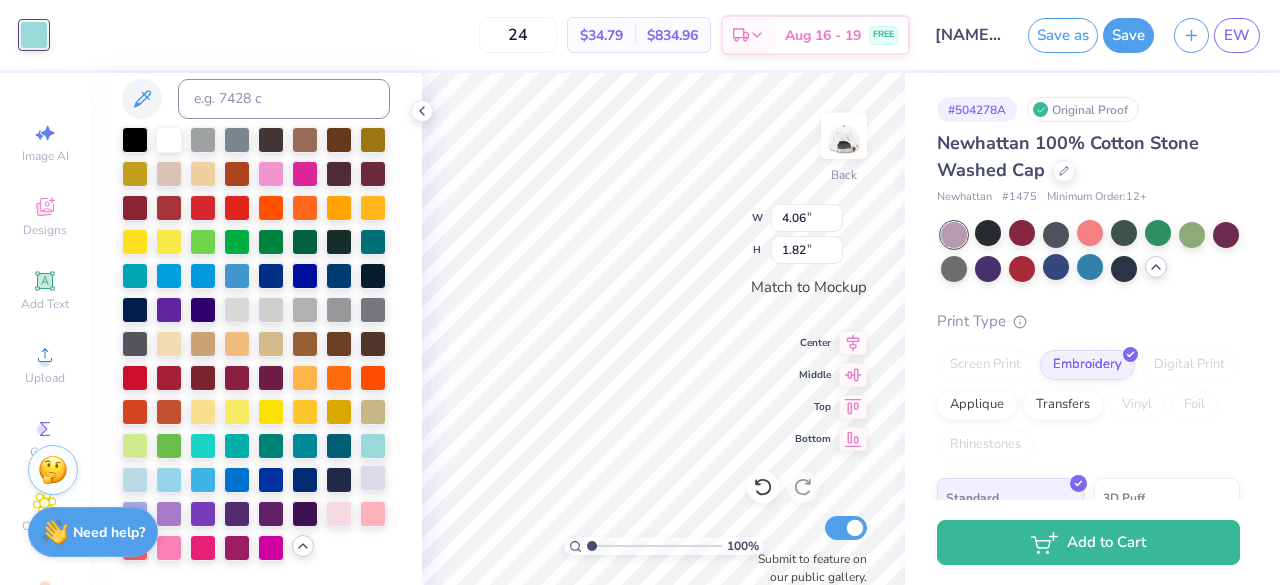 click at bounding box center (373, 478) 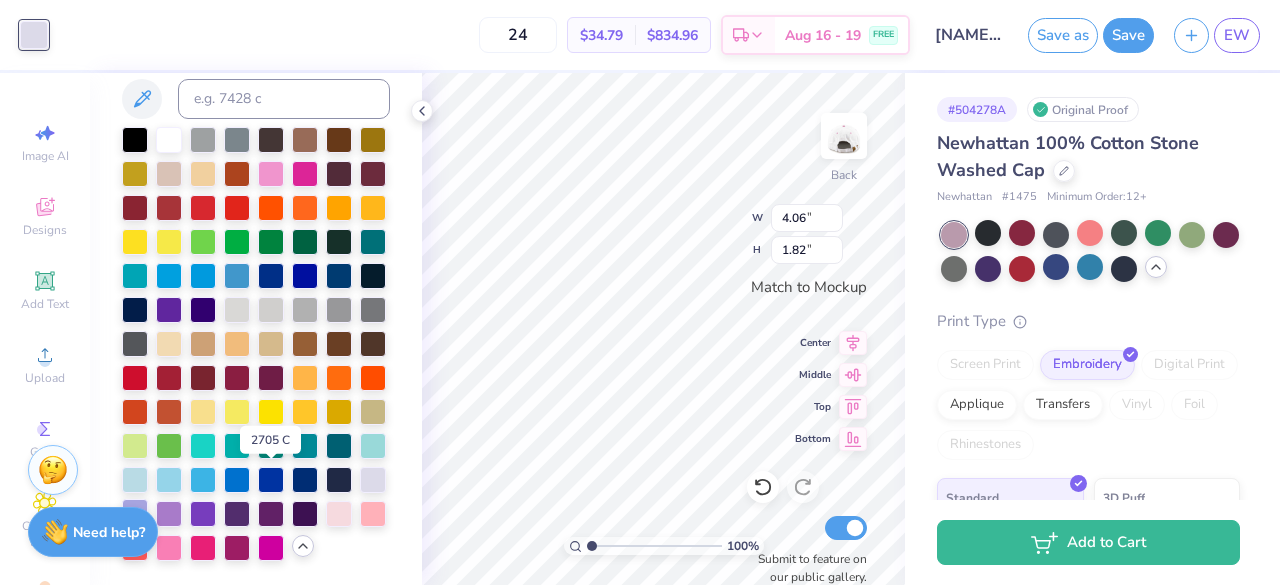click at bounding box center (135, 512) 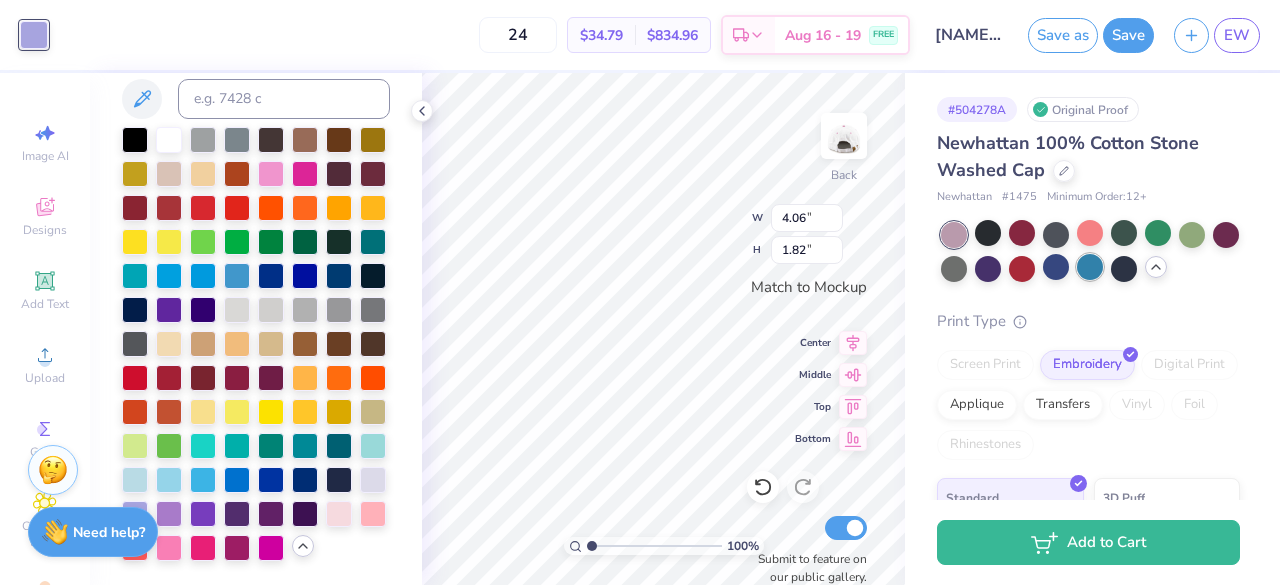 click at bounding box center [1090, 267] 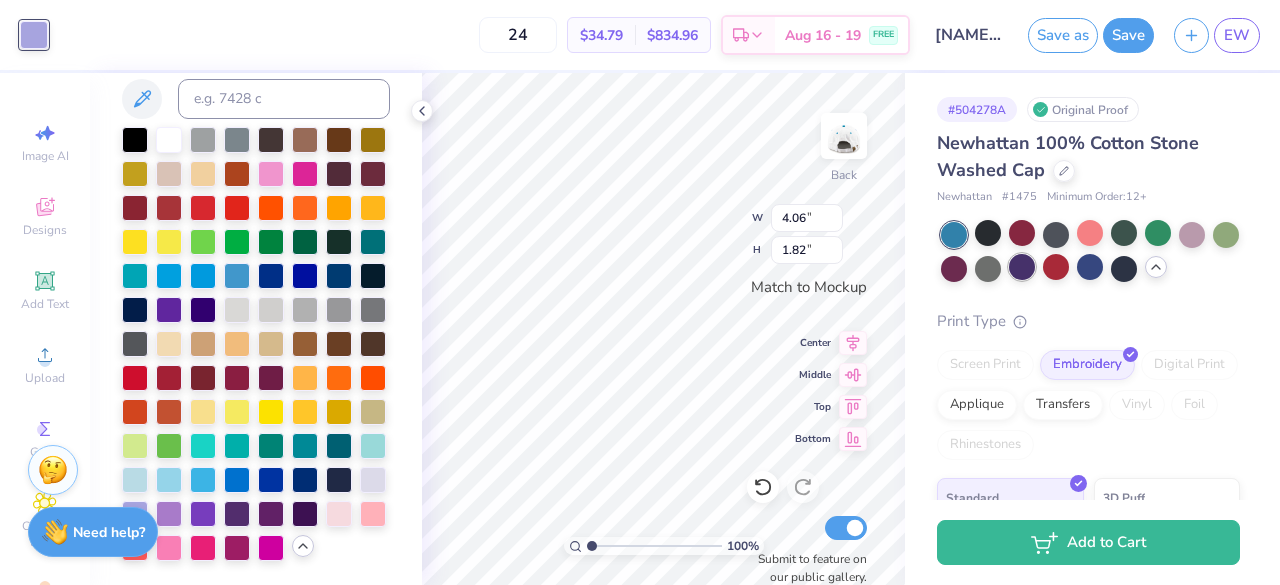 click at bounding box center (1022, 267) 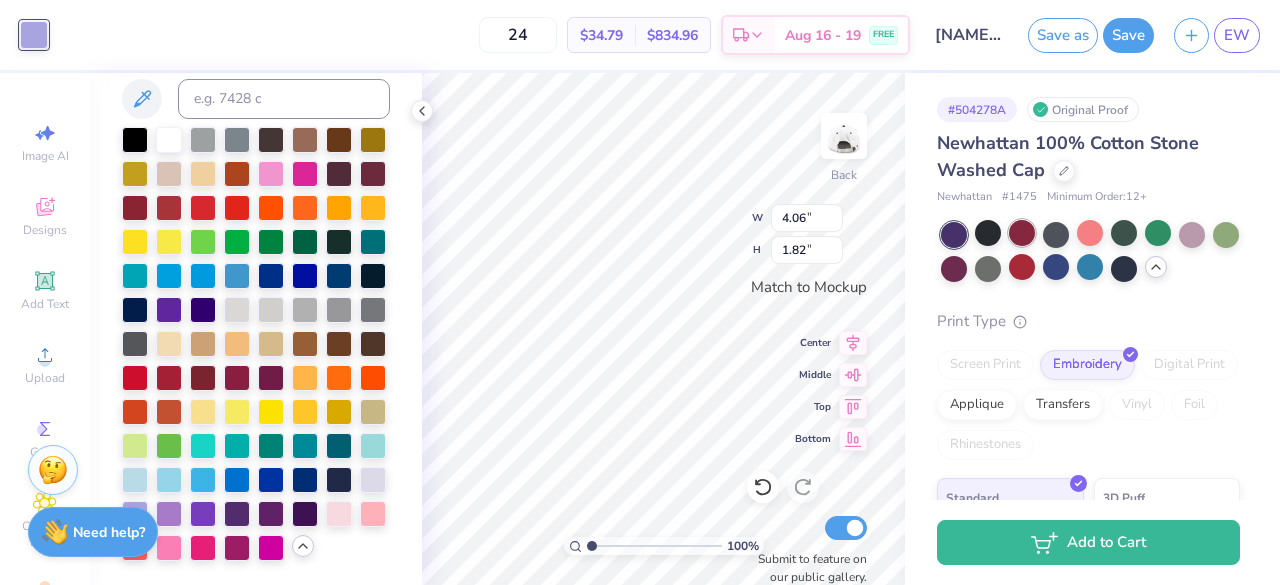 click at bounding box center (1022, 233) 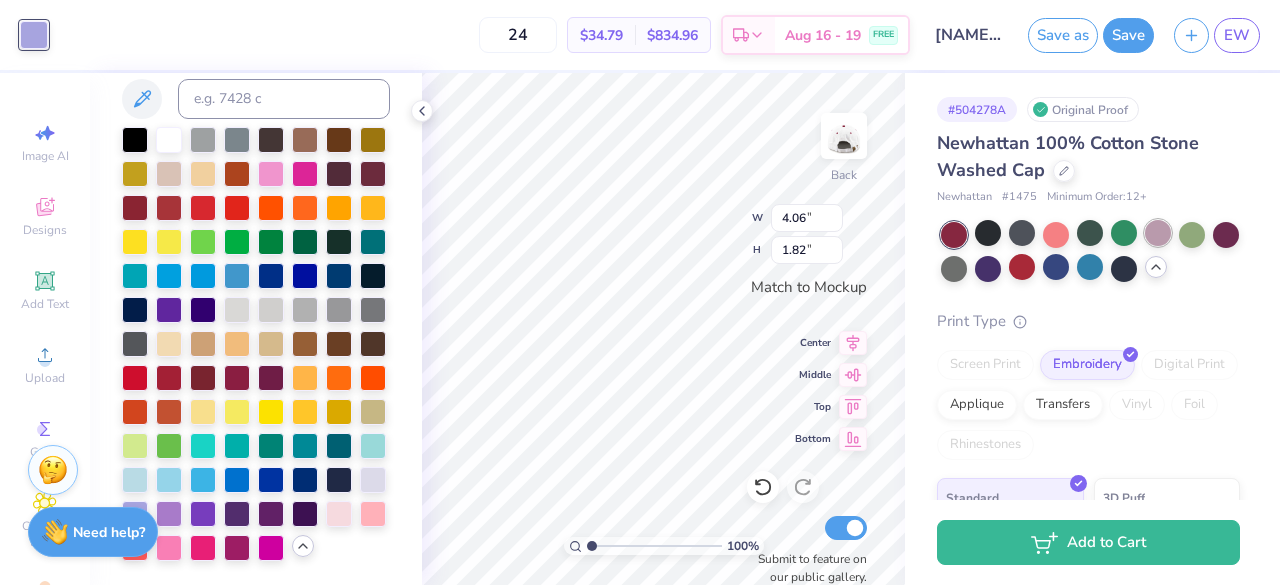 click at bounding box center [1090, 252] 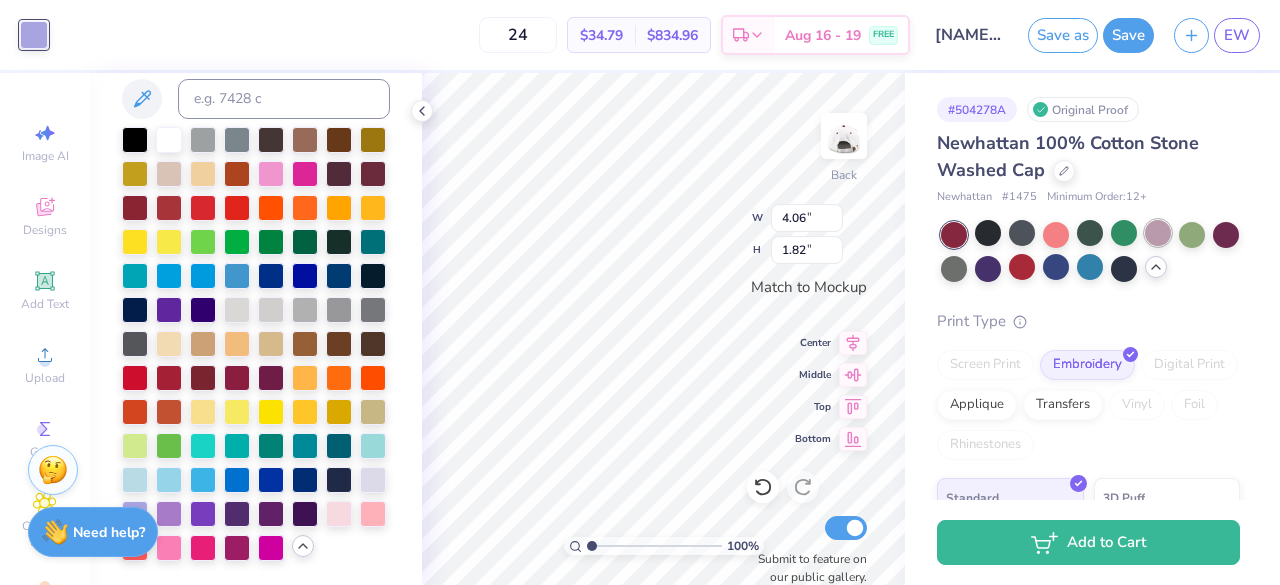 click at bounding box center (1158, 233) 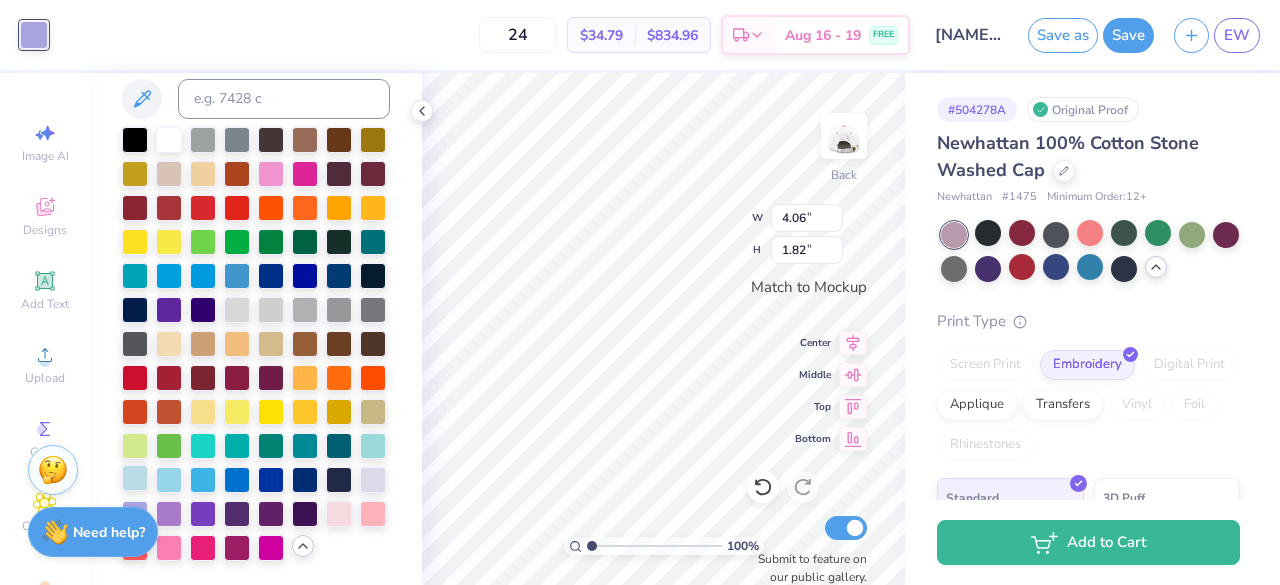 click at bounding box center [135, 478] 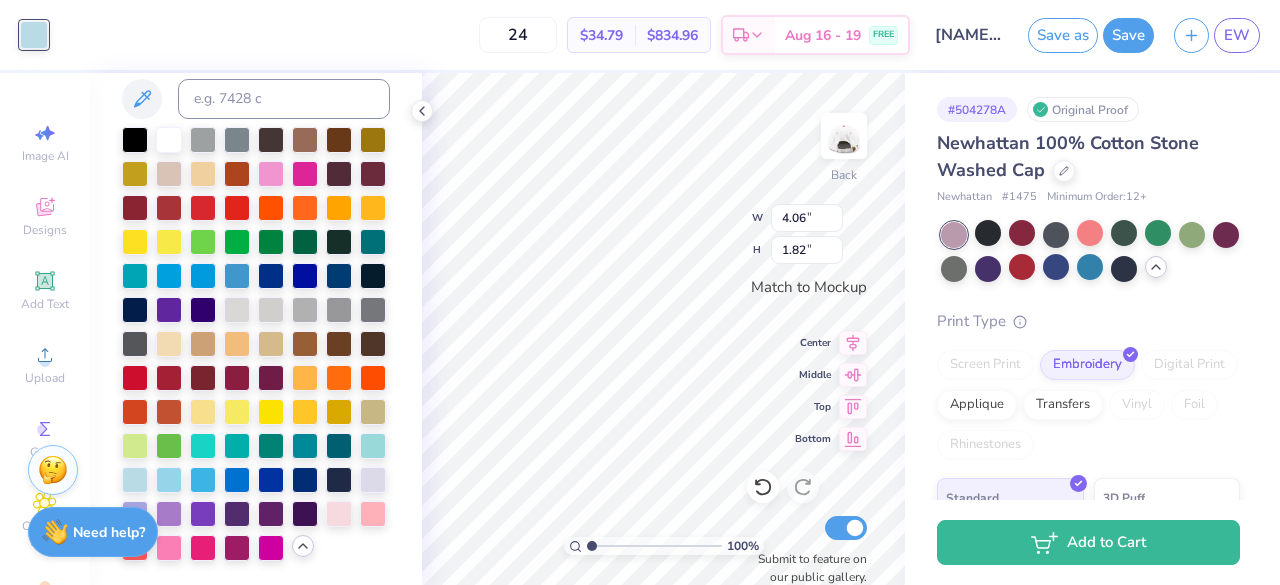 click at bounding box center [256, 344] 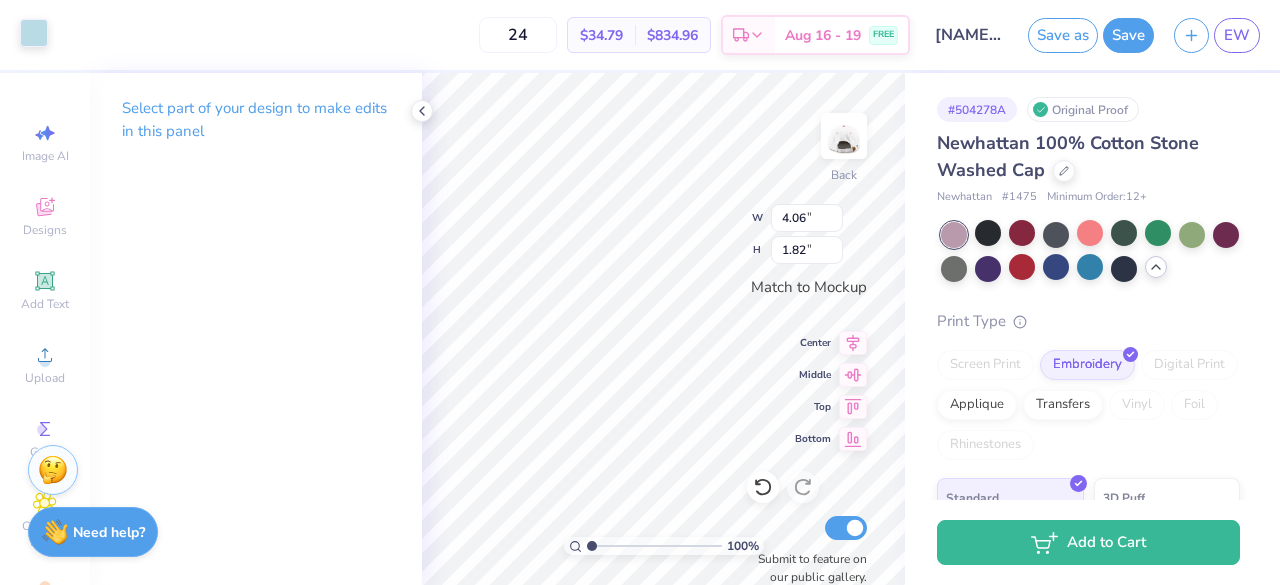 click on "Art colors" at bounding box center [24, 35] 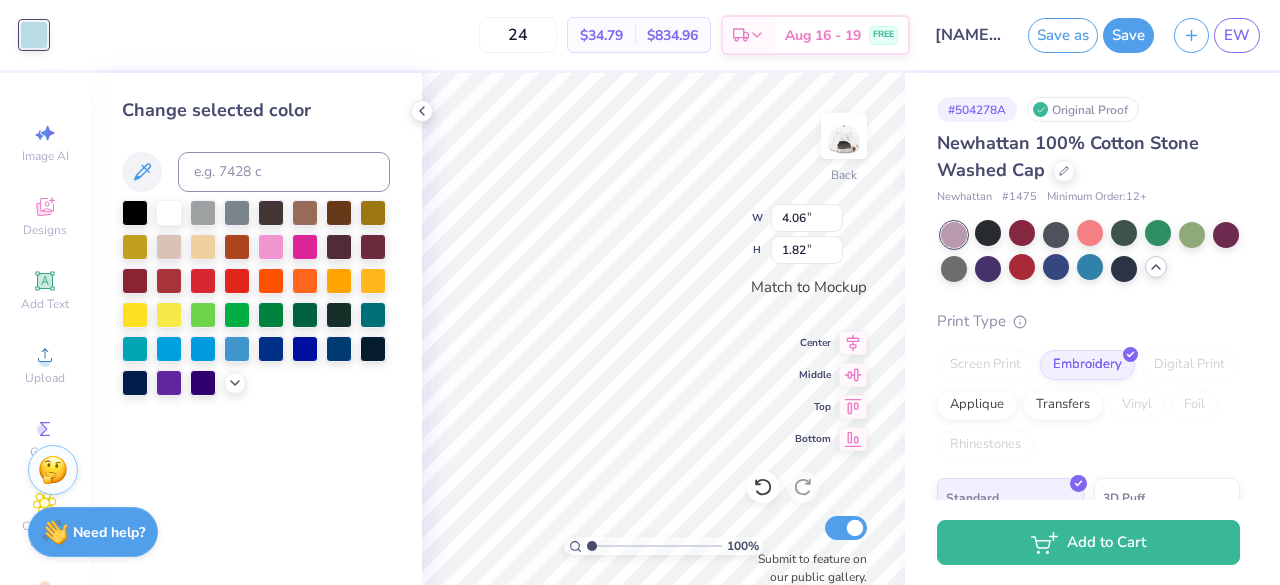 click at bounding box center [256, 298] 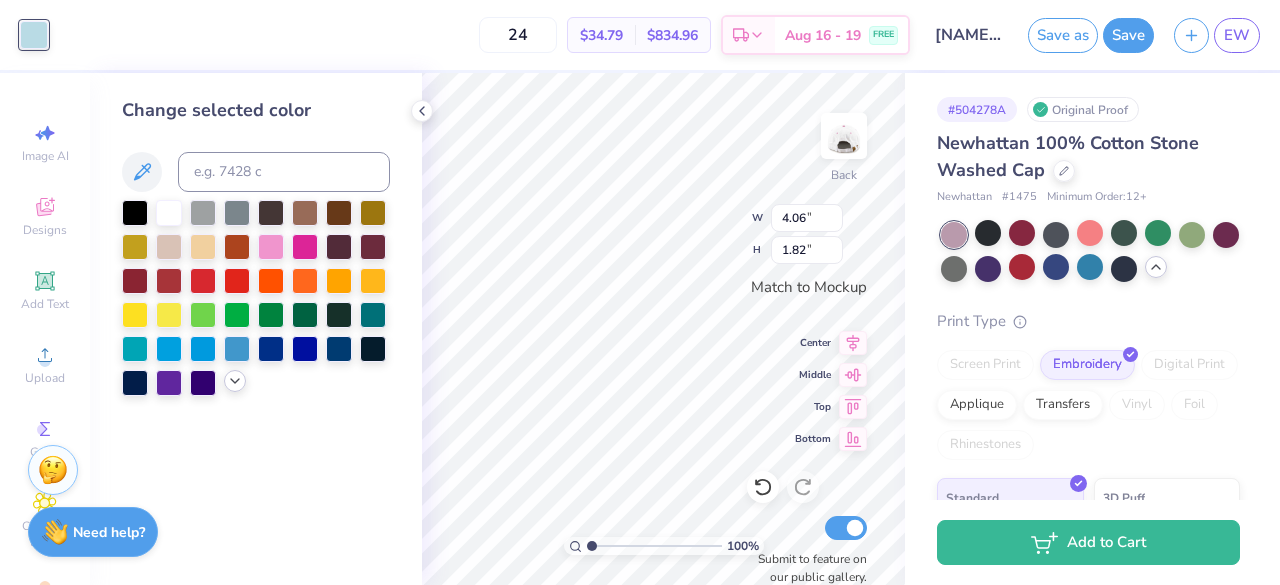 click 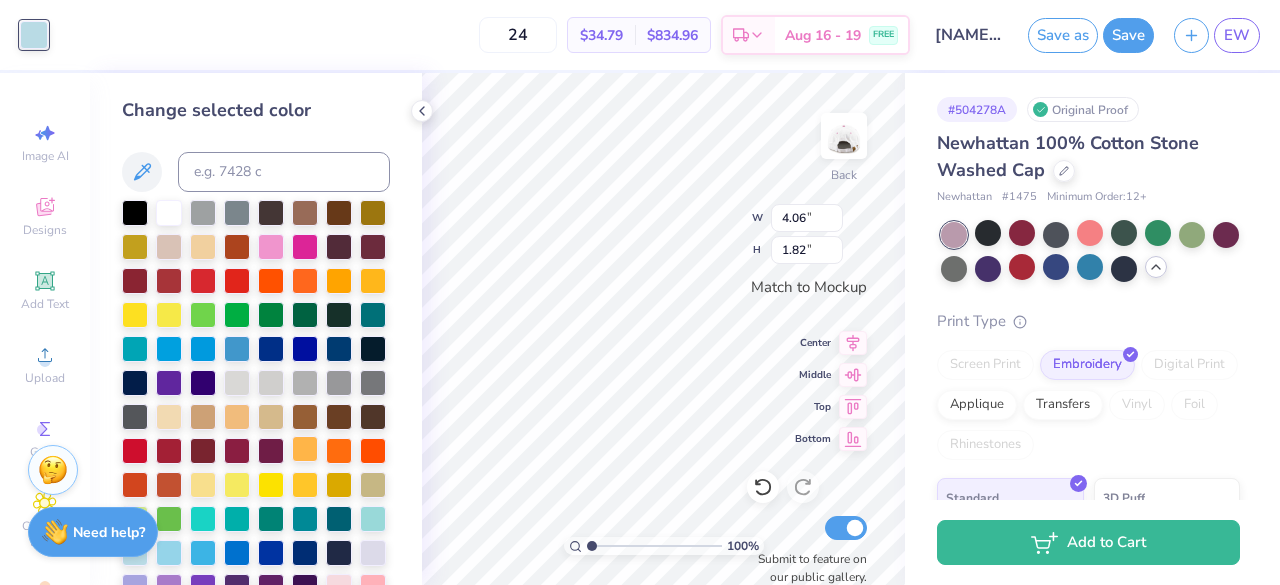 scroll, scrollTop: 140, scrollLeft: 0, axis: vertical 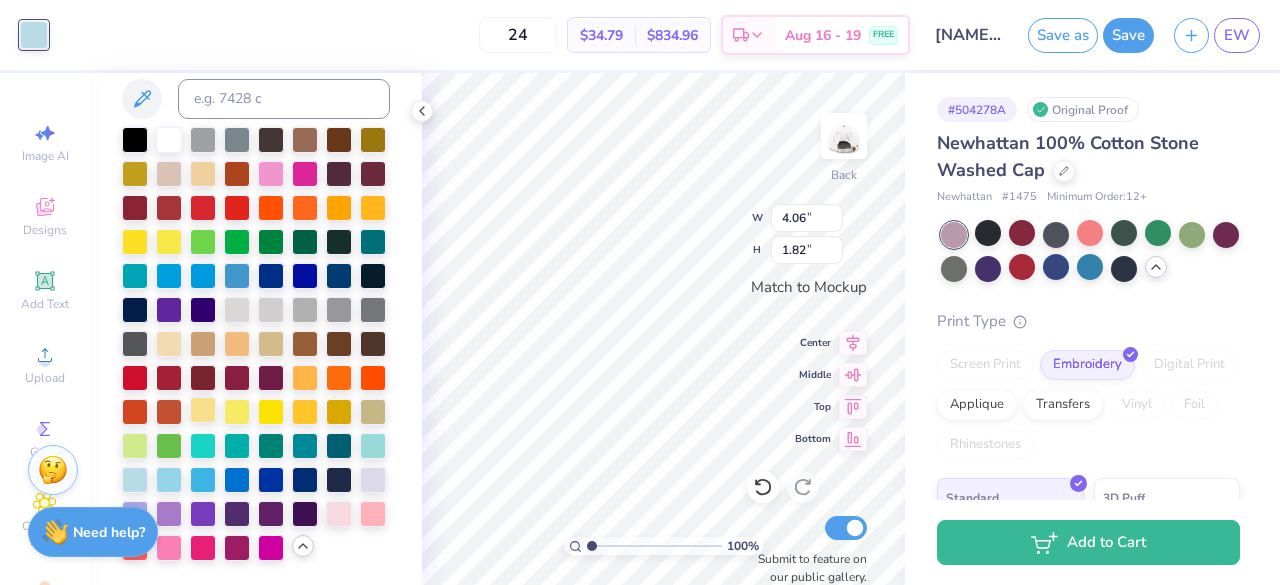 click at bounding box center [203, 410] 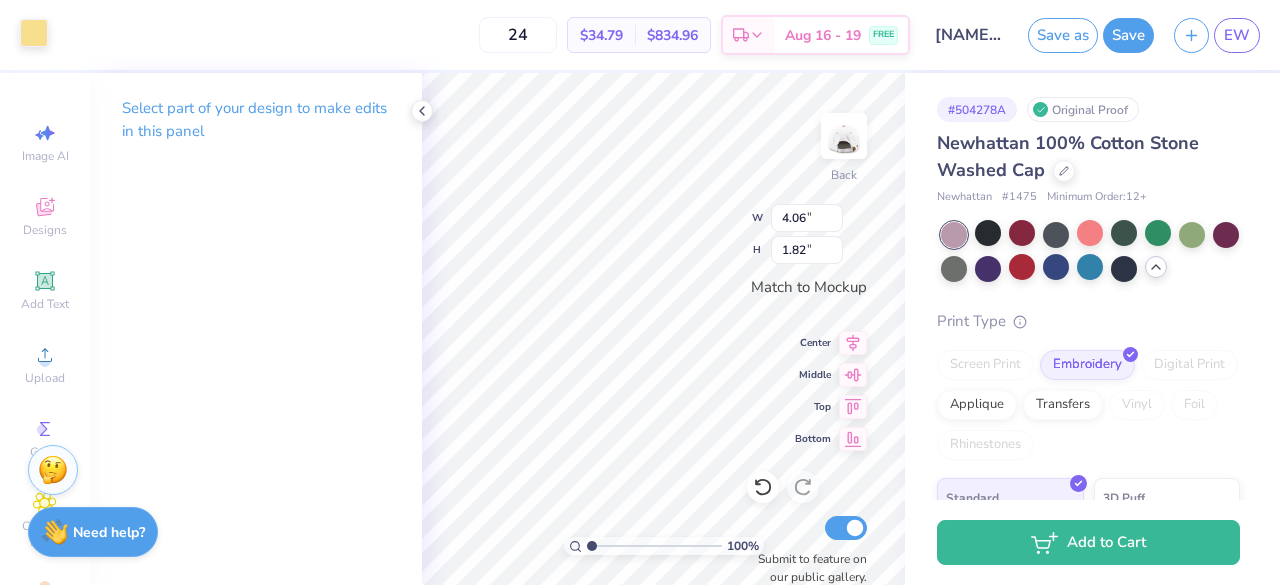 click at bounding box center [34, 33] 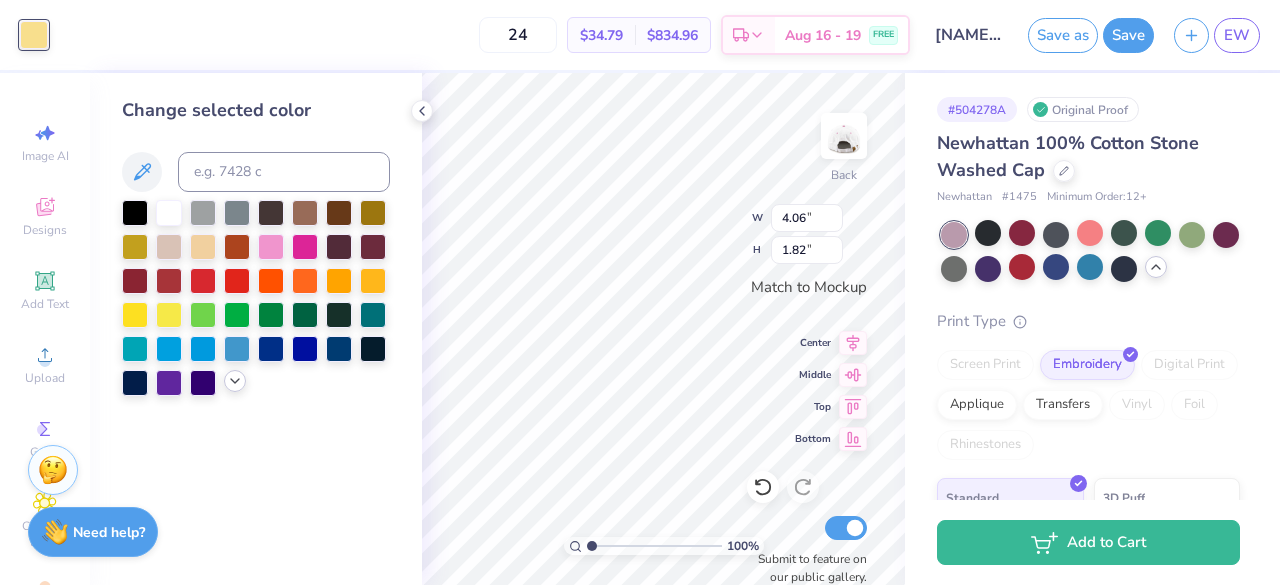 click at bounding box center (235, 381) 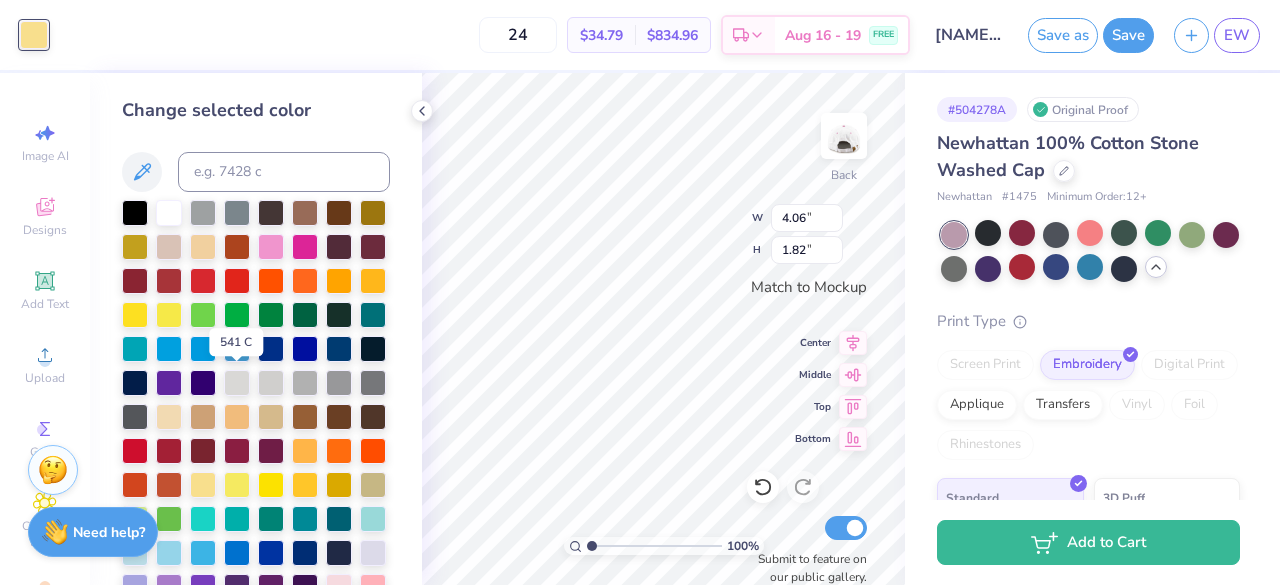 scroll, scrollTop: 140, scrollLeft: 0, axis: vertical 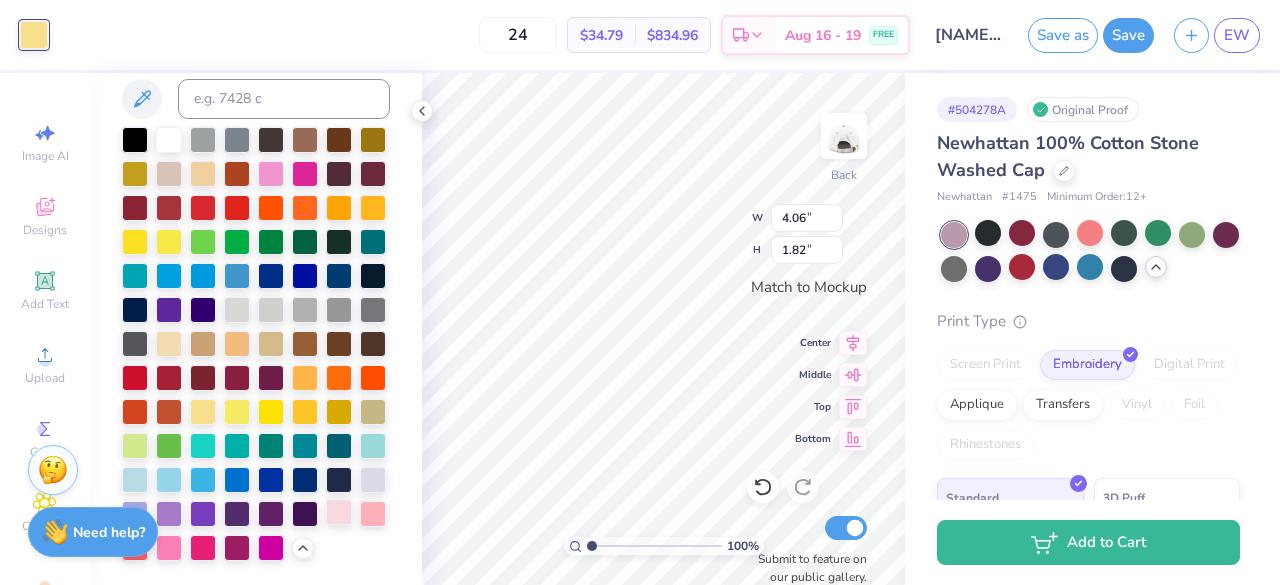 click at bounding box center [339, 512] 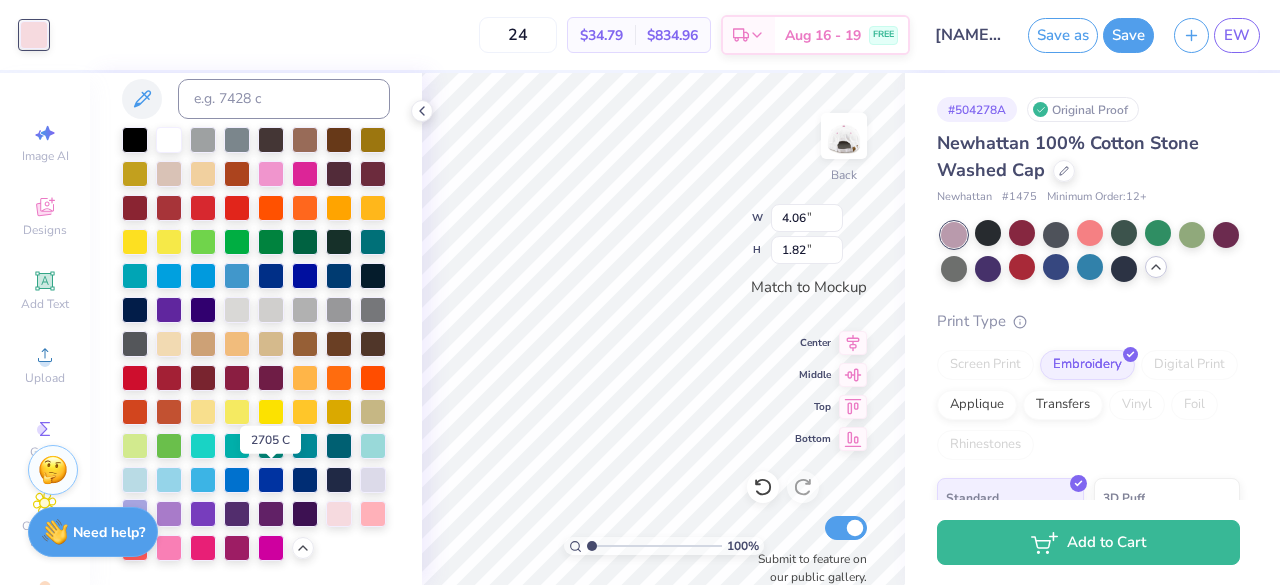 click at bounding box center (135, 512) 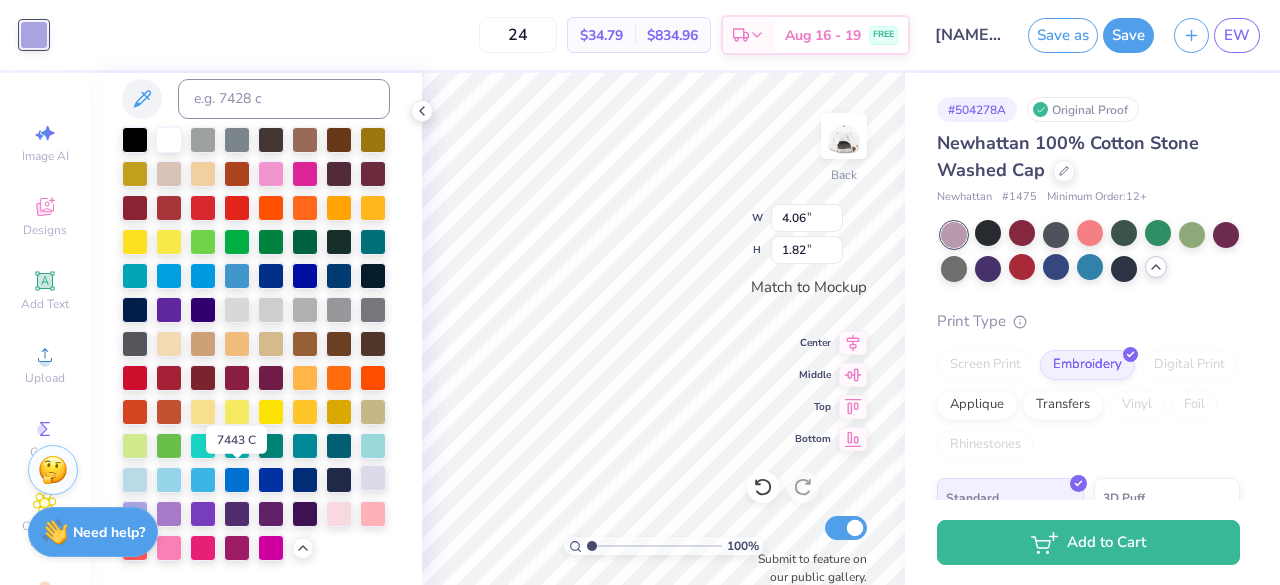 click at bounding box center [373, 478] 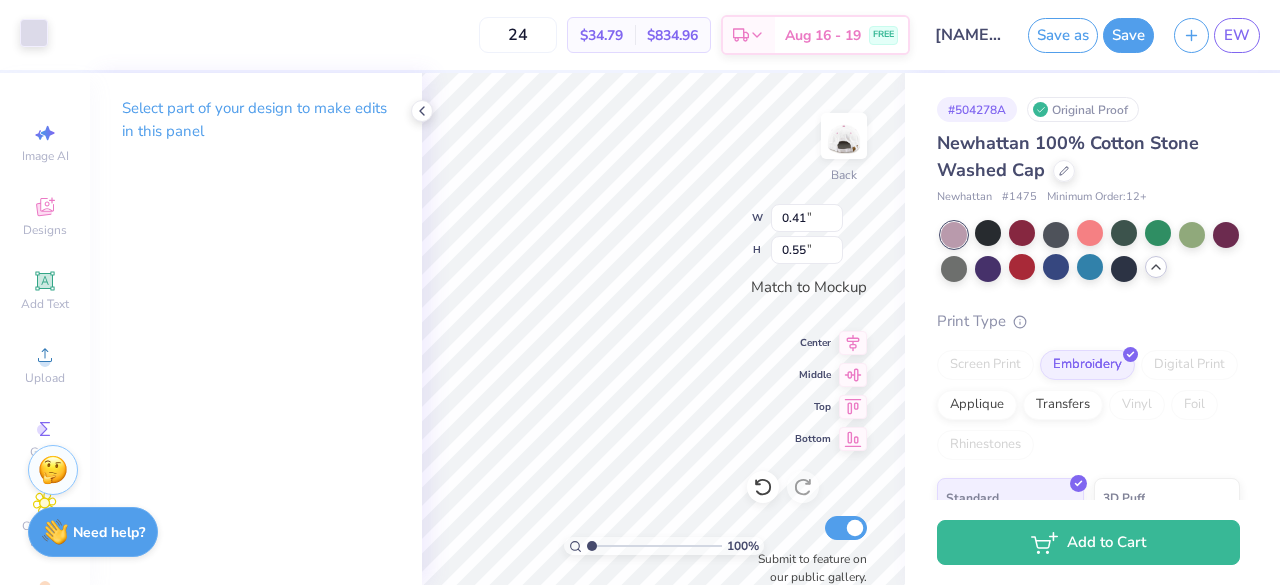 click at bounding box center [34, 33] 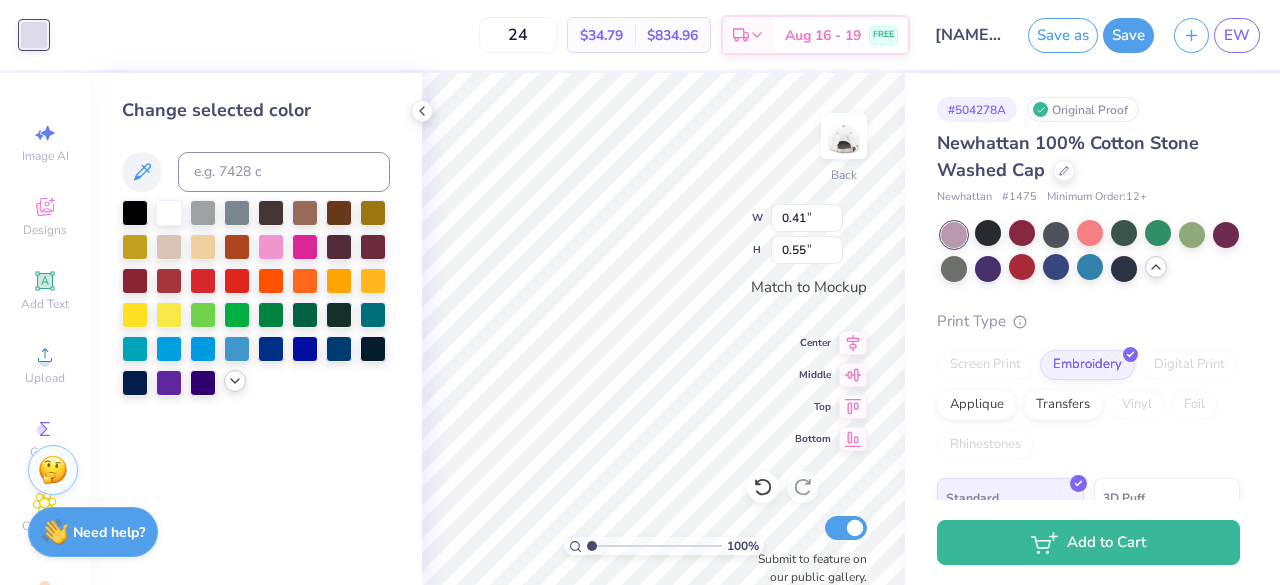 click 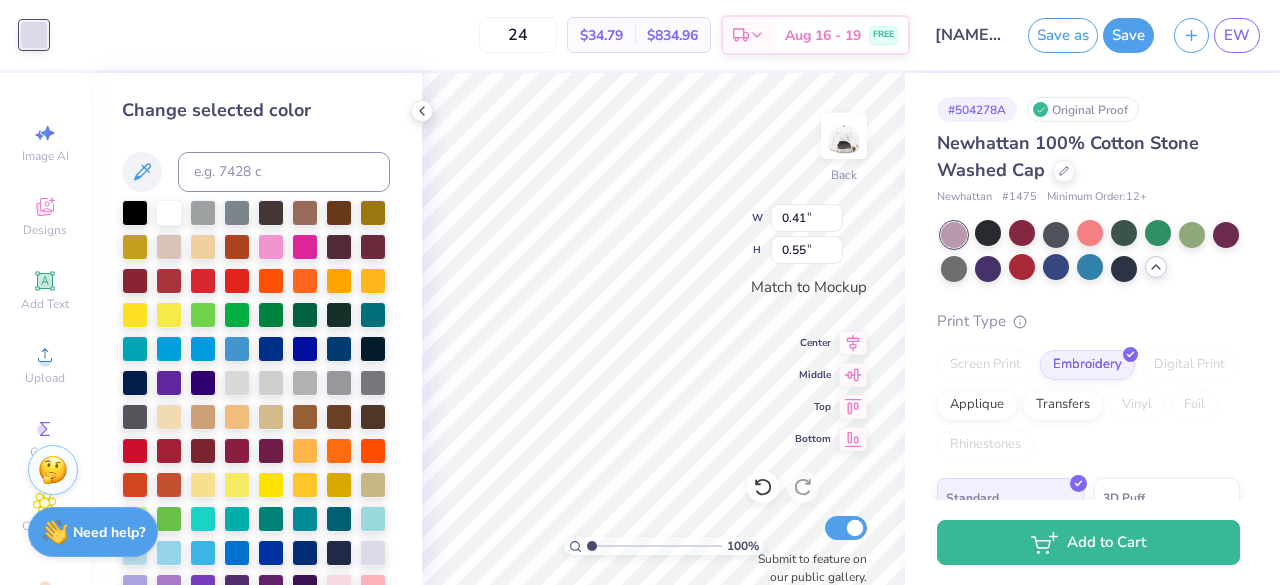 scroll, scrollTop: 140, scrollLeft: 0, axis: vertical 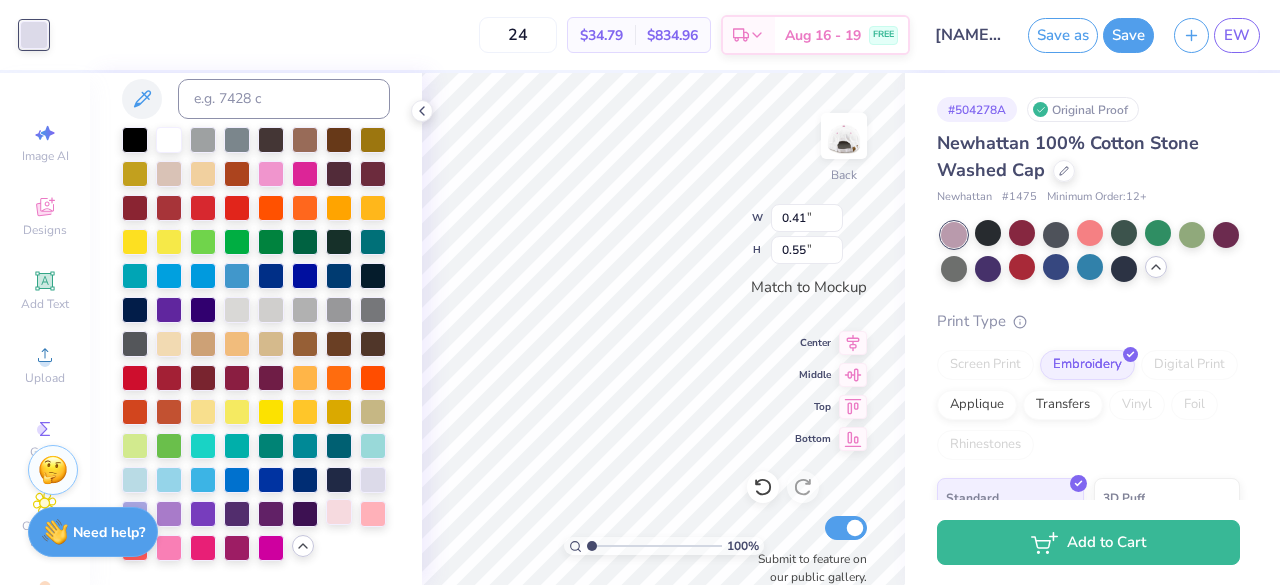 click at bounding box center (339, 512) 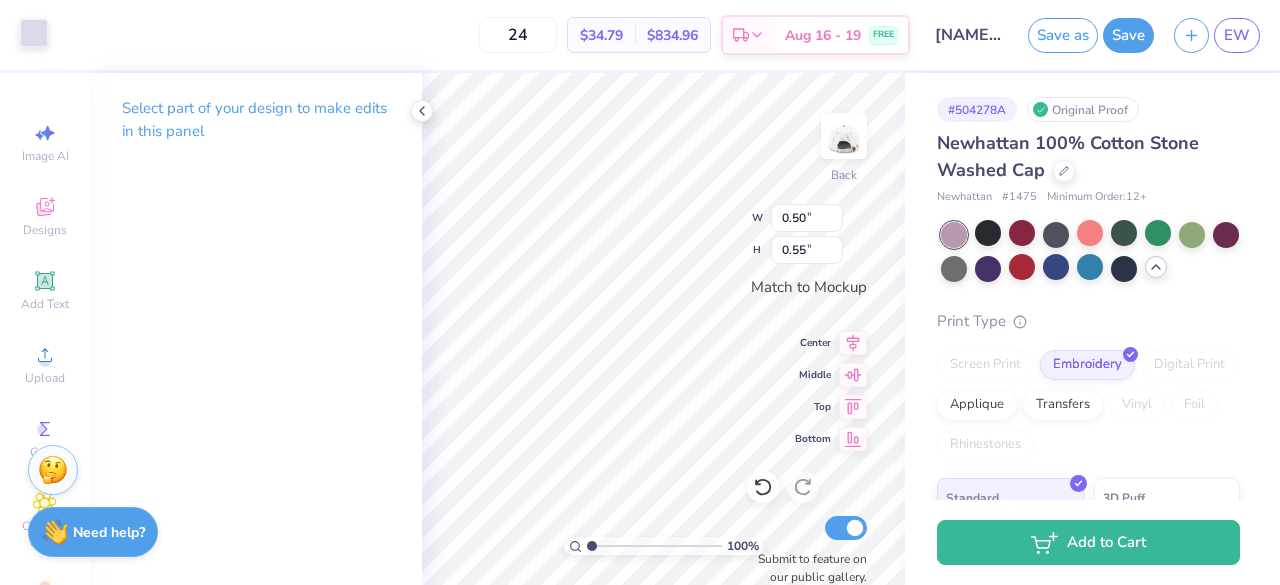 click at bounding box center (34, 33) 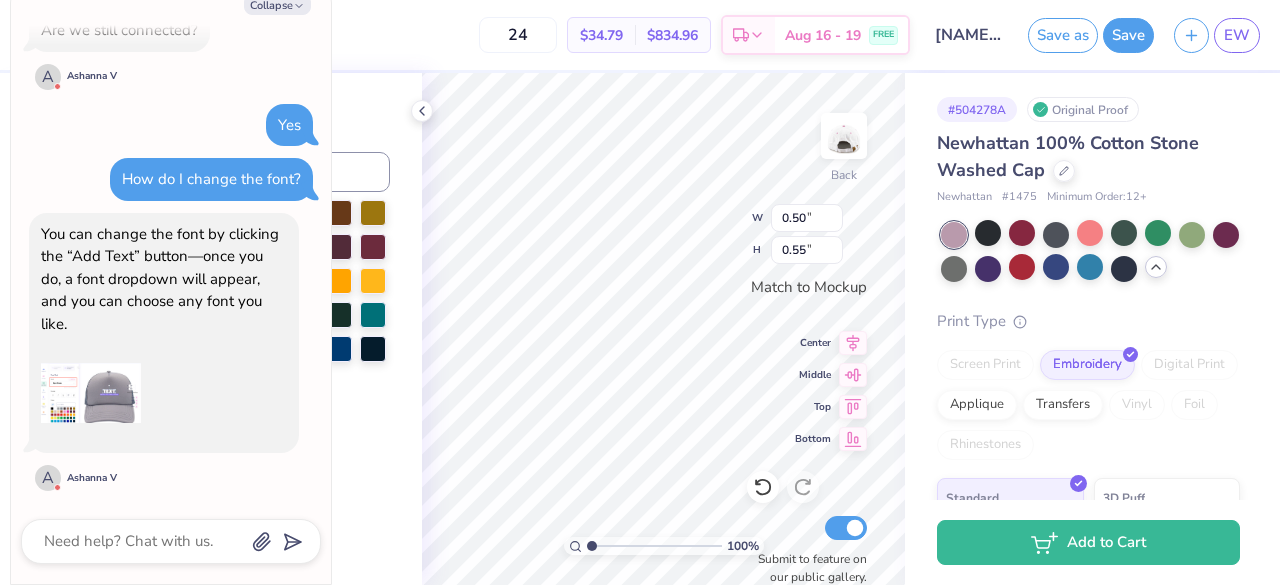 scroll, scrollTop: 1566, scrollLeft: 0, axis: vertical 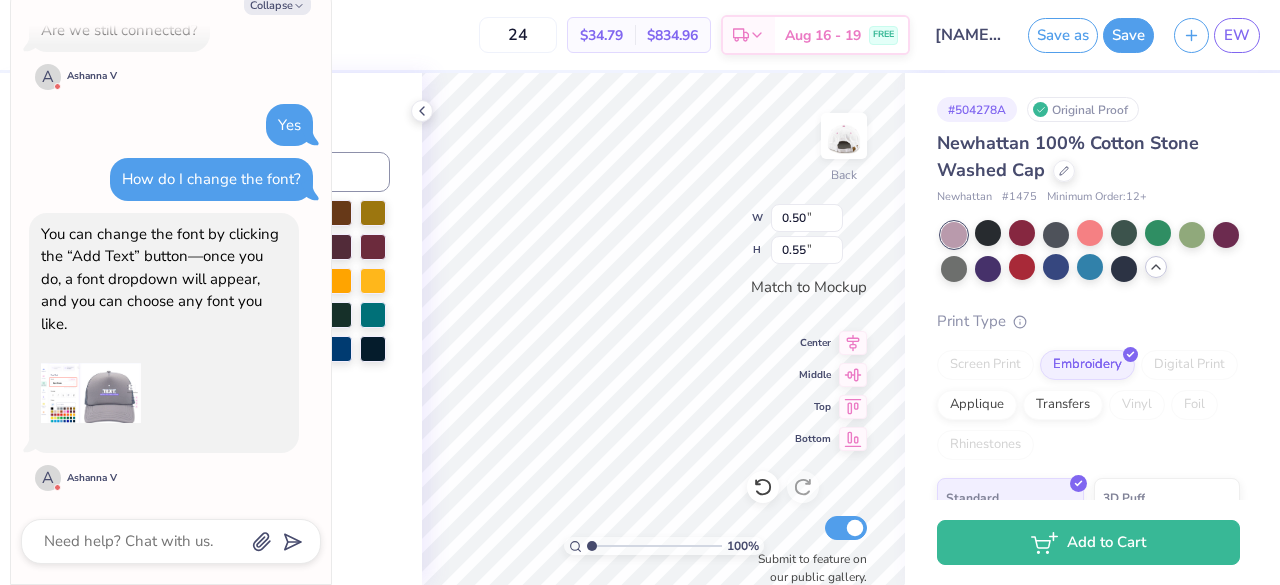 click on "Change selected color" at bounding box center (256, 329) 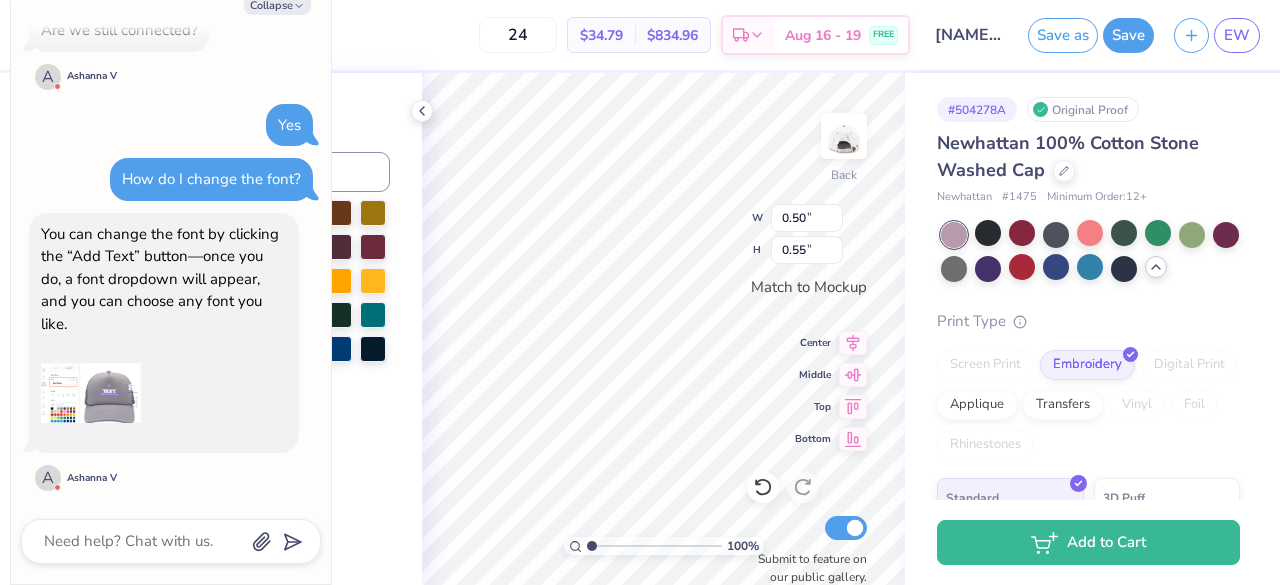 click on "Change selected color" at bounding box center [256, 110] 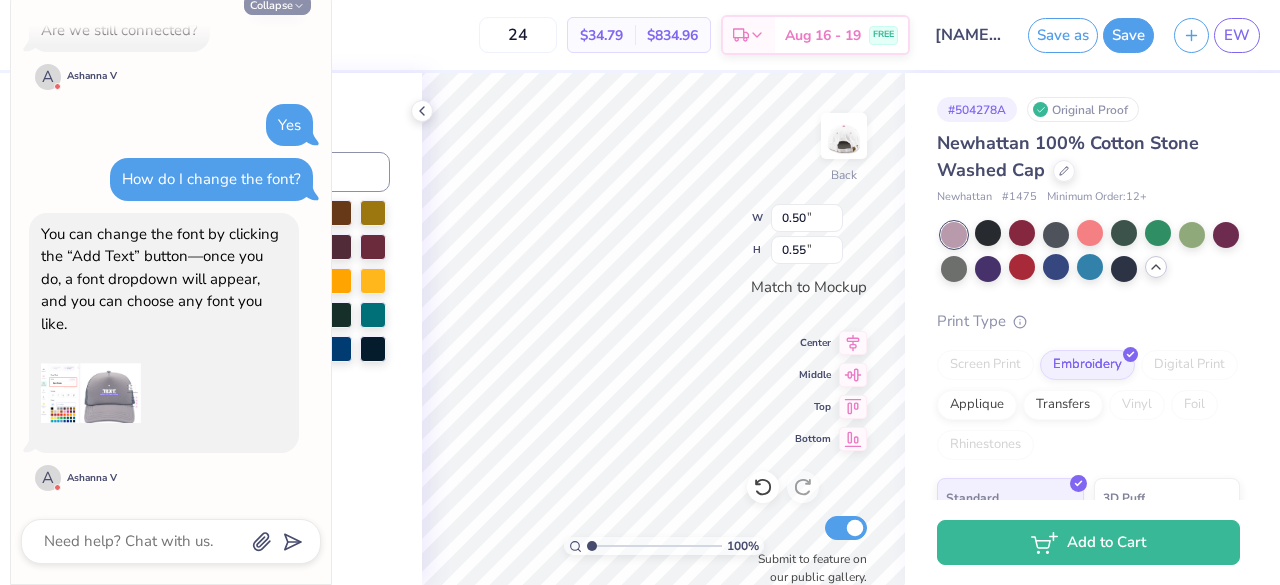 click on "Collapse" at bounding box center [277, 4] 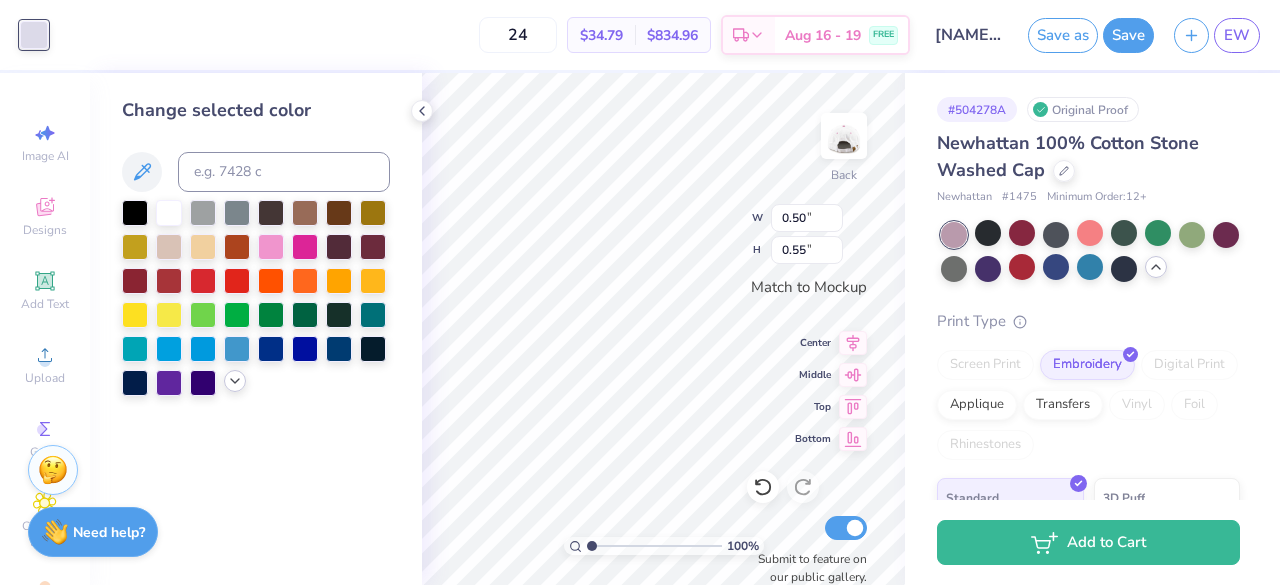 click 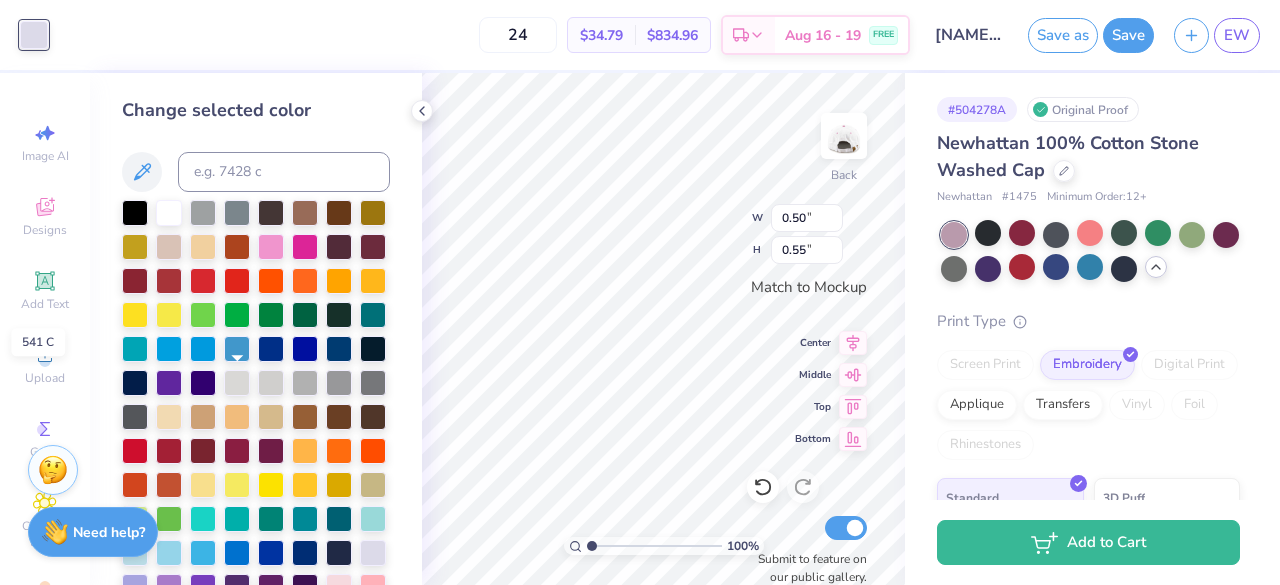 scroll, scrollTop: 140, scrollLeft: 0, axis: vertical 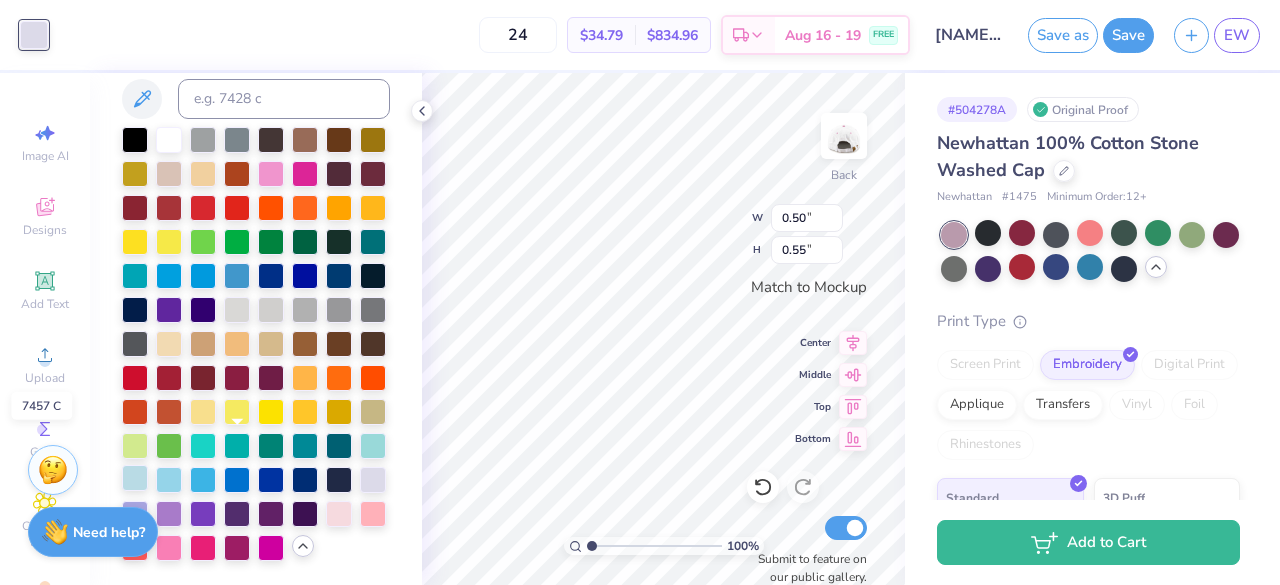 click at bounding box center [135, 478] 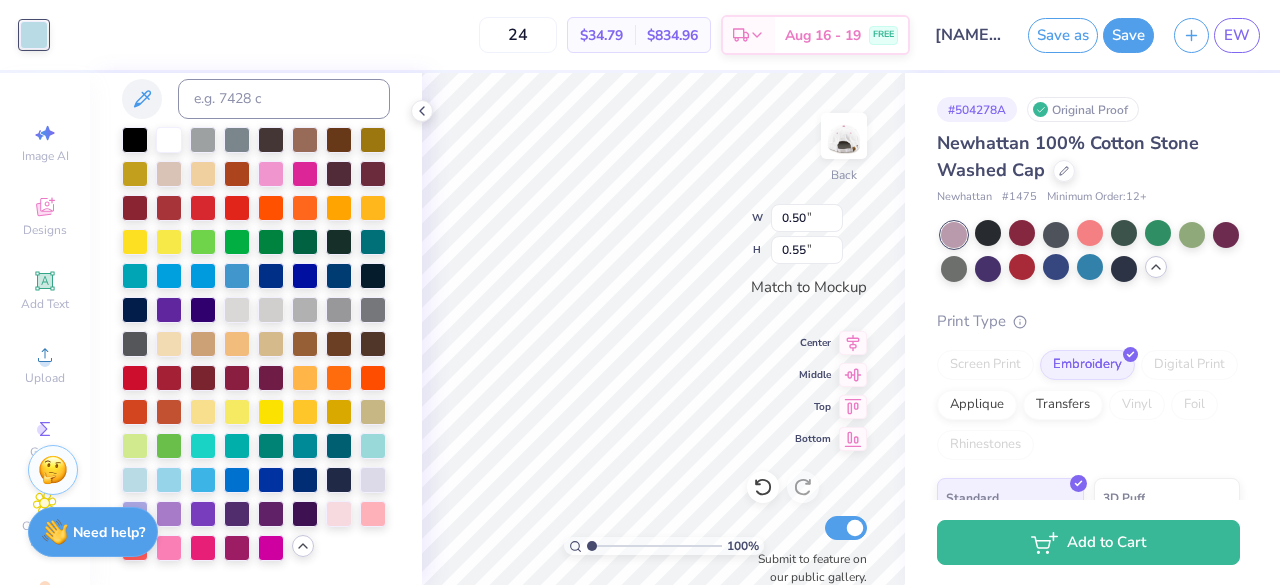 click on "100  % Back W 0.50 0.50 " H 0.55 0.55 " Match to Mockup Center Middle Top Bottom Submit to feature on our public gallery." at bounding box center [663, 329] 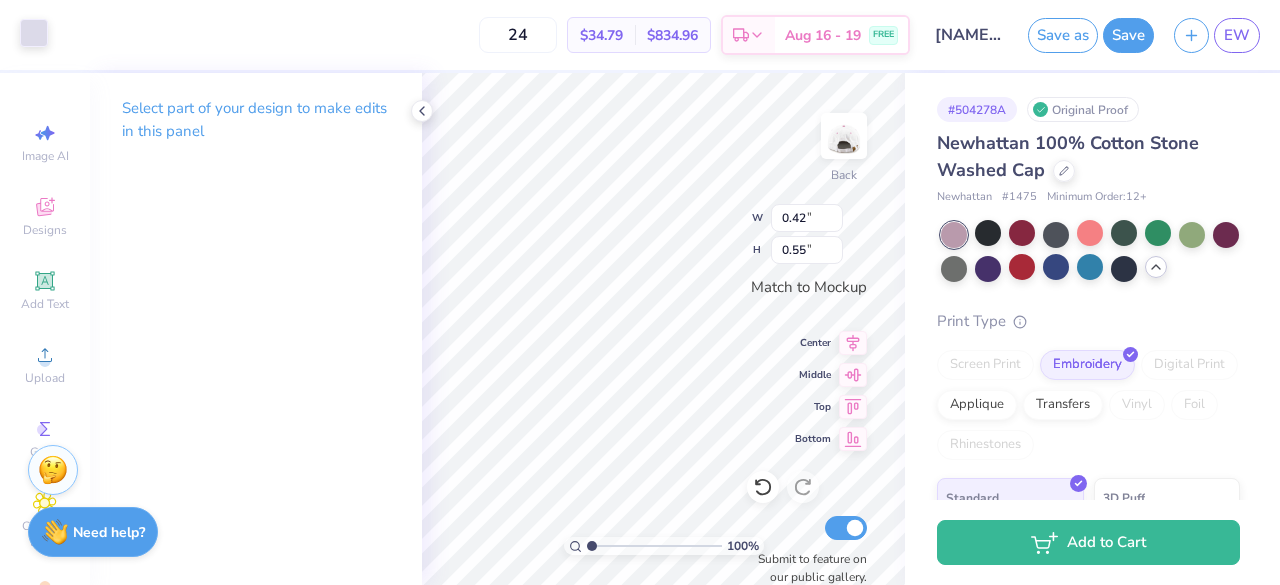 click at bounding box center (34, 33) 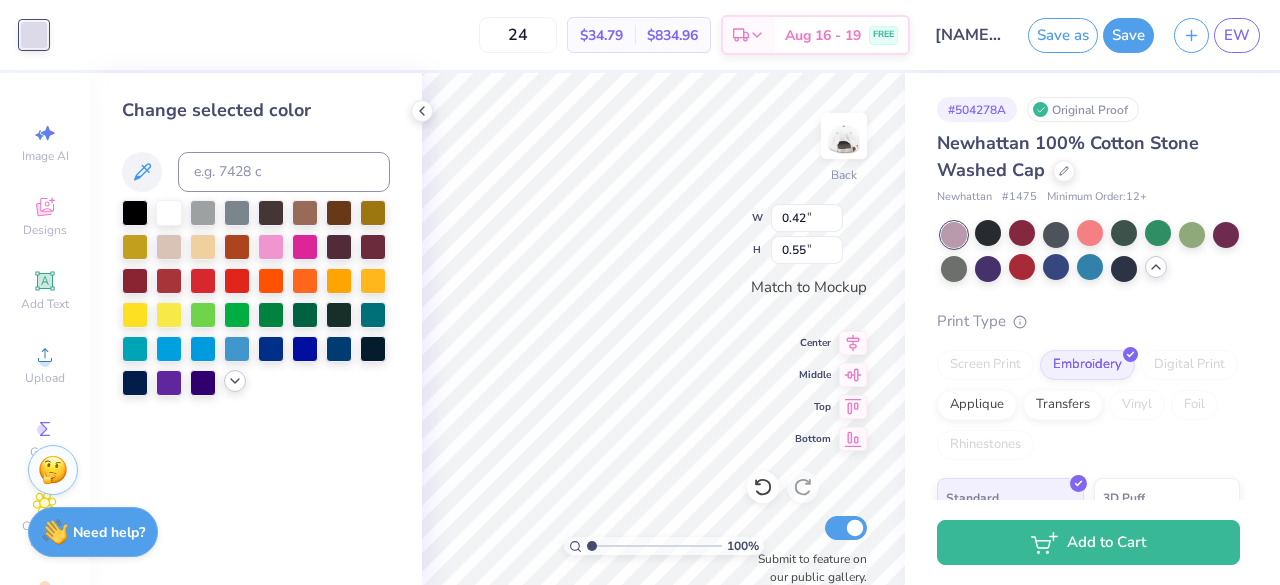 click at bounding box center (235, 381) 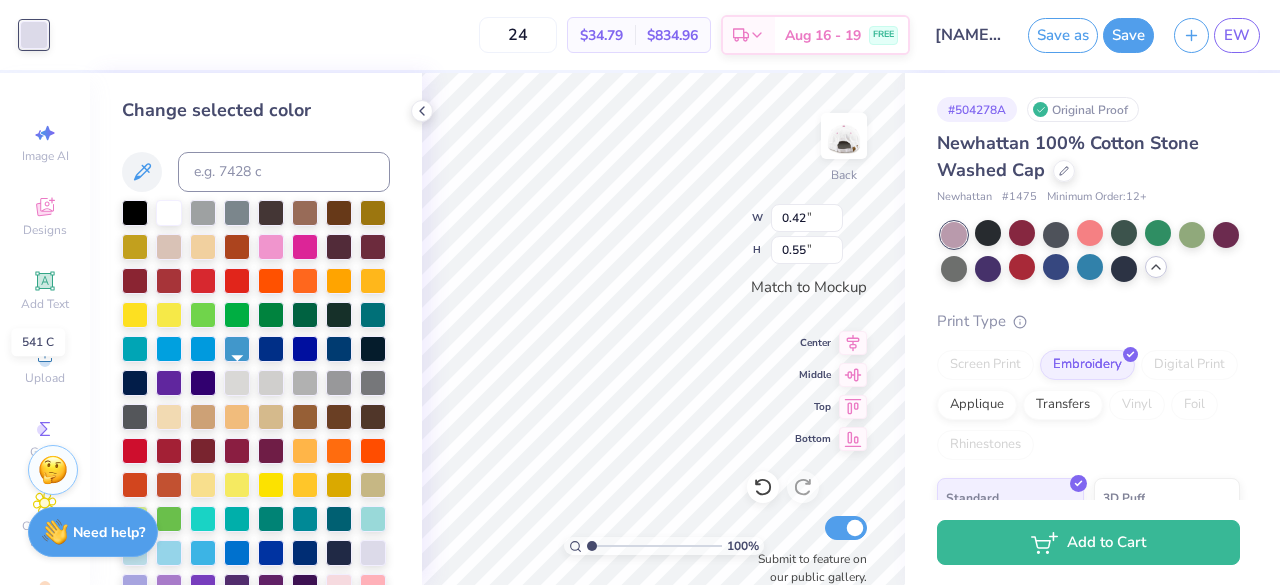 scroll, scrollTop: 140, scrollLeft: 0, axis: vertical 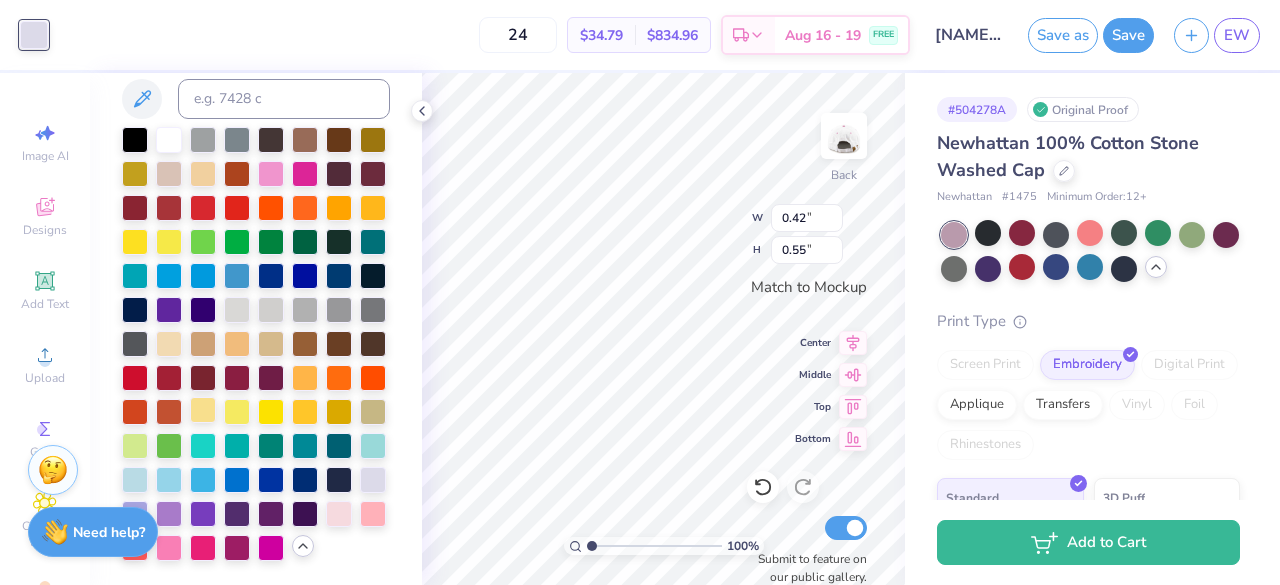 click at bounding box center [203, 410] 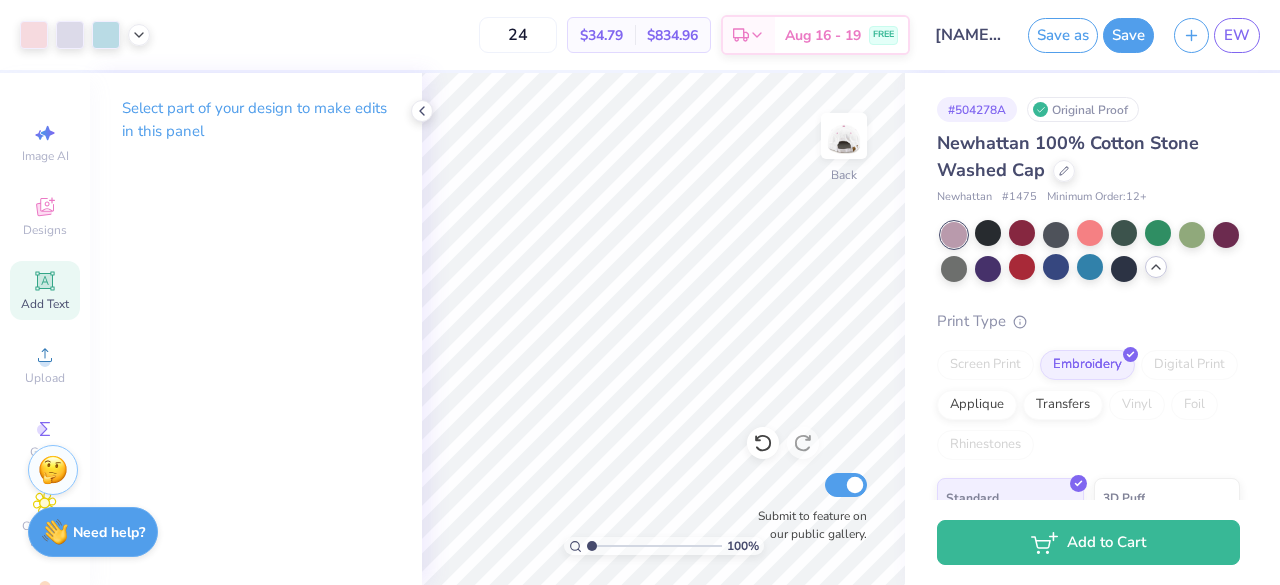 click 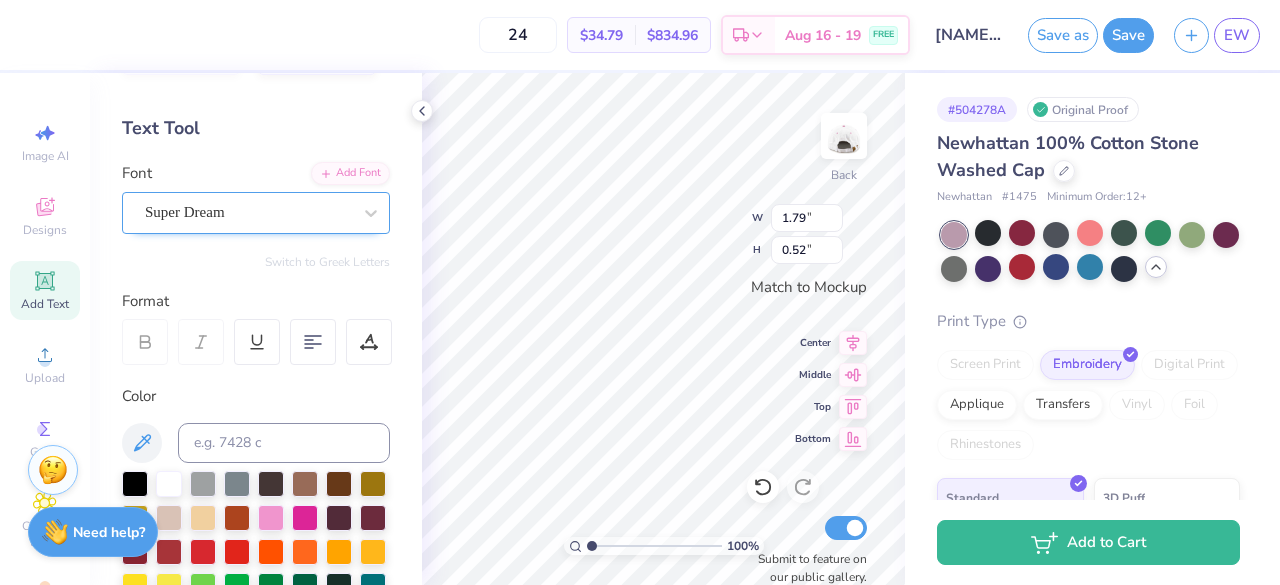scroll, scrollTop: 74, scrollLeft: 0, axis: vertical 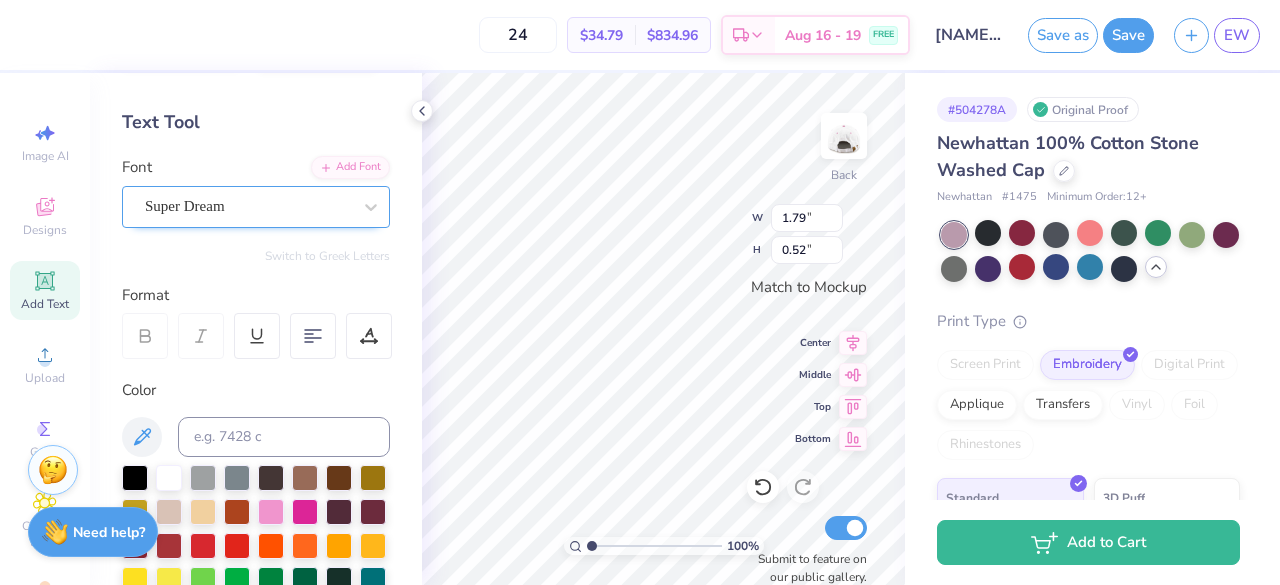 click on "Super Dream" at bounding box center (248, 206) 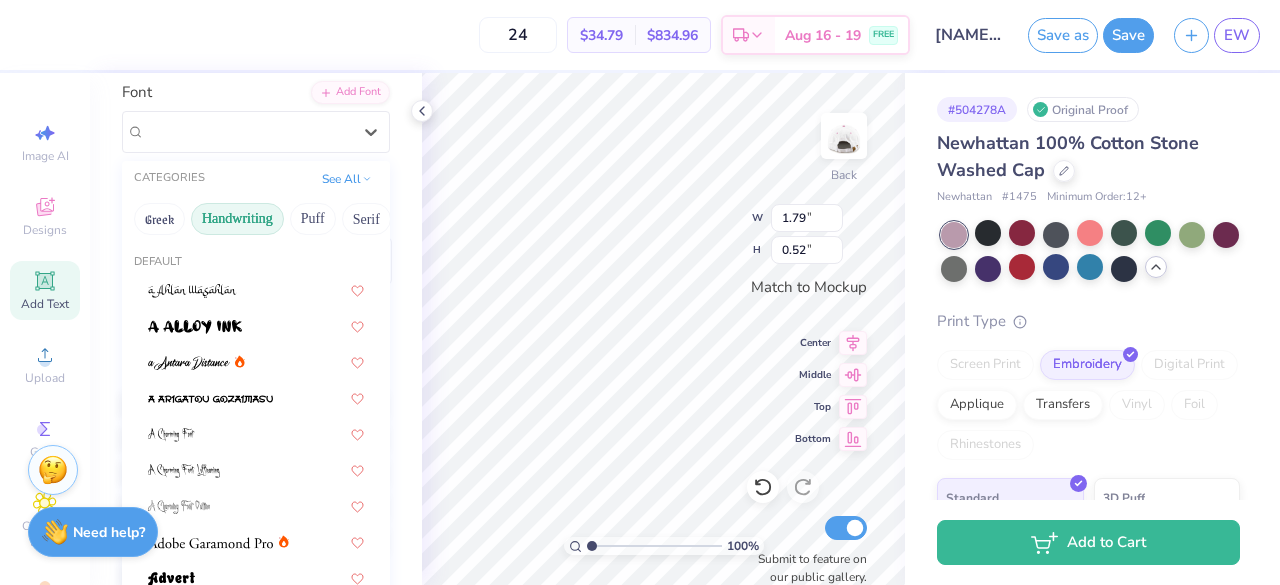 scroll, scrollTop: 192, scrollLeft: 0, axis: vertical 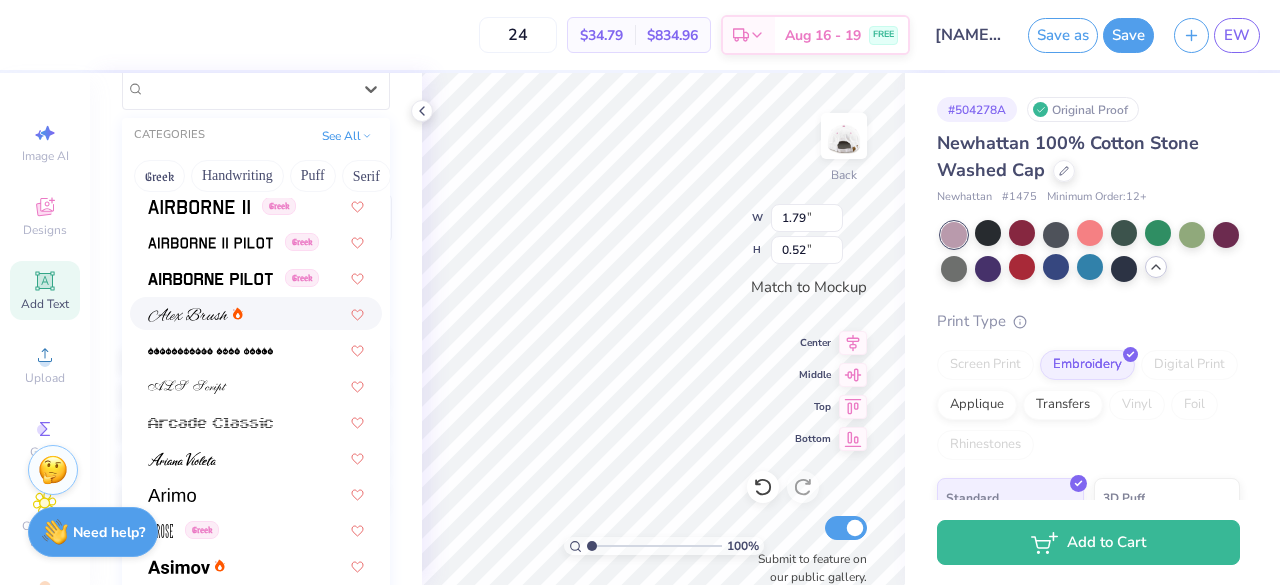 click at bounding box center (188, 315) 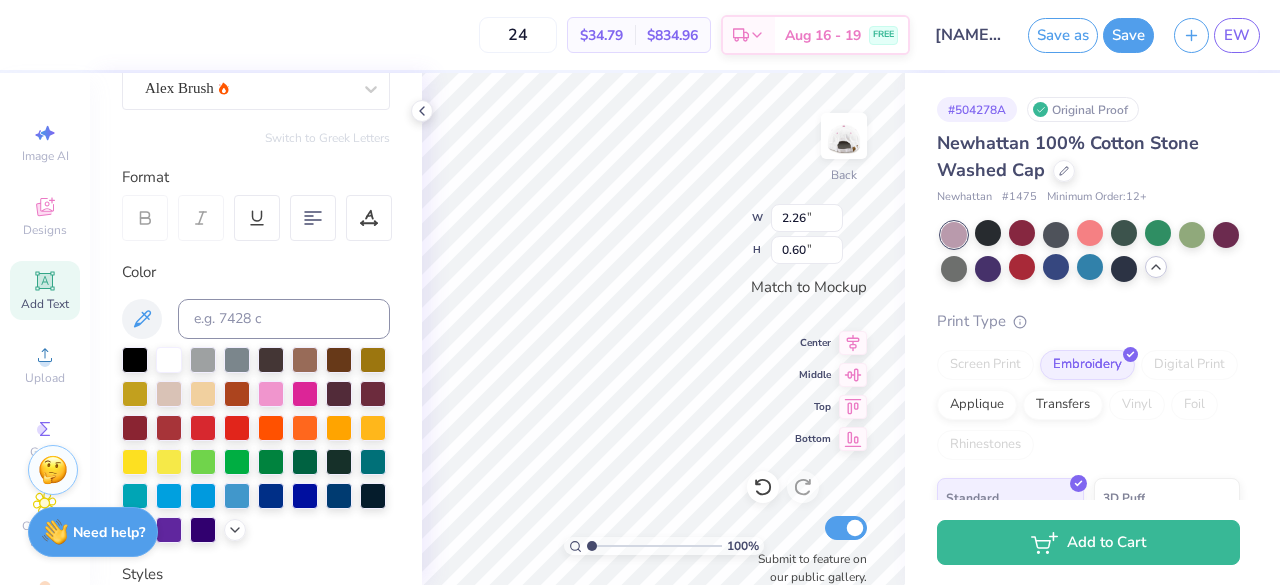 scroll, scrollTop: 16, scrollLeft: 2, axis: both 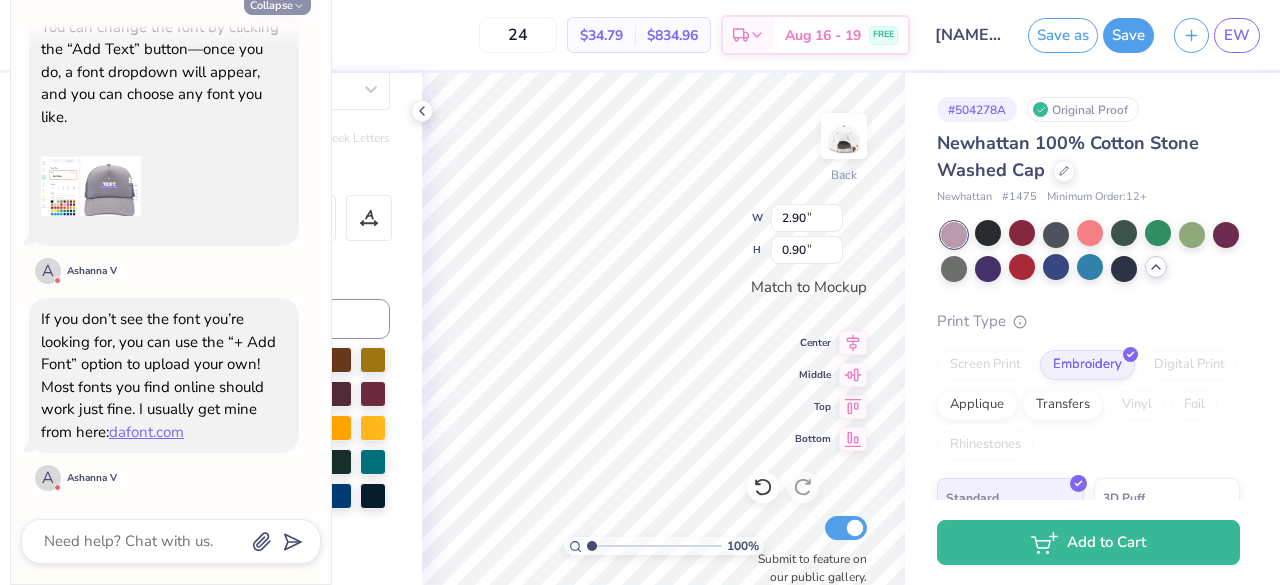 click on "Collapse" at bounding box center [277, 4] 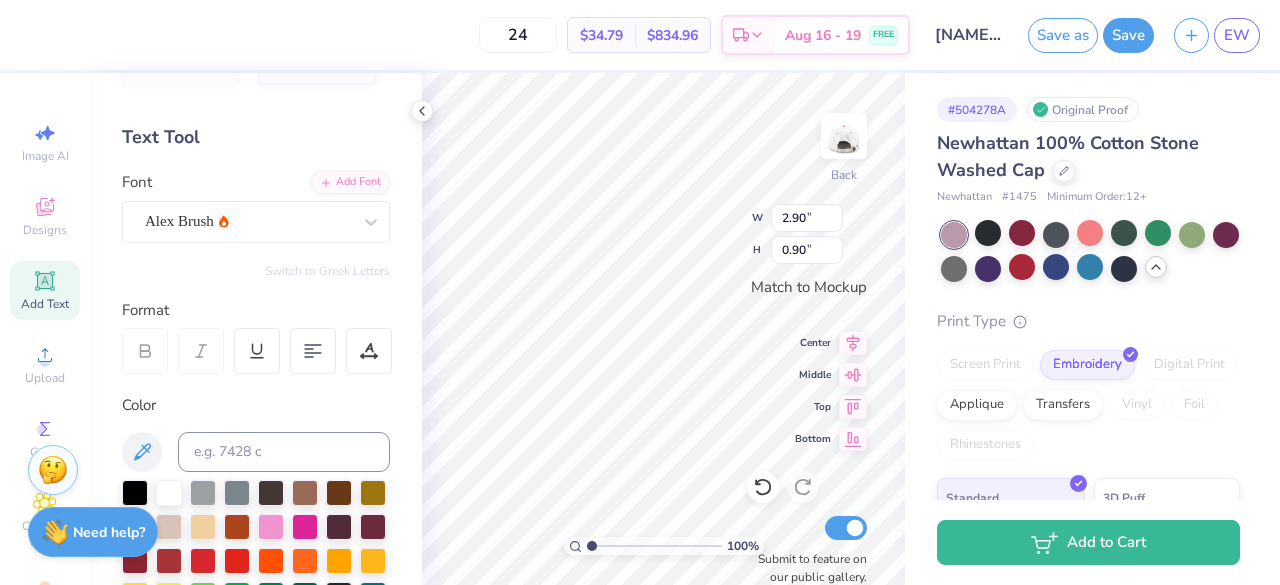 scroll, scrollTop: 0, scrollLeft: 0, axis: both 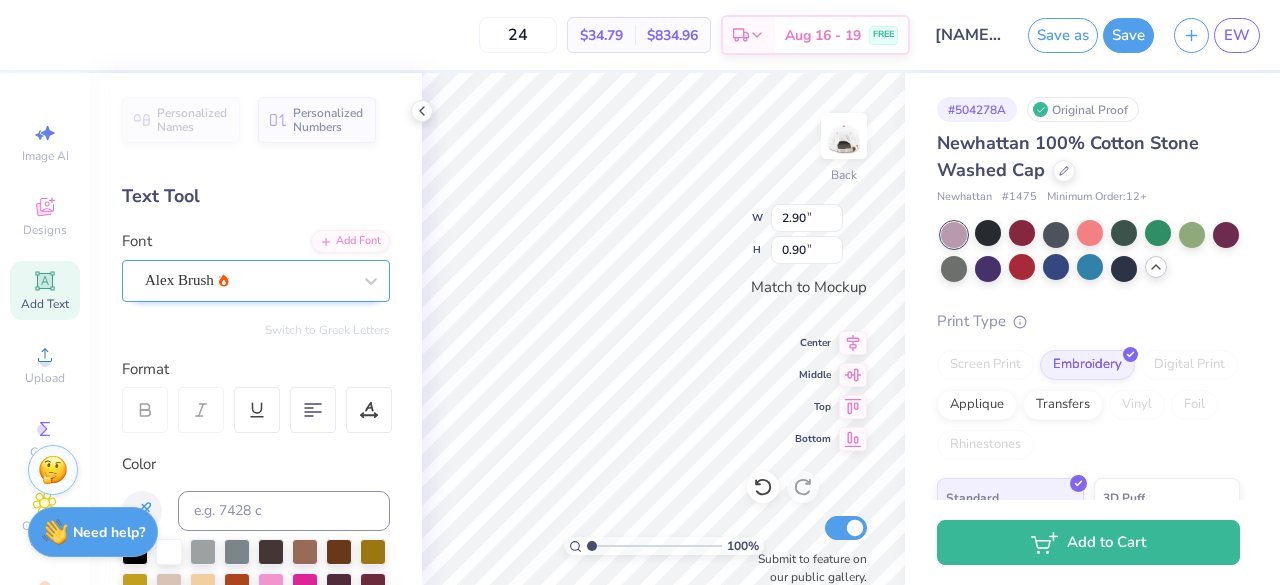 click on "Alex Brush" at bounding box center [256, 281] 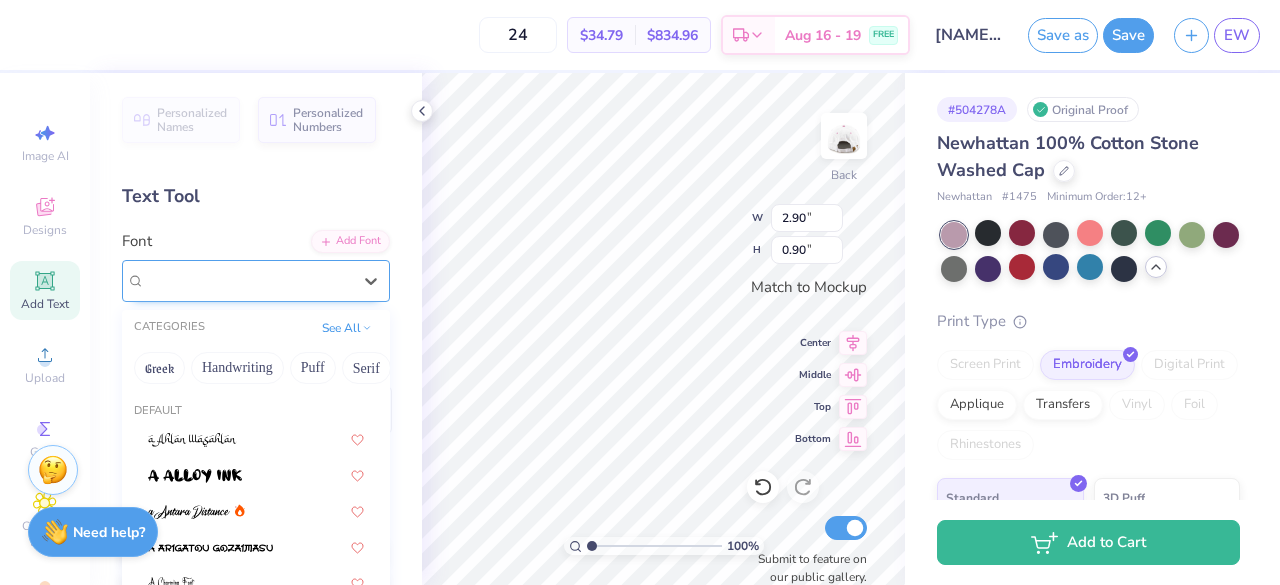 scroll, scrollTop: 224, scrollLeft: 0, axis: vertical 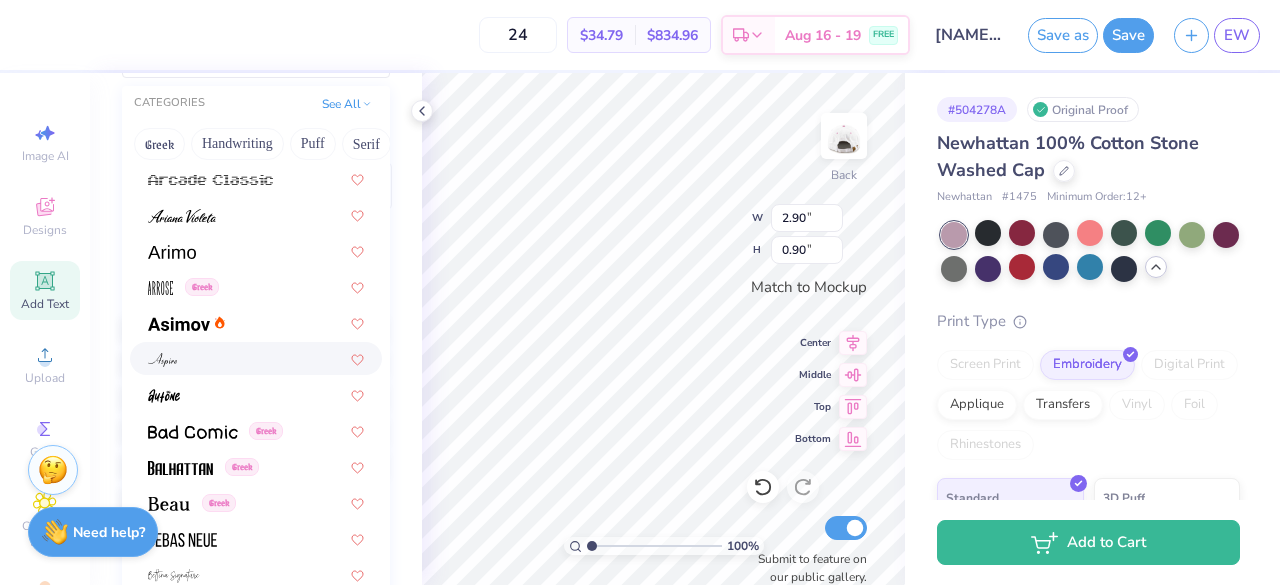 click at bounding box center (256, 358) 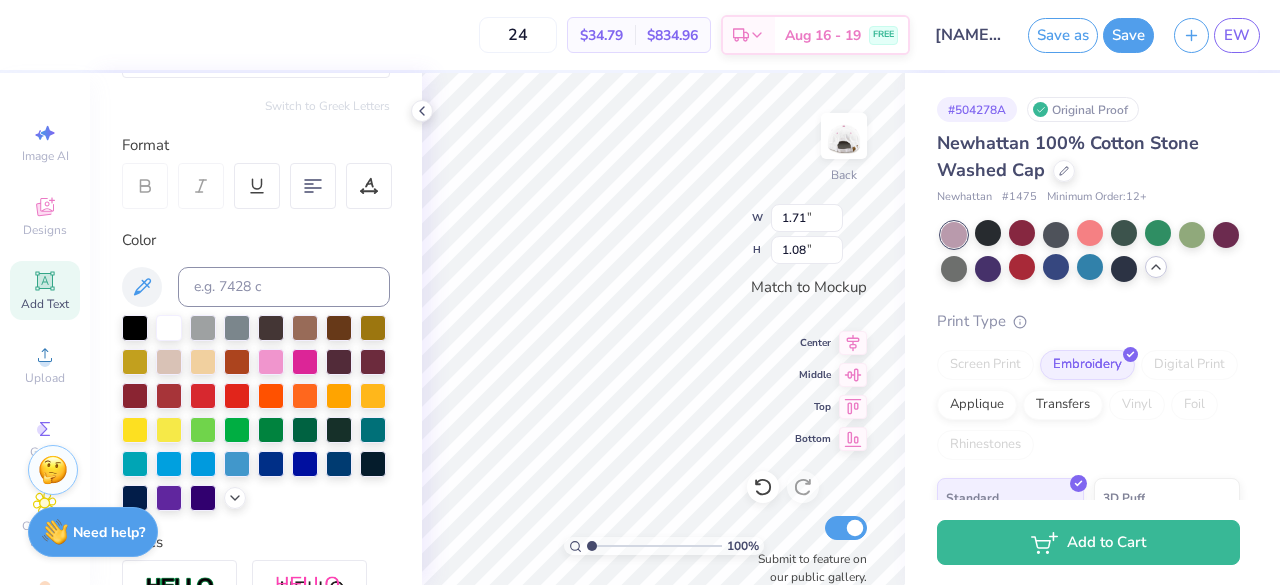 scroll, scrollTop: 0, scrollLeft: 0, axis: both 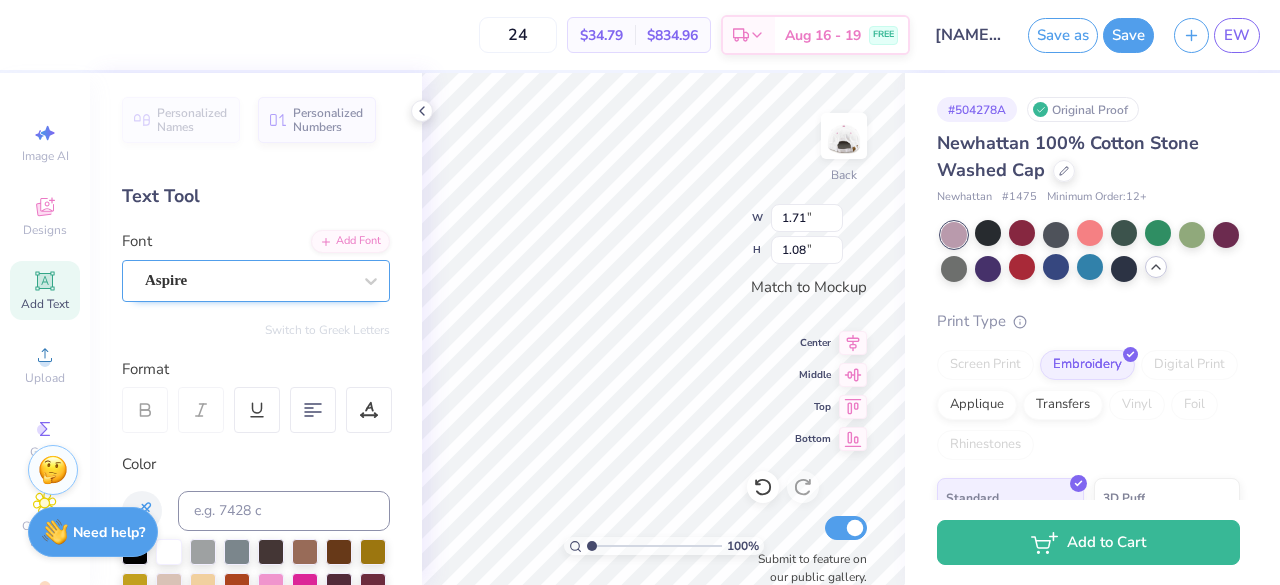 click on "Aspire" at bounding box center (256, 281) 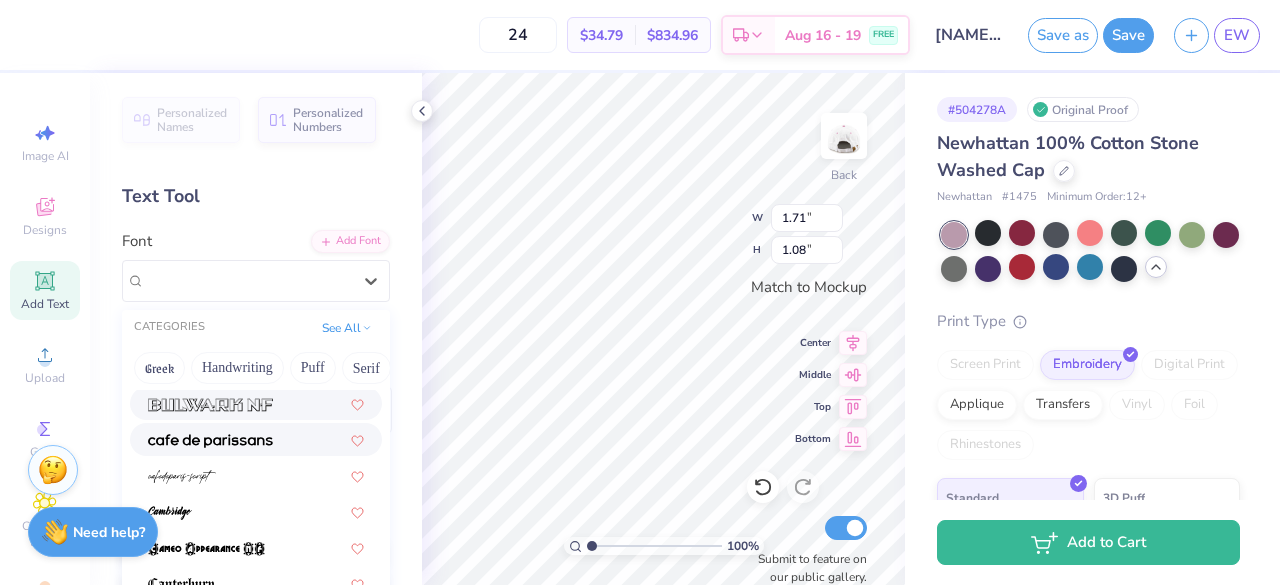 scroll, scrollTop: 1980, scrollLeft: 0, axis: vertical 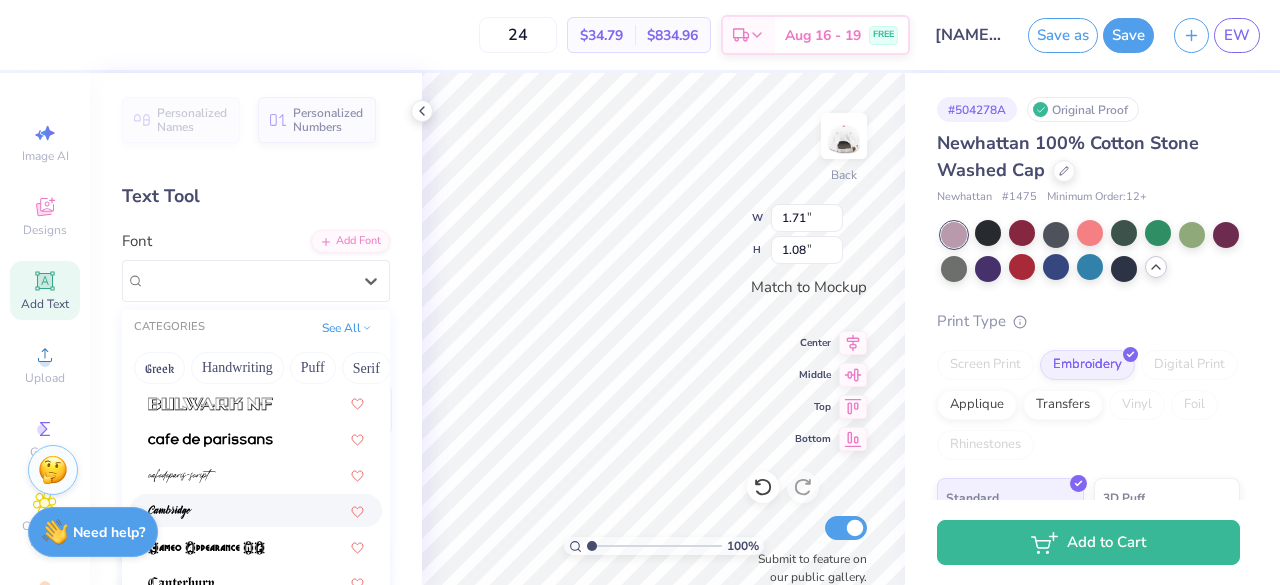 click at bounding box center [256, 510] 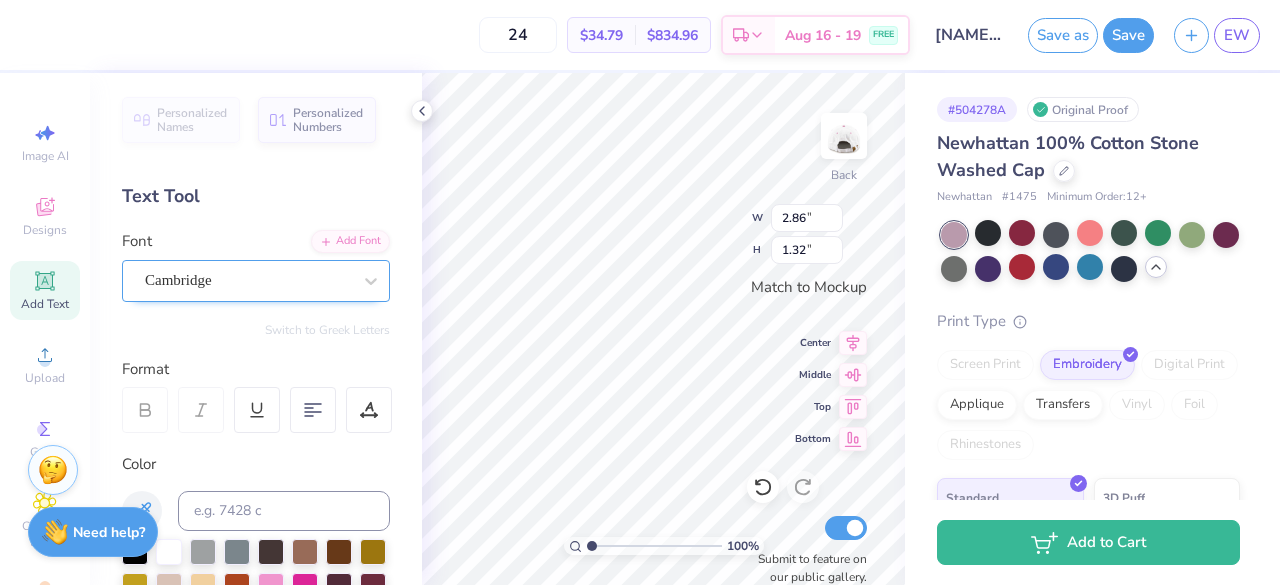click on "Cambridge" at bounding box center [248, 280] 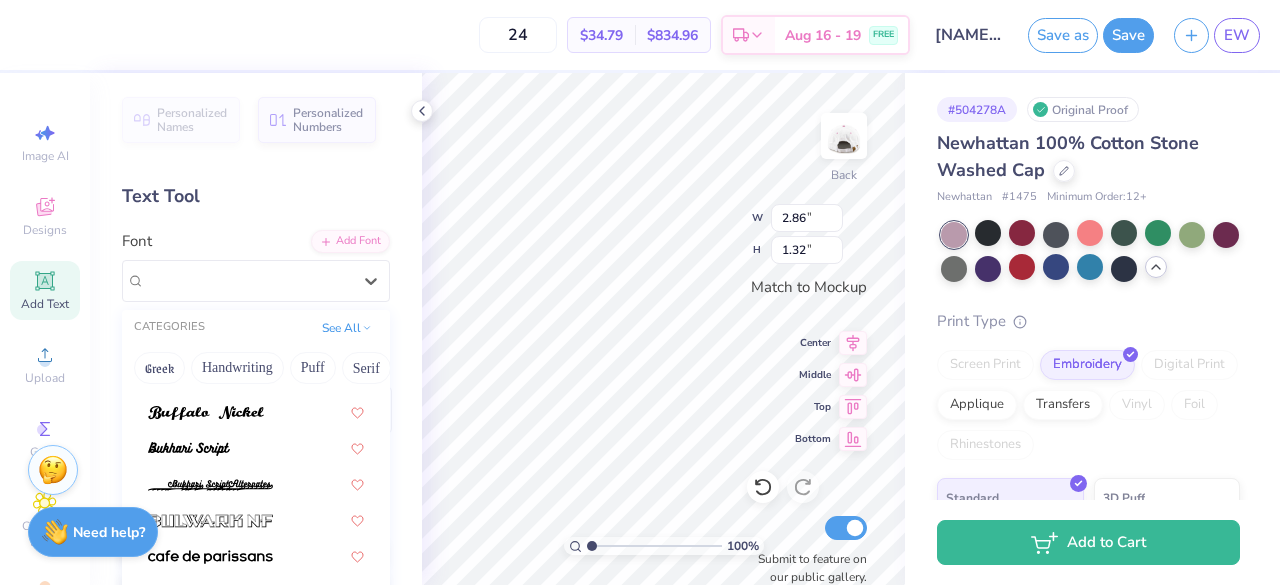 scroll, scrollTop: 1864, scrollLeft: 0, axis: vertical 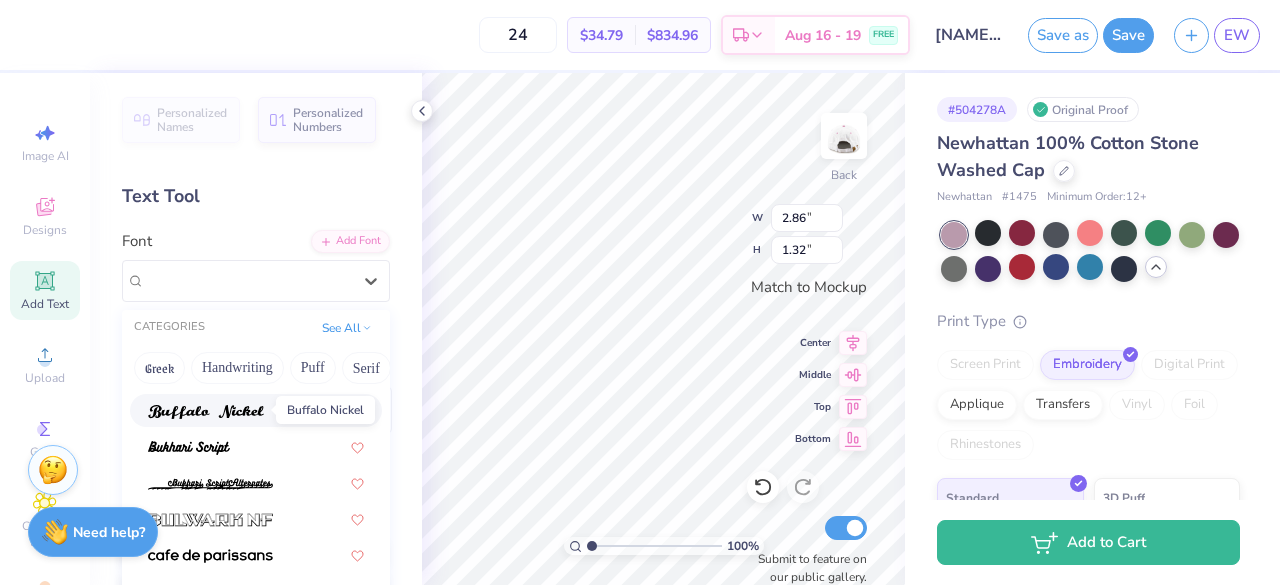 click at bounding box center [206, 412] 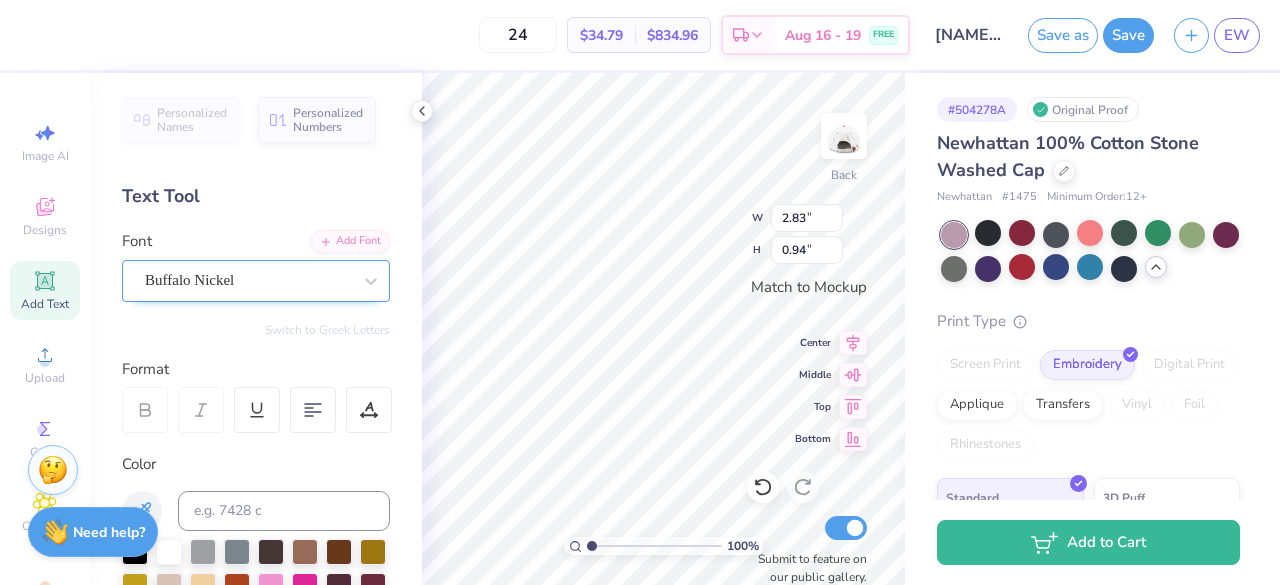 click on "Buffalo Nickel" at bounding box center [248, 280] 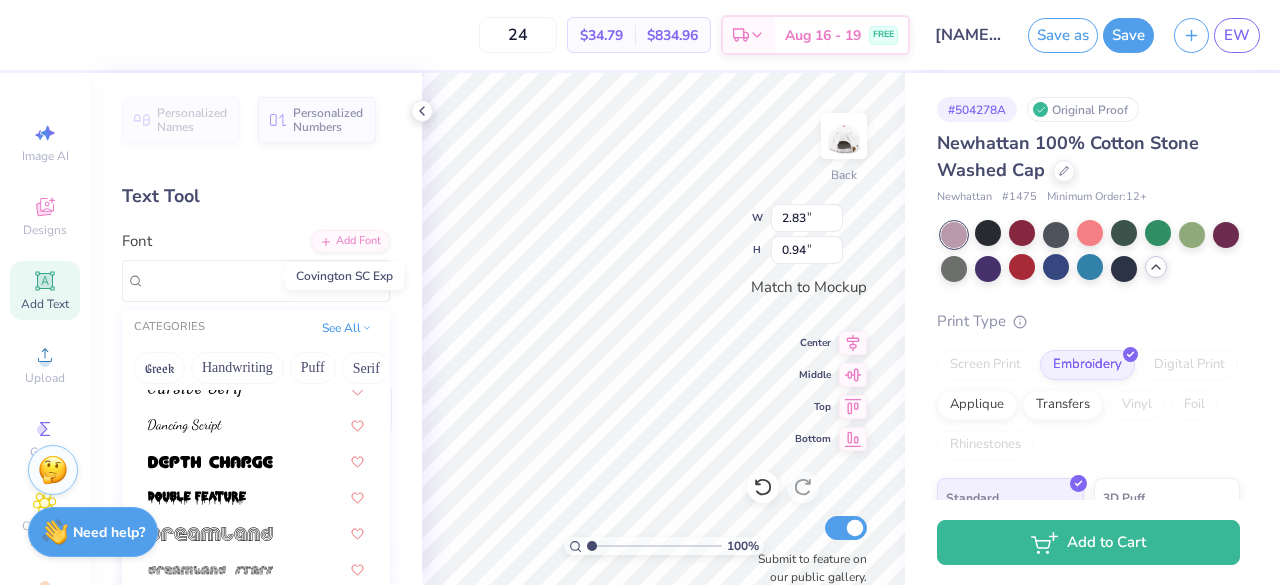 scroll, scrollTop: 3403, scrollLeft: 0, axis: vertical 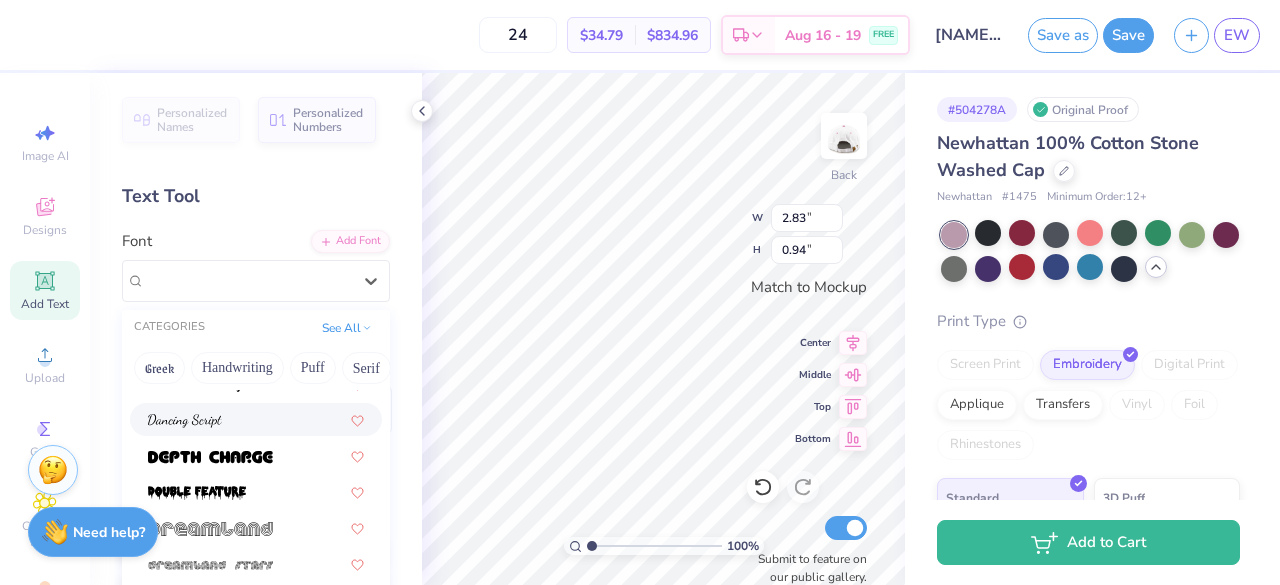 click at bounding box center [256, 419] 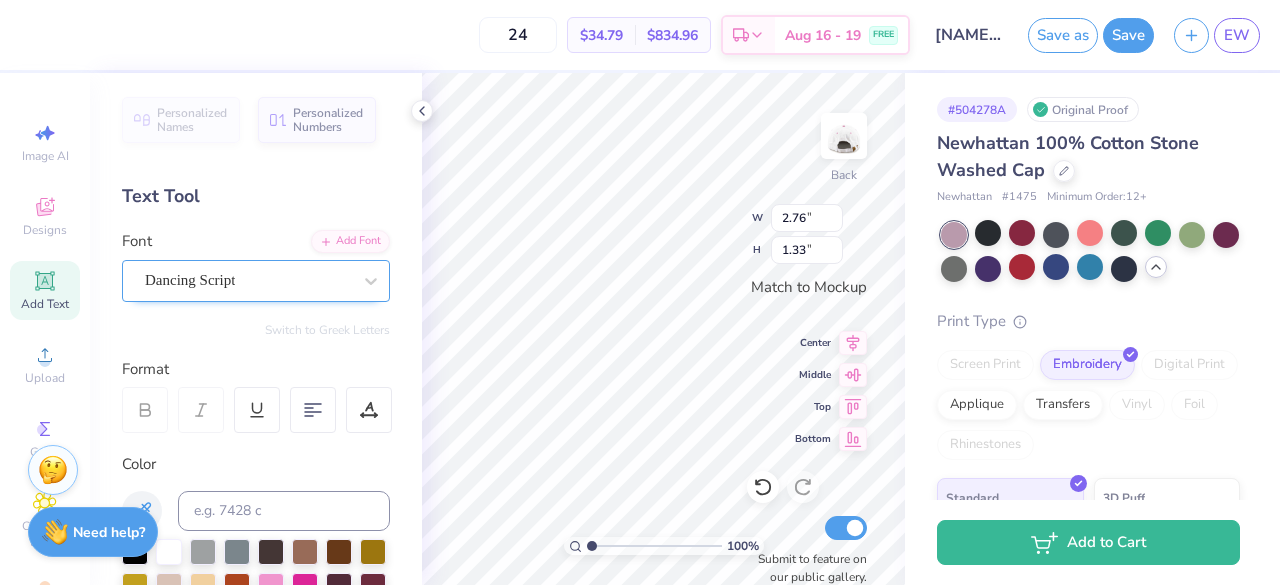 click on "Dancing Script" at bounding box center (248, 280) 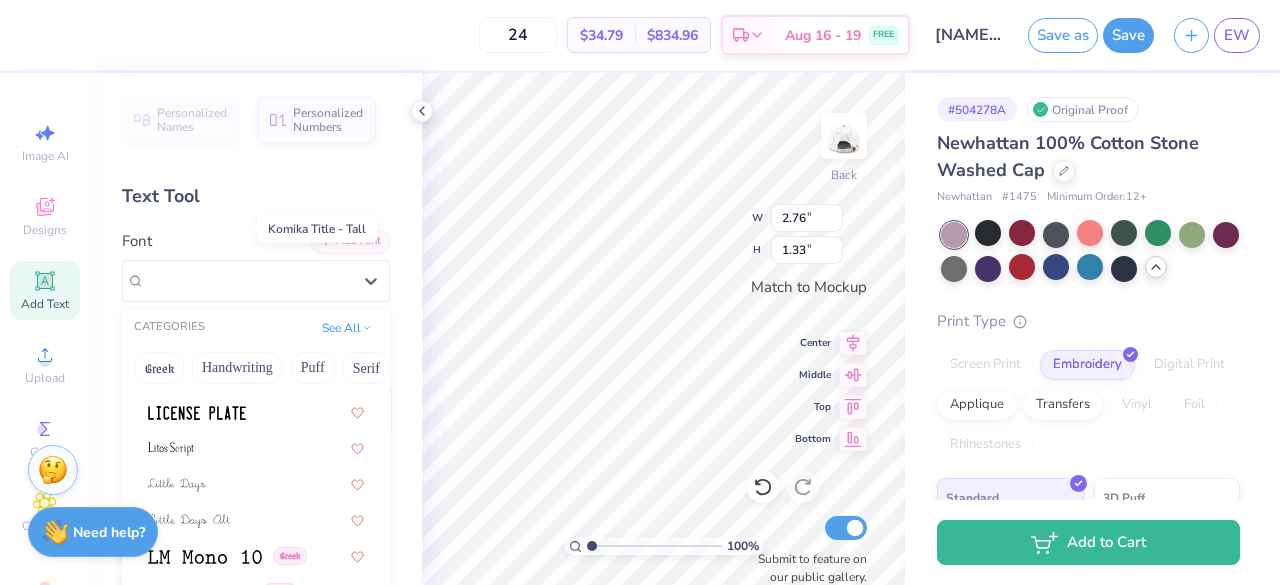 scroll, scrollTop: 6668, scrollLeft: 0, axis: vertical 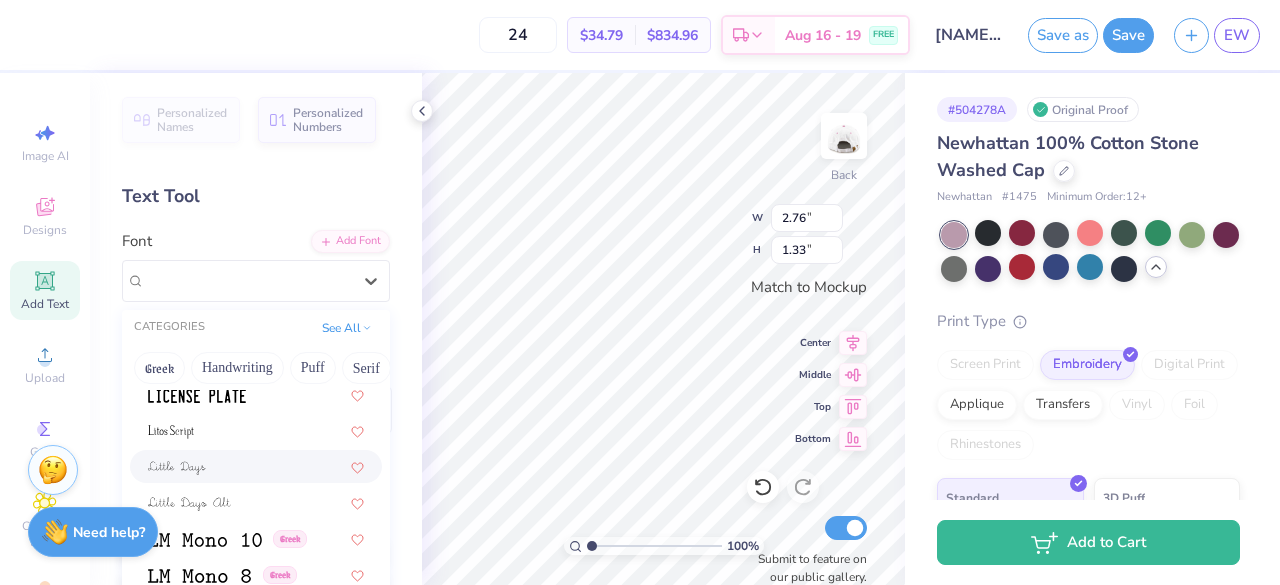 click at bounding box center [256, 466] 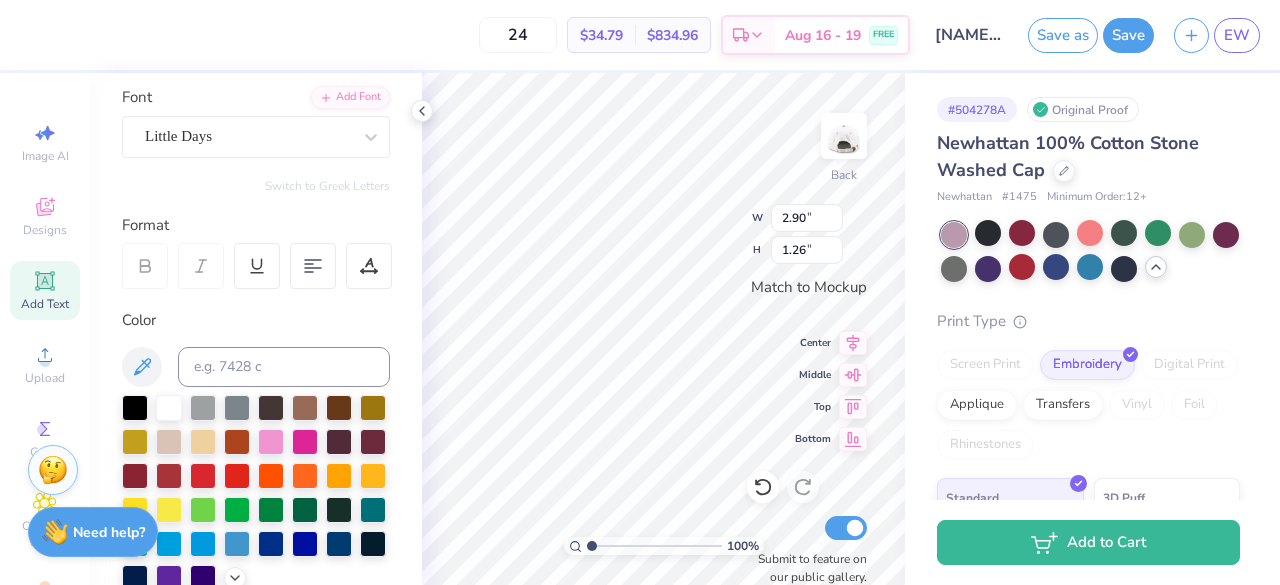 scroll, scrollTop: 151, scrollLeft: 0, axis: vertical 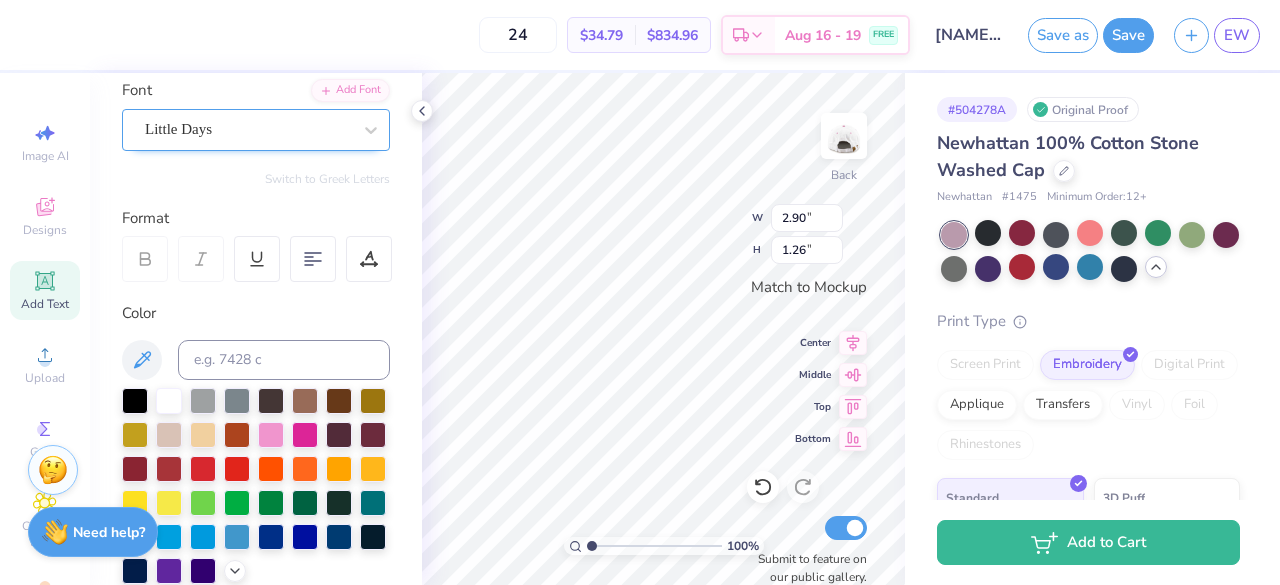 click at bounding box center [248, 129] 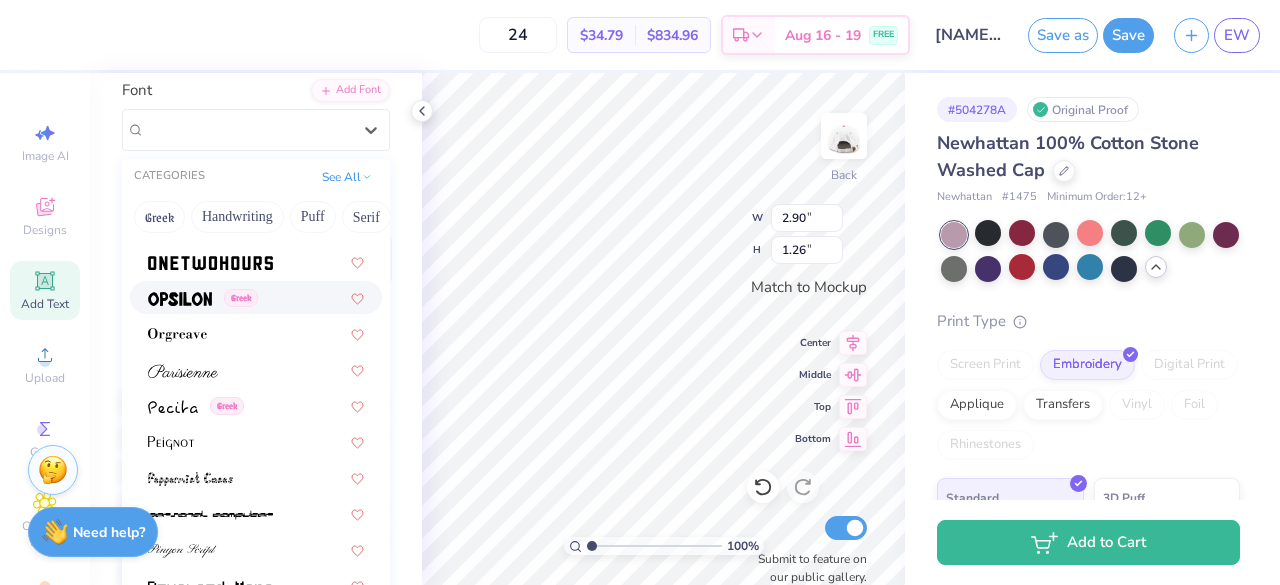 scroll, scrollTop: 8055, scrollLeft: 0, axis: vertical 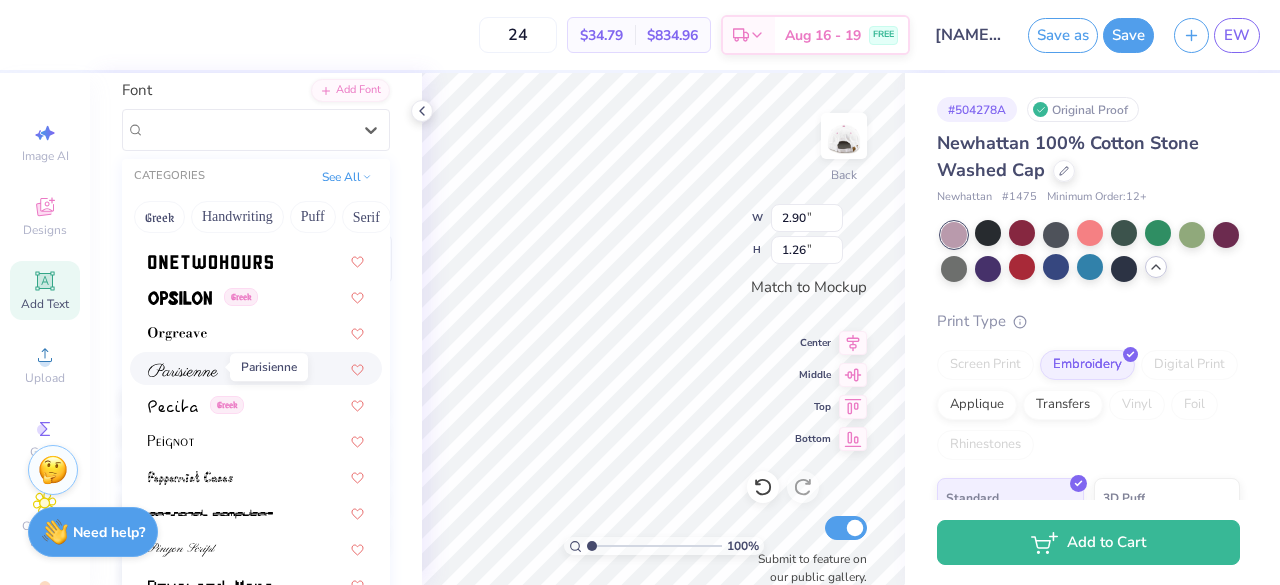 click at bounding box center (183, 370) 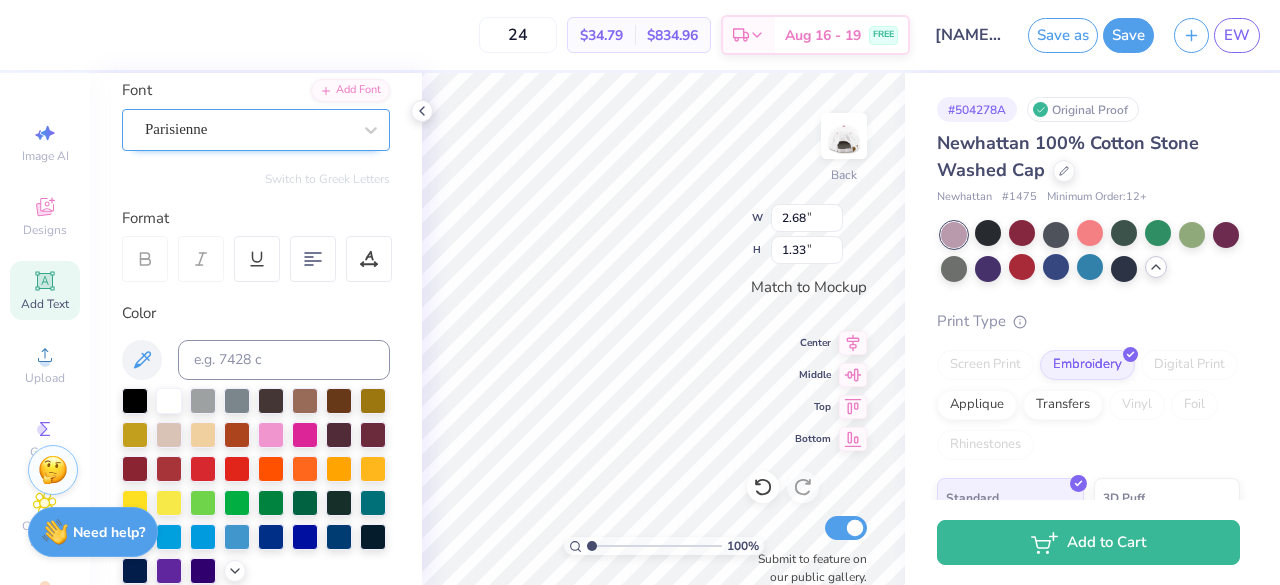 click at bounding box center [248, 129] 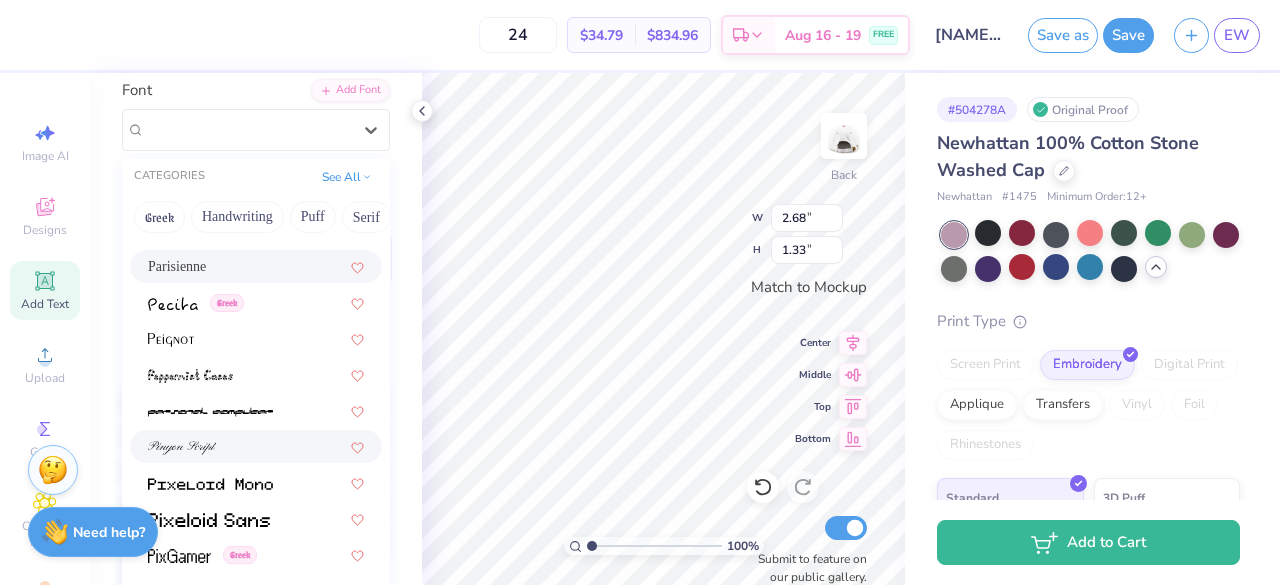 scroll, scrollTop: 8158, scrollLeft: 0, axis: vertical 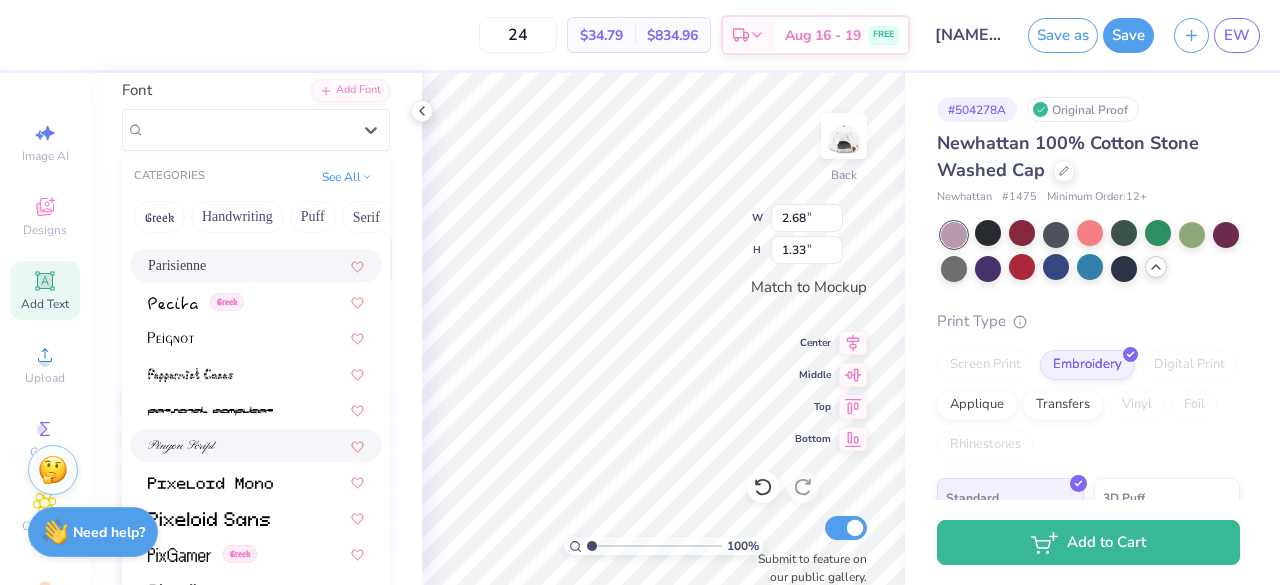 click at bounding box center [256, 445] 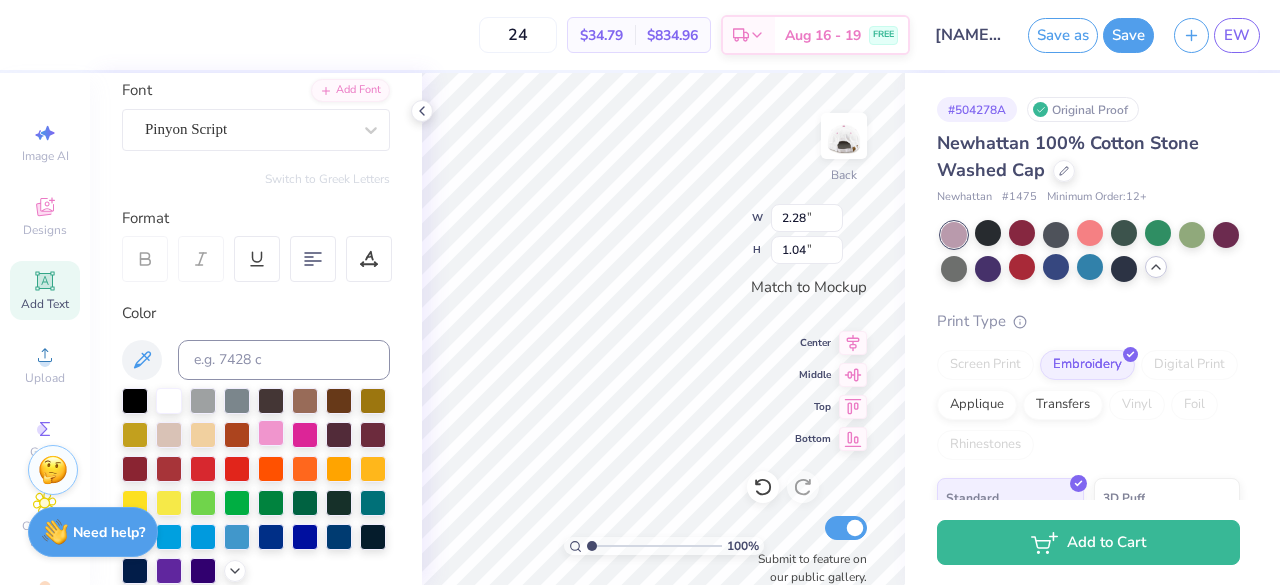 click at bounding box center (271, 433) 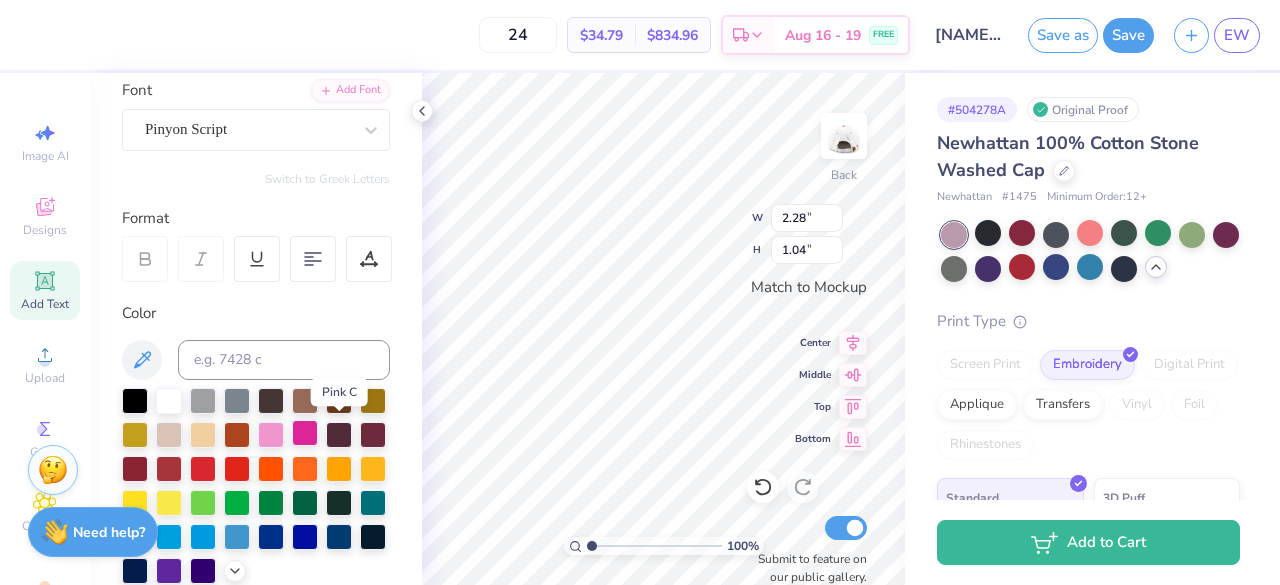 click at bounding box center [305, 433] 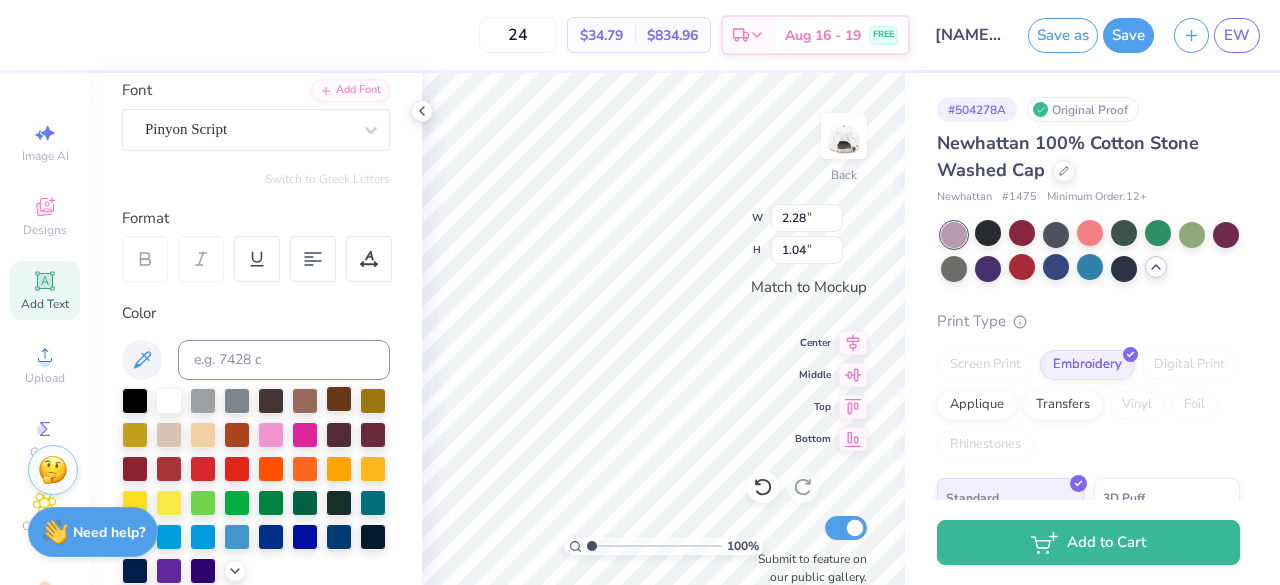click at bounding box center [339, 399] 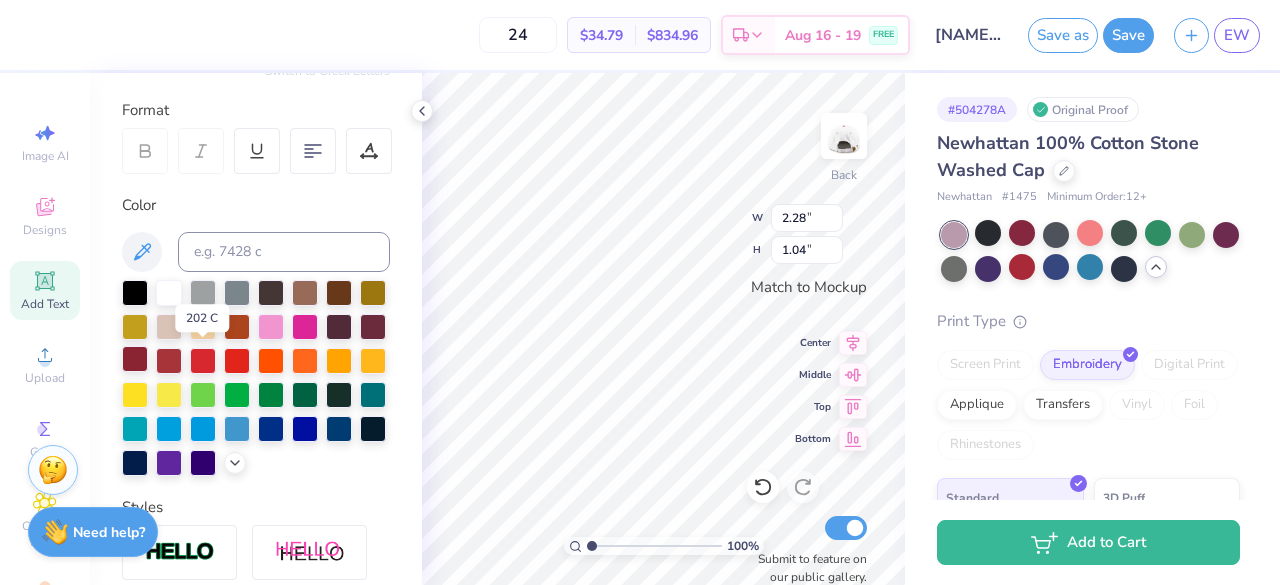 scroll, scrollTop: 260, scrollLeft: 0, axis: vertical 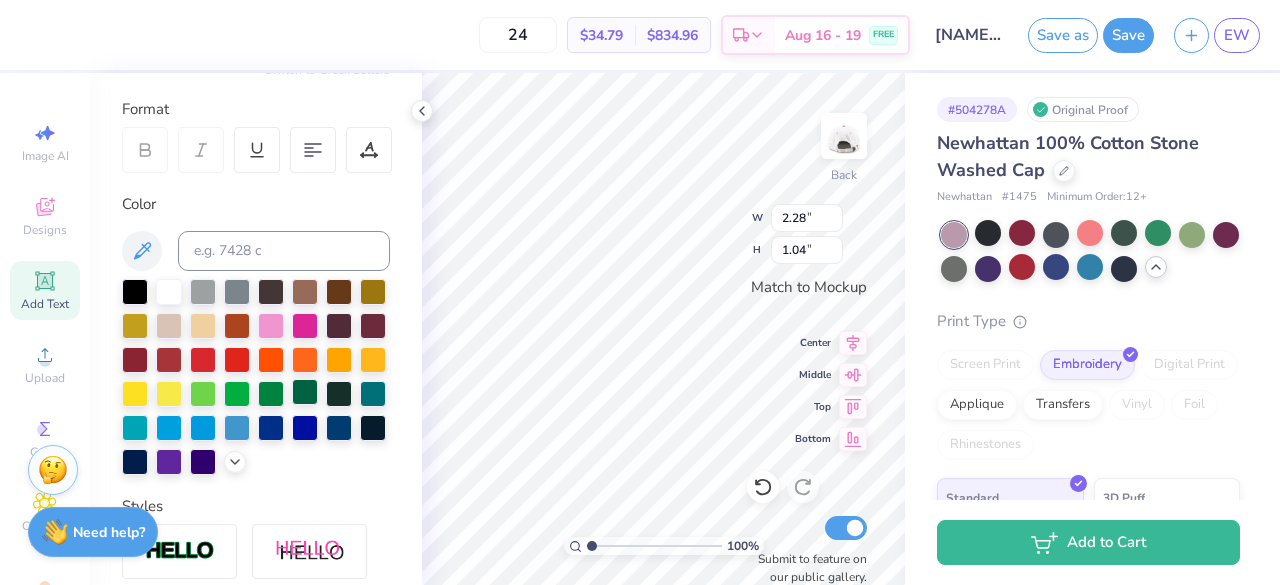 click at bounding box center [305, 392] 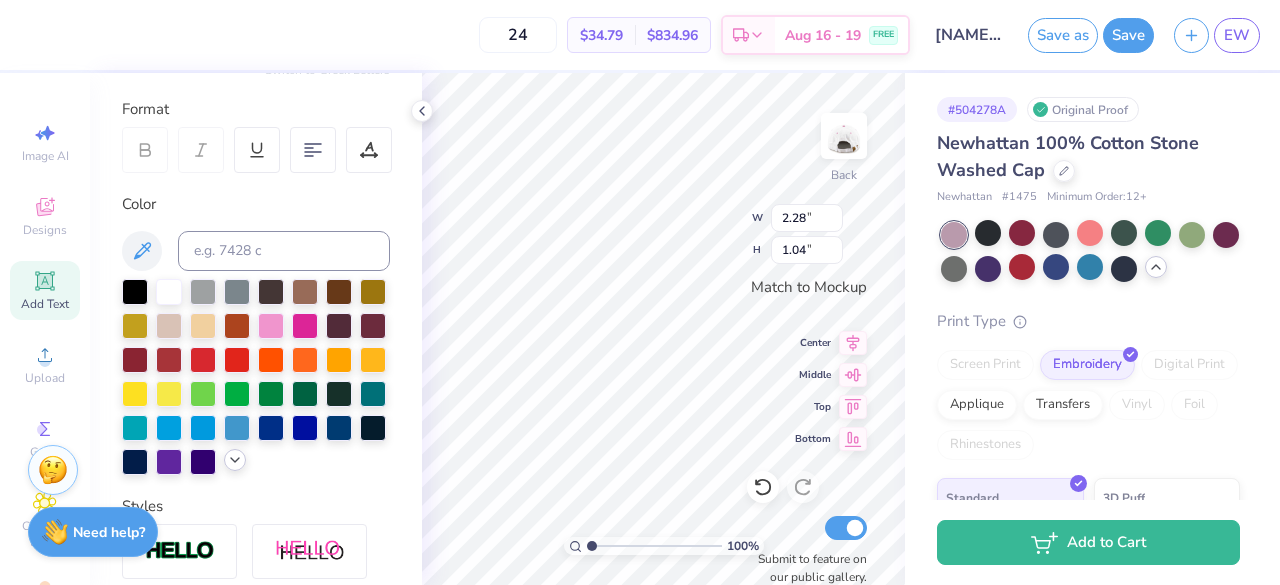click 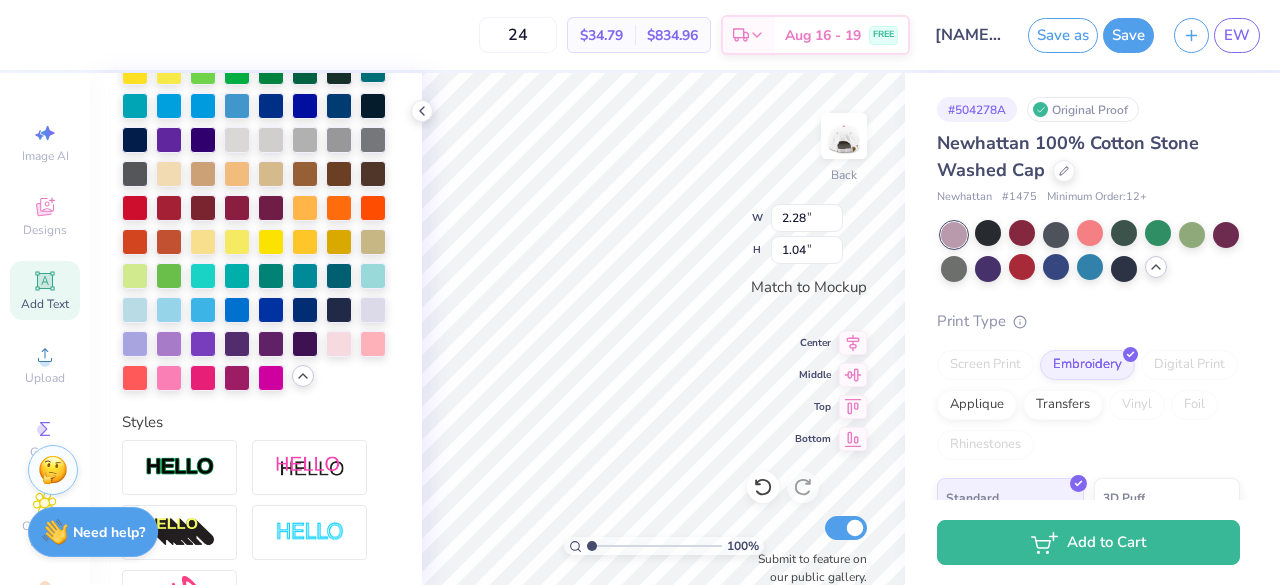scroll, scrollTop: 580, scrollLeft: 0, axis: vertical 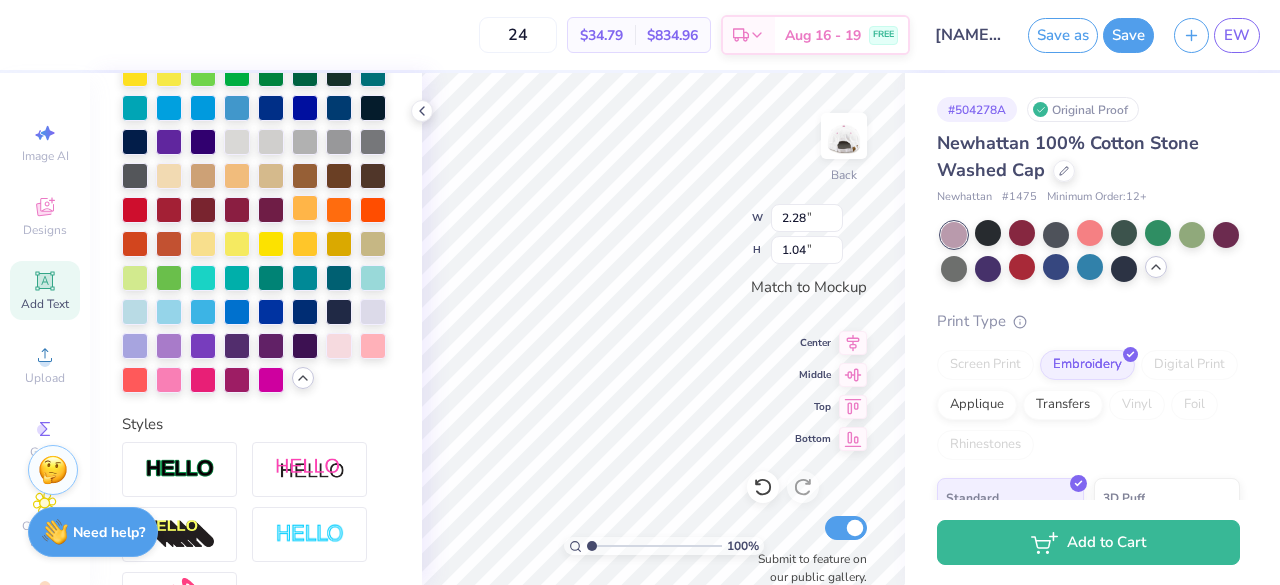 click at bounding box center (305, 208) 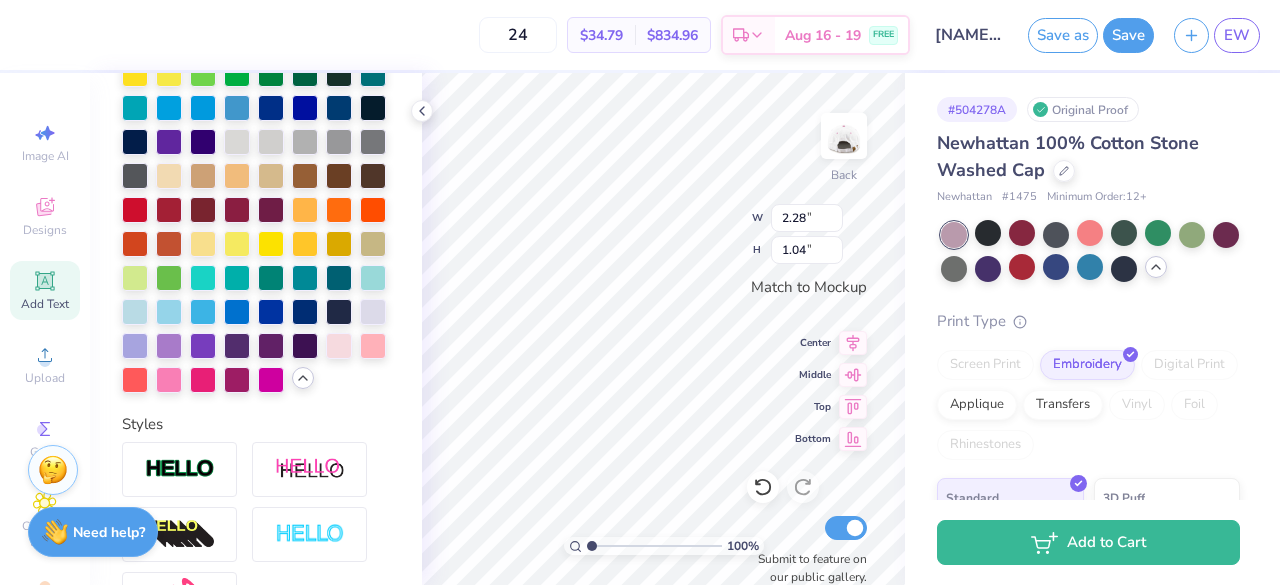 click at bounding box center [256, 176] 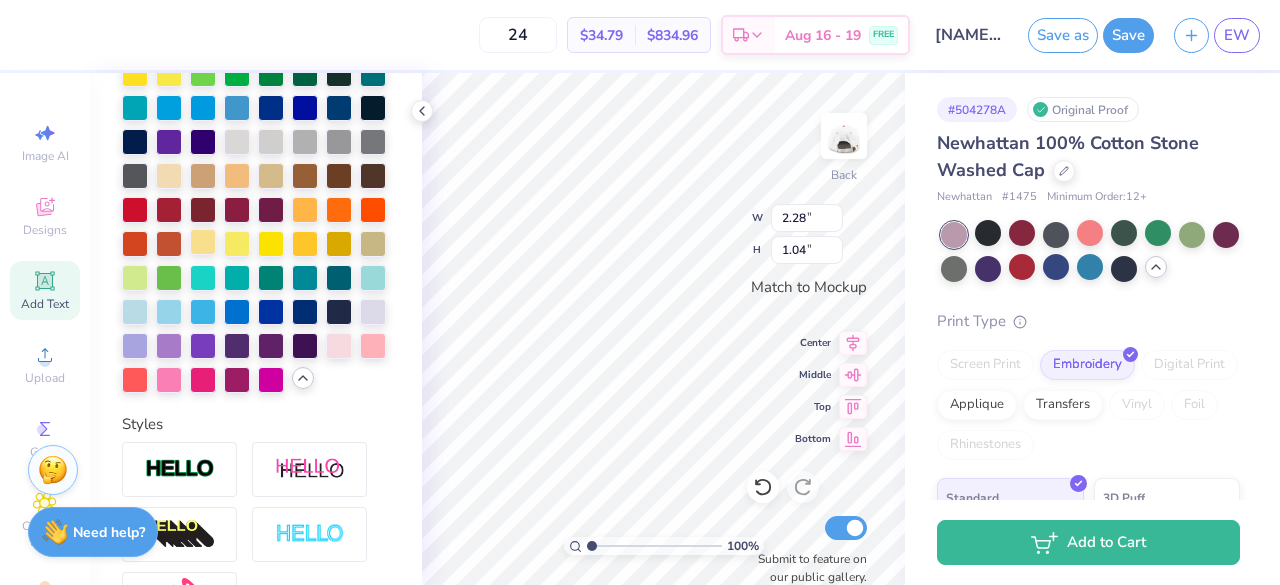 click at bounding box center [203, 242] 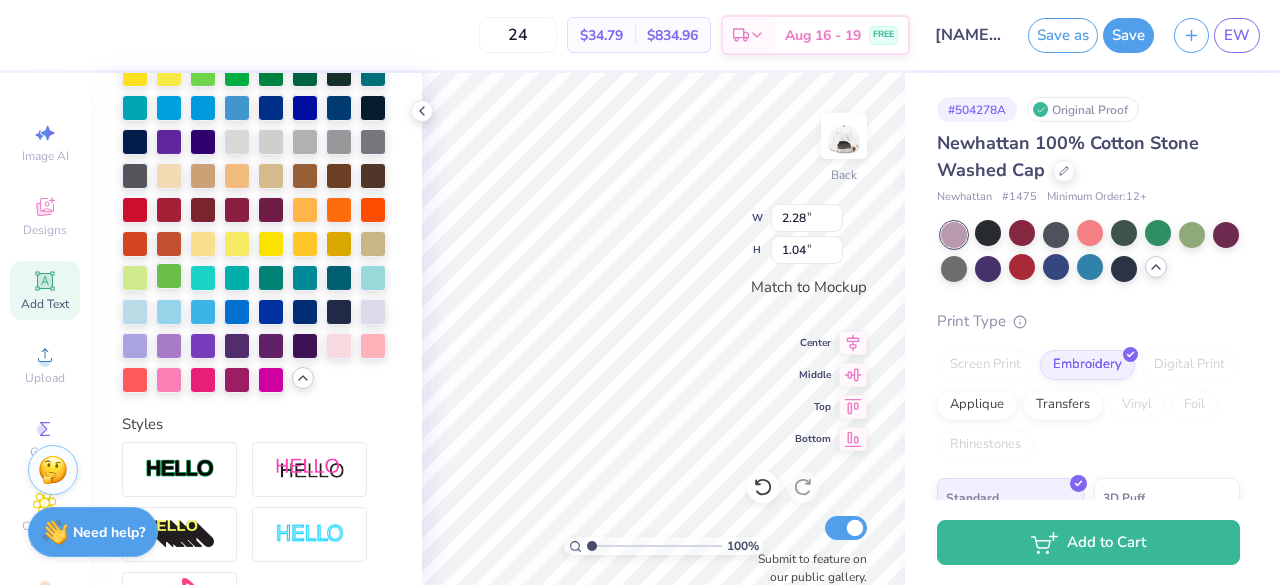 click at bounding box center [169, 276] 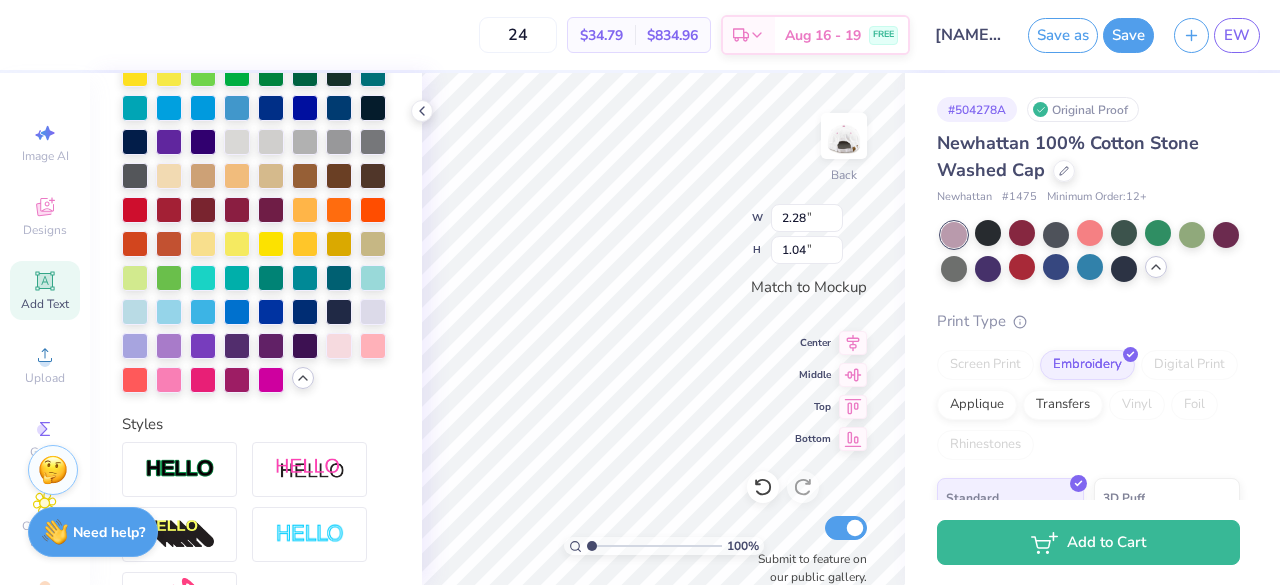 click at bounding box center [256, 176] 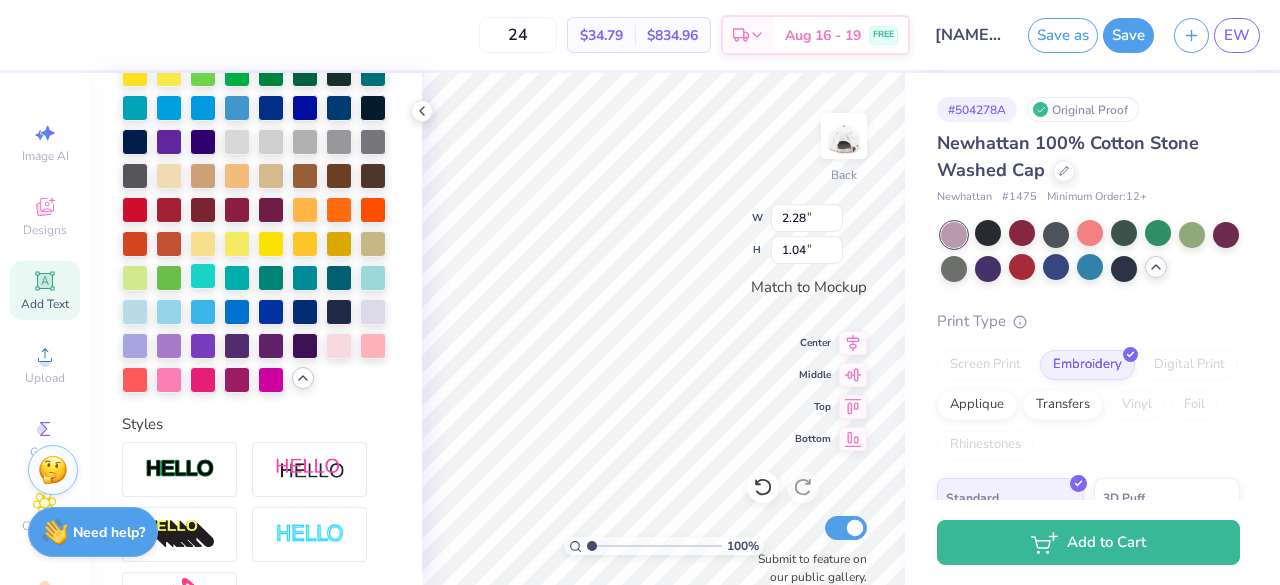 click at bounding box center [203, 276] 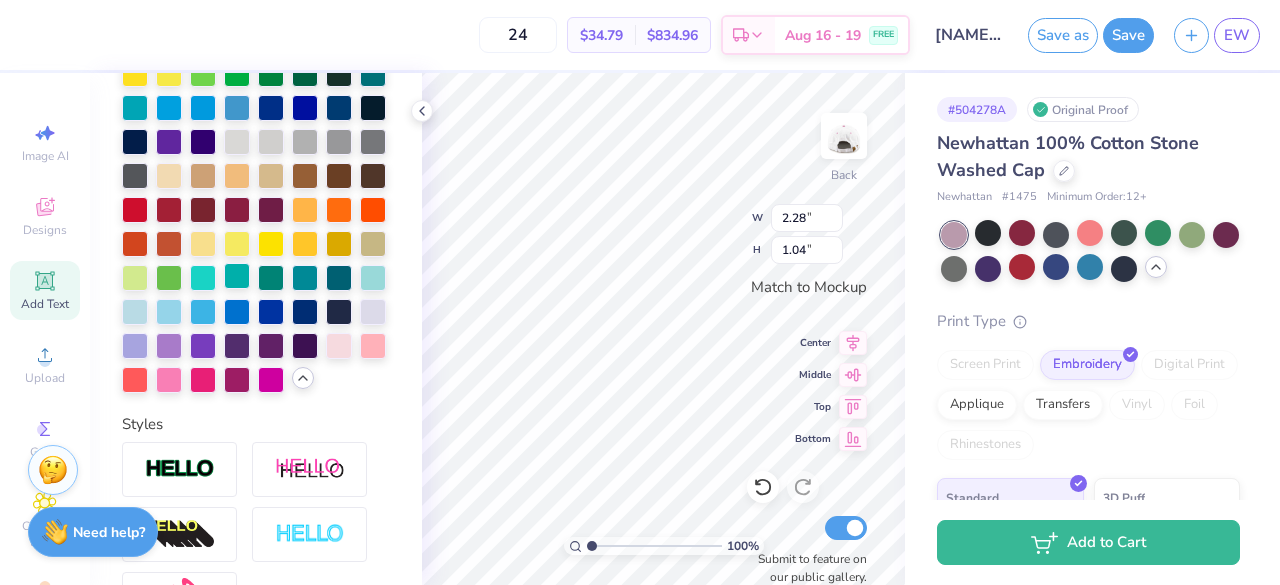 click at bounding box center [237, 276] 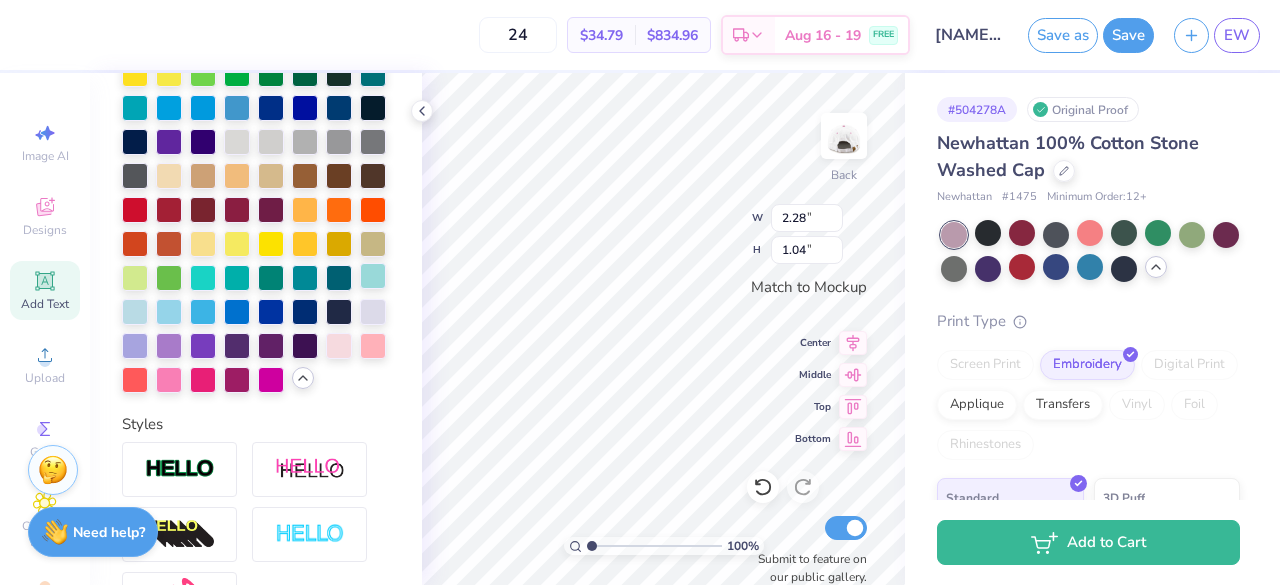 click at bounding box center (373, 276) 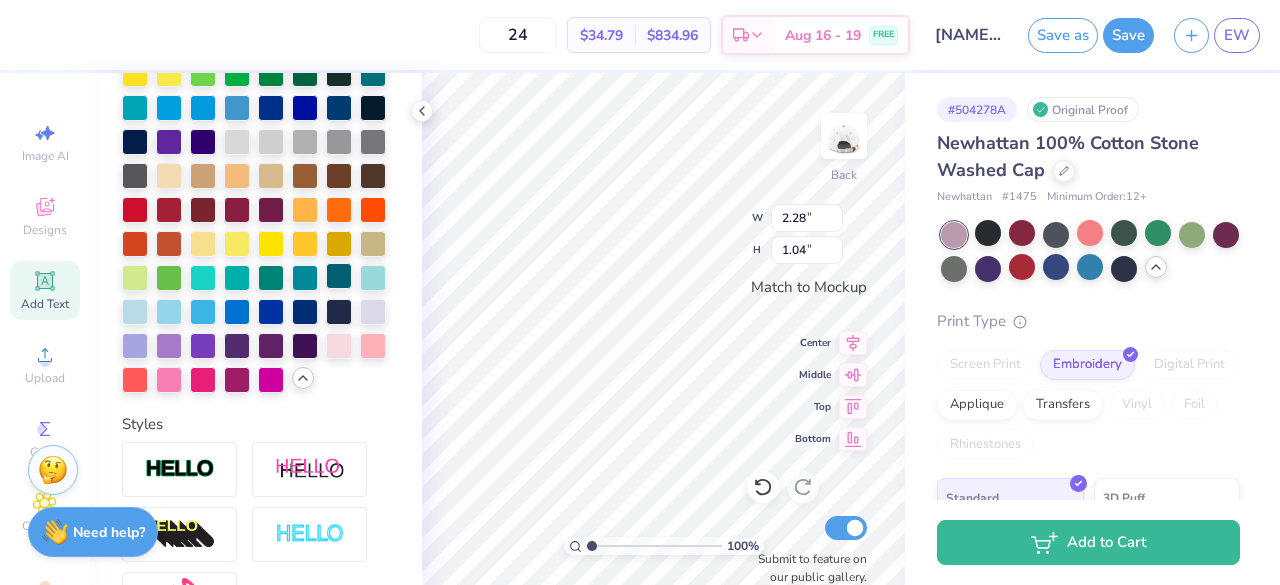 click at bounding box center [339, 276] 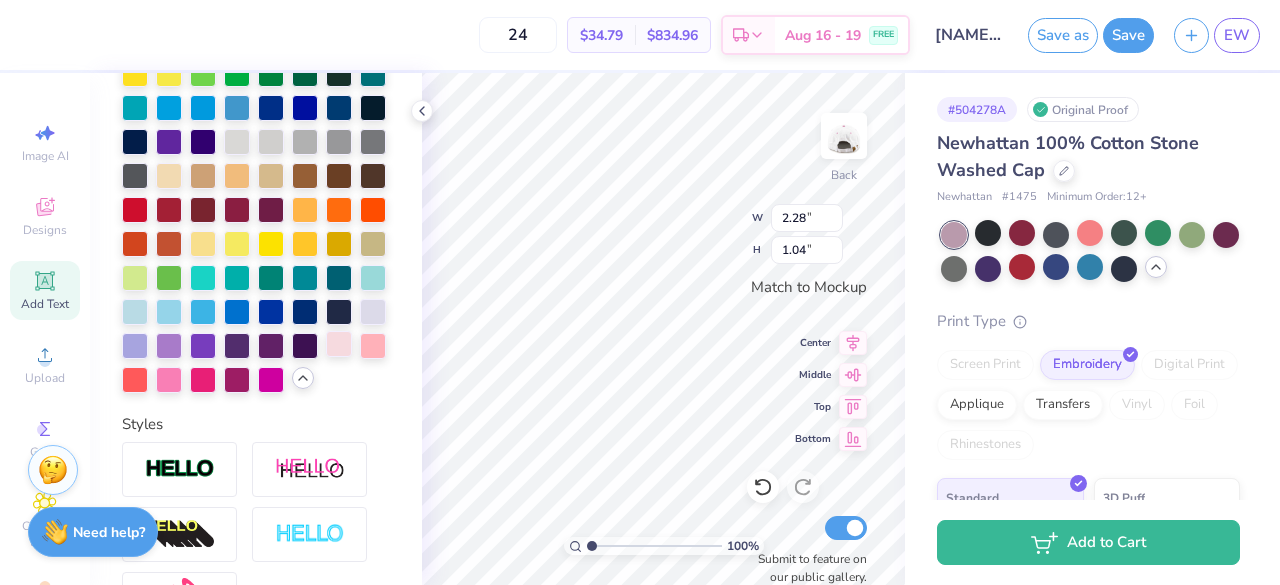 click at bounding box center [339, 344] 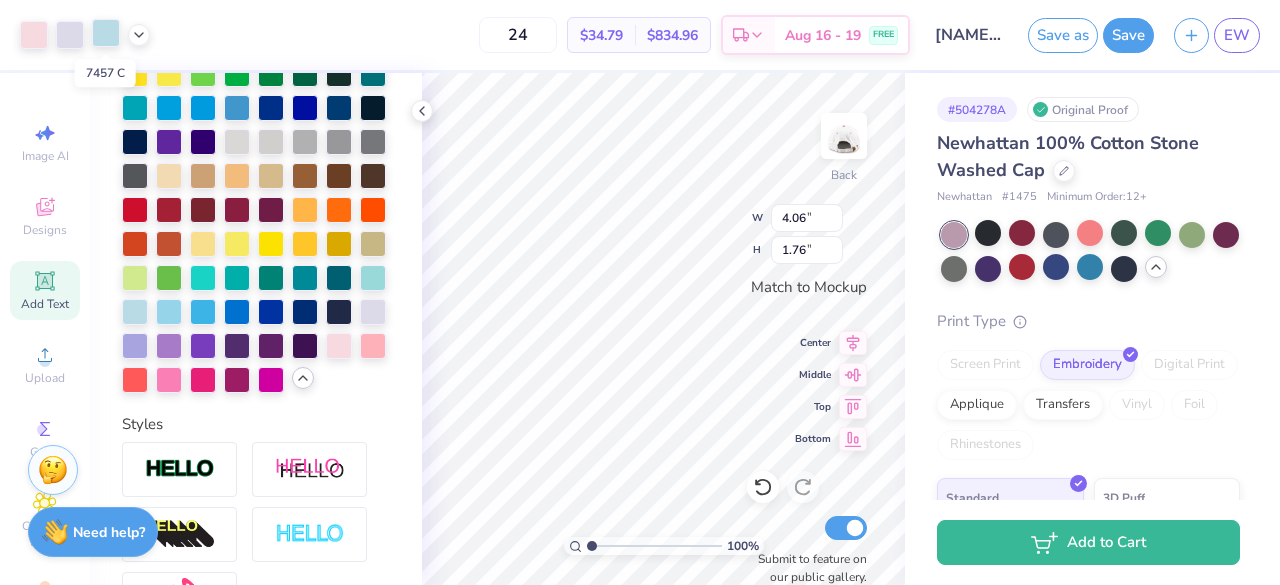 click at bounding box center [106, 33] 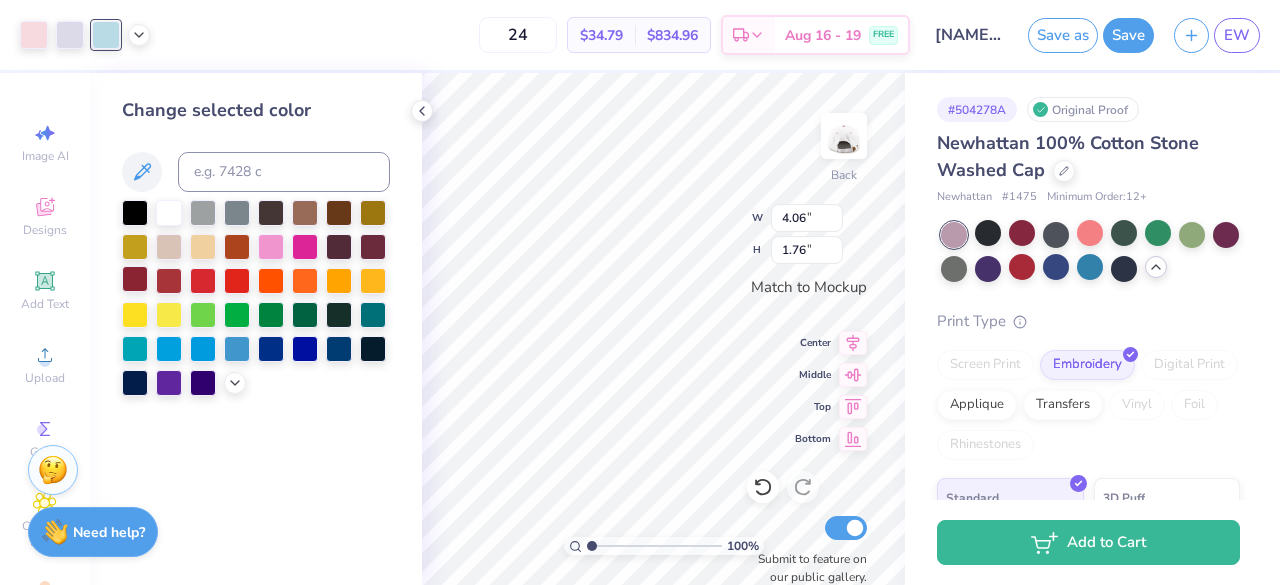 click at bounding box center (135, 279) 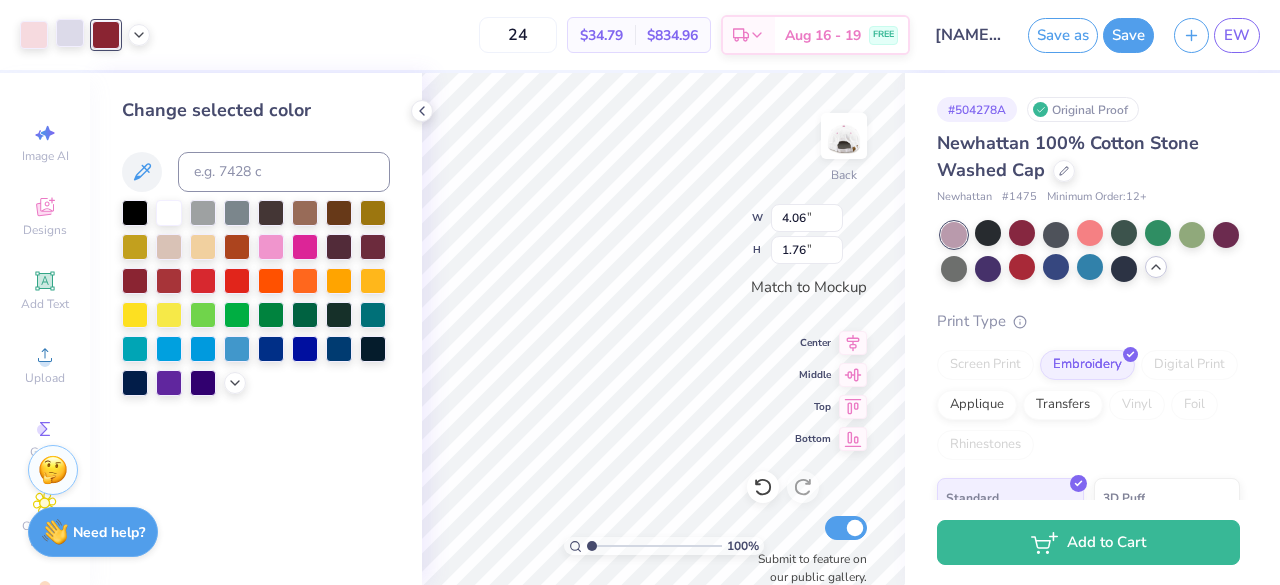 click at bounding box center [70, 33] 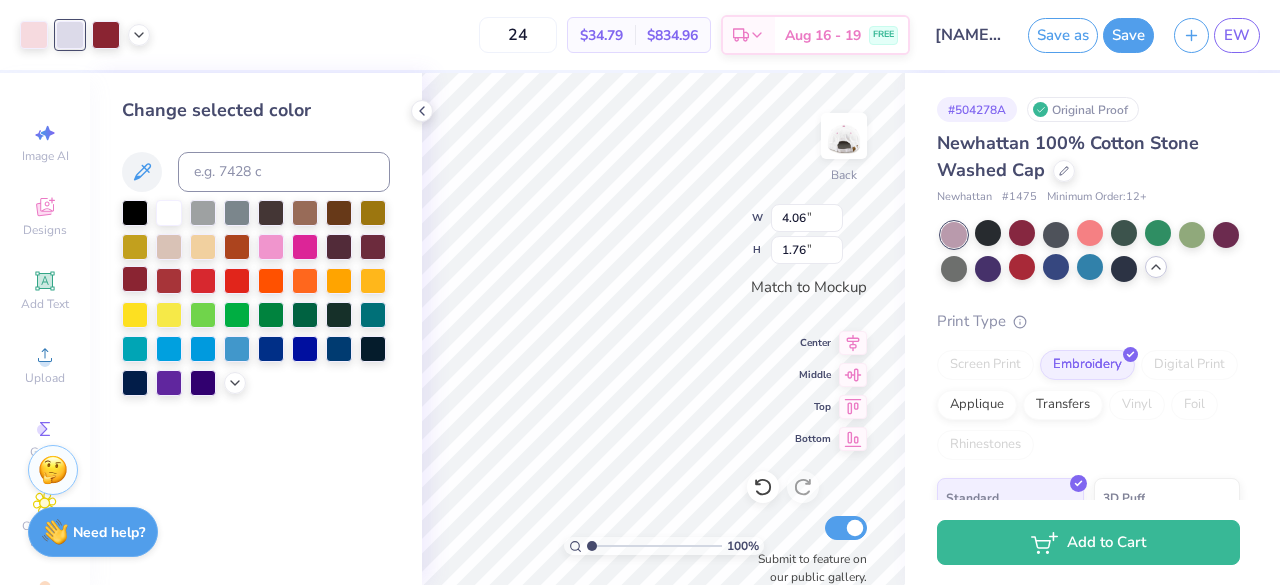 click at bounding box center (135, 279) 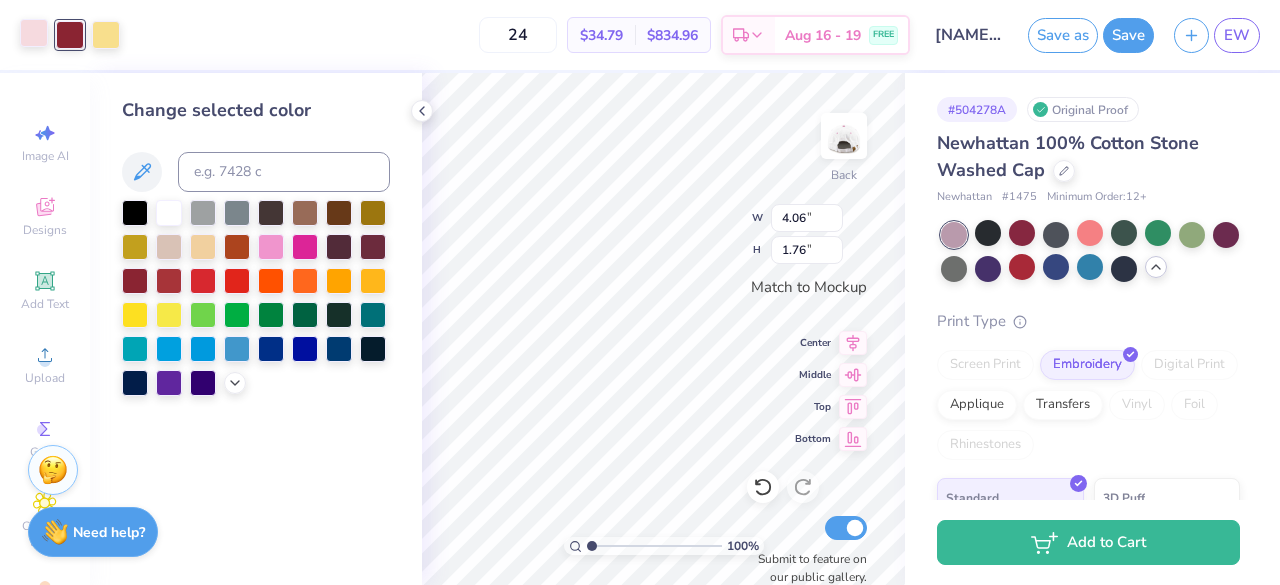 click at bounding box center (34, 33) 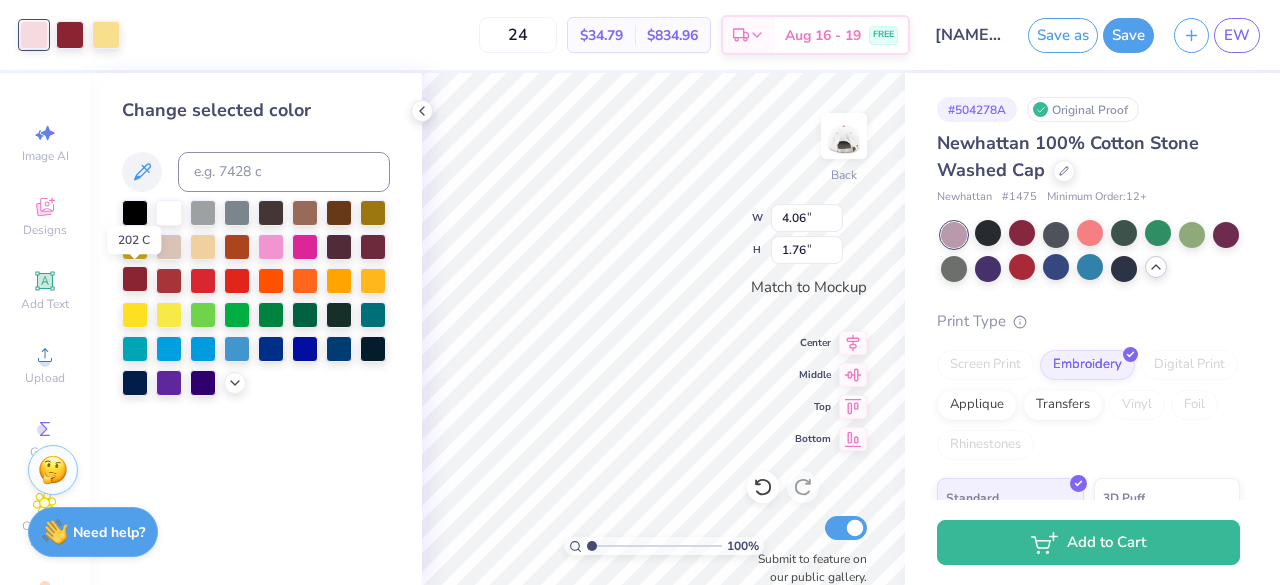 click at bounding box center (135, 279) 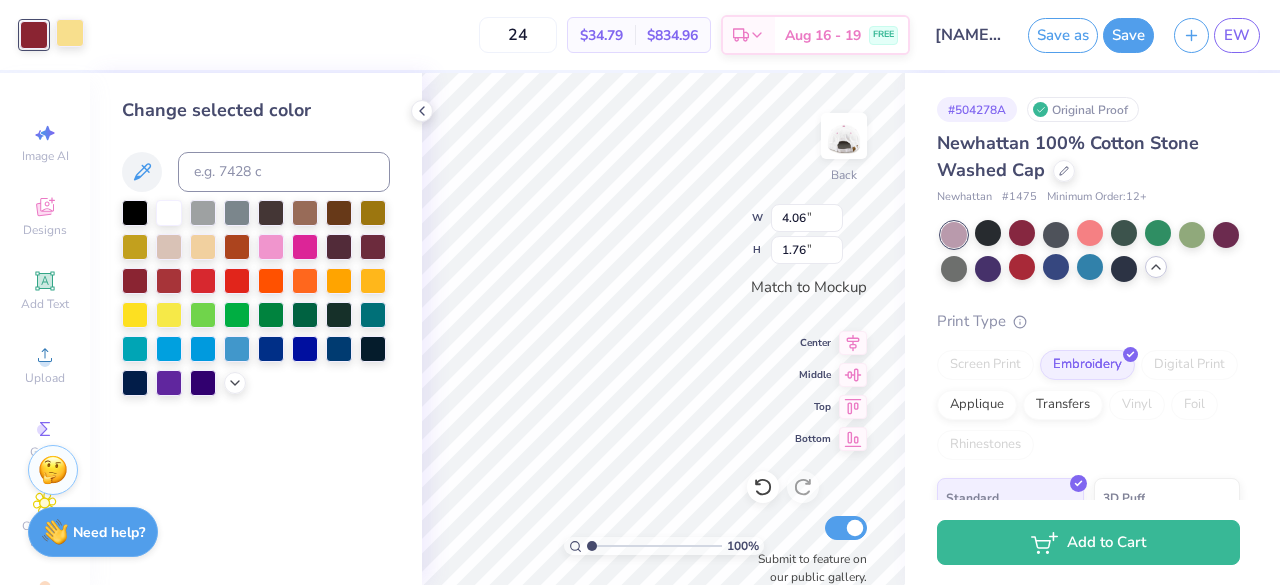 click at bounding box center [70, 33] 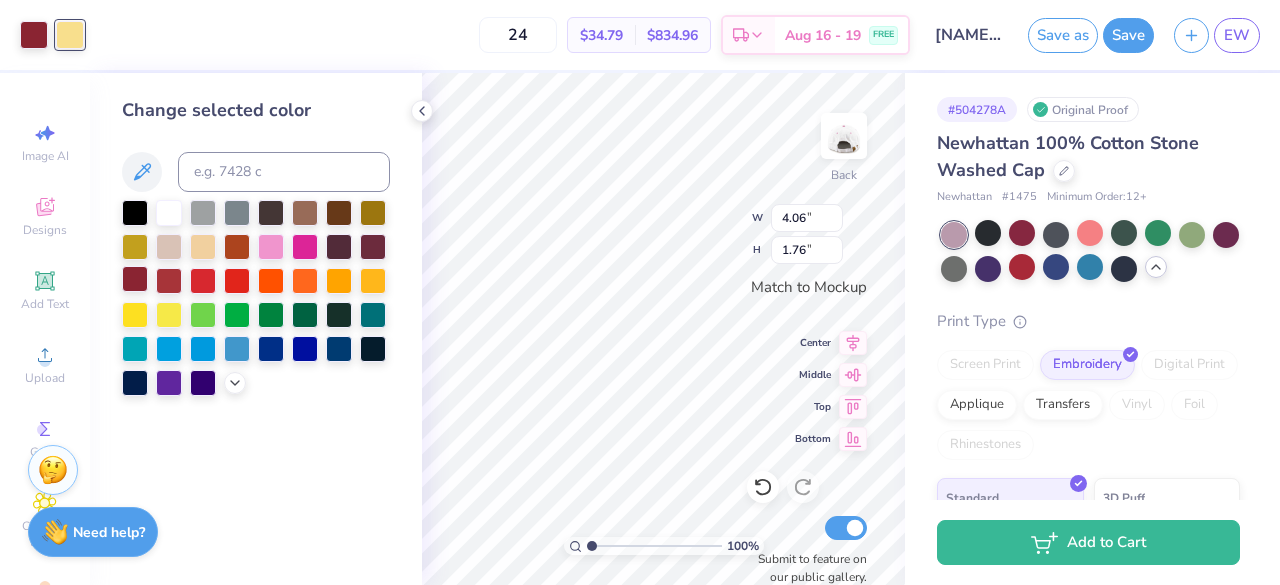 click at bounding box center [135, 279] 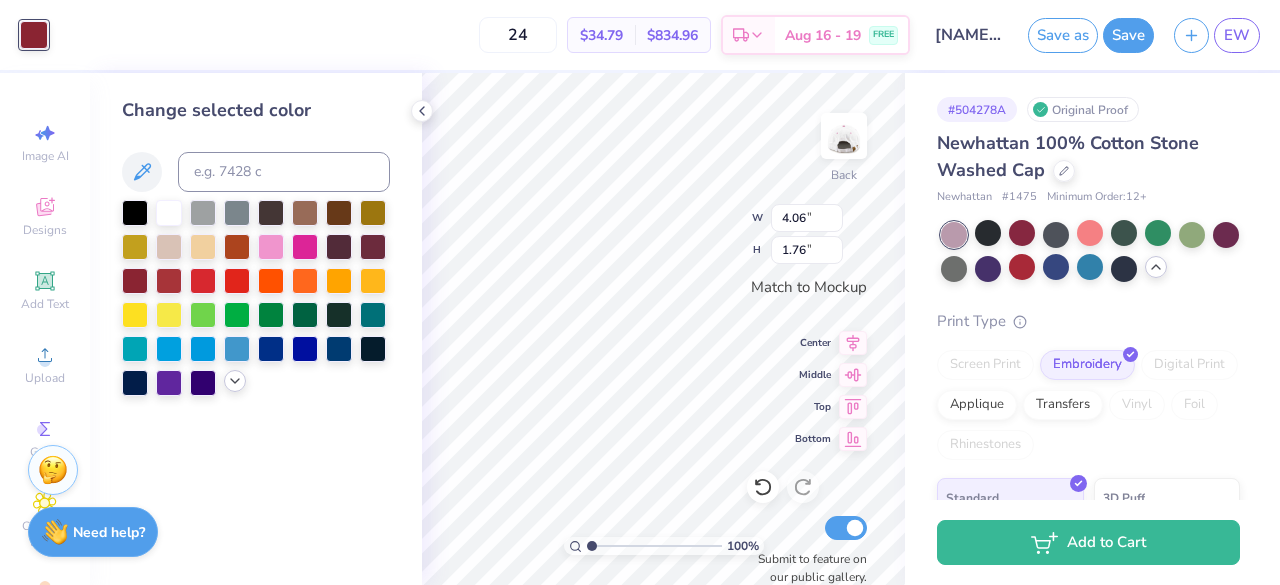 click 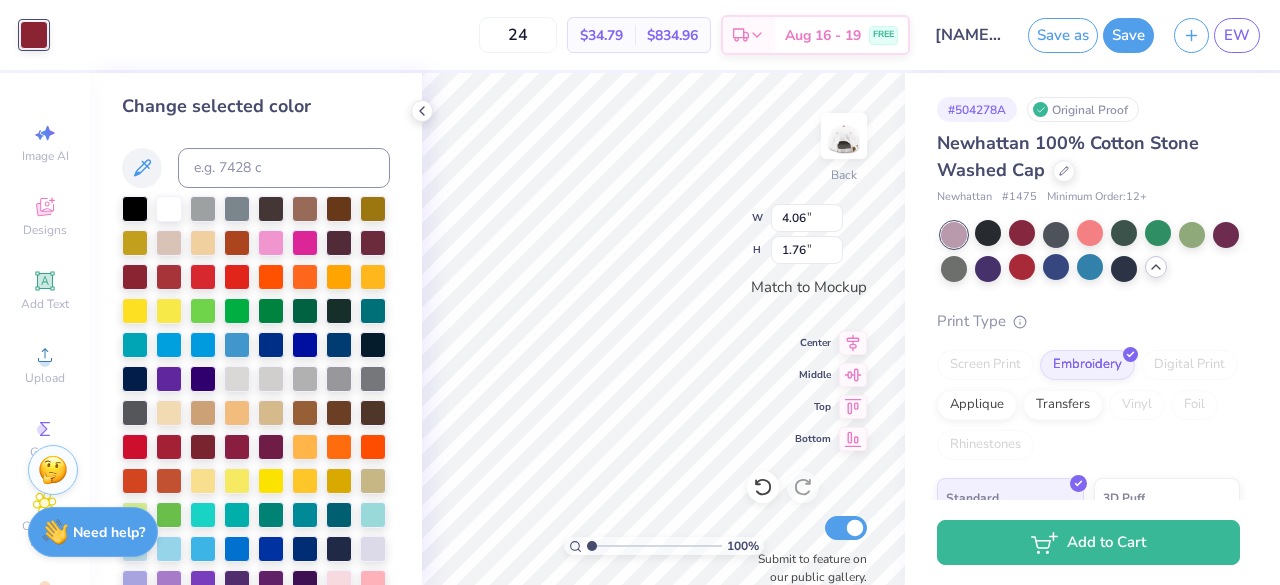 scroll, scrollTop: 140, scrollLeft: 0, axis: vertical 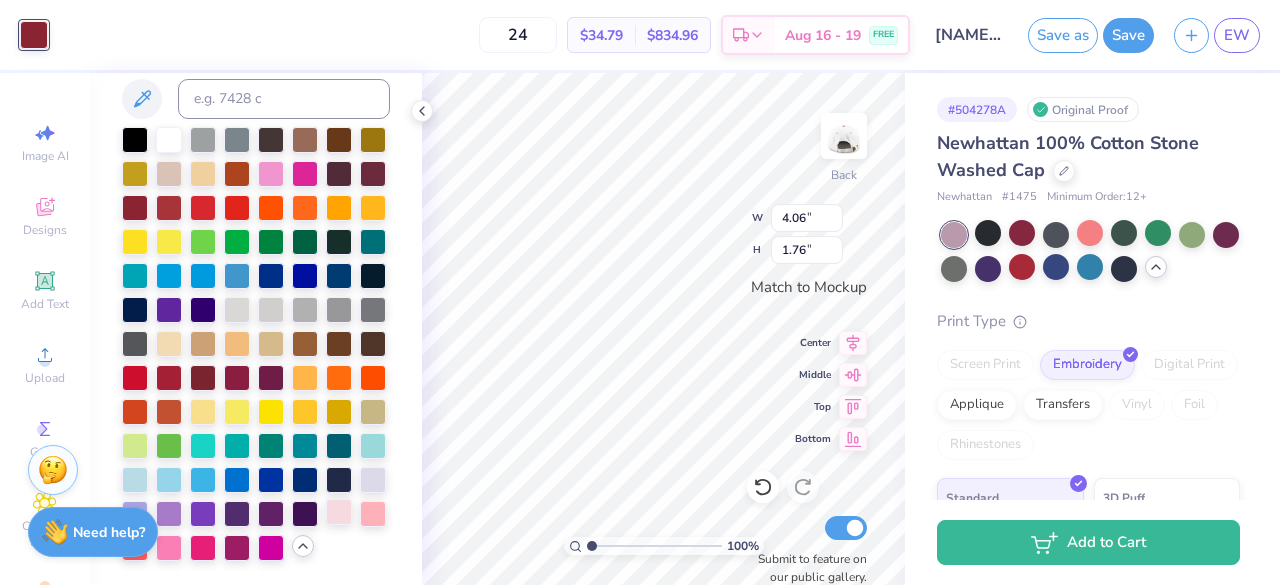 click at bounding box center (339, 512) 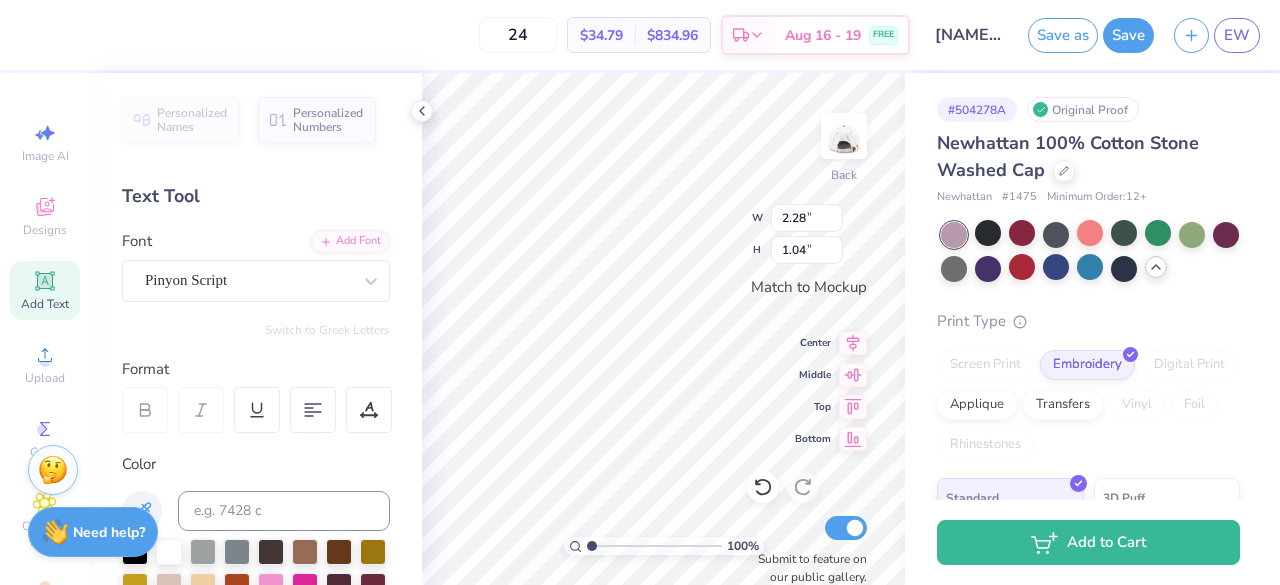 scroll, scrollTop: 315, scrollLeft: 0, axis: vertical 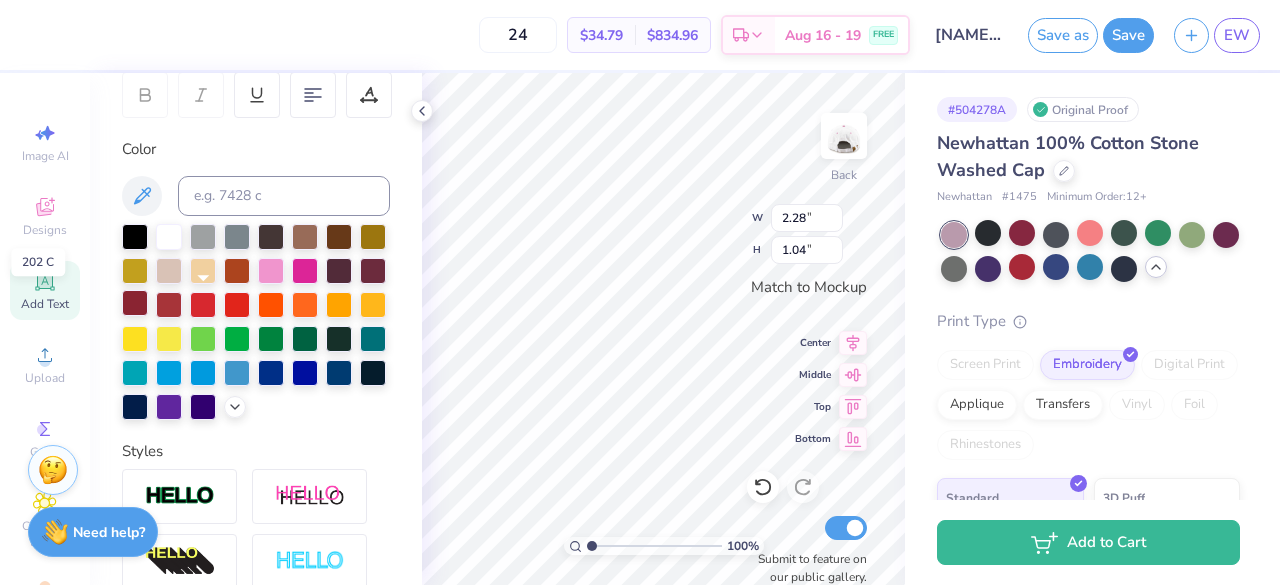 click at bounding box center [135, 303] 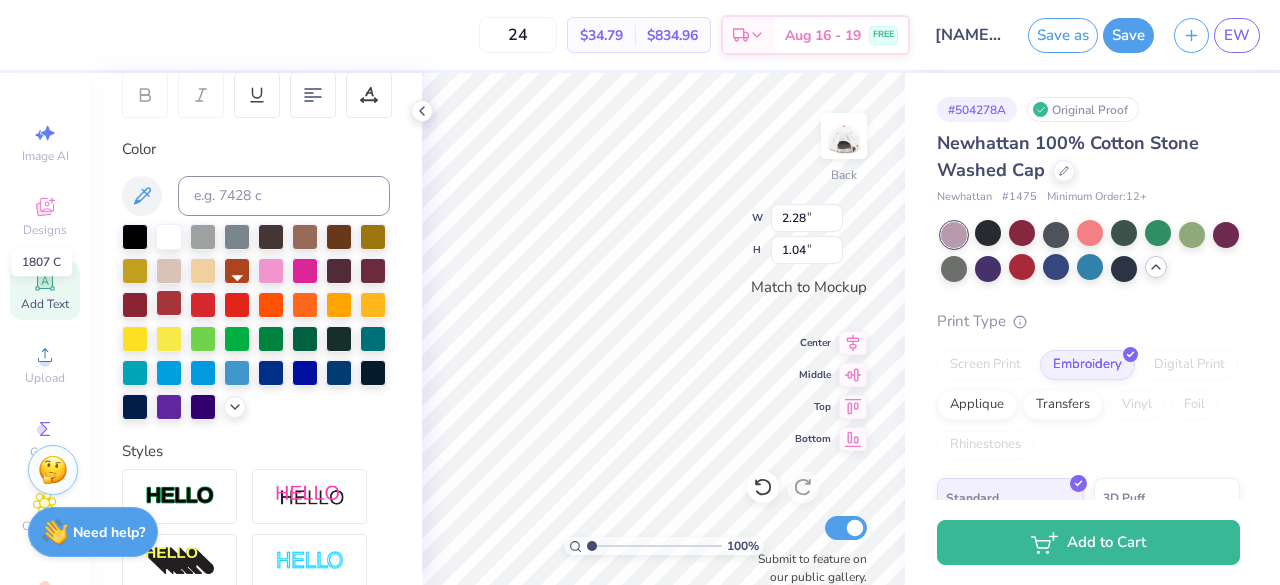 click at bounding box center (169, 303) 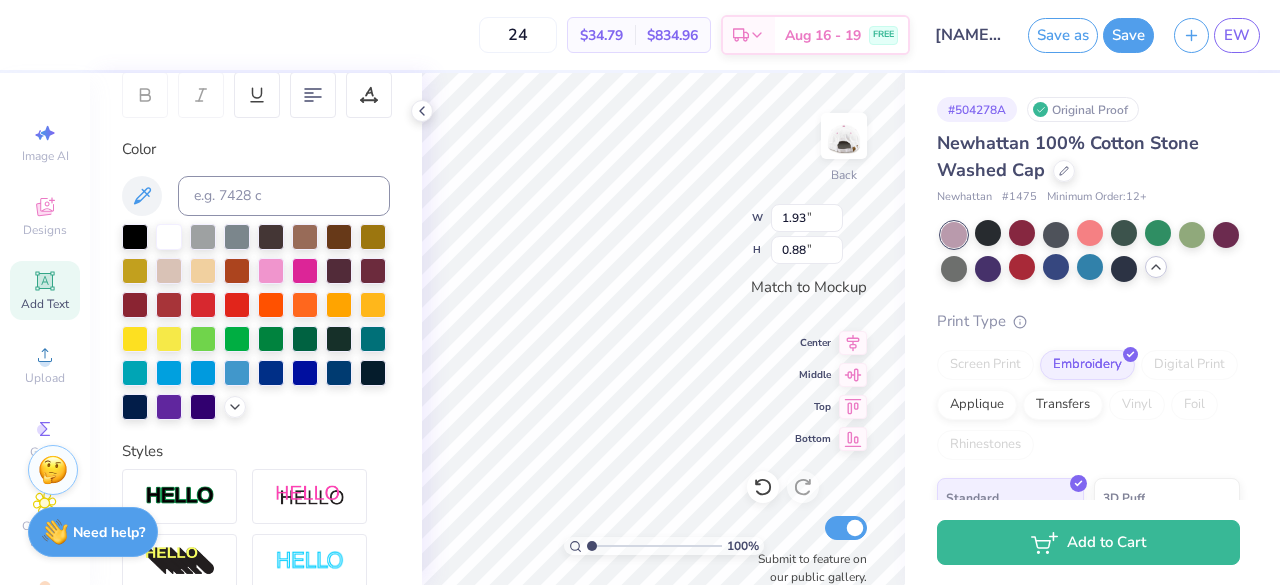 scroll, scrollTop: 16, scrollLeft: 2, axis: both 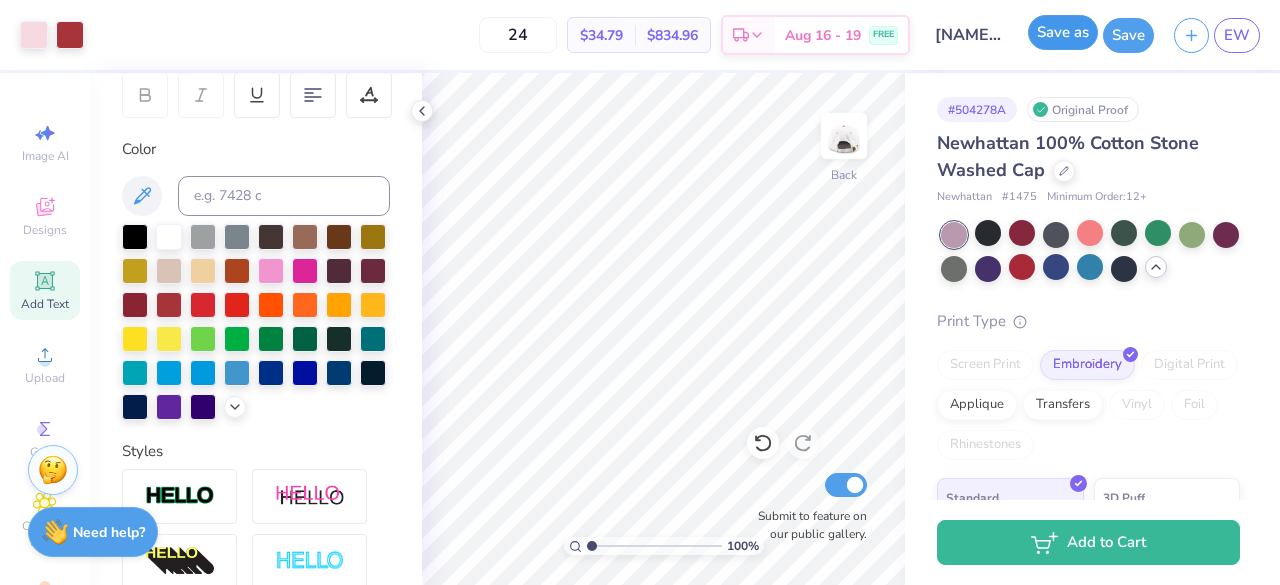 click on "Save as" at bounding box center (1063, 32) 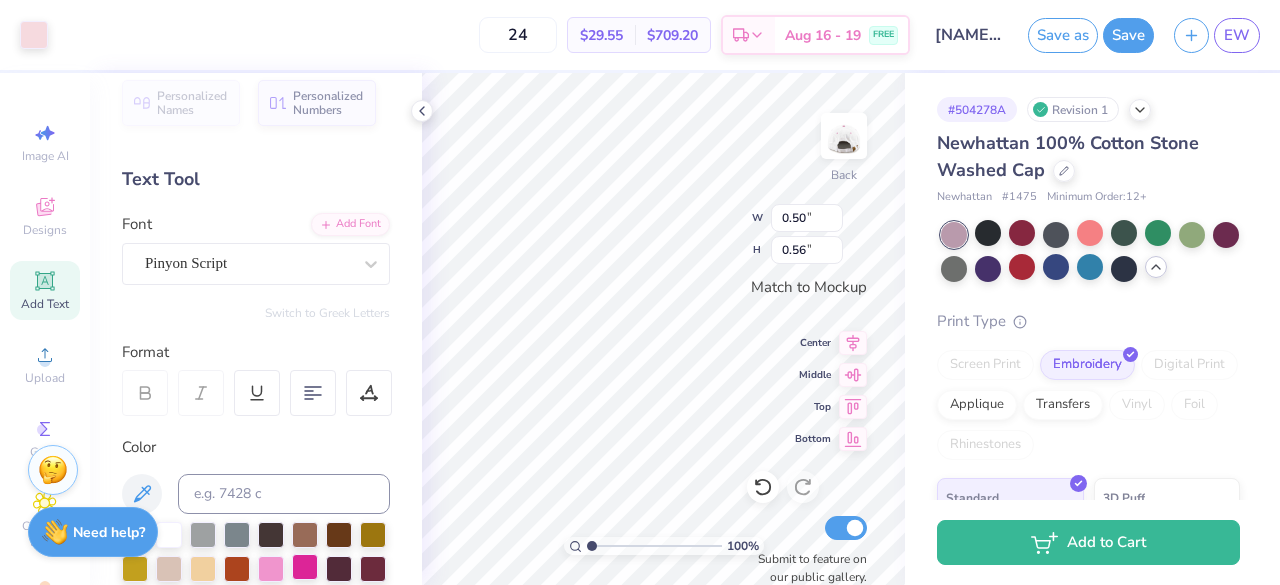scroll, scrollTop: 0, scrollLeft: 0, axis: both 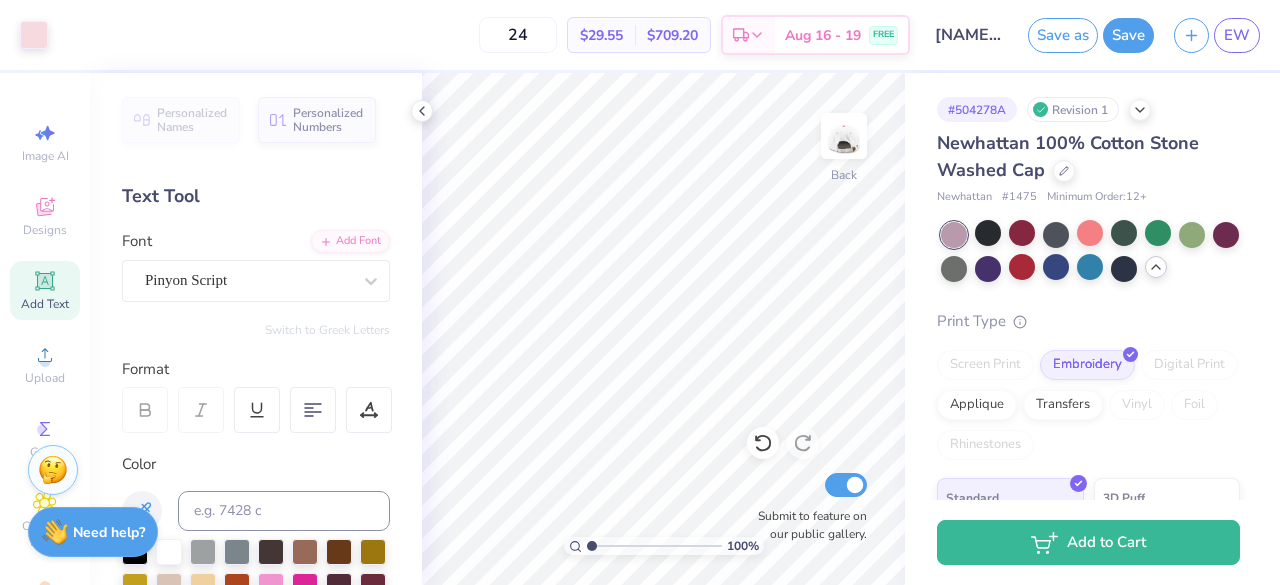 click 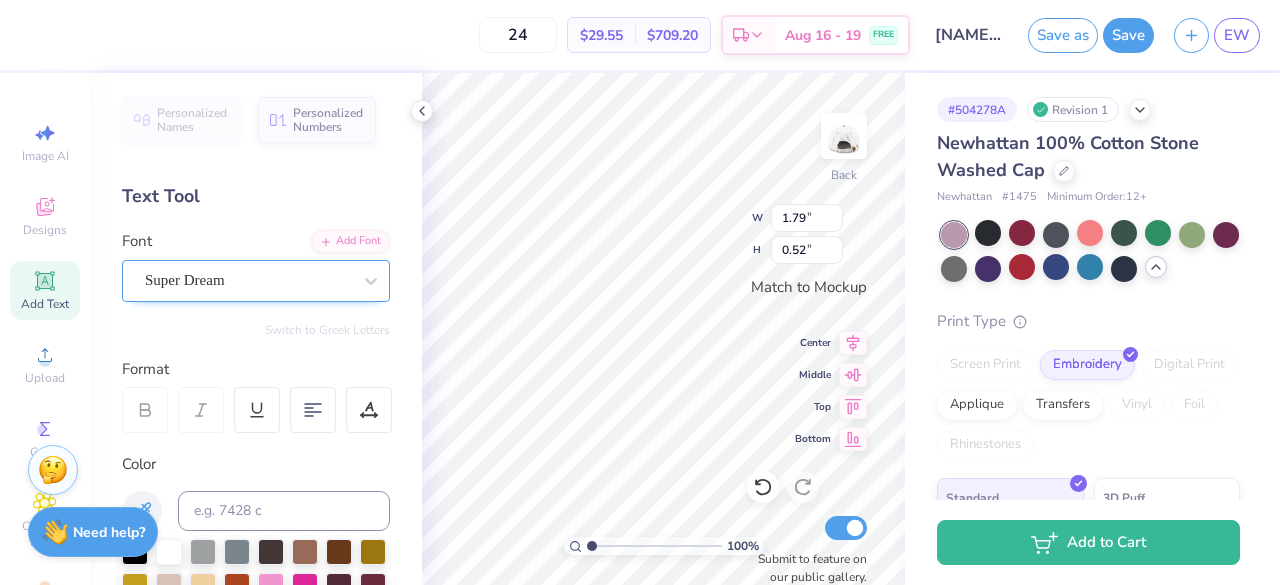 click on "Super Dream" at bounding box center [248, 280] 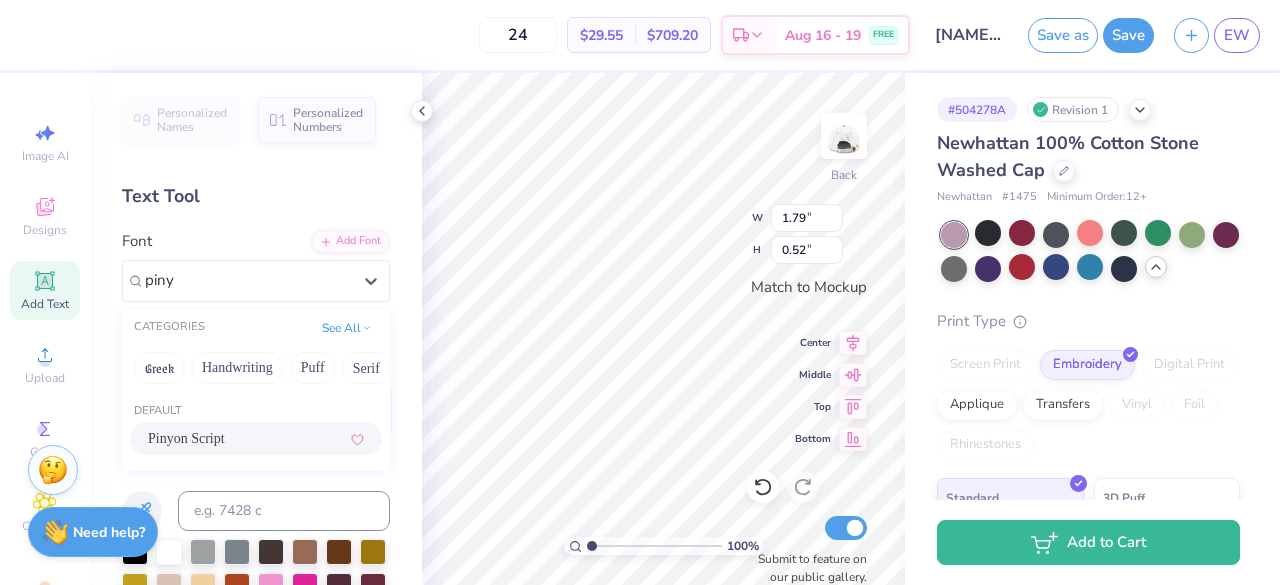 click on "Pinyon Script" at bounding box center [256, 438] 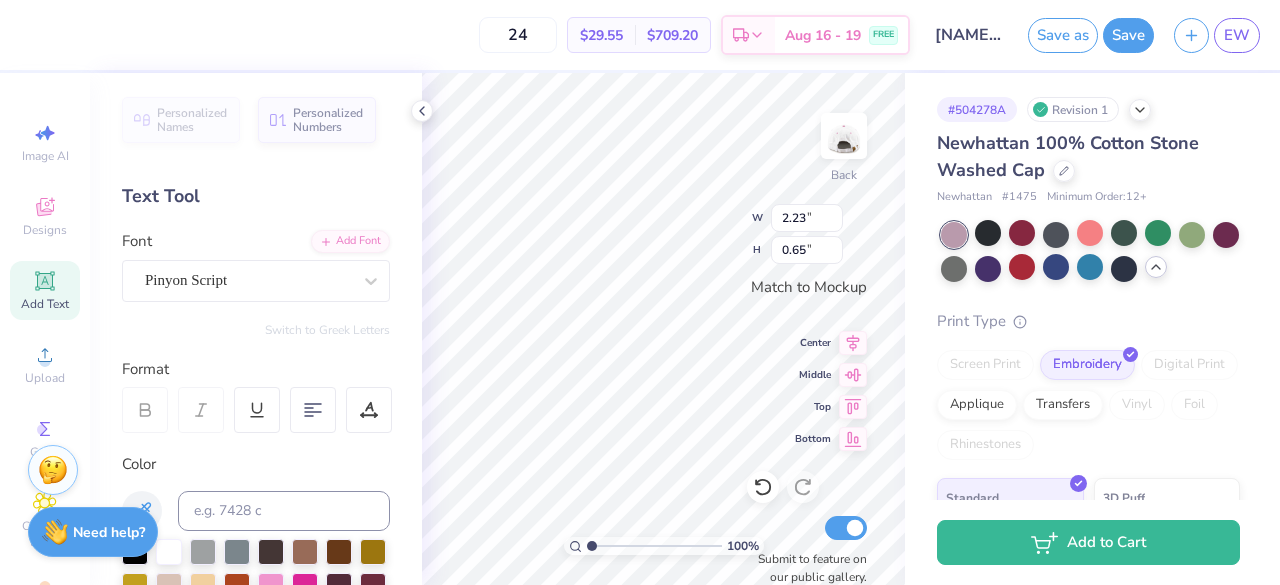 scroll, scrollTop: 16, scrollLeft: 2, axis: both 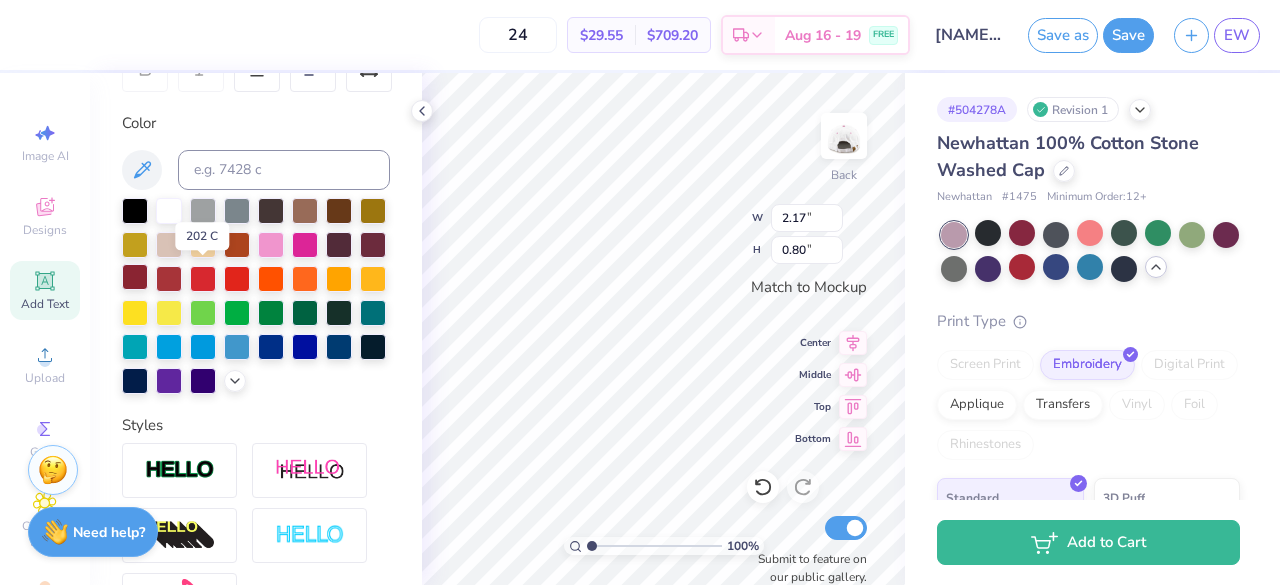 click at bounding box center (135, 277) 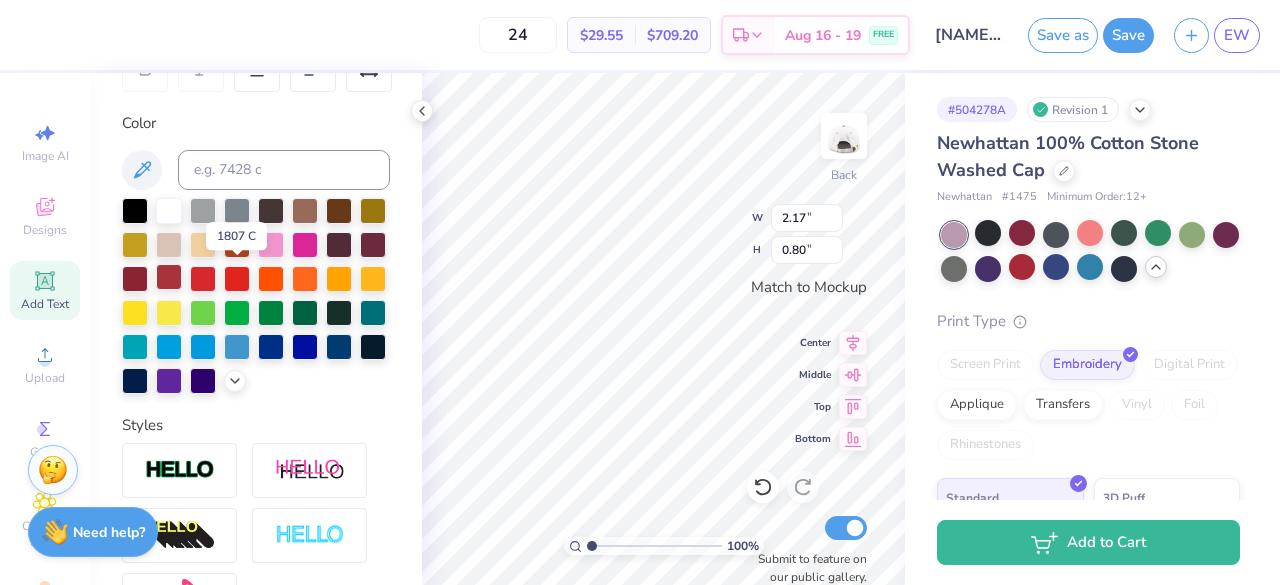 click at bounding box center [169, 277] 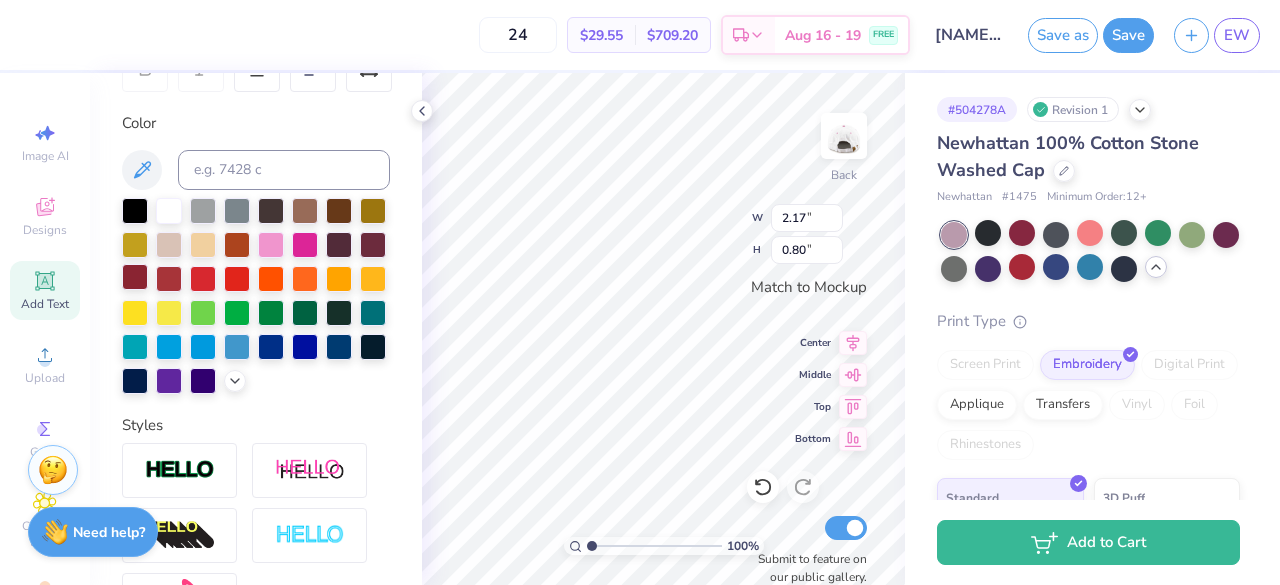 click at bounding box center (135, 277) 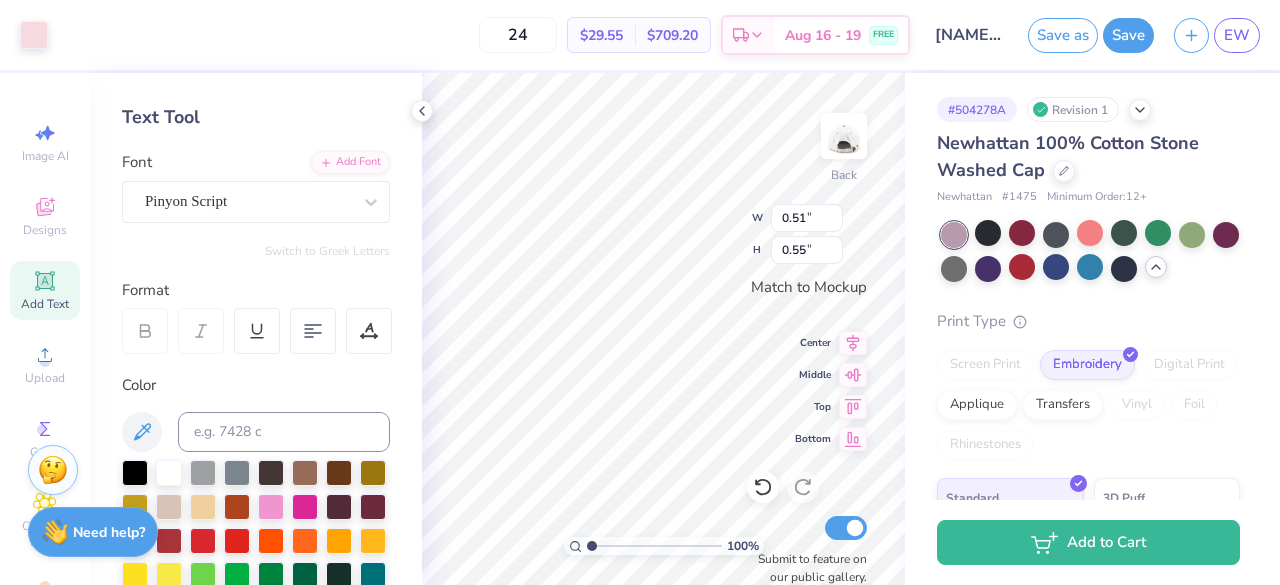 scroll, scrollTop: 0, scrollLeft: 0, axis: both 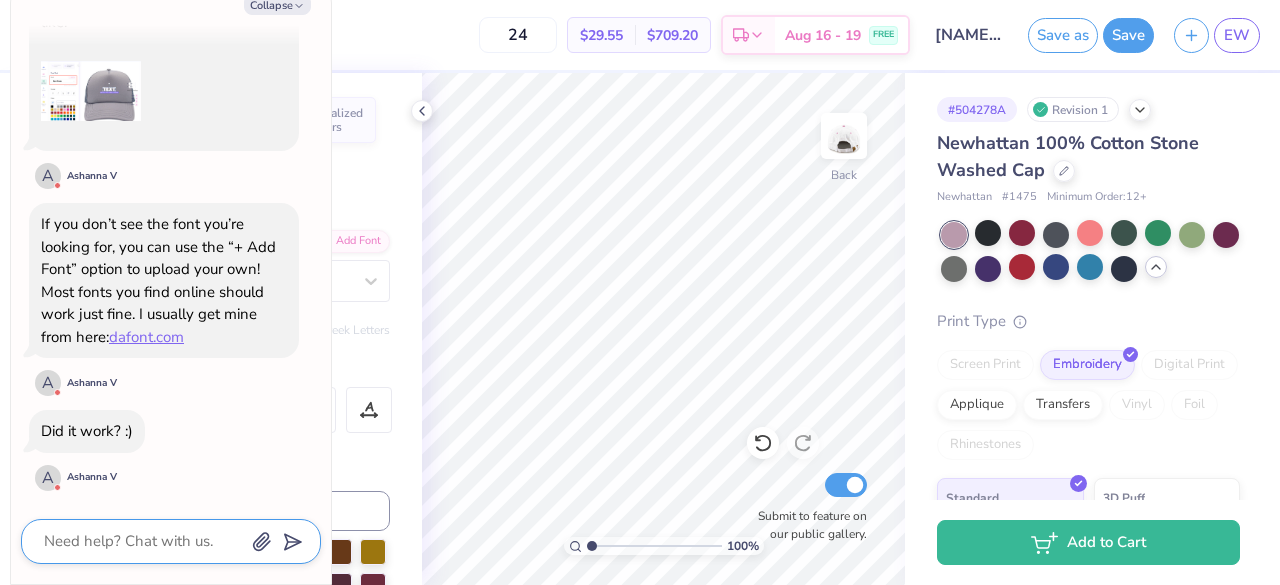 click at bounding box center [143, 541] 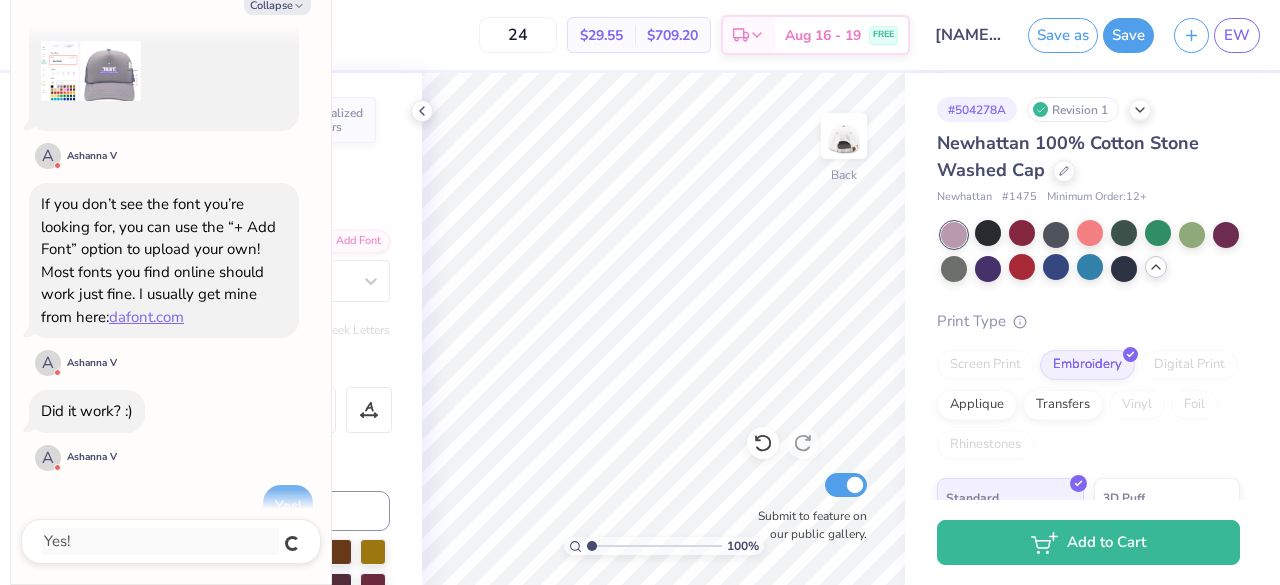 scroll, scrollTop: 1923, scrollLeft: 0, axis: vertical 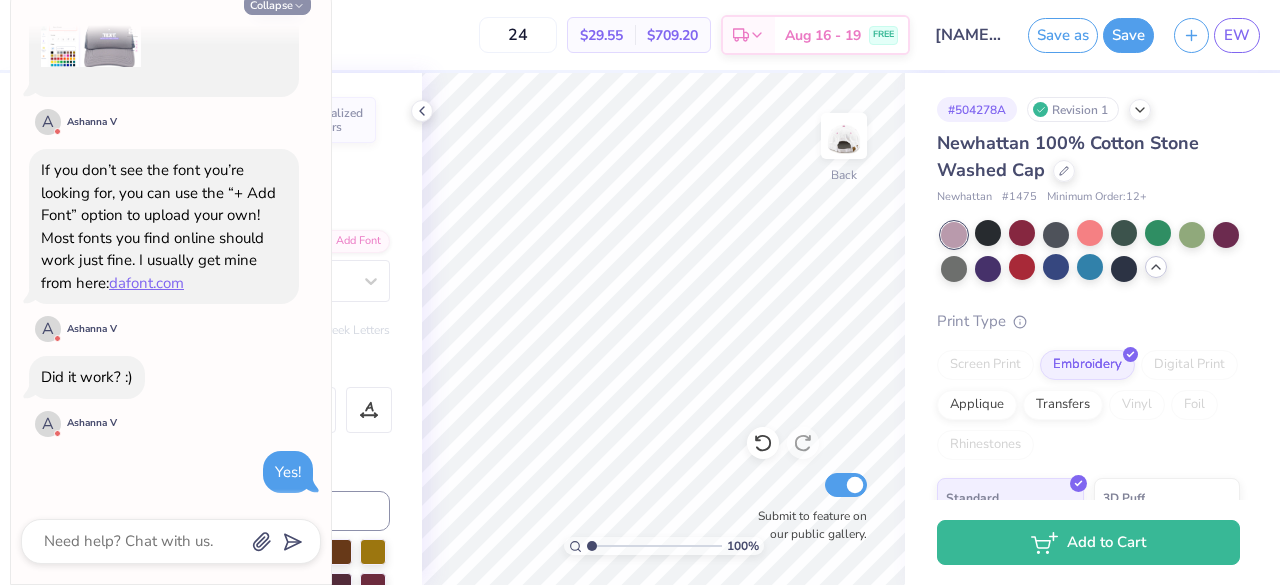 click on "Collapse" at bounding box center [277, 4] 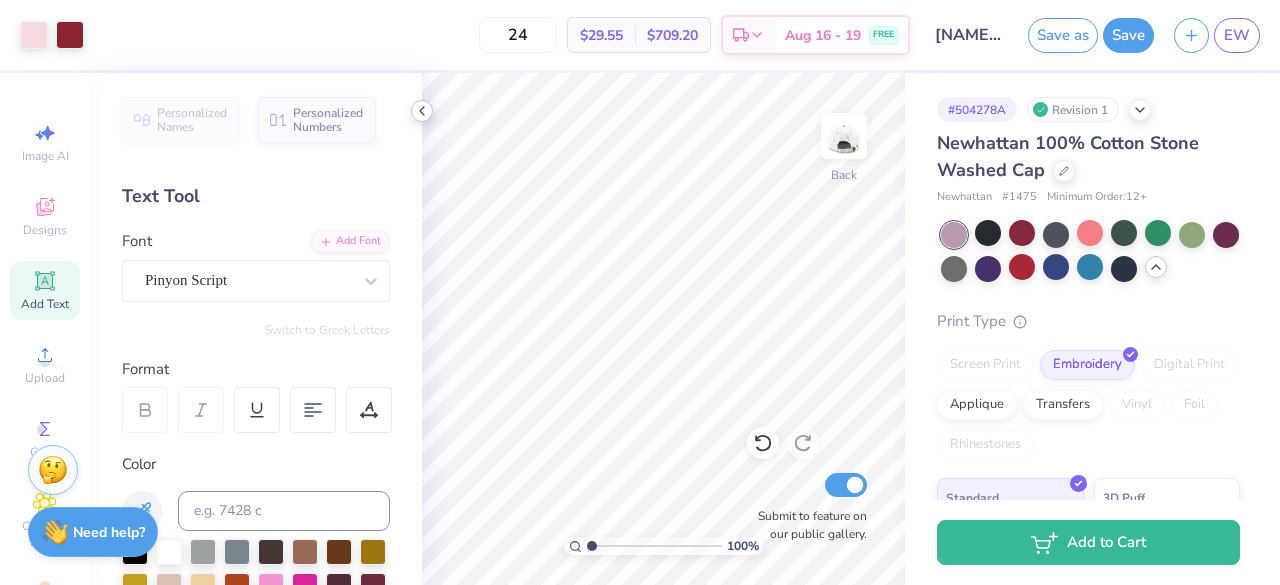 click 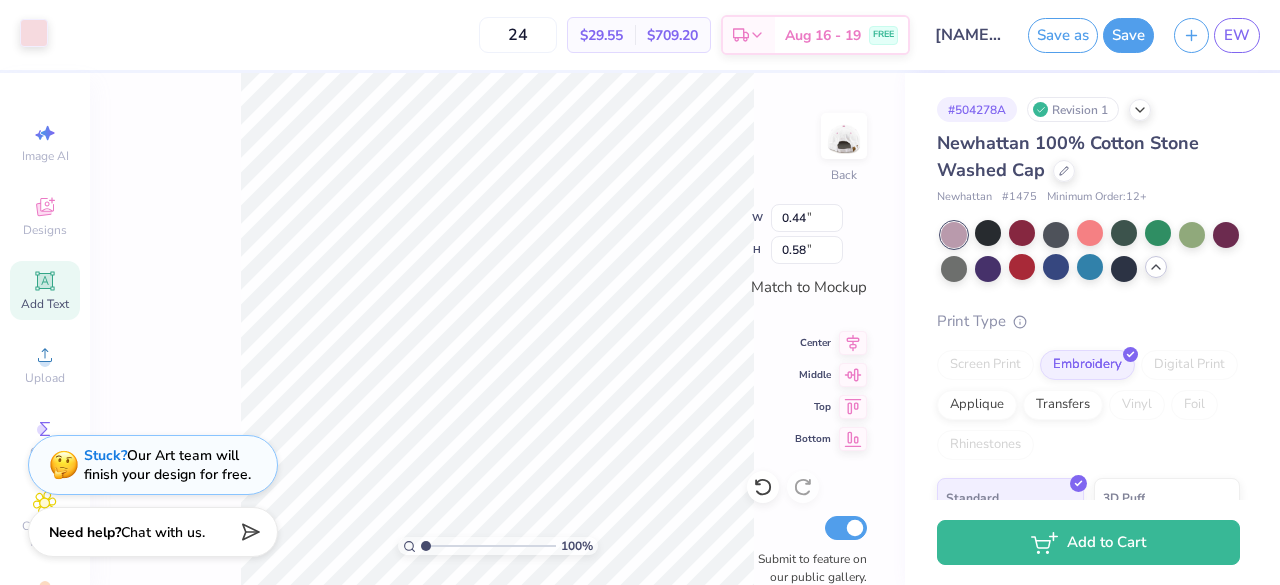 click at bounding box center (34, 33) 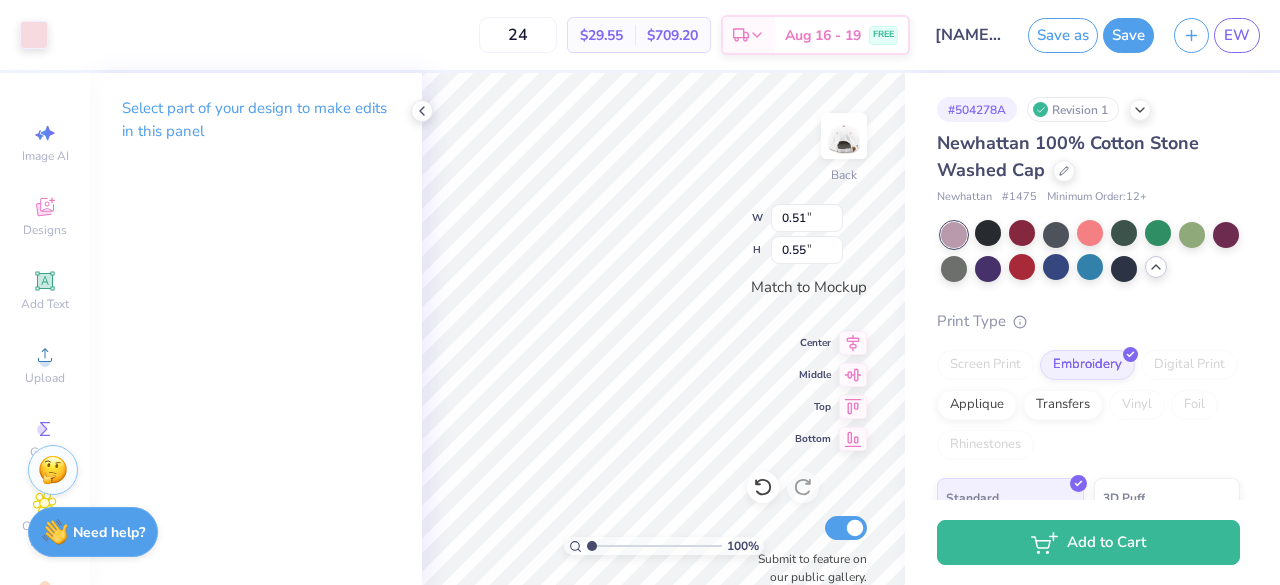 click on "Select part of your design to make edits in this panel" at bounding box center (256, 329) 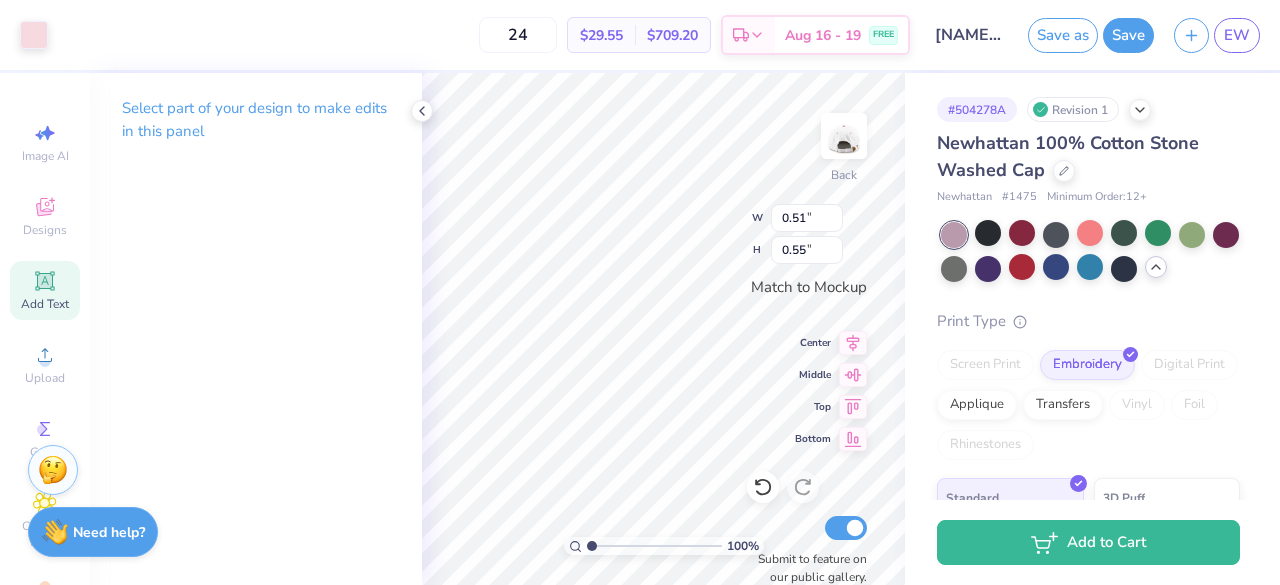 click 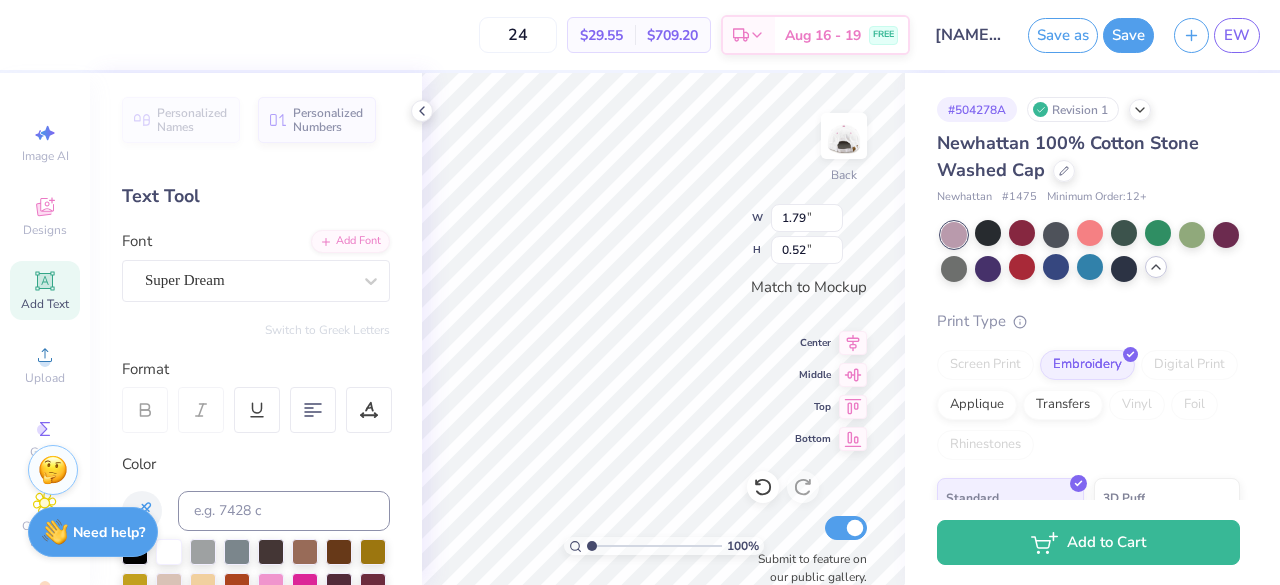 scroll, scrollTop: 16, scrollLeft: 2, axis: both 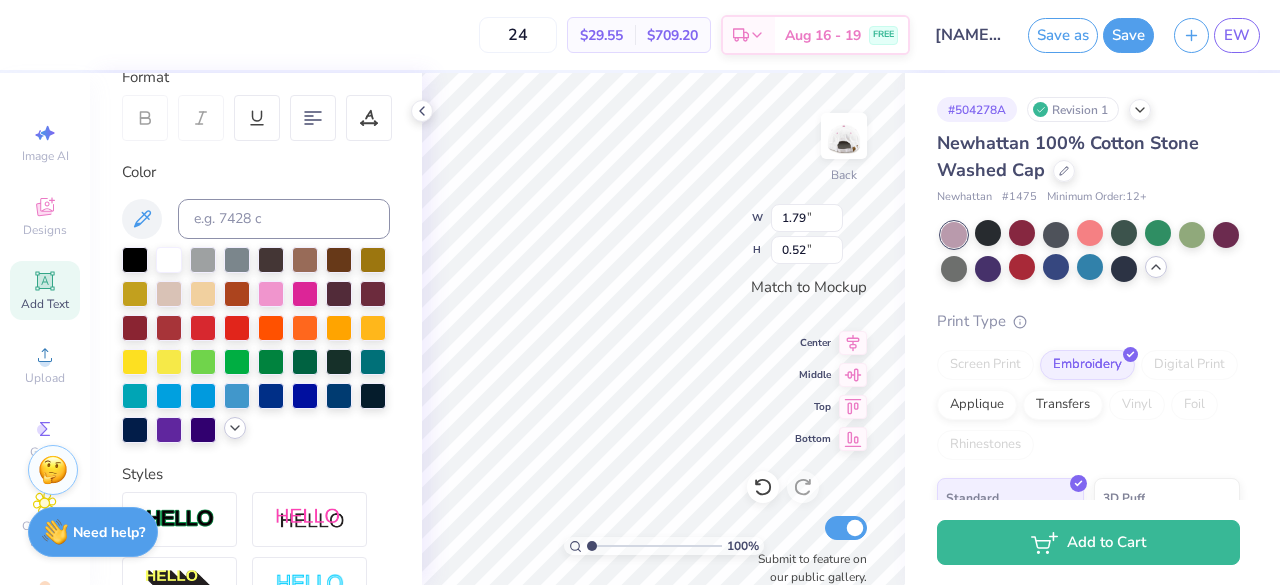 click 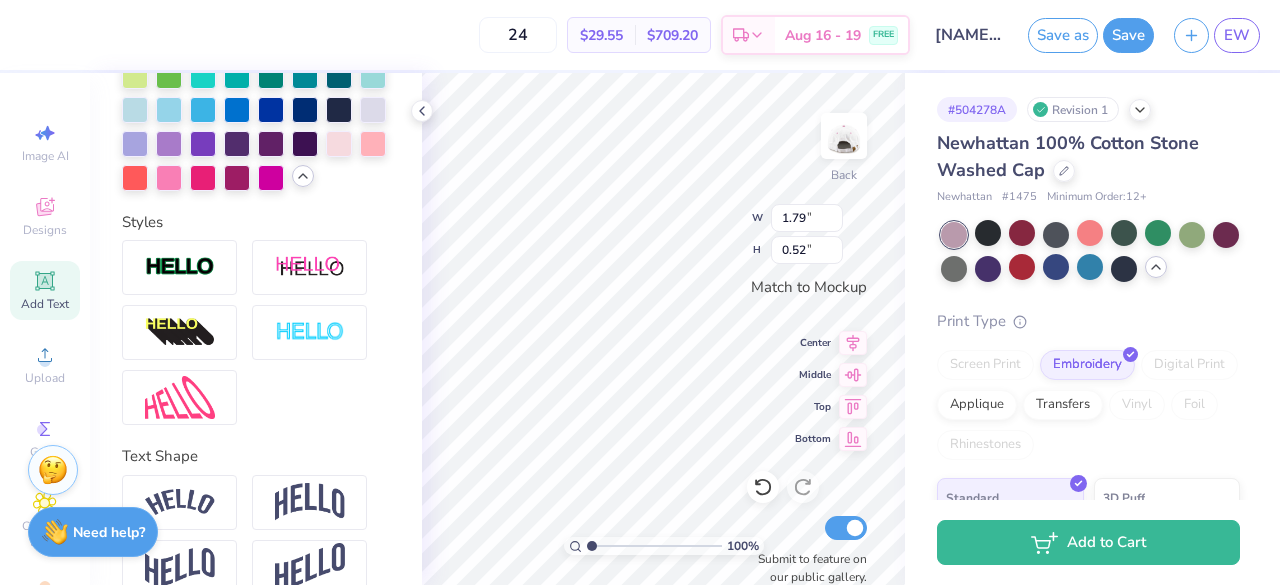 scroll, scrollTop: 833, scrollLeft: 0, axis: vertical 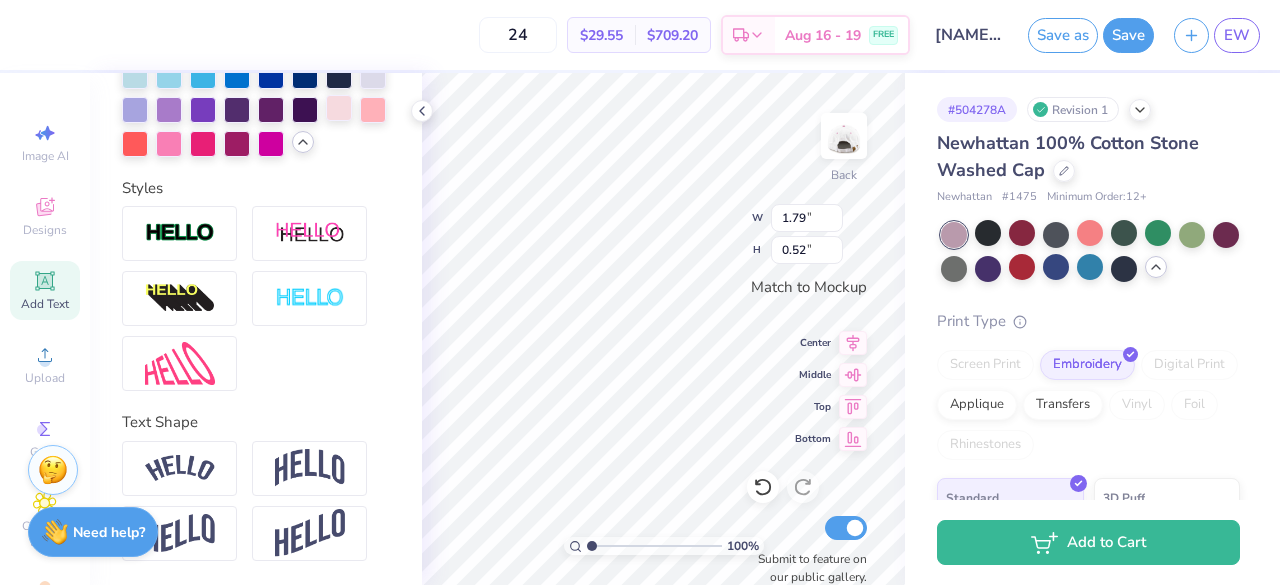 click at bounding box center (339, 108) 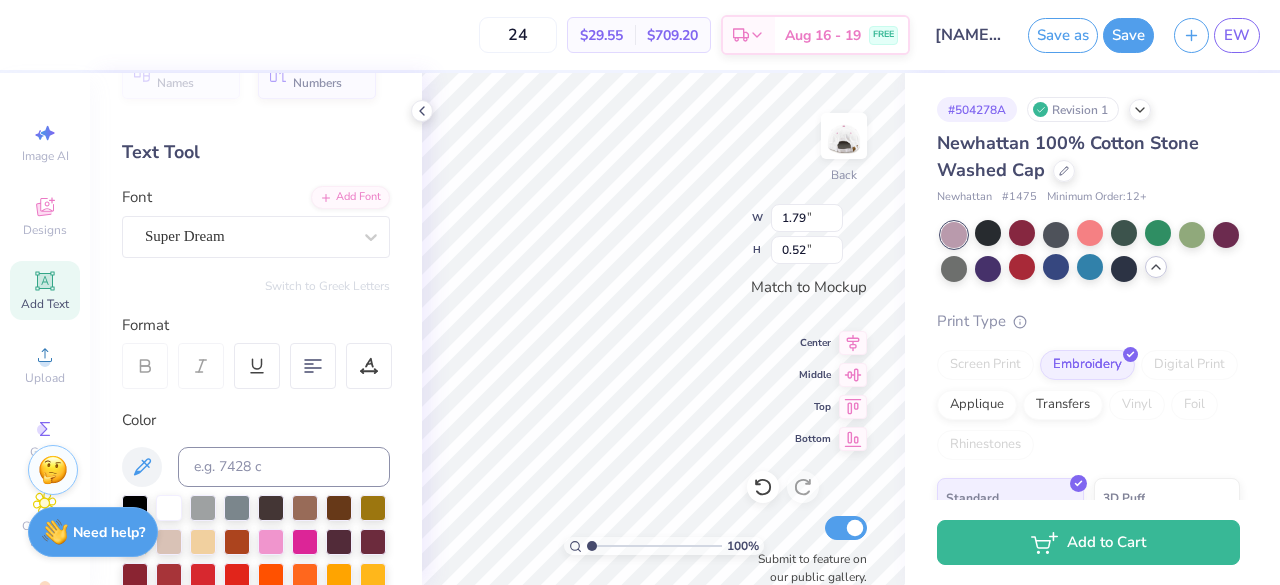 scroll, scrollTop: 0, scrollLeft: 0, axis: both 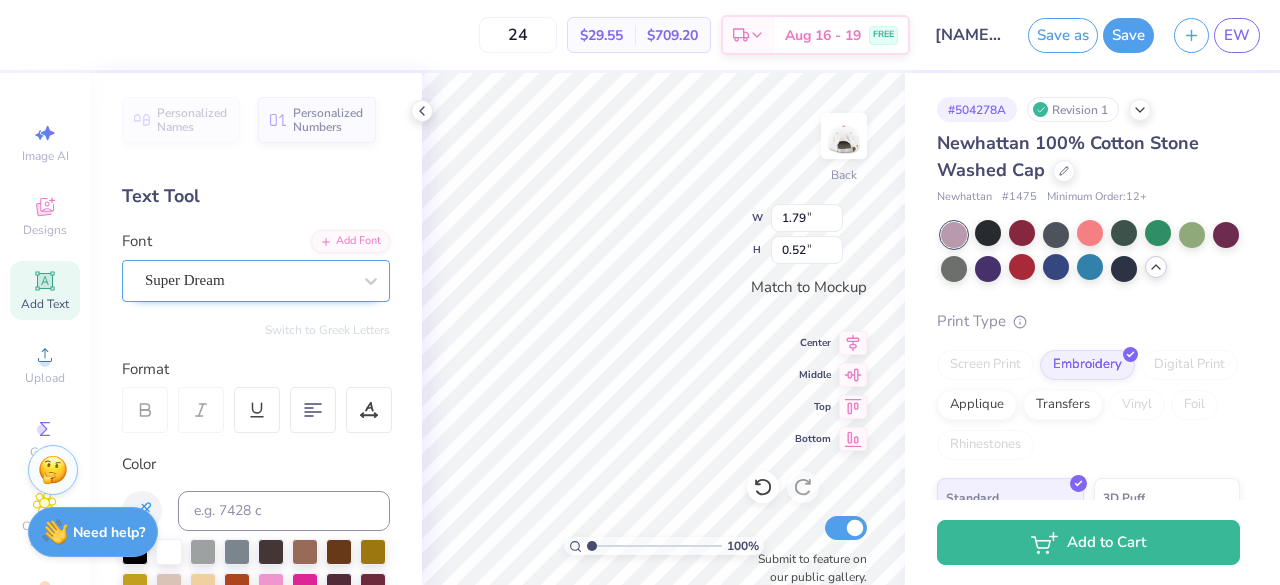 click on "Super Dream" at bounding box center [248, 280] 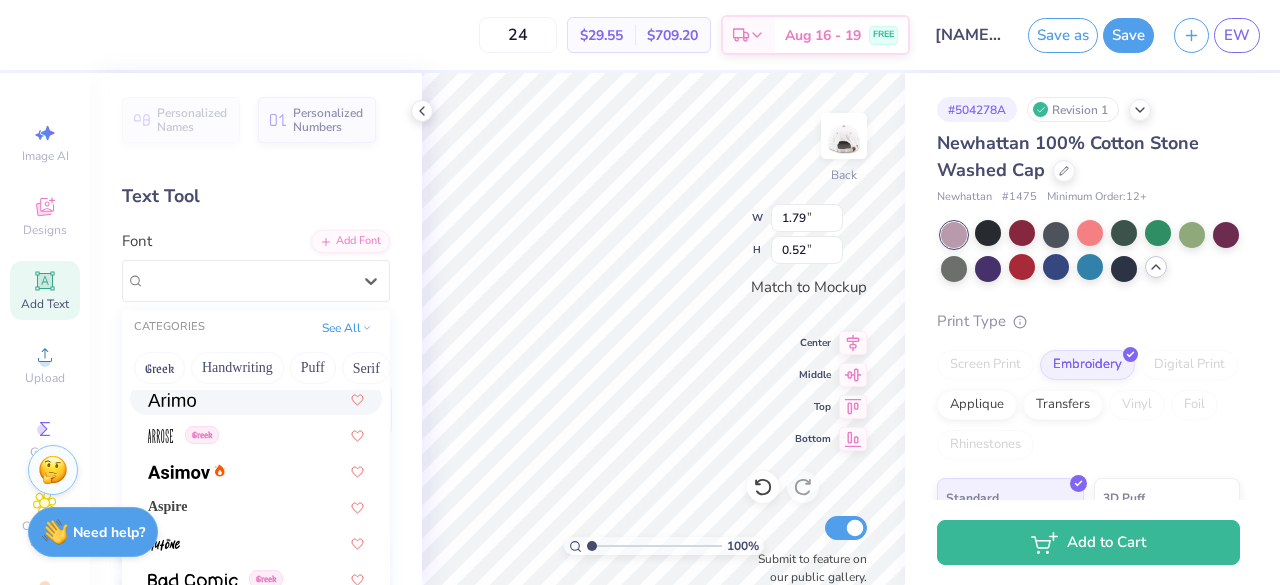scroll, scrollTop: 729, scrollLeft: 0, axis: vertical 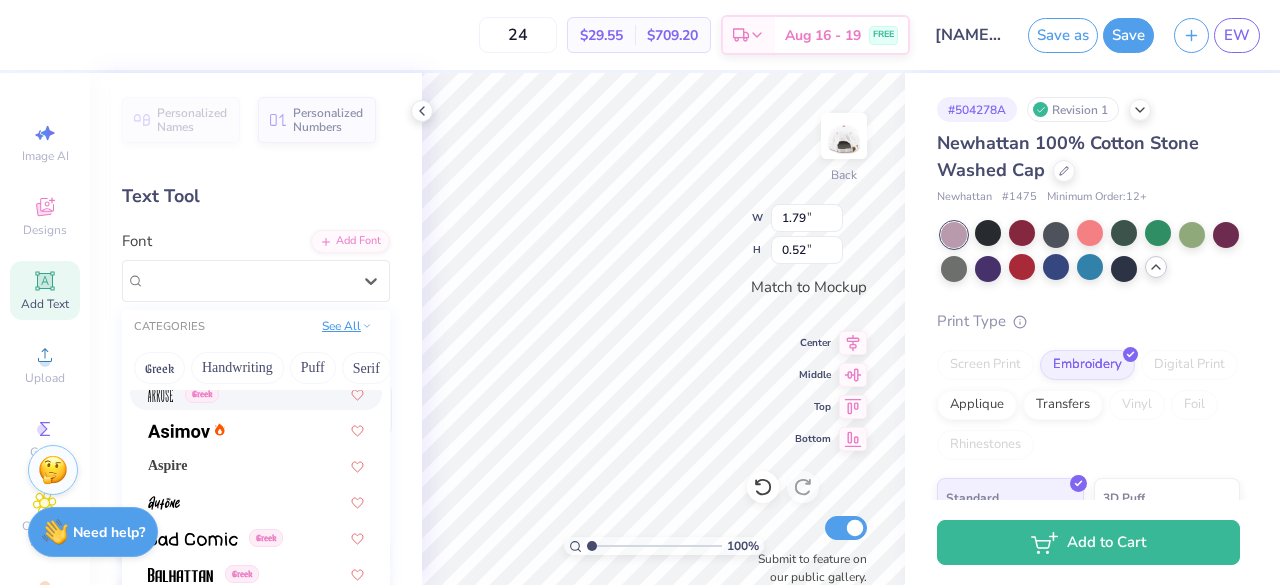 click on "See All" at bounding box center [347, 326] 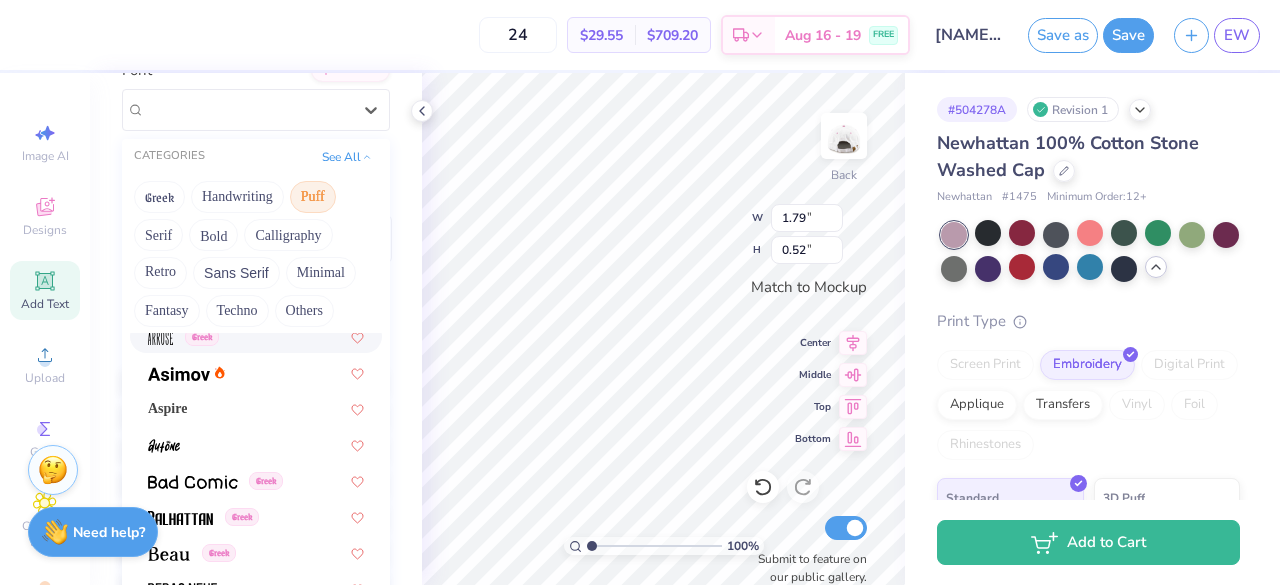 scroll, scrollTop: 172, scrollLeft: 0, axis: vertical 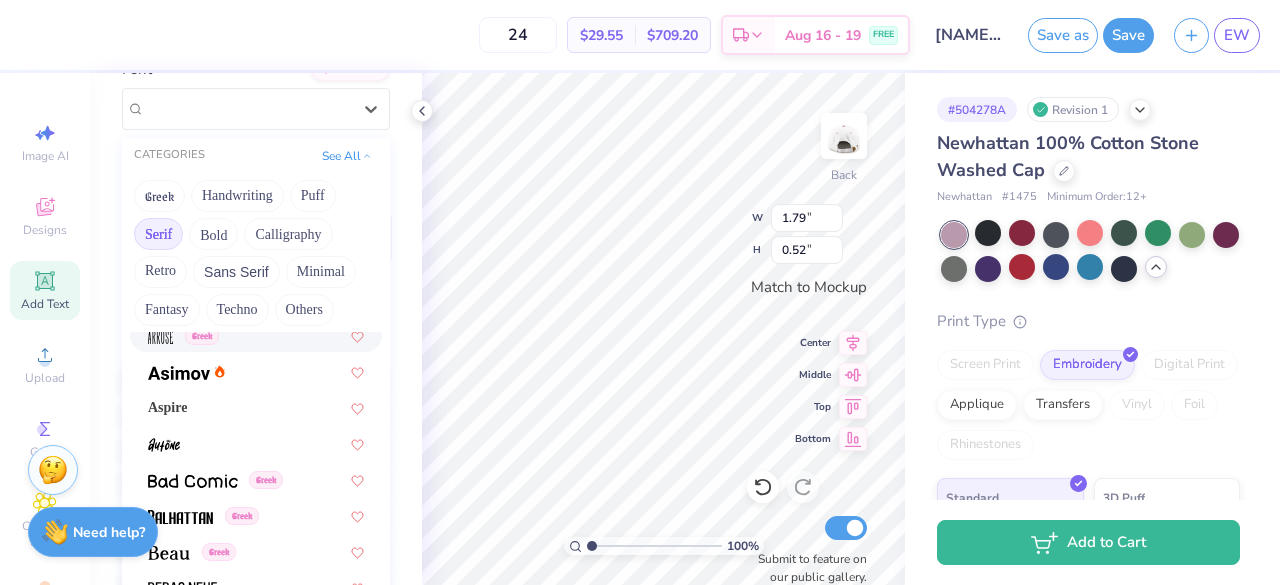 click on "Serif" at bounding box center [158, 234] 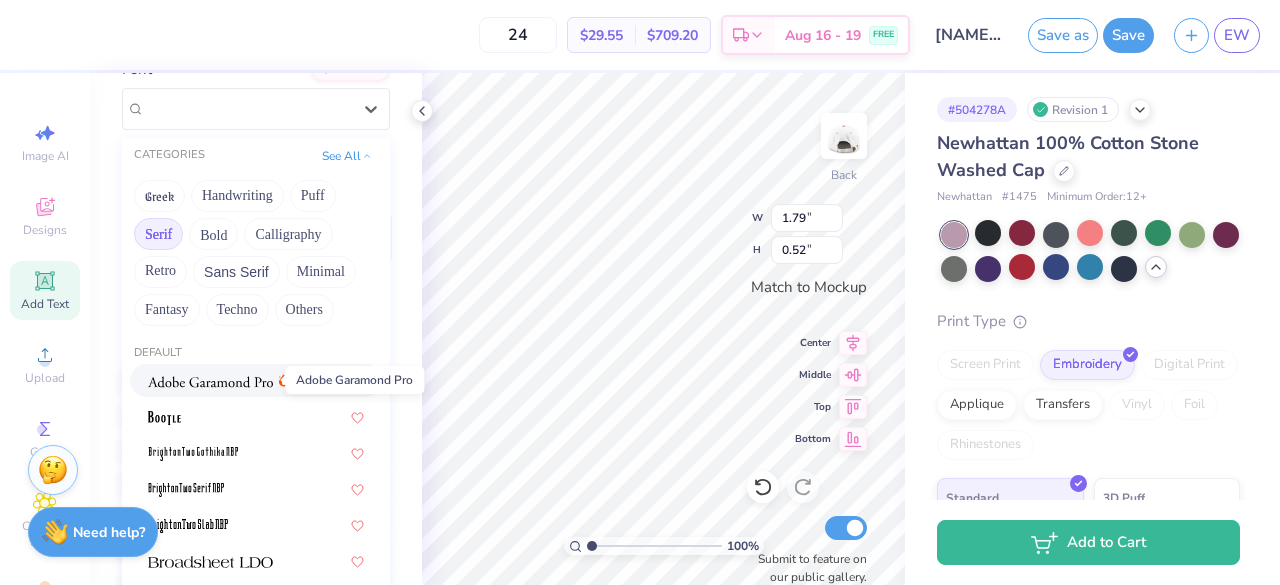 click at bounding box center [210, 382] 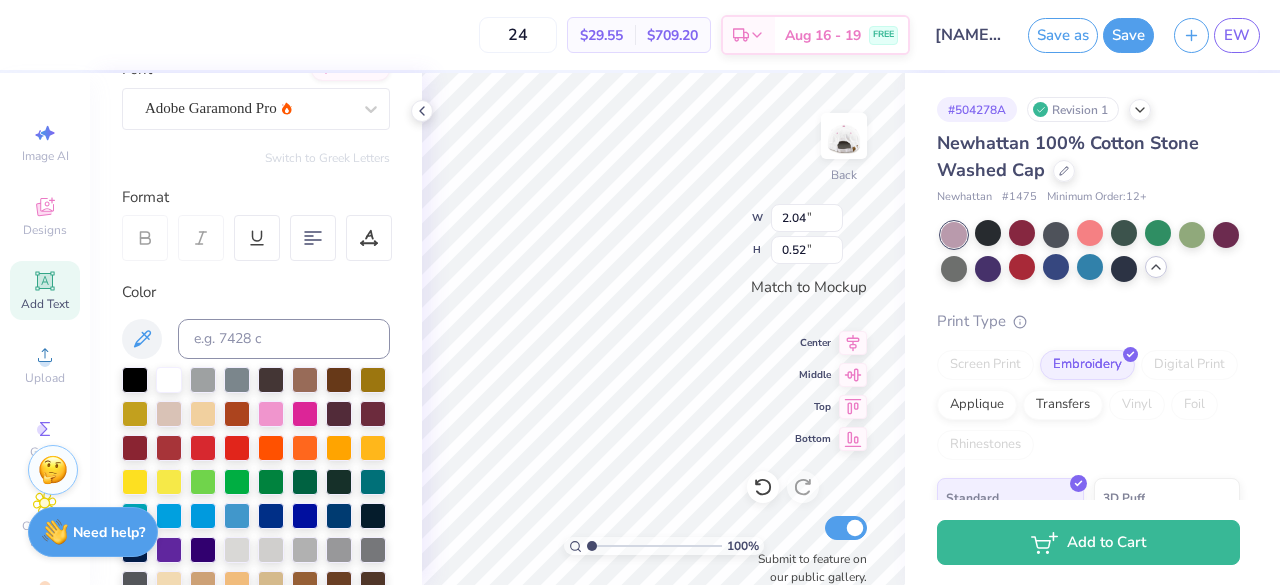 scroll, scrollTop: 16, scrollLeft: 2, axis: both 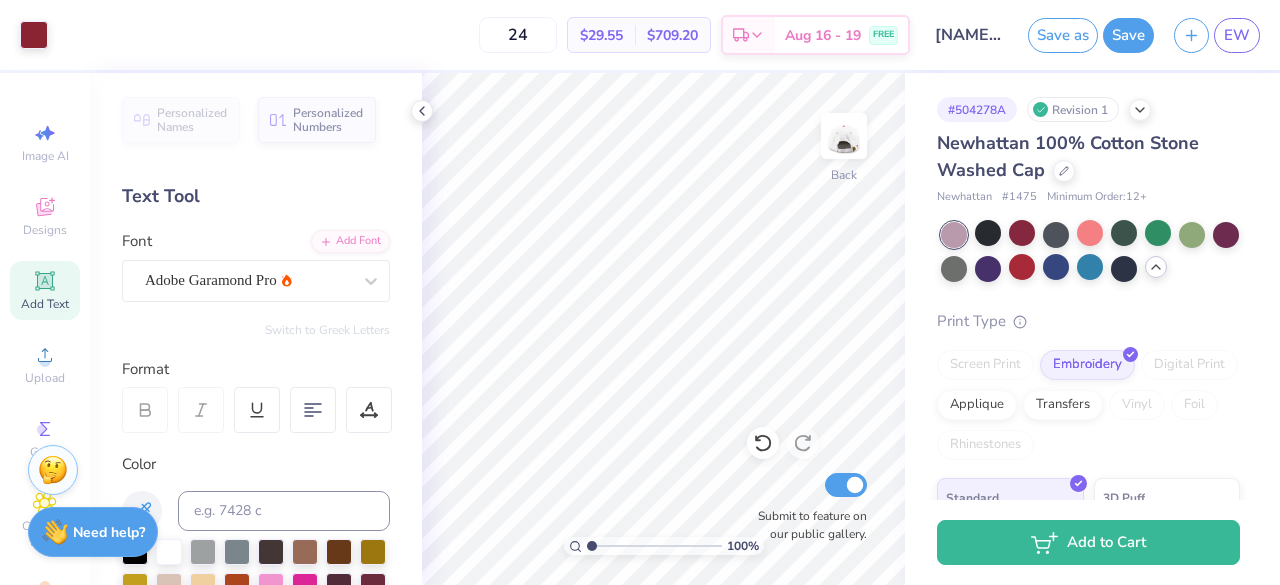 click 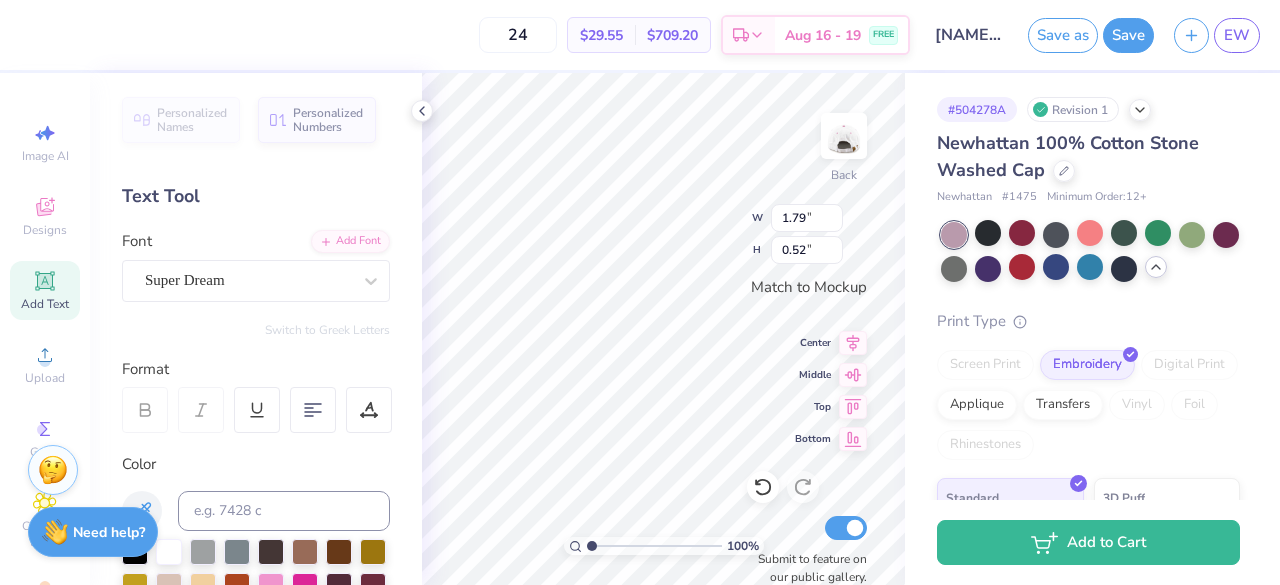 scroll, scrollTop: 16, scrollLeft: 2, axis: both 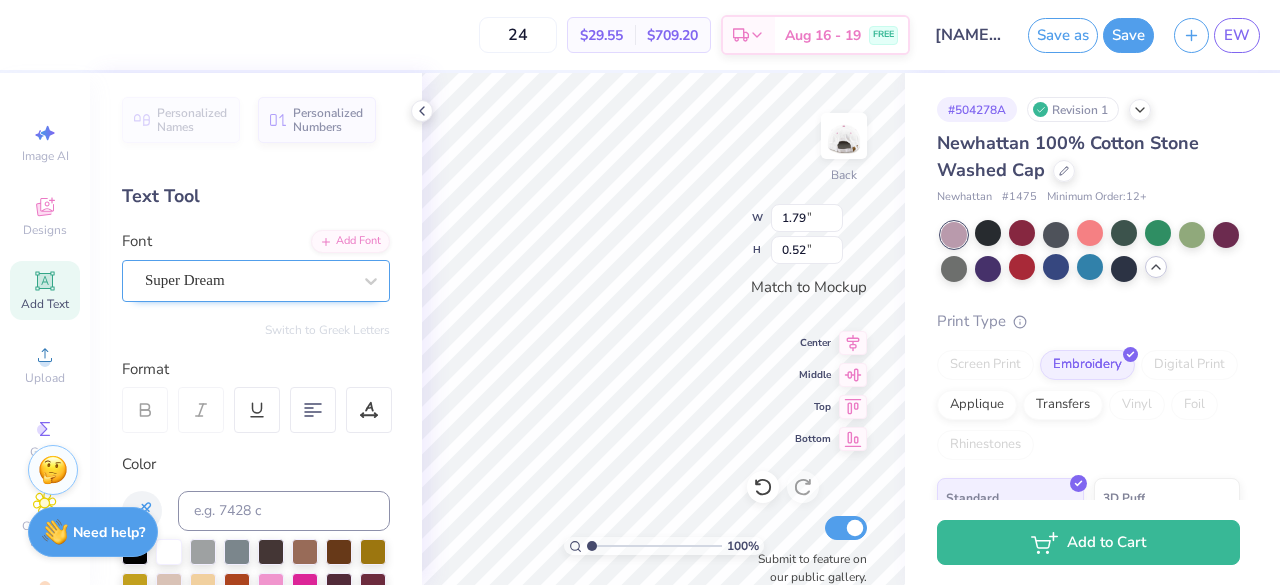 click on "Super Dream" at bounding box center [248, 280] 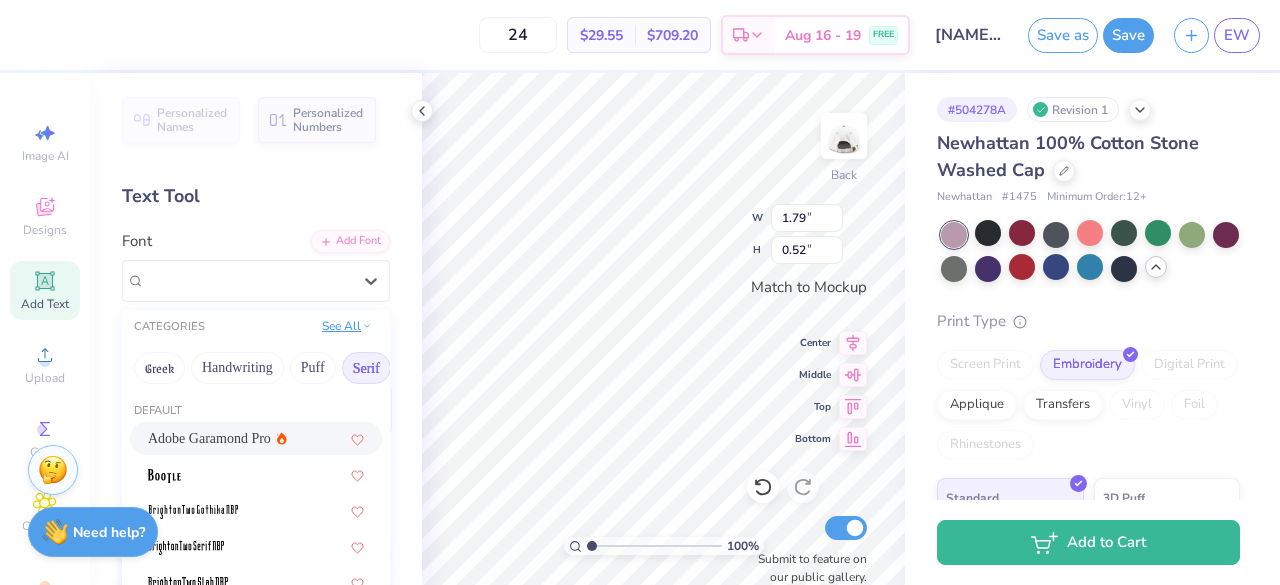 click on "See All" at bounding box center (347, 326) 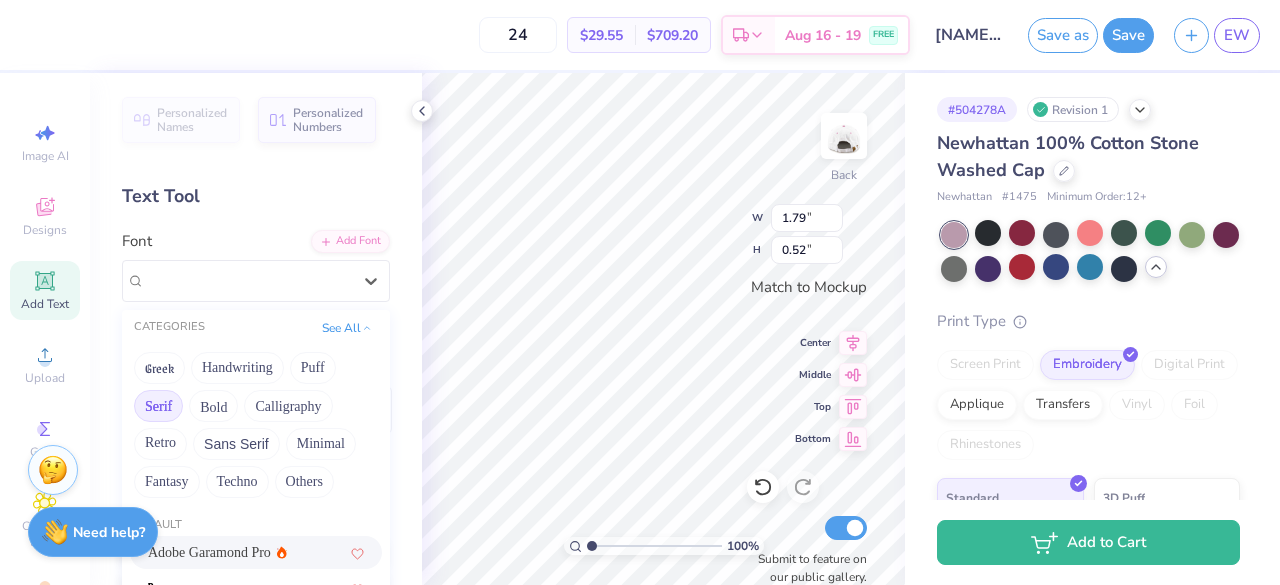click on "Serif" at bounding box center (158, 406) 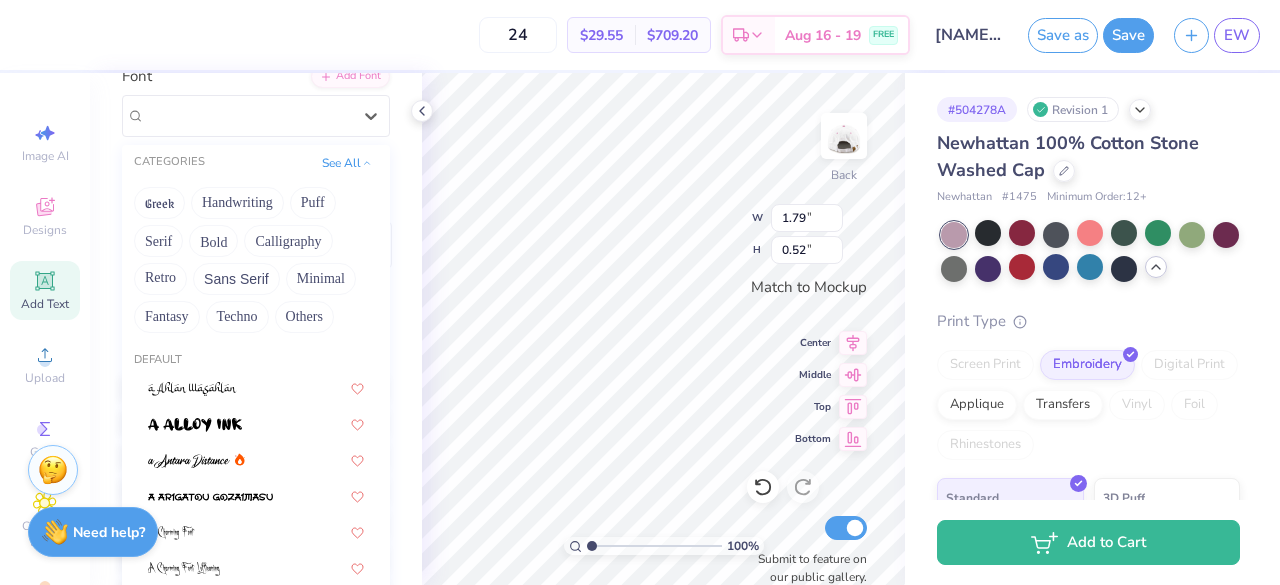 scroll, scrollTop: 172, scrollLeft: 0, axis: vertical 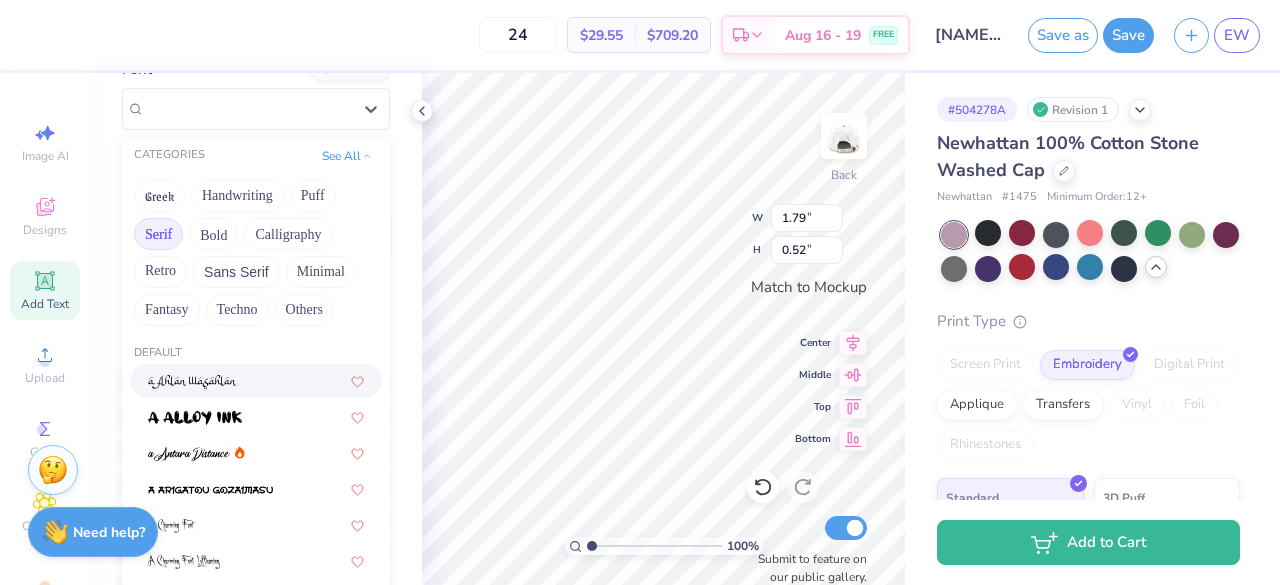 click on "Serif" at bounding box center [158, 234] 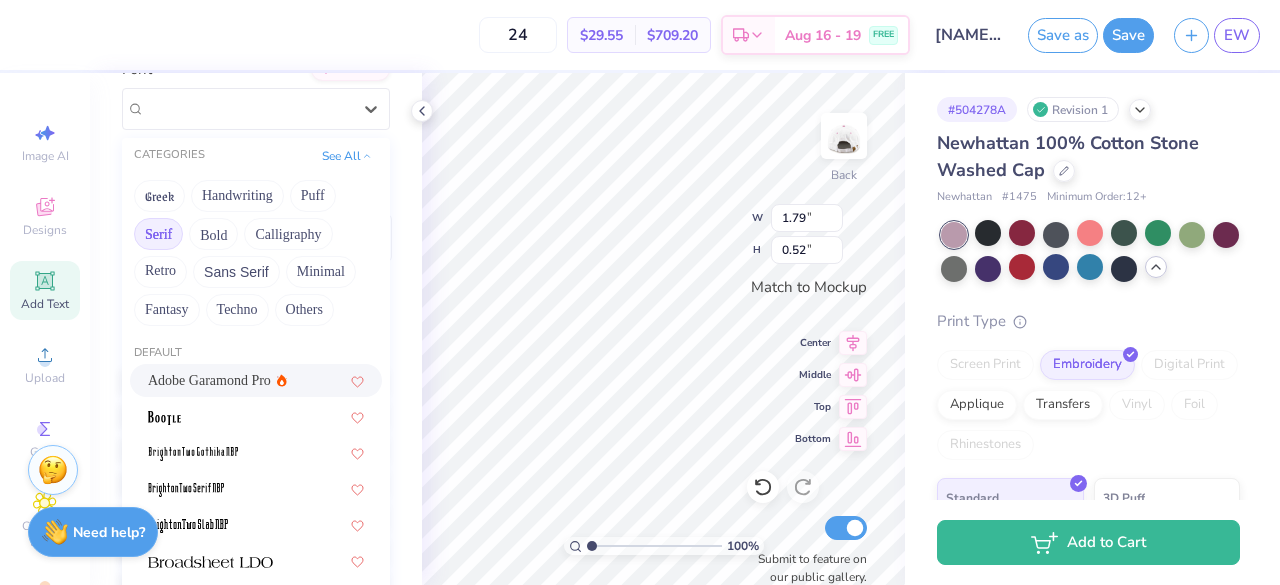 click on "Adobe Garamond Pro" at bounding box center (209, 380) 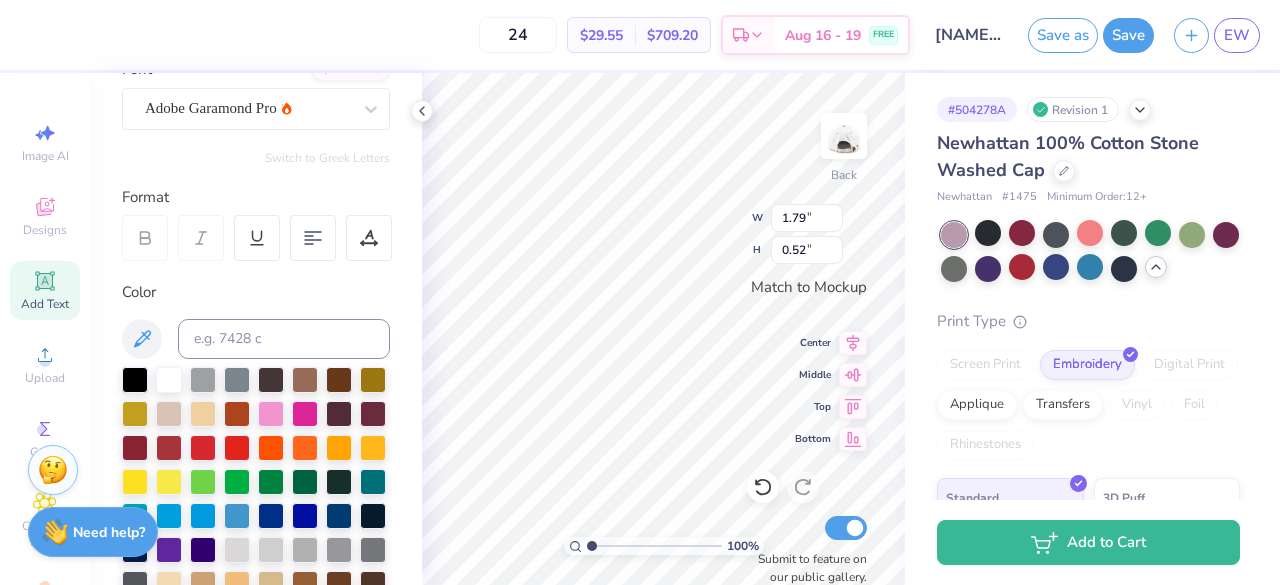 scroll, scrollTop: 16, scrollLeft: 2, axis: both 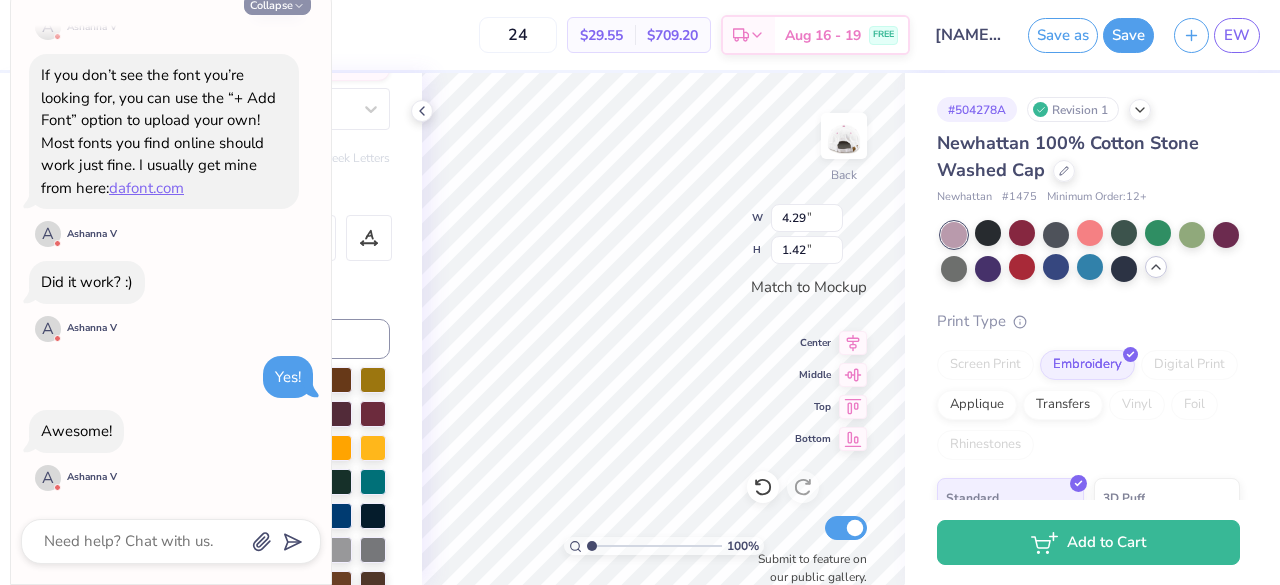 click on "Collapse" at bounding box center (277, 4) 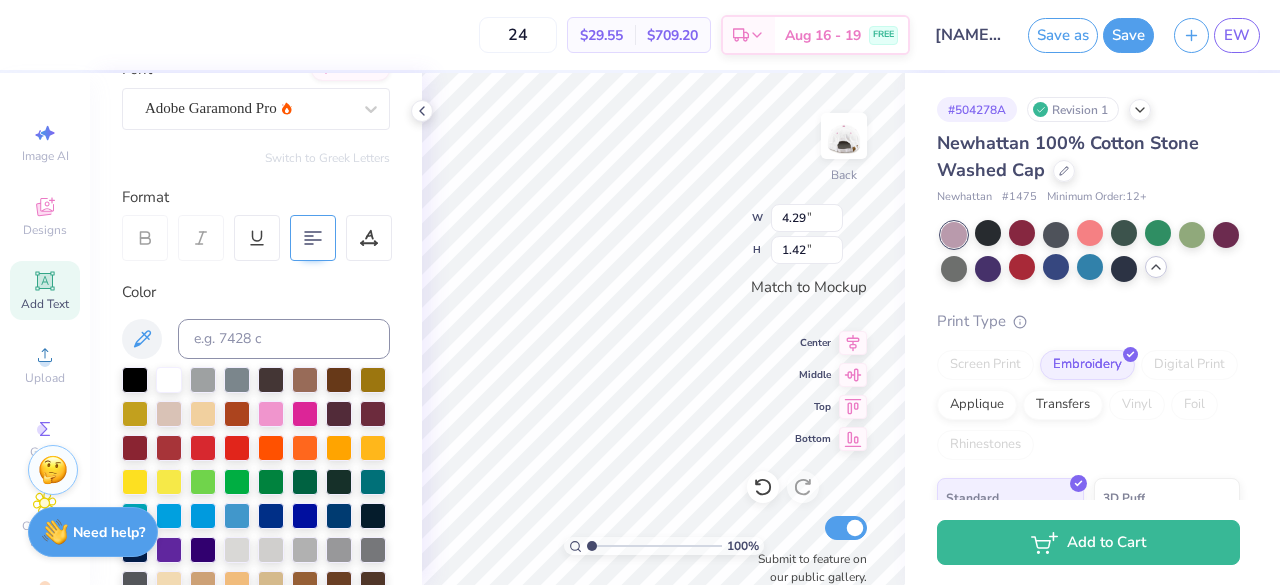 click 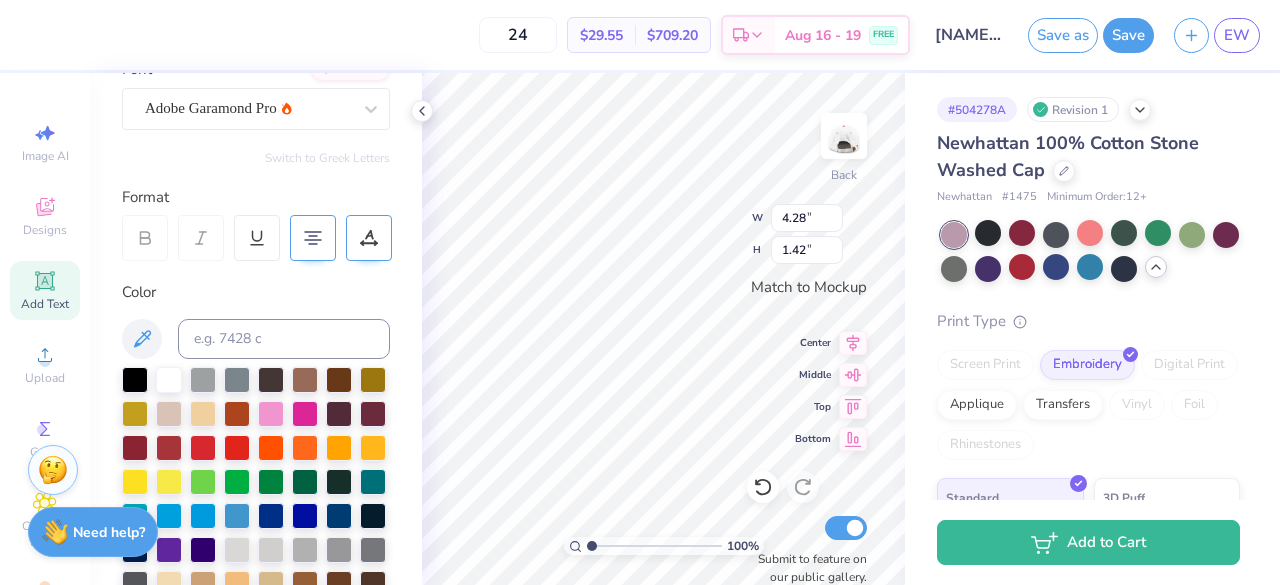 click at bounding box center (369, 238) 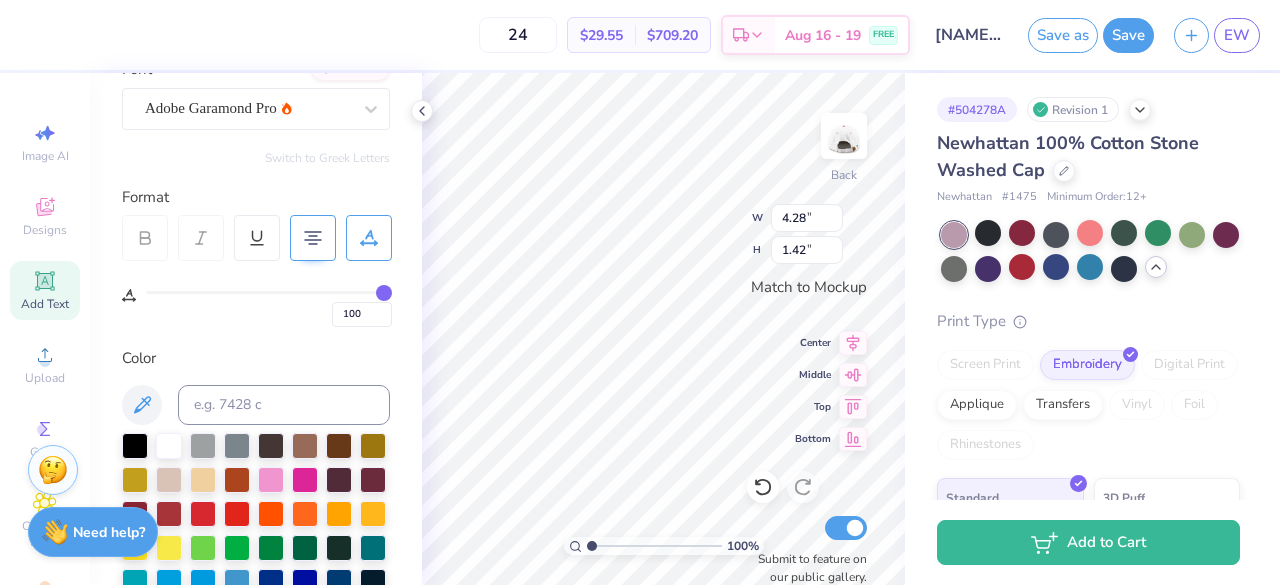 drag, startPoint x: 150, startPoint y: 285, endPoint x: 391, endPoint y: 305, distance: 241.82845 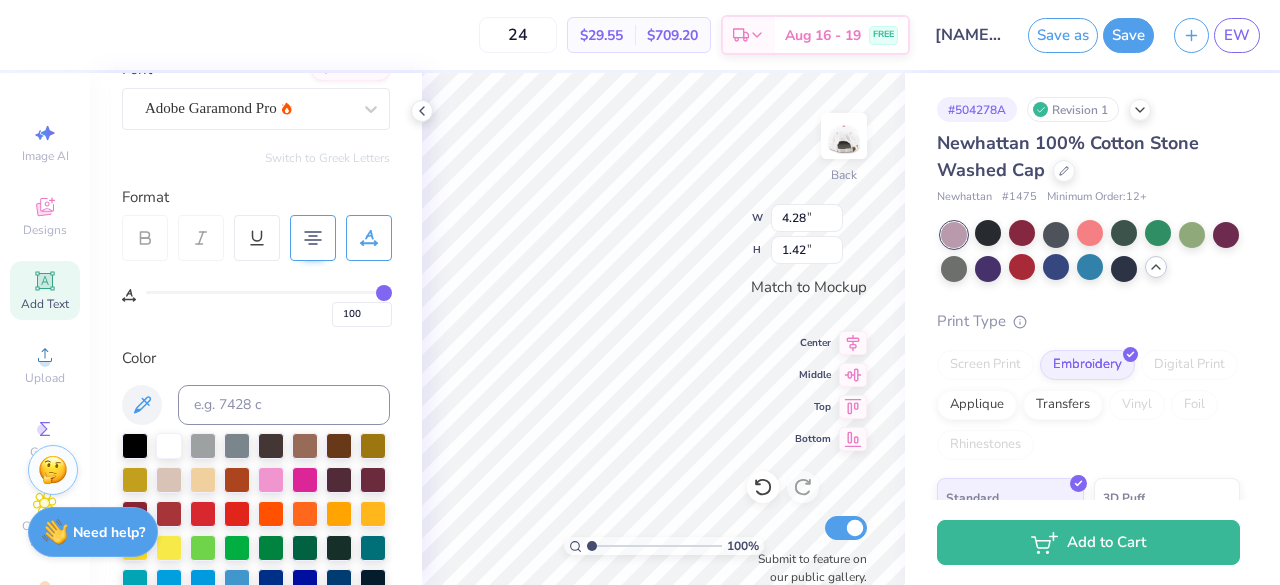 click at bounding box center (269, 292) 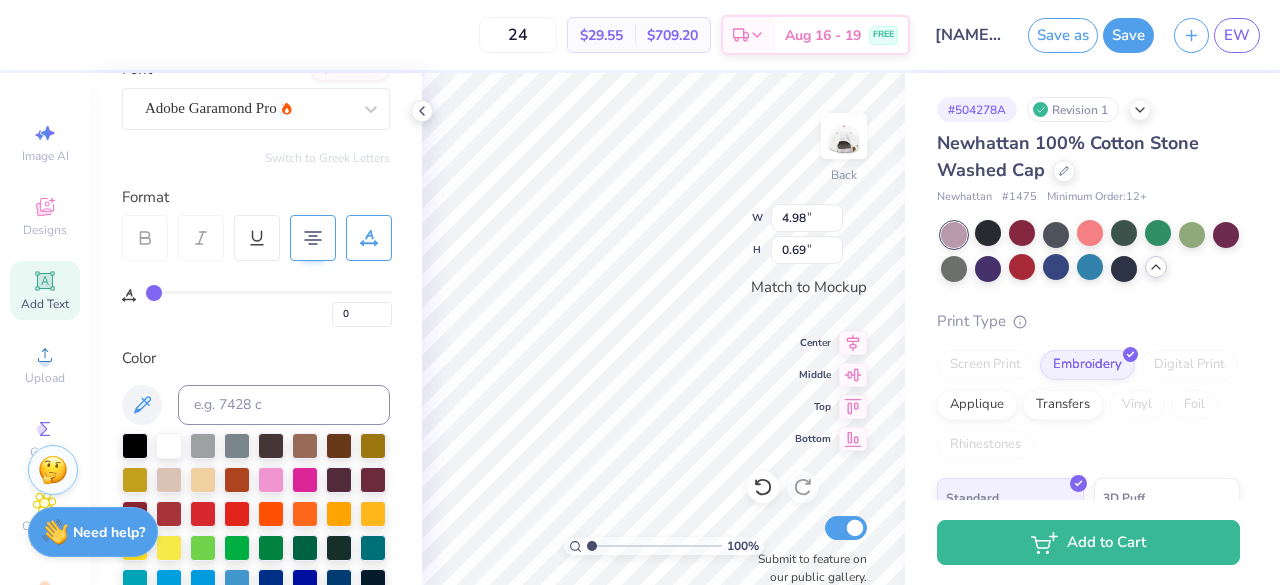 drag, startPoint x: 380, startPoint y: 287, endPoint x: 102, endPoint y: 275, distance: 278.25888 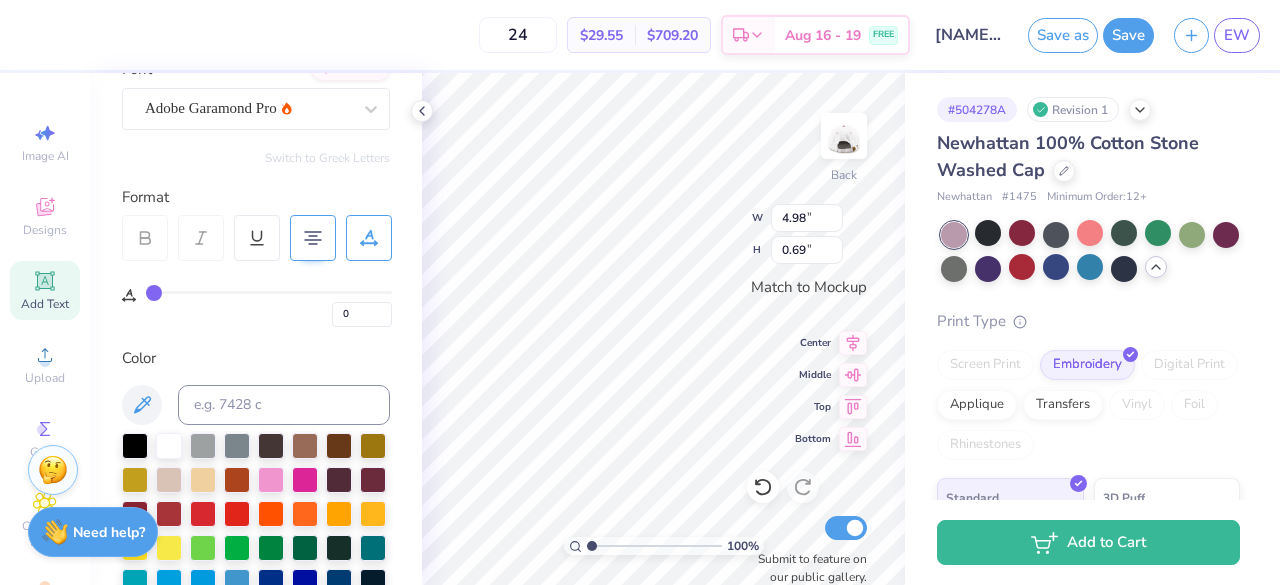 click at bounding box center [269, 292] 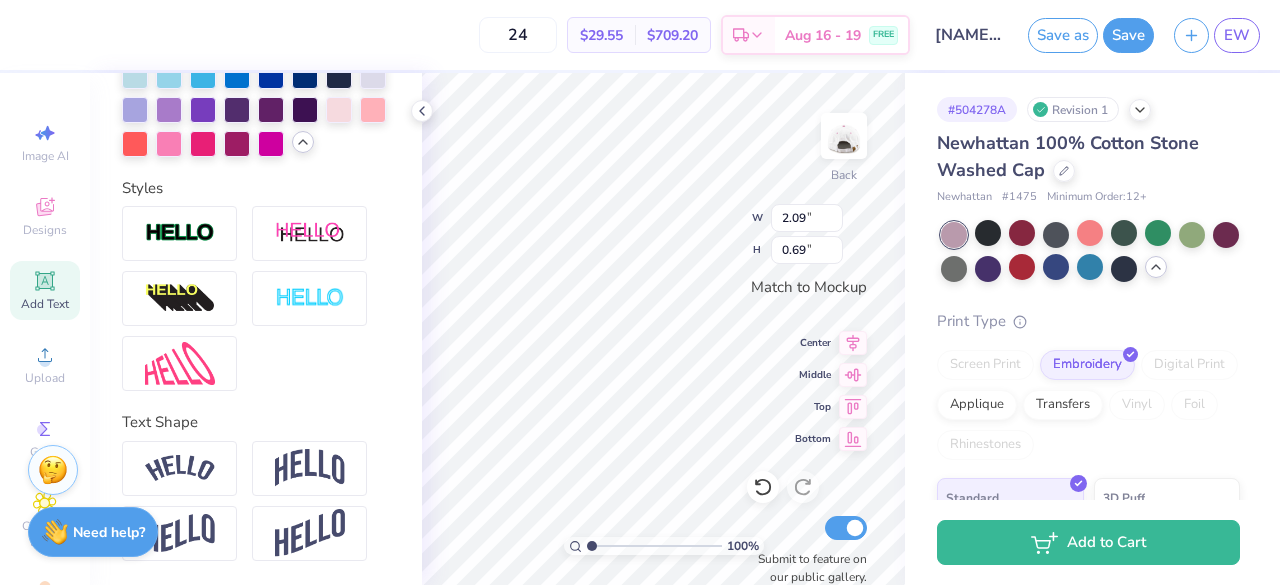 scroll, scrollTop: 948, scrollLeft: 0, axis: vertical 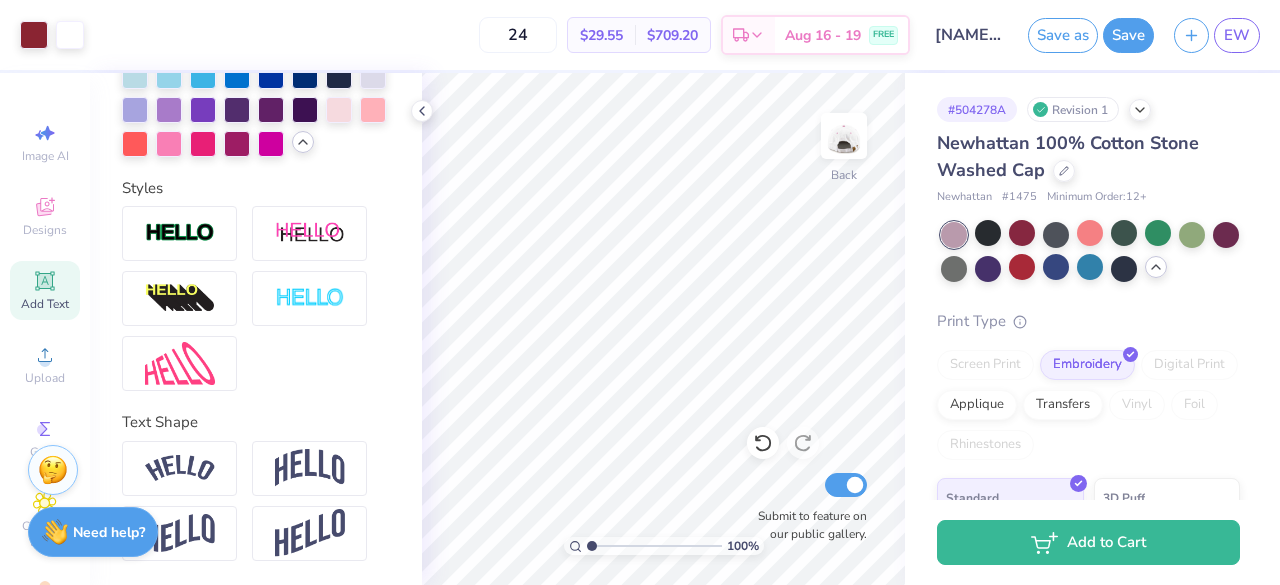 click on "[NAME] : [UNIVERSITY]" at bounding box center (969, 35) 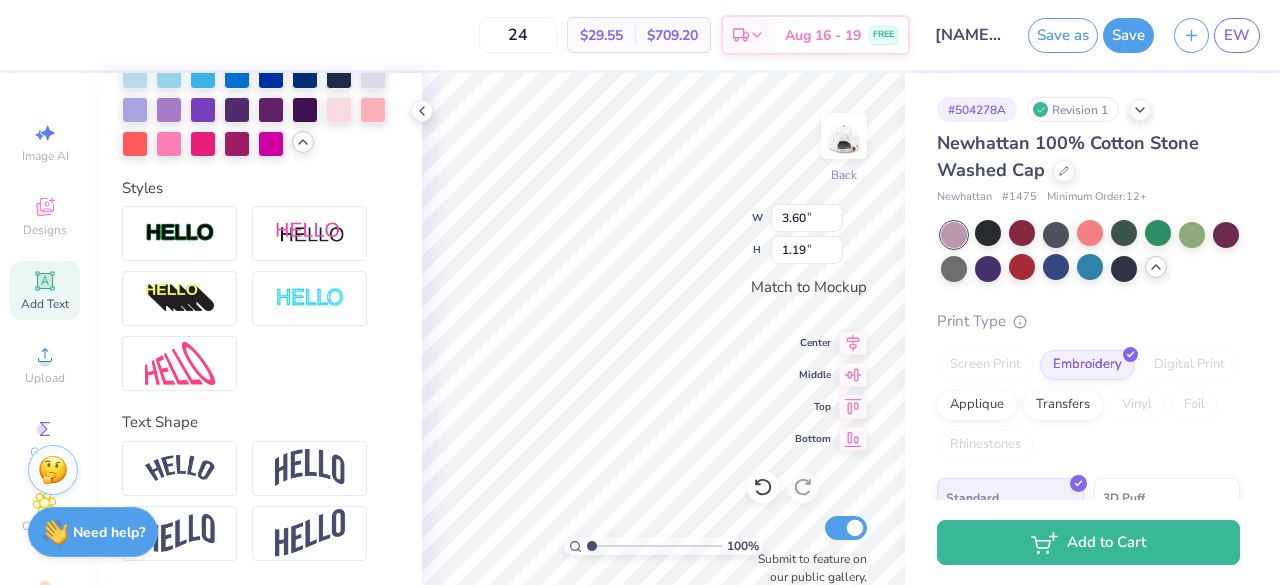 scroll, scrollTop: 16, scrollLeft: 4, axis: both 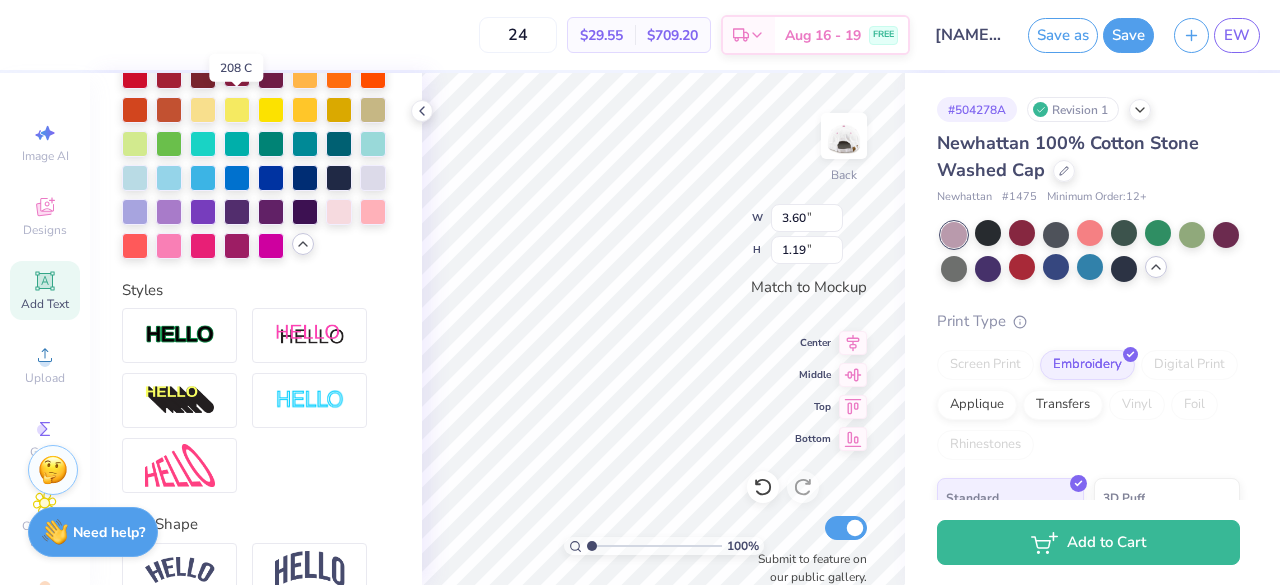 click at bounding box center (237, 74) 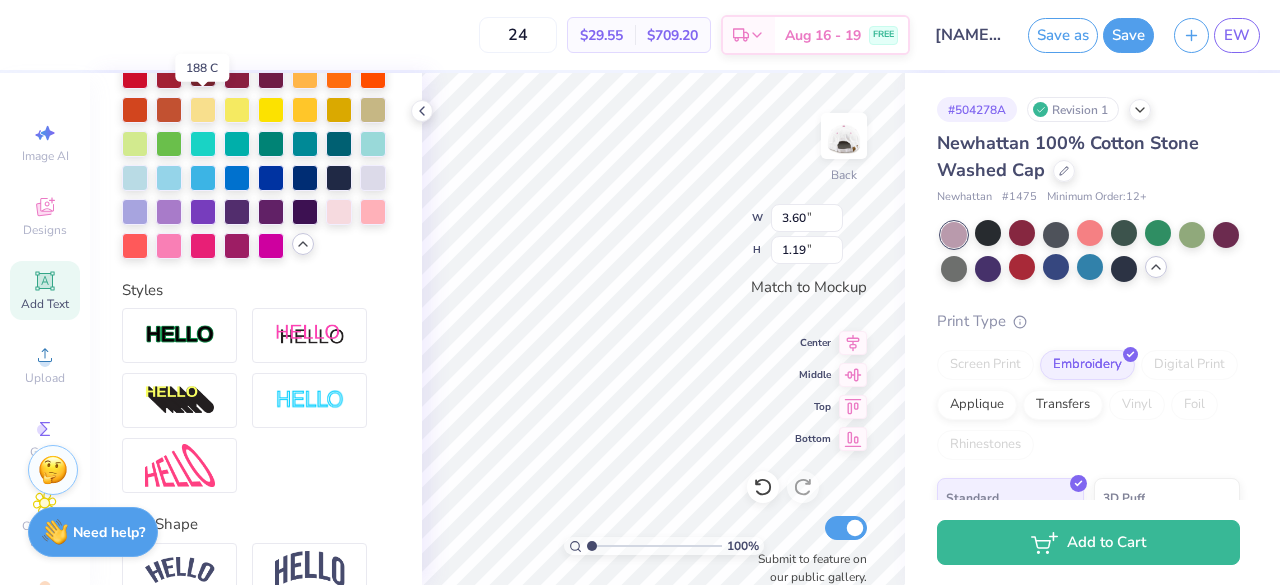 click at bounding box center [203, 74] 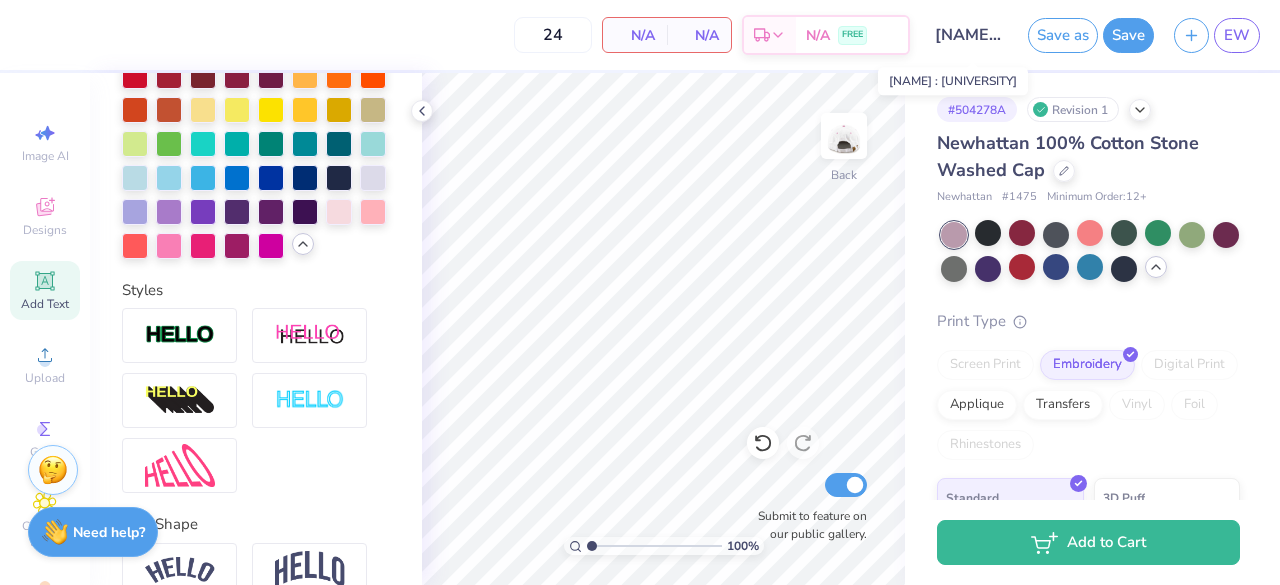 click on "[NAME] : [UNIVERSITY]" at bounding box center (969, 35) 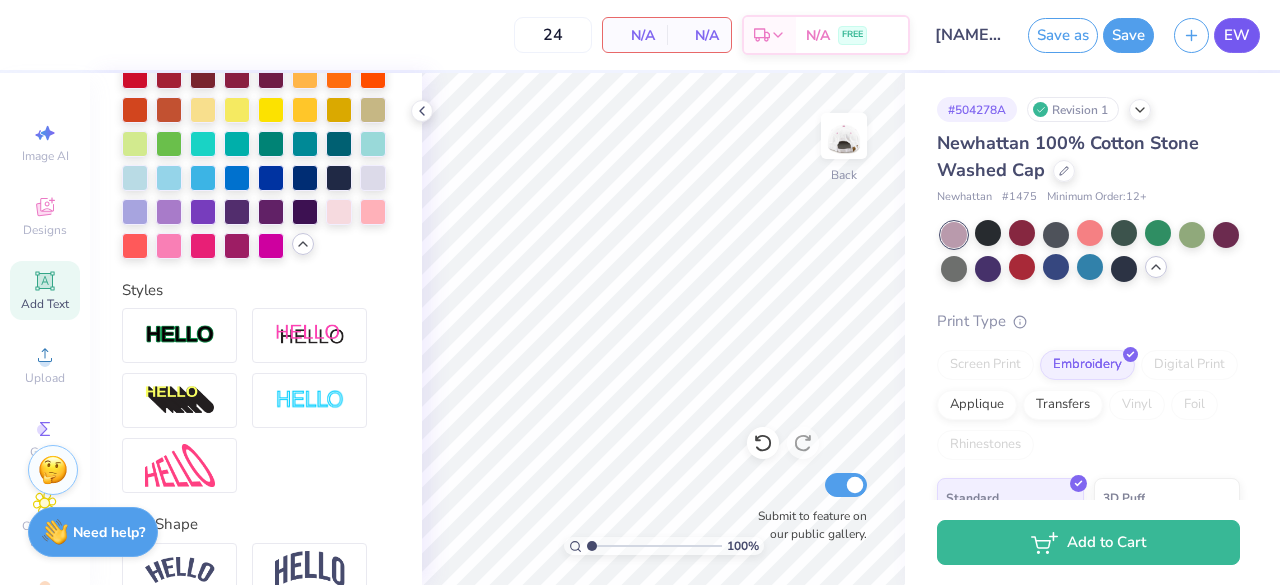 click on "EW" at bounding box center [1237, 35] 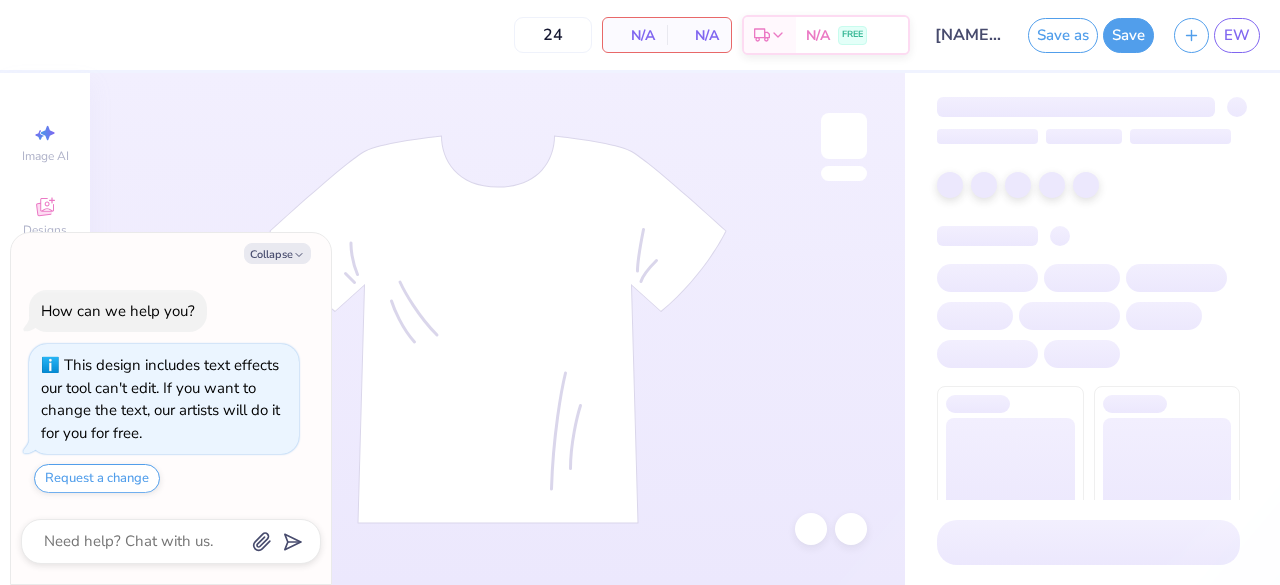 scroll, scrollTop: 0, scrollLeft: 0, axis: both 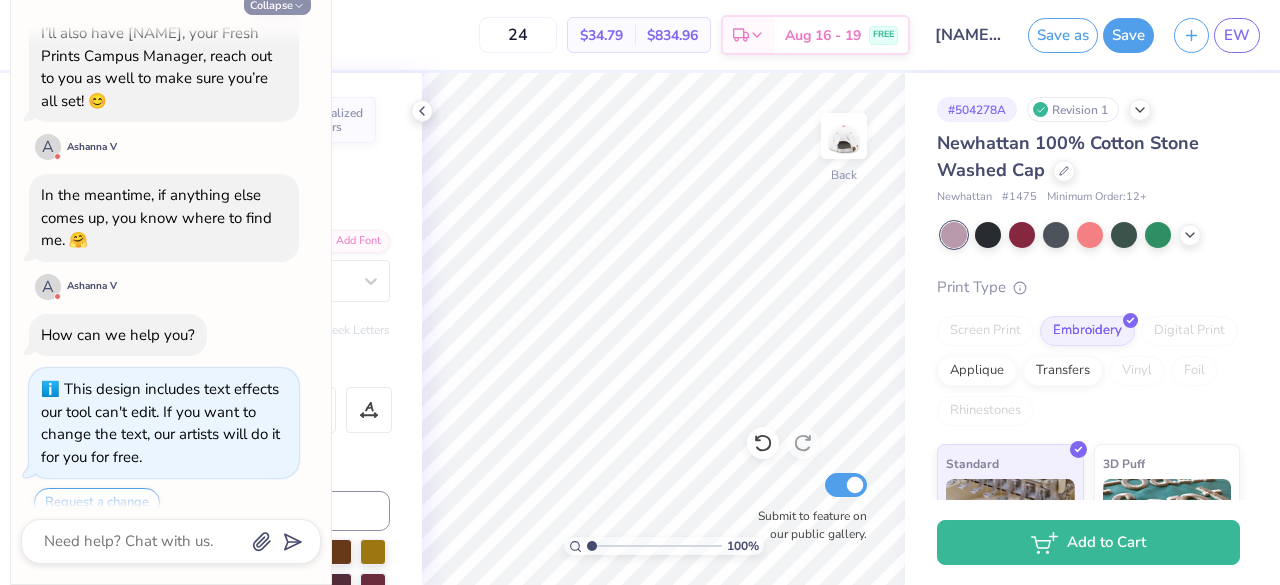 click on "Collapse" at bounding box center (277, 4) 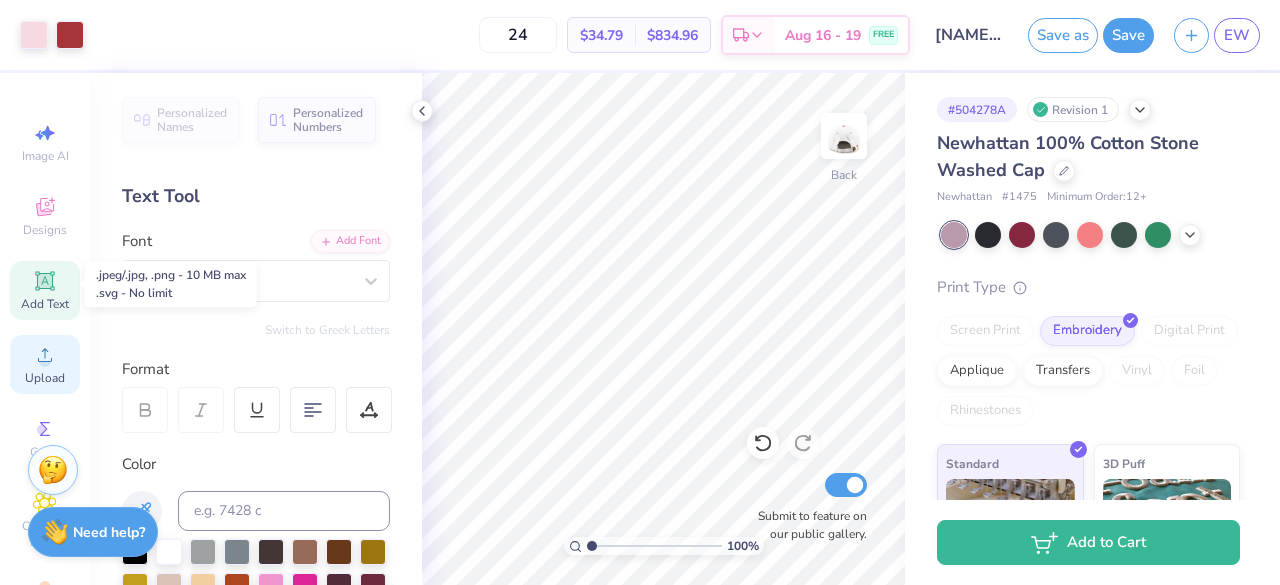 scroll, scrollTop: 102, scrollLeft: 0, axis: vertical 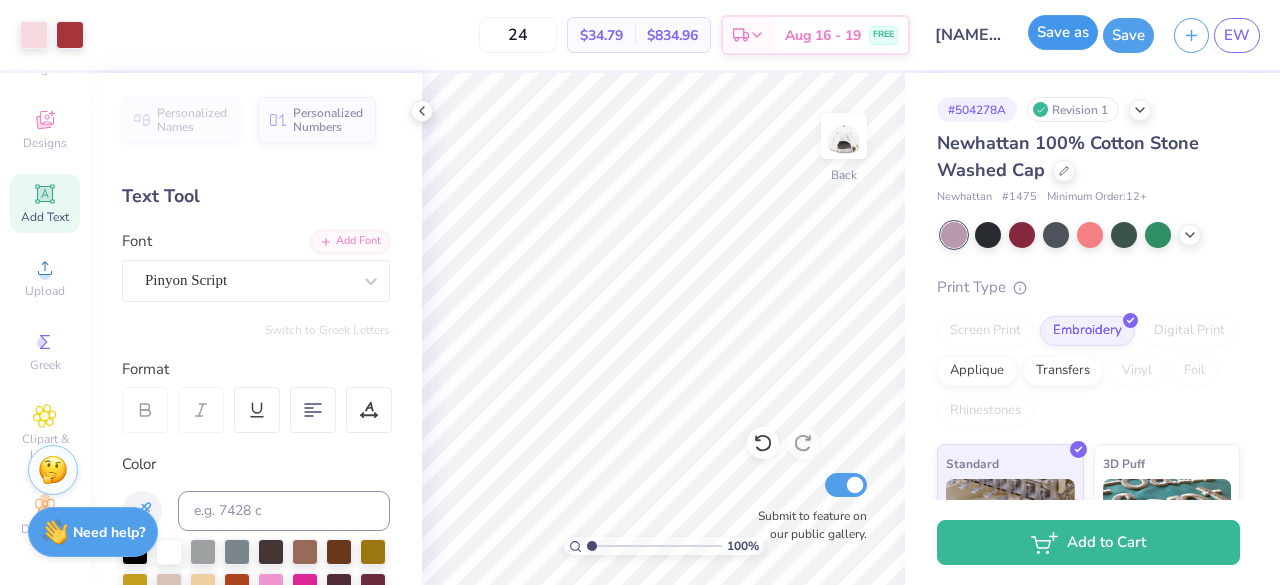click on "Save as" at bounding box center (1063, 32) 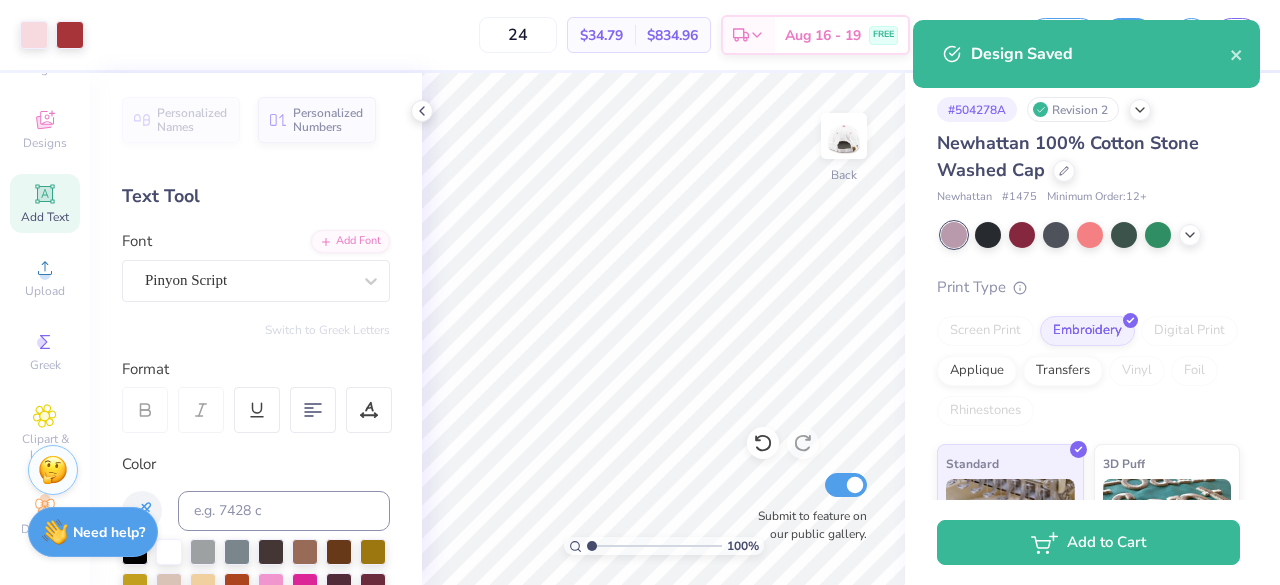 click on "Design Saved" at bounding box center (1100, 54) 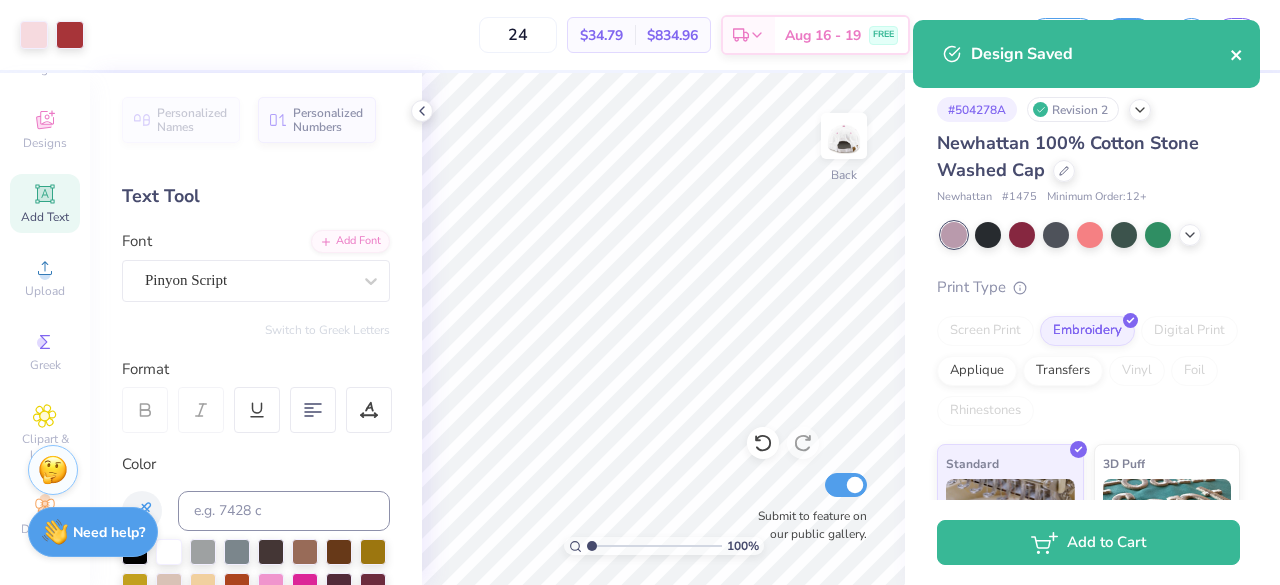 click 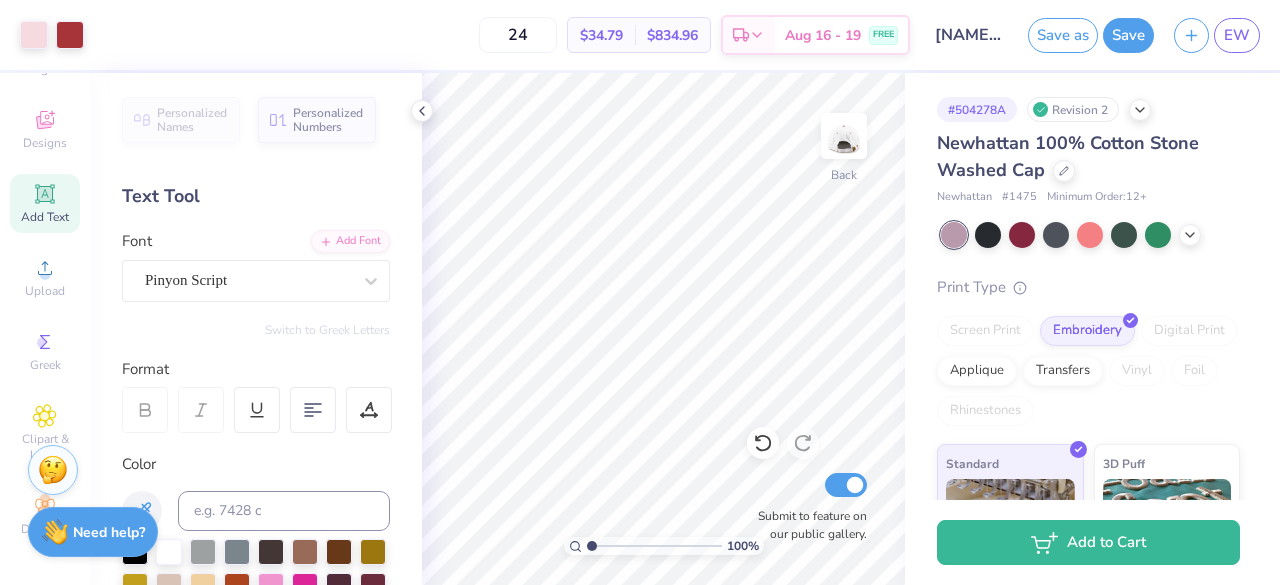 click on "[NAME] : [UNIVERSITY]" at bounding box center (969, 35) 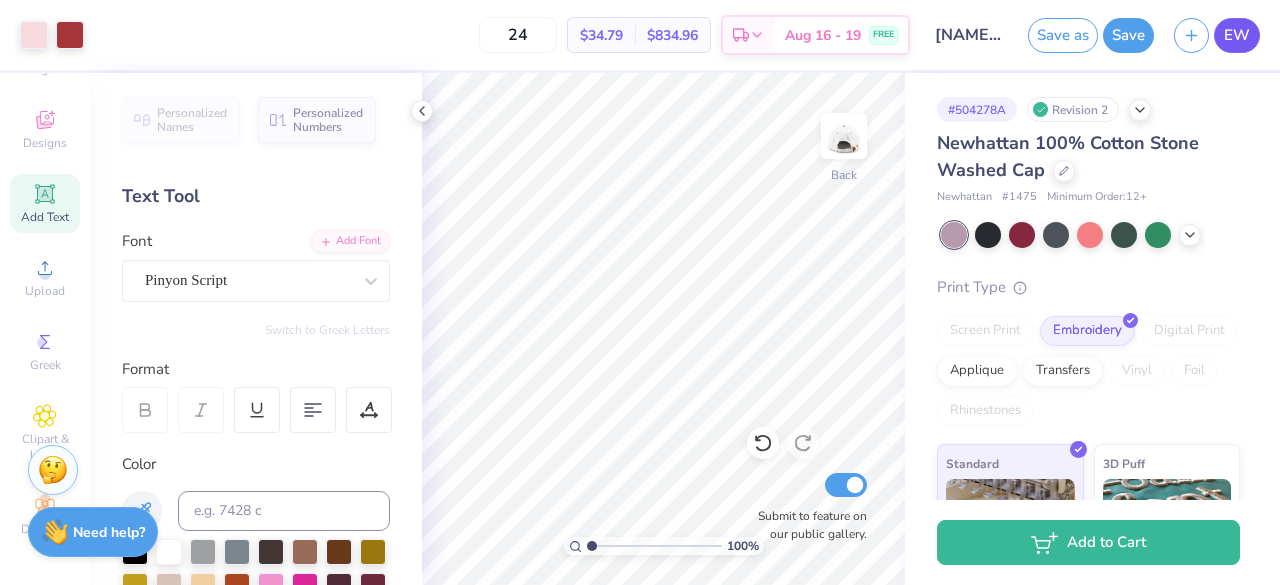 click on "EW" at bounding box center [1237, 35] 